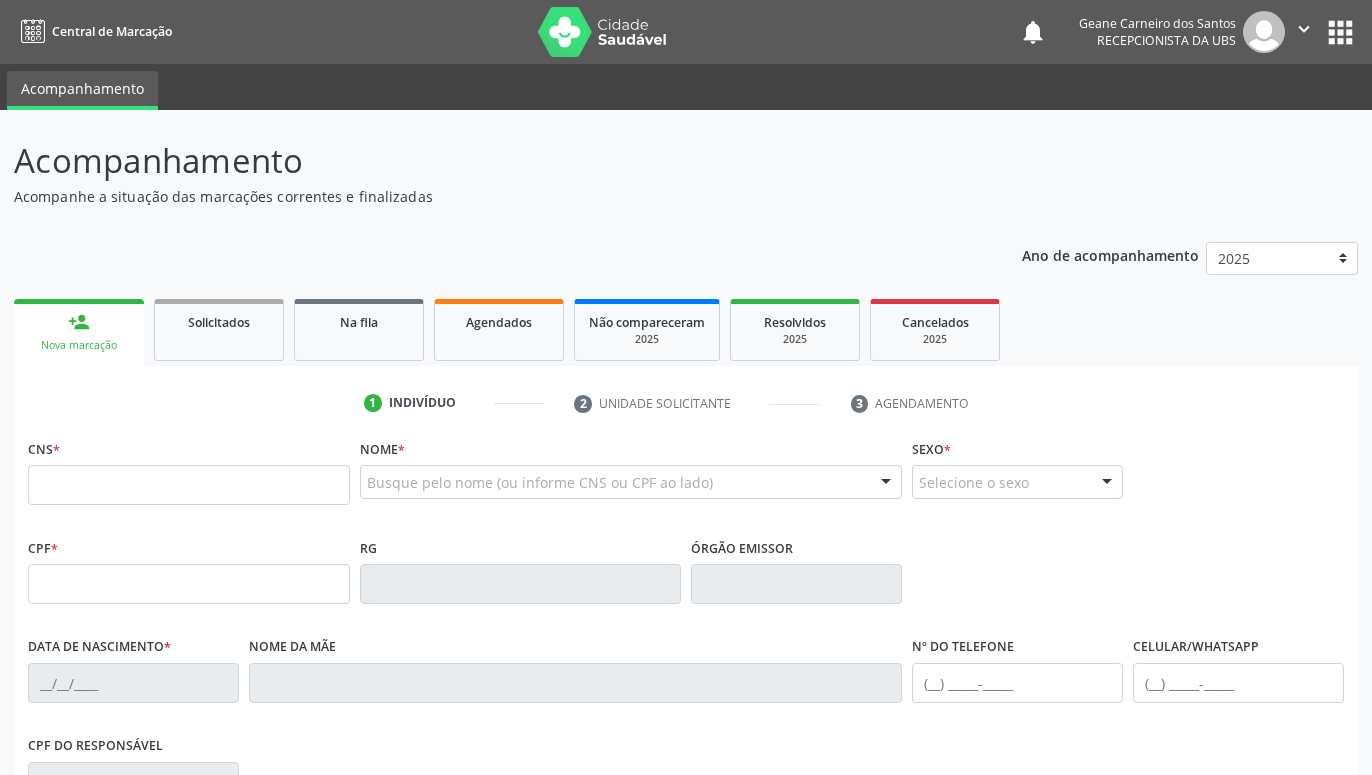 scroll, scrollTop: 0, scrollLeft: 0, axis: both 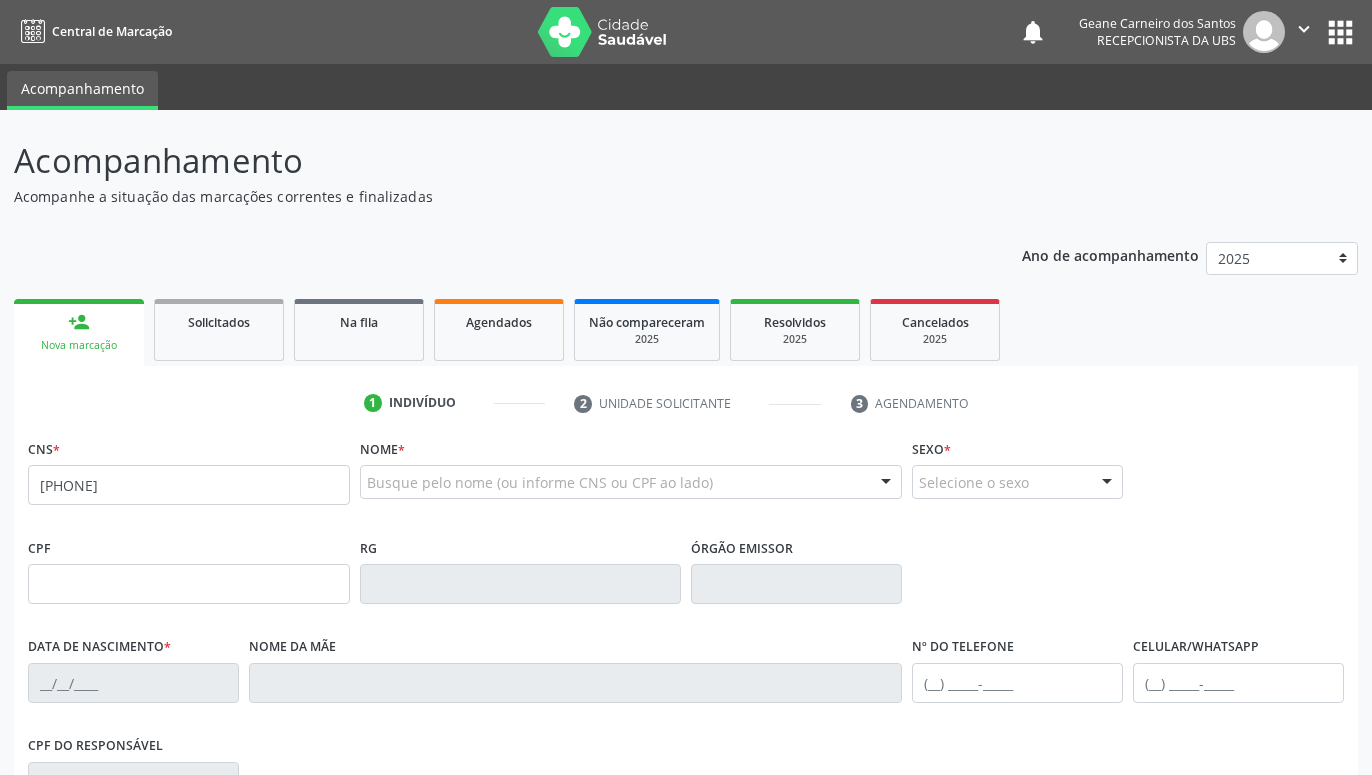 type on "[PHONE]" 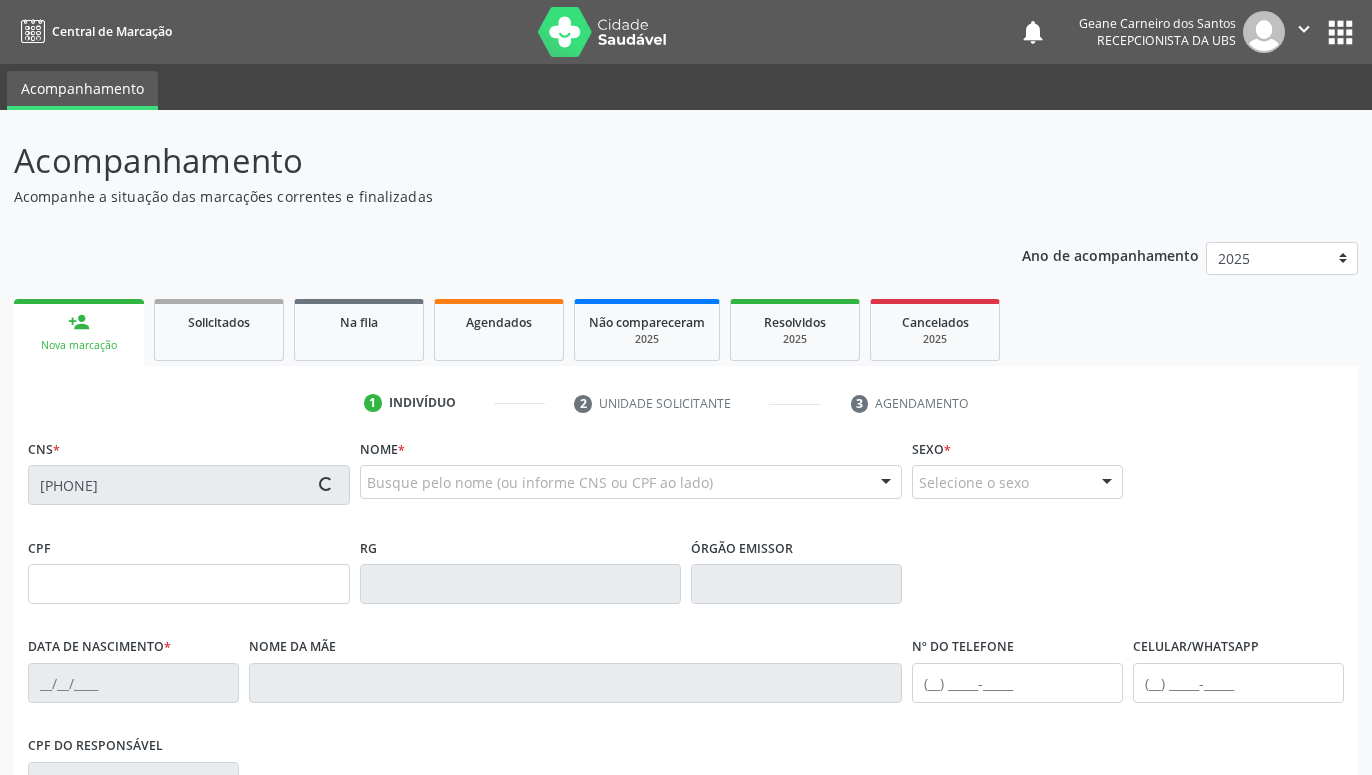 type on "[CPF]" 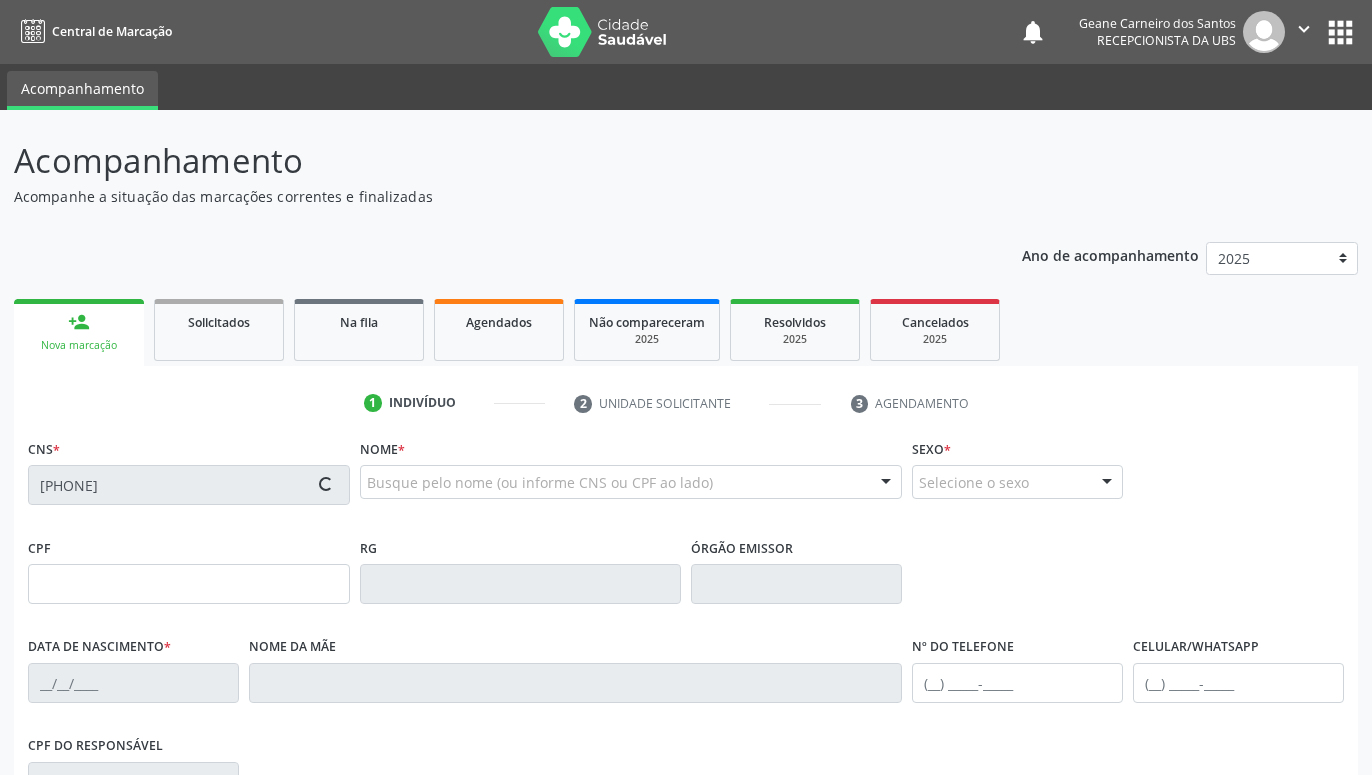 type on "[DATE]" 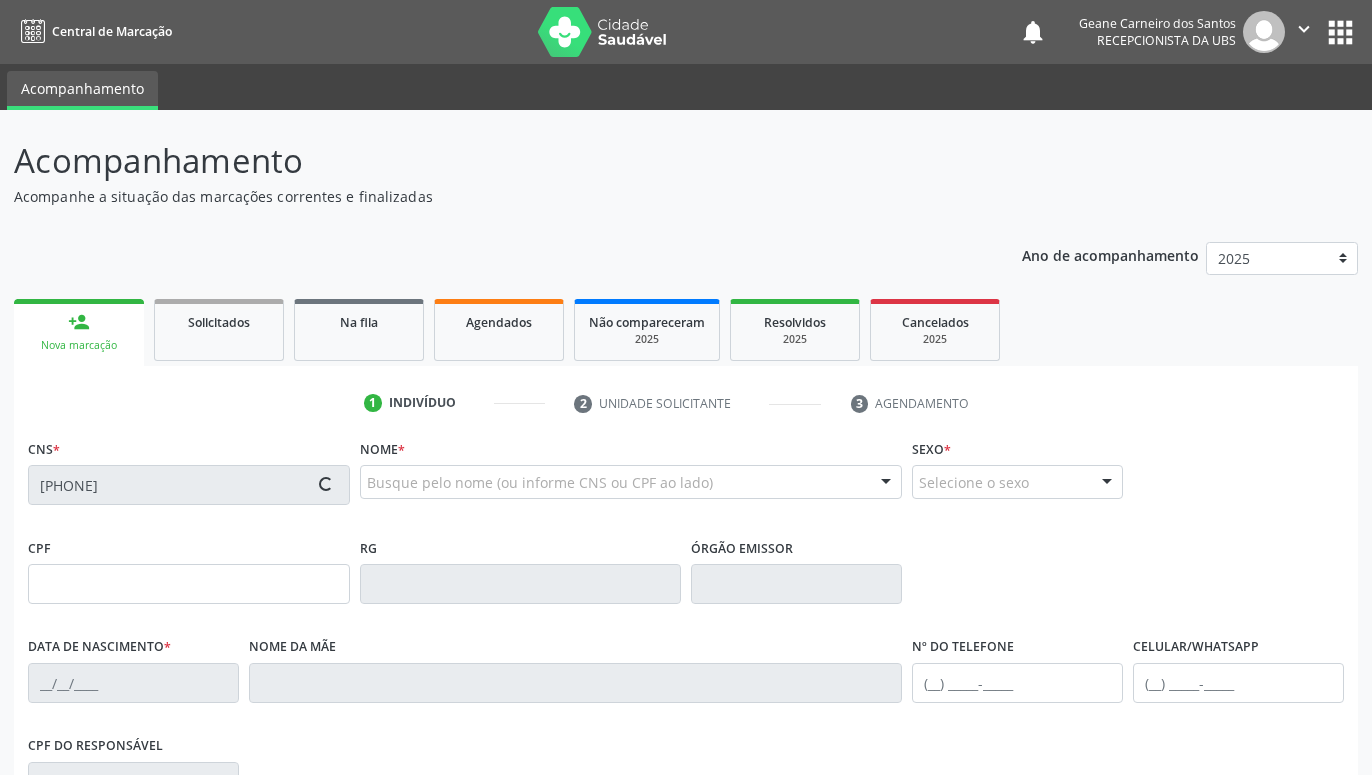 type on "[FIRST] [LAST] dos Santos Maia" 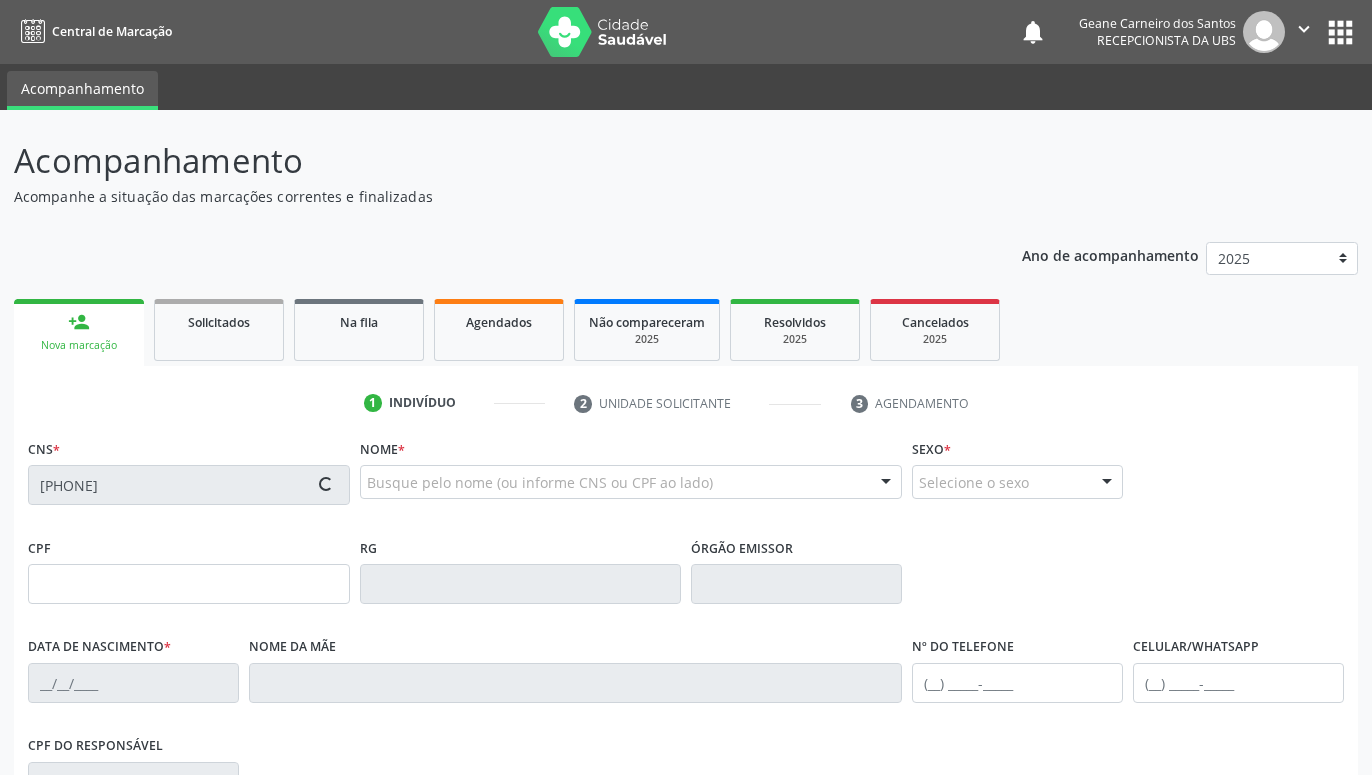 type on "[PHONE]" 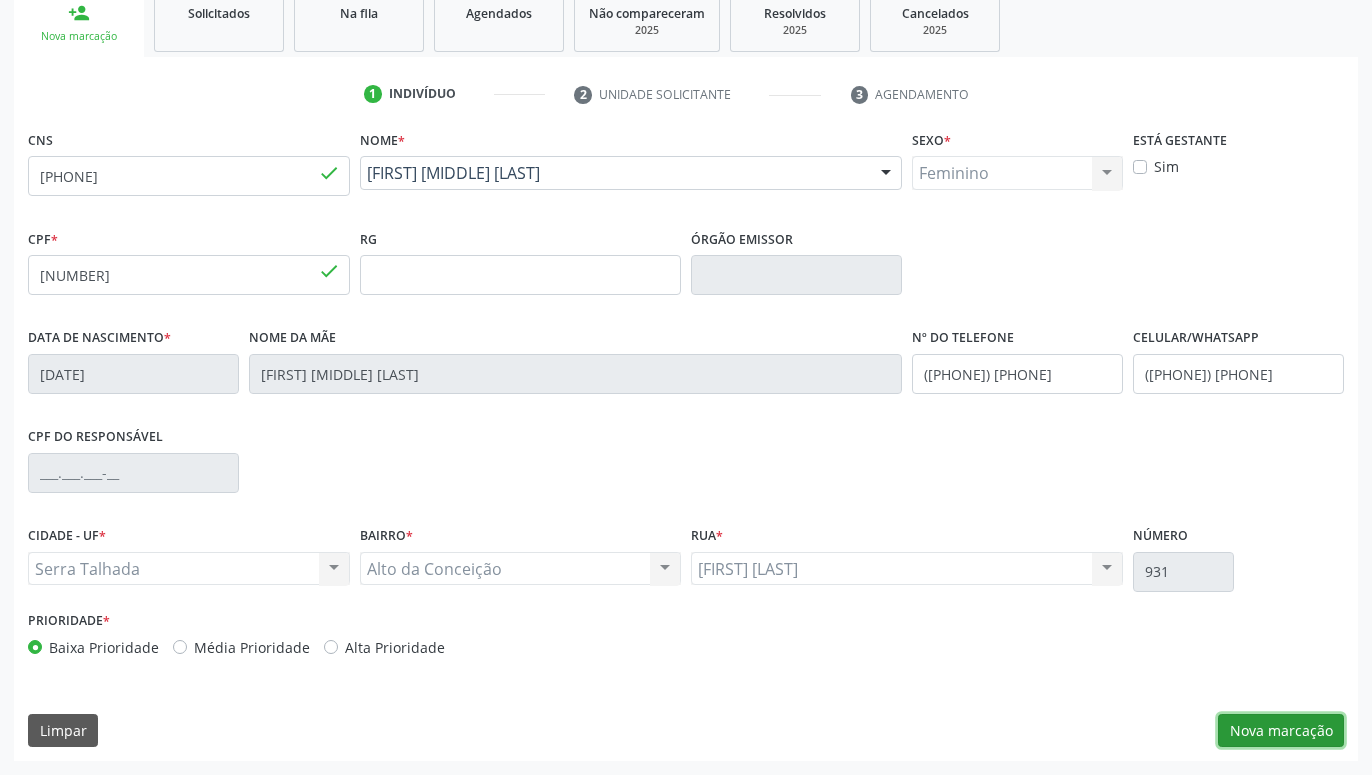 click on "Nova marcação" at bounding box center (1281, 731) 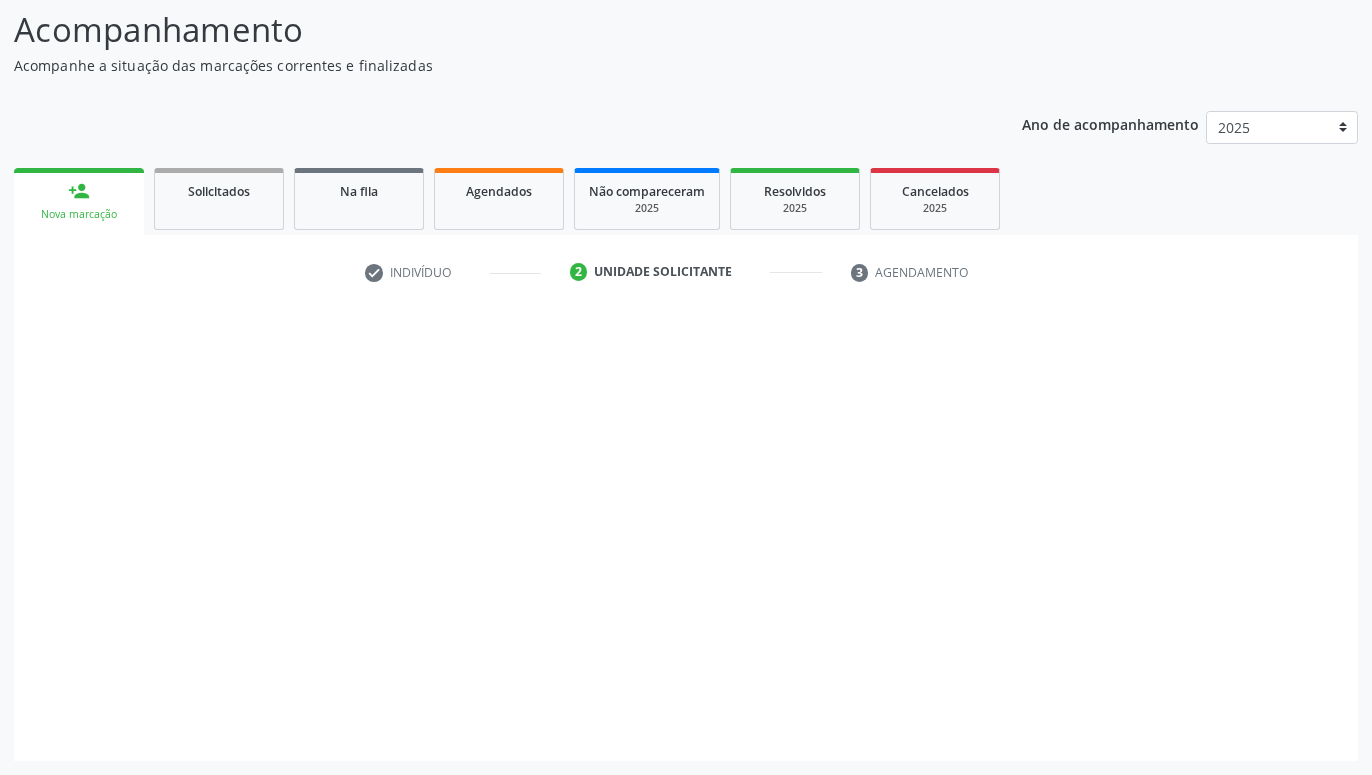 scroll, scrollTop: 131, scrollLeft: 0, axis: vertical 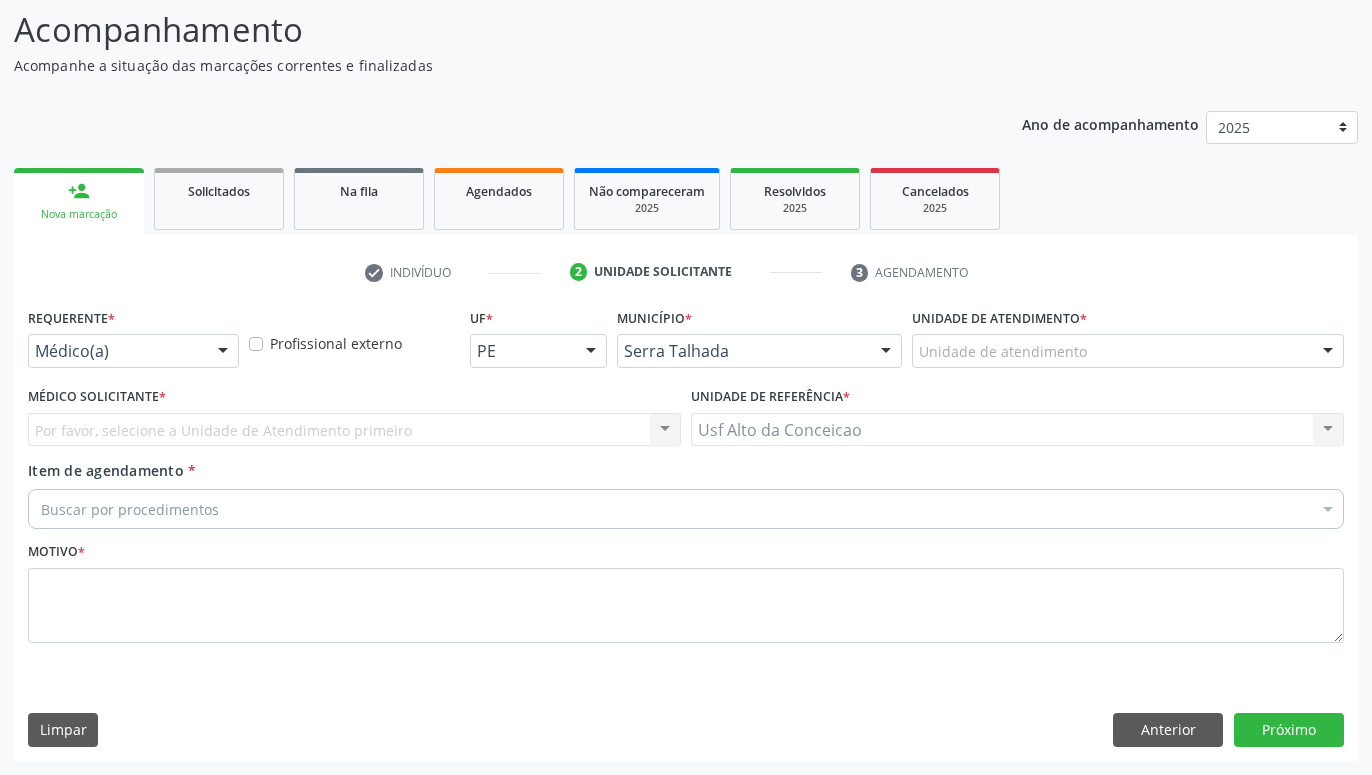 click at bounding box center [223, 352] 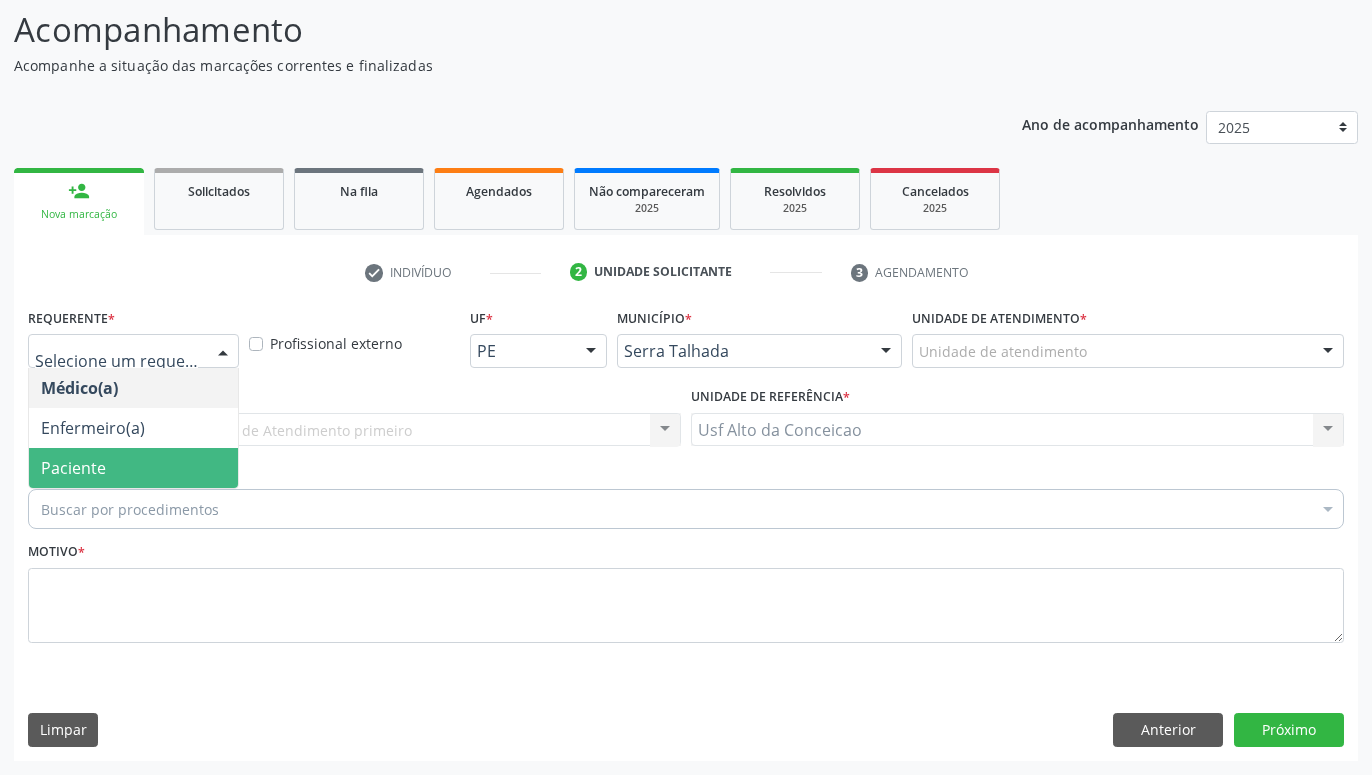 click on "Paciente" at bounding box center (133, 468) 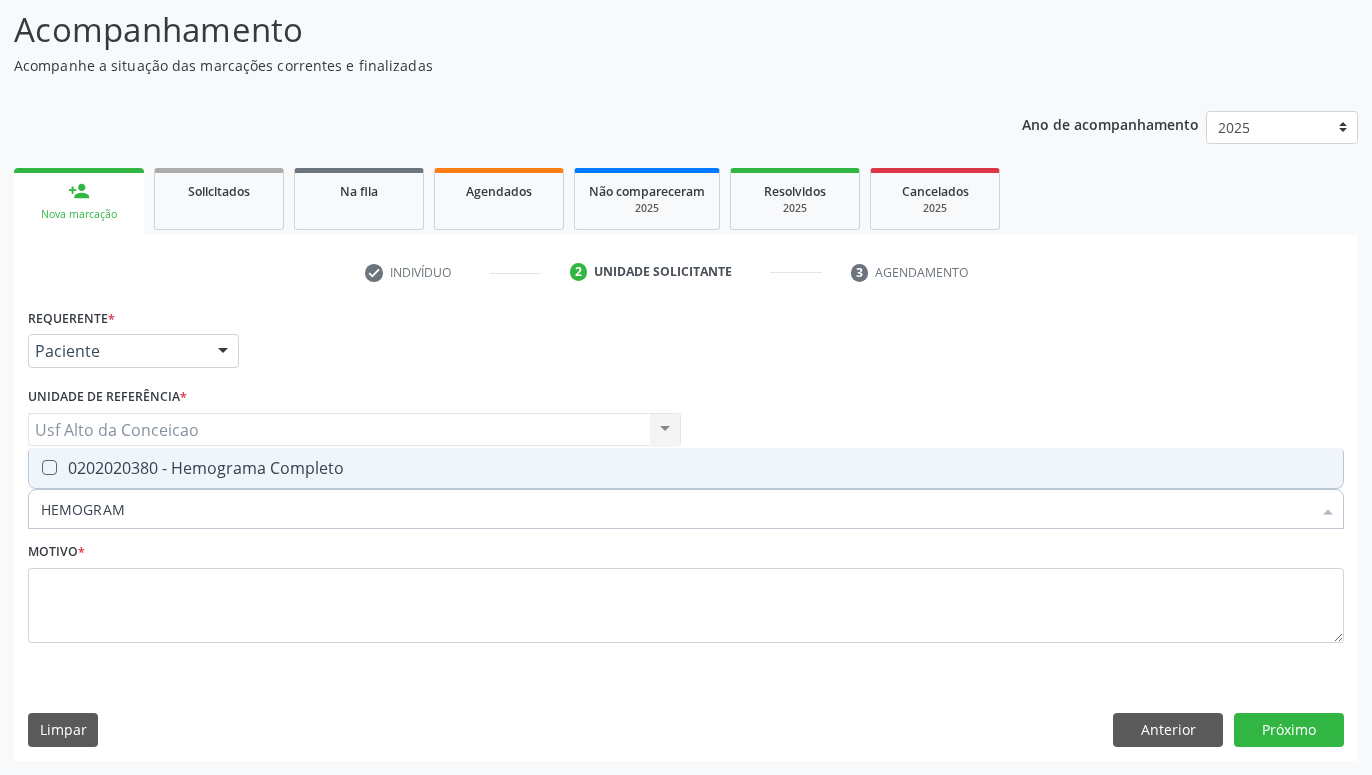 type on "HEMOGRAMA" 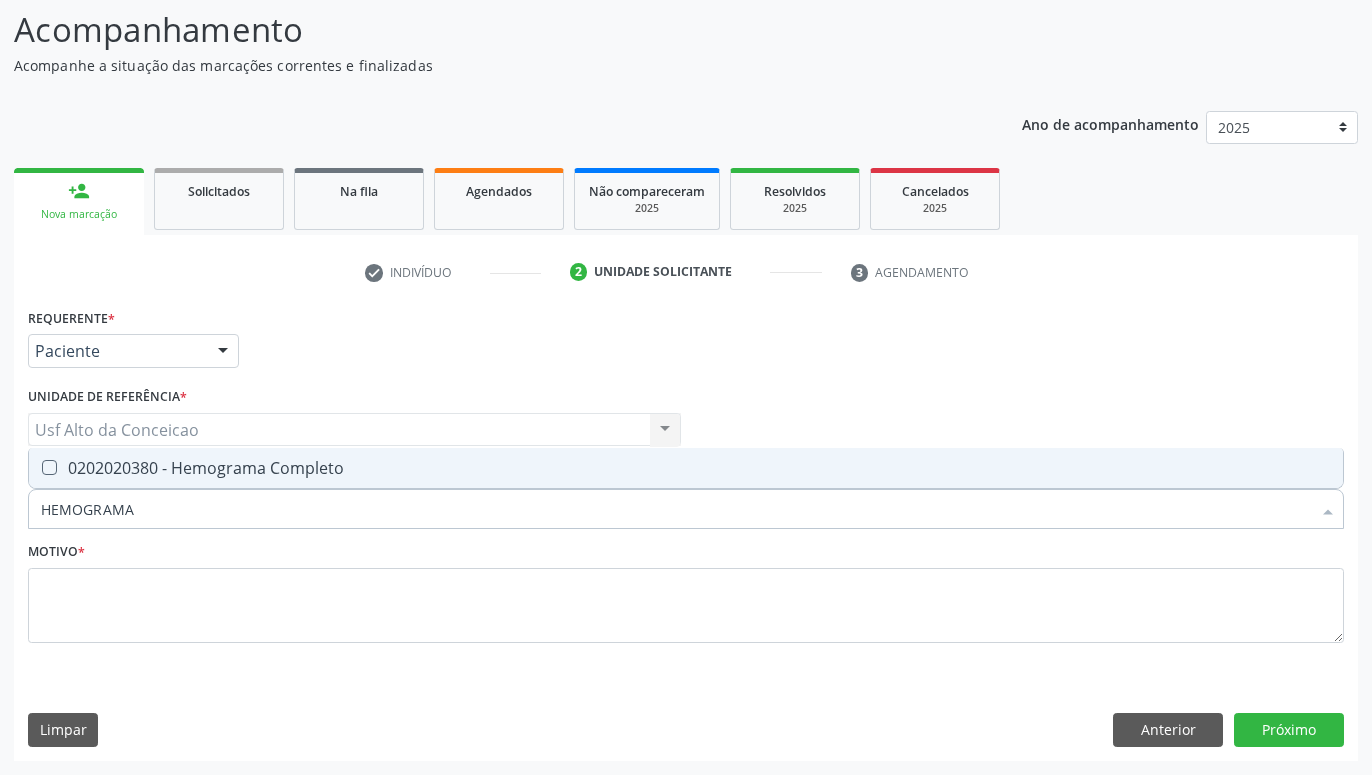 click on "0202020380 - Hemograma Completo" at bounding box center [686, 468] 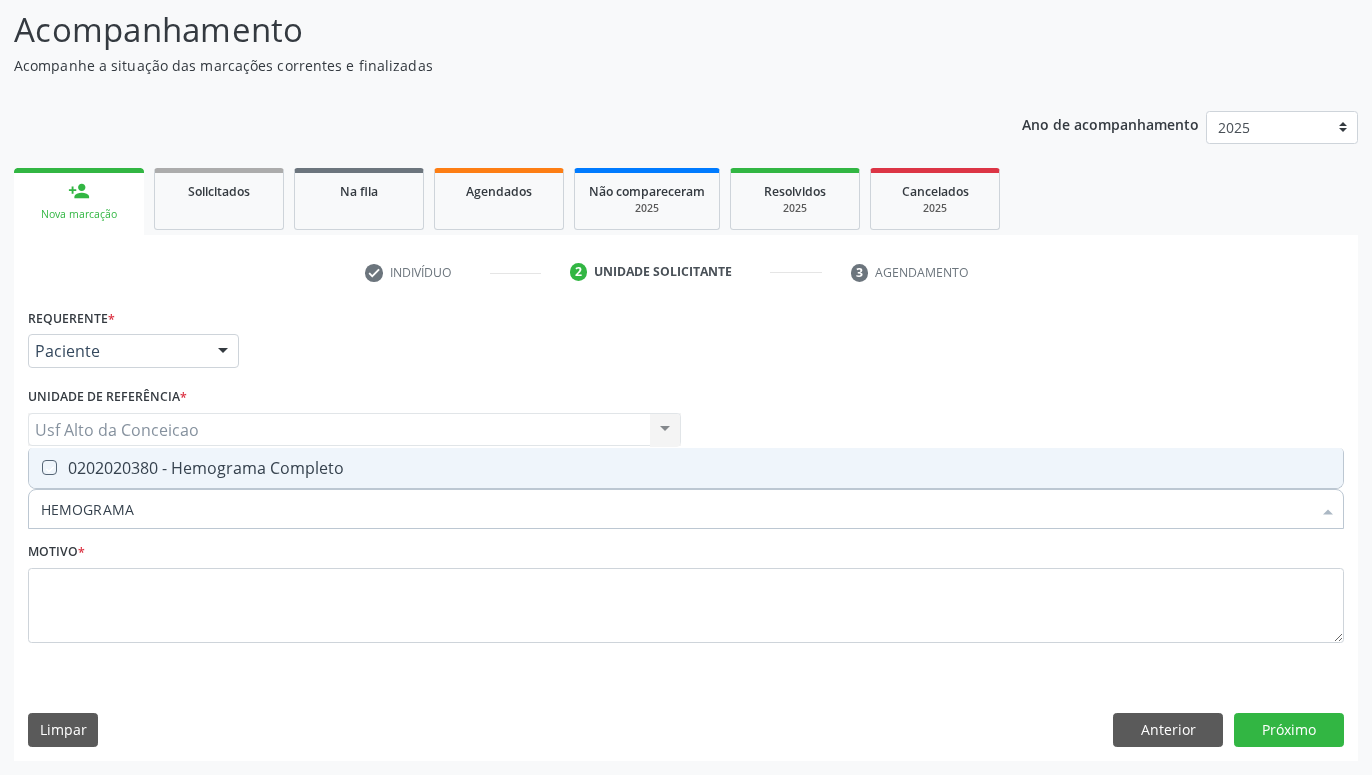 checkbox on "true" 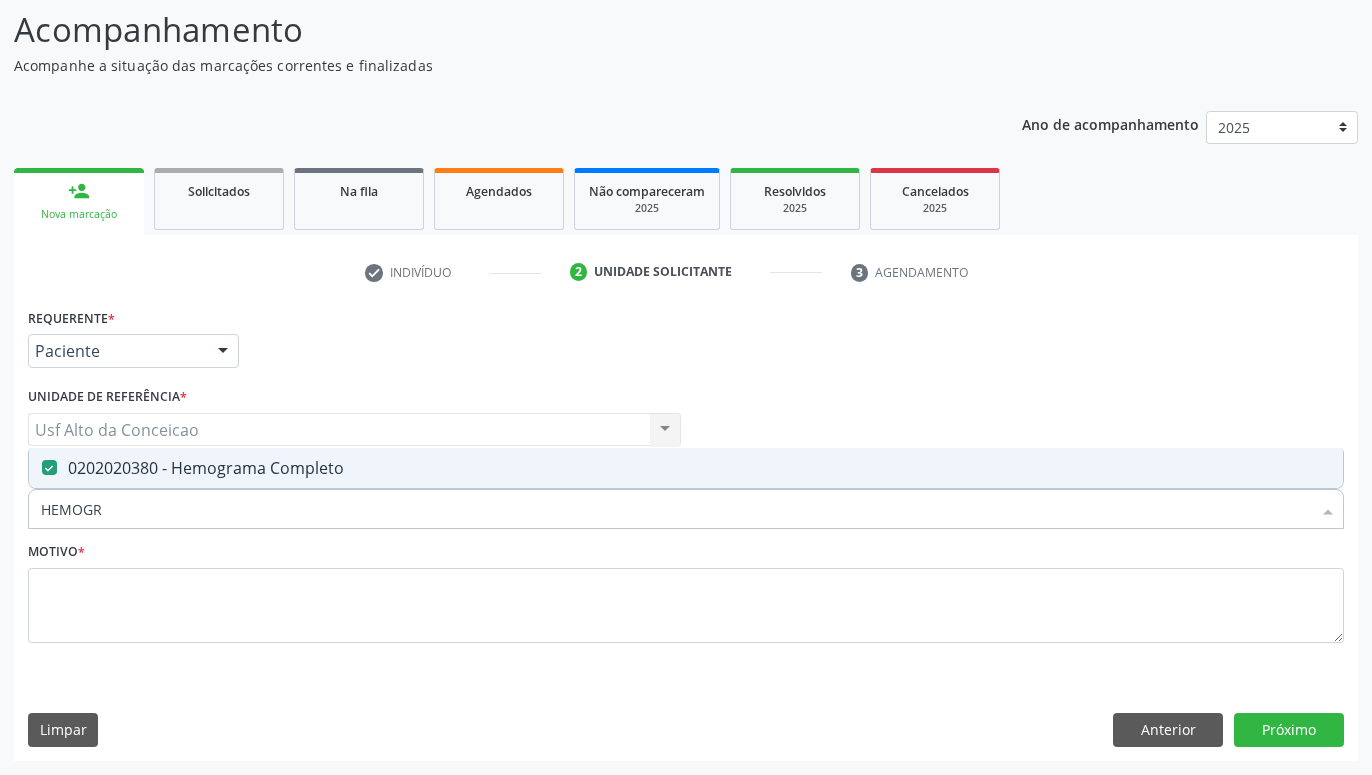 type on "HEMOG" 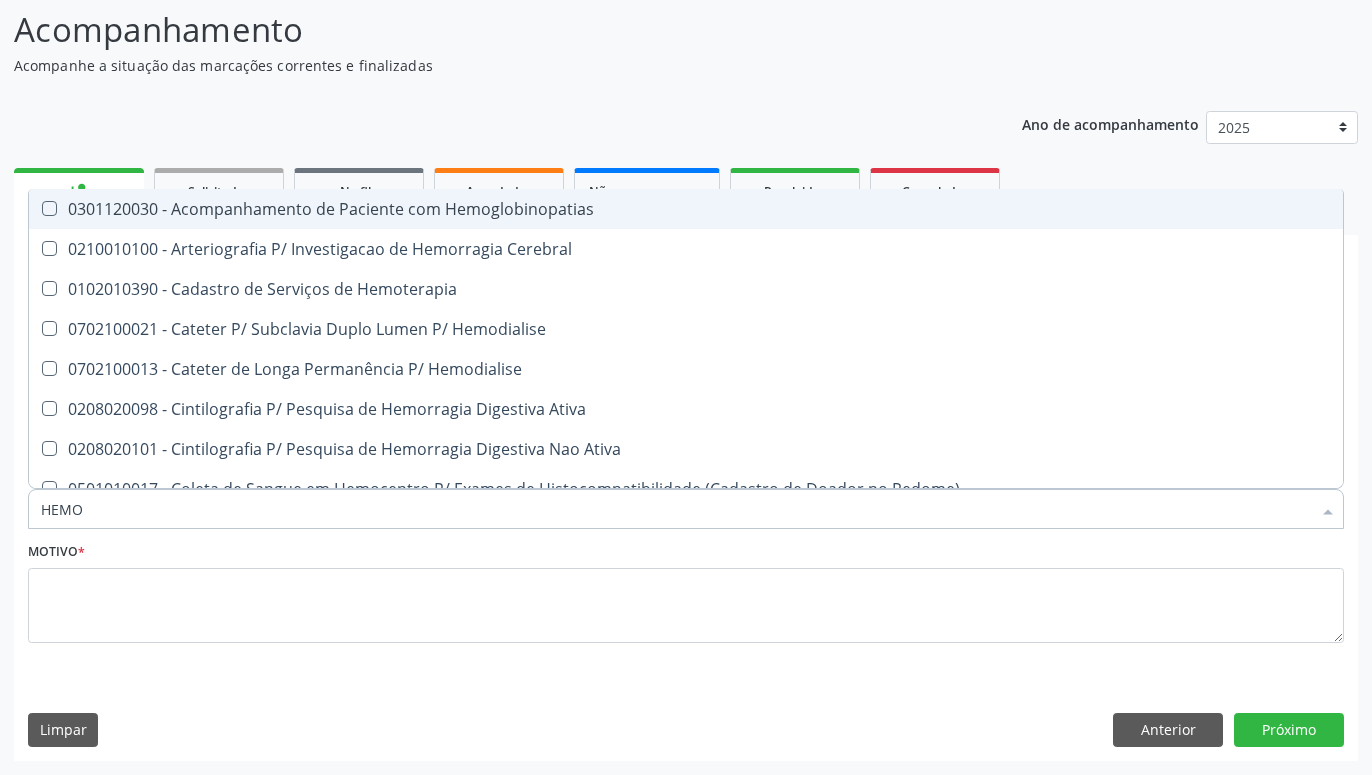 type on "HEM" 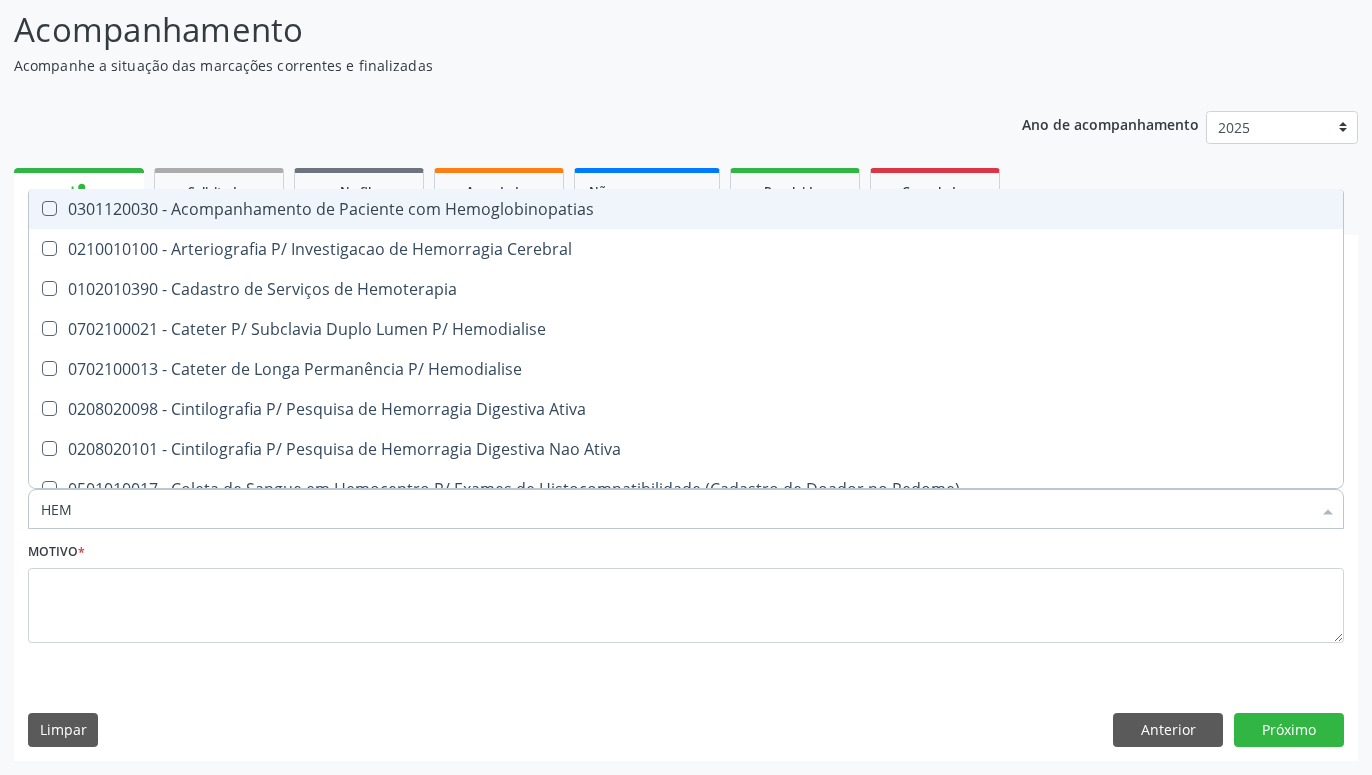 type on "HE" 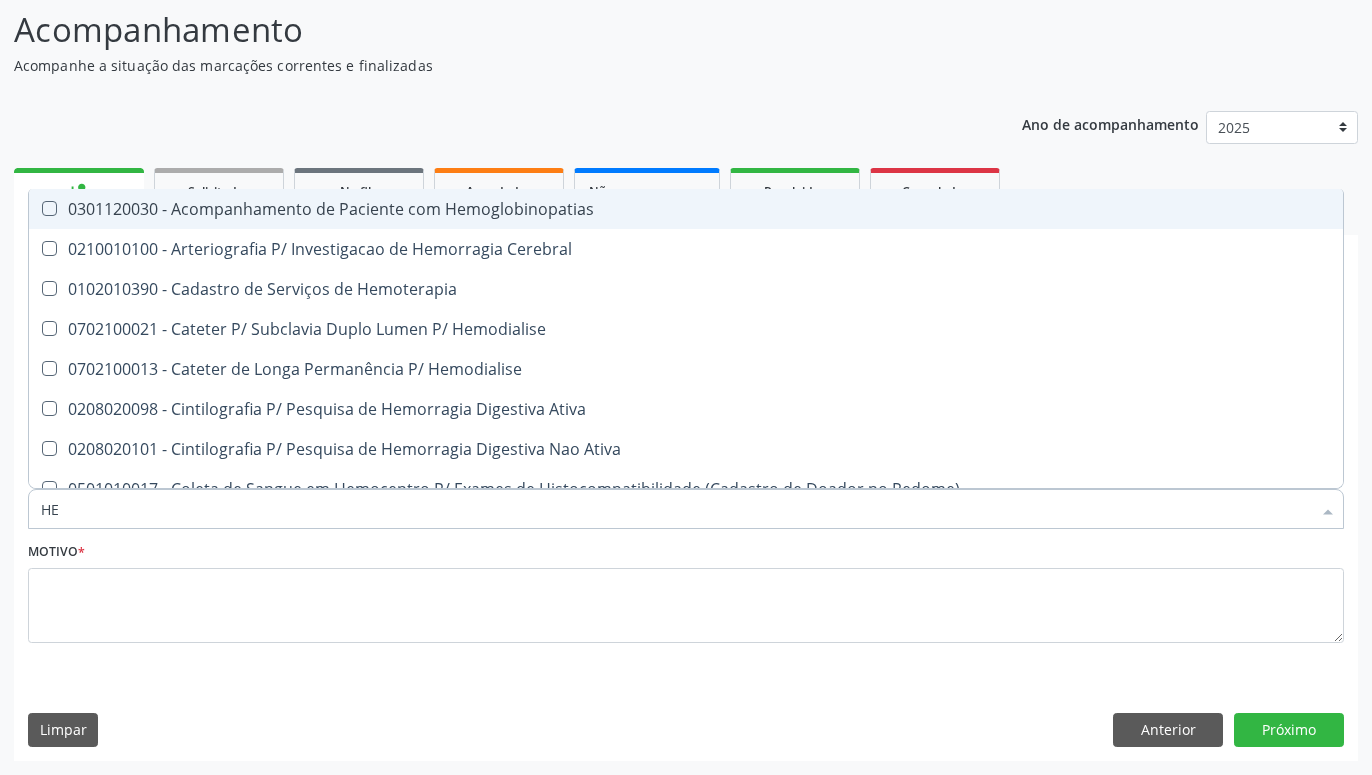 type on "H" 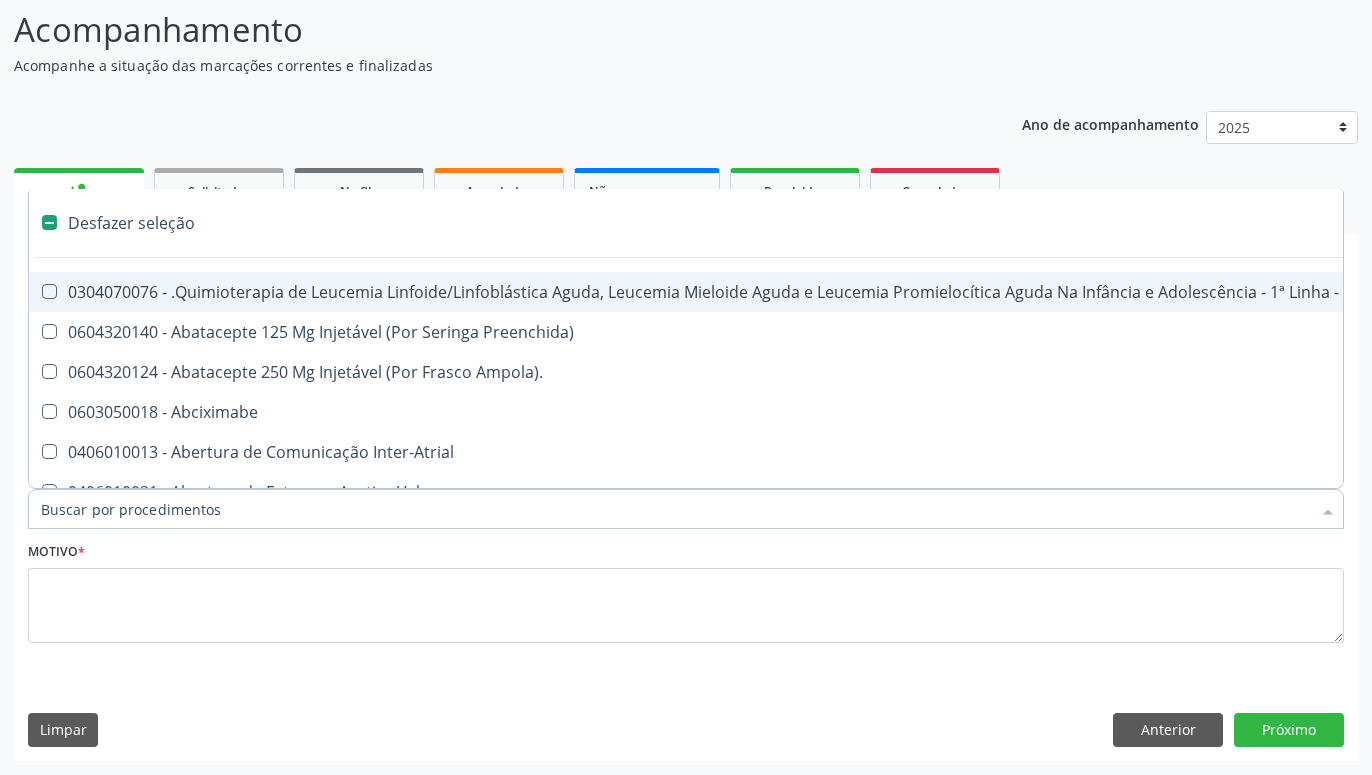 type on "H" 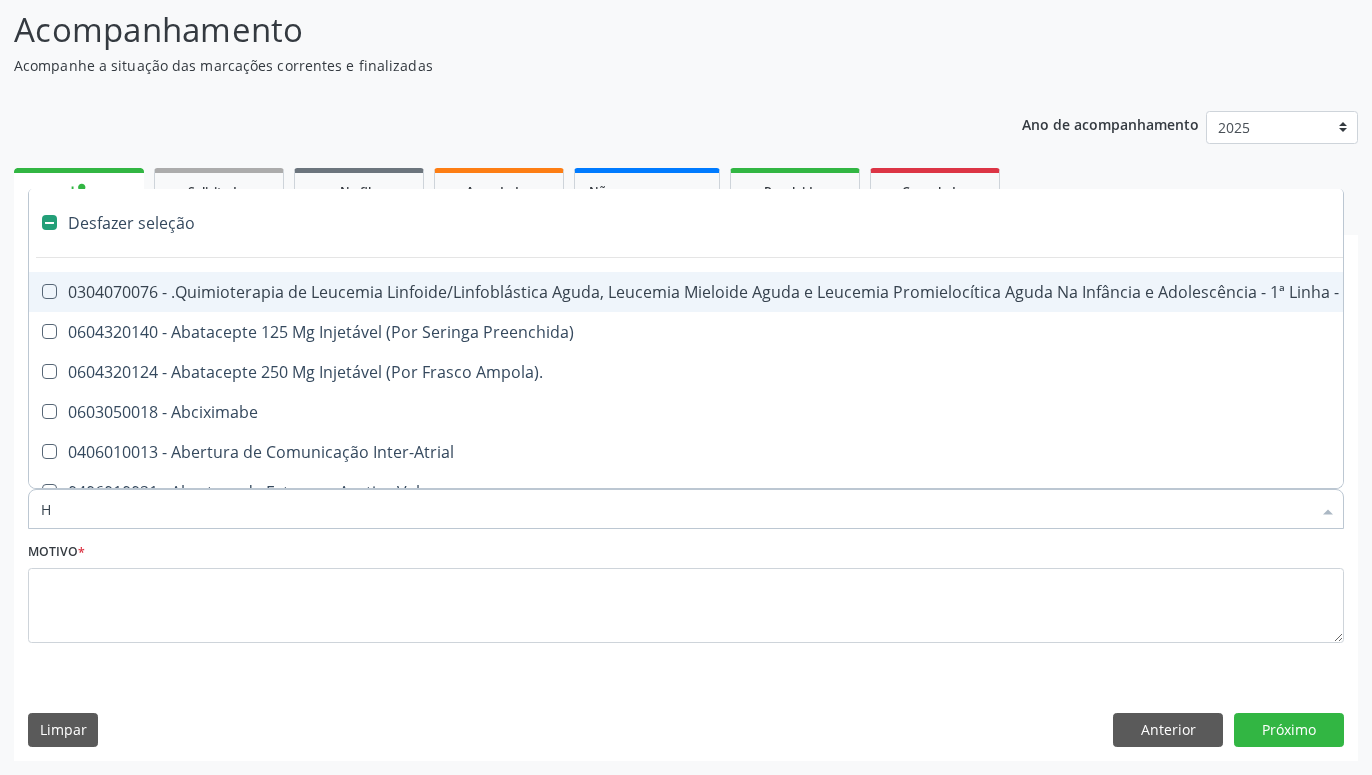 checkbox on "true" 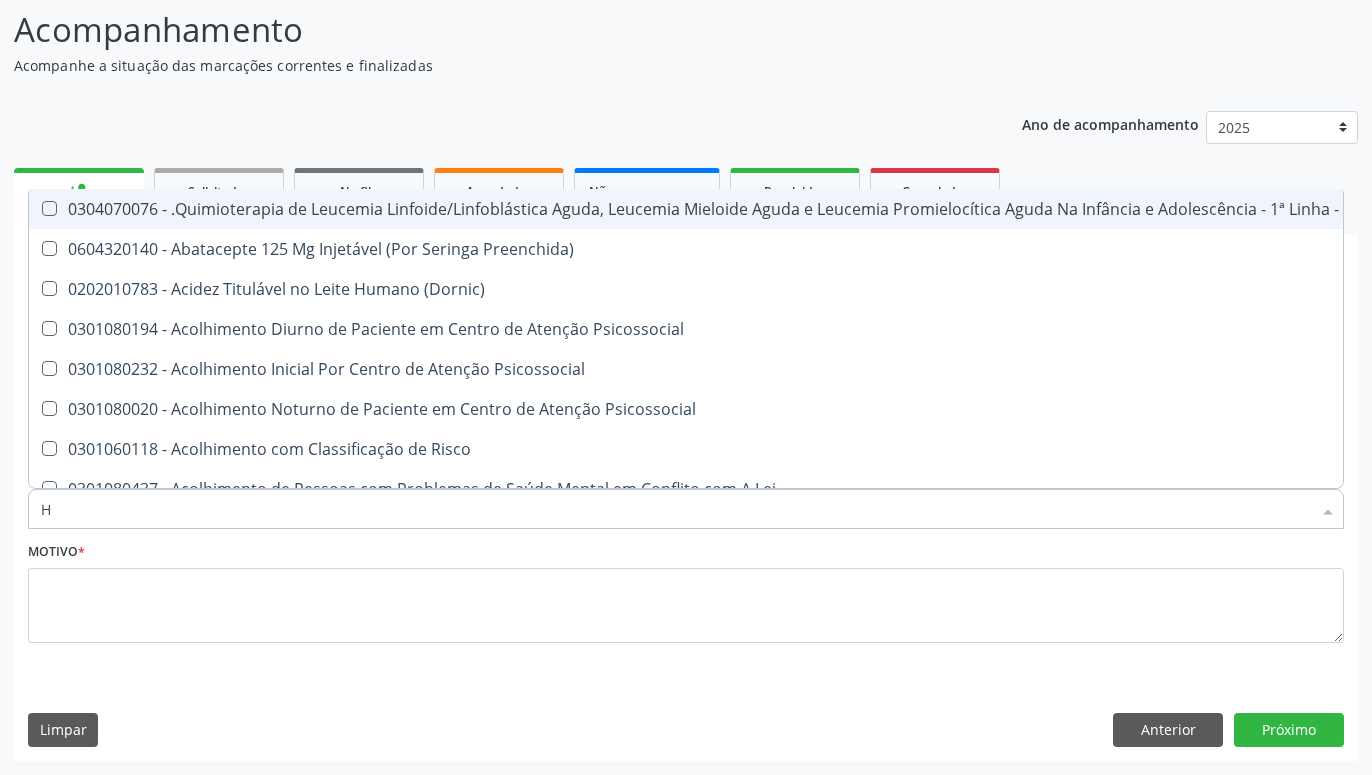 type on "HE" 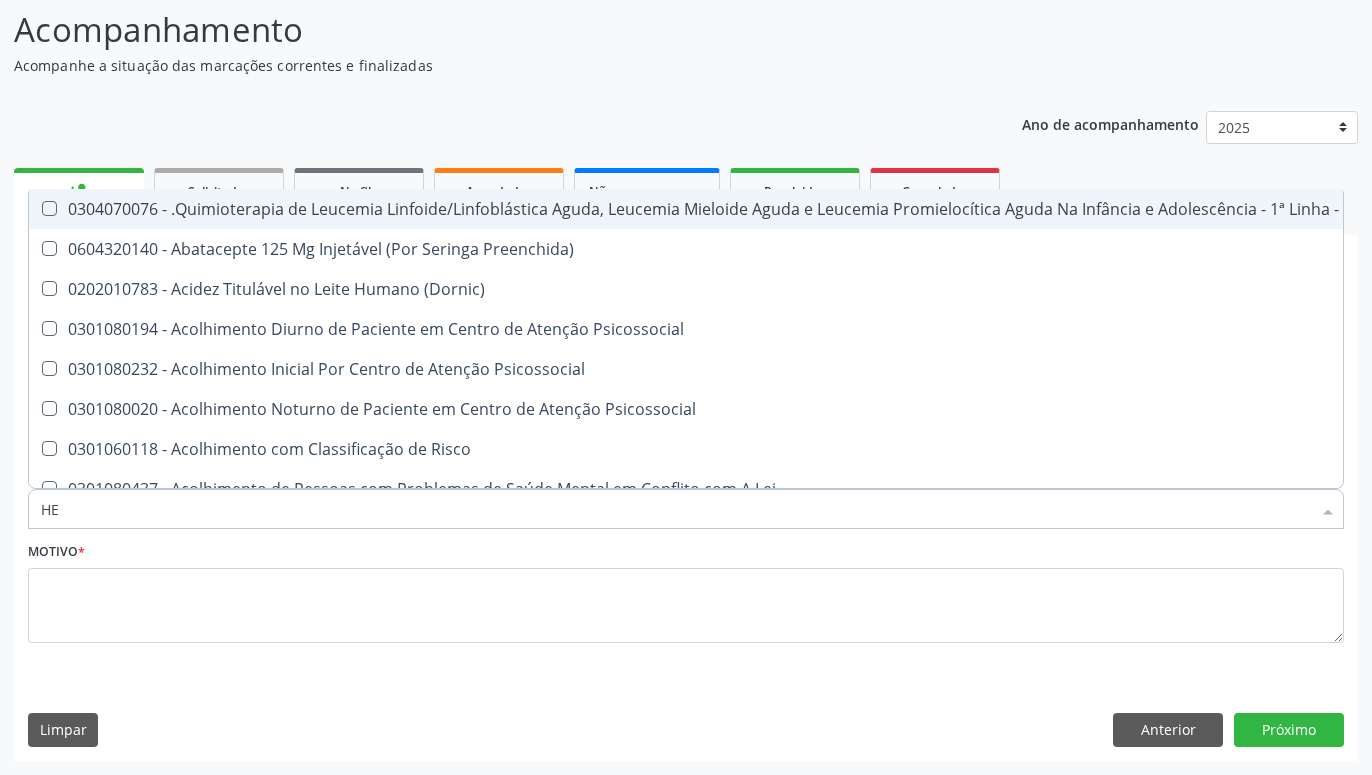 checkbox on "true" 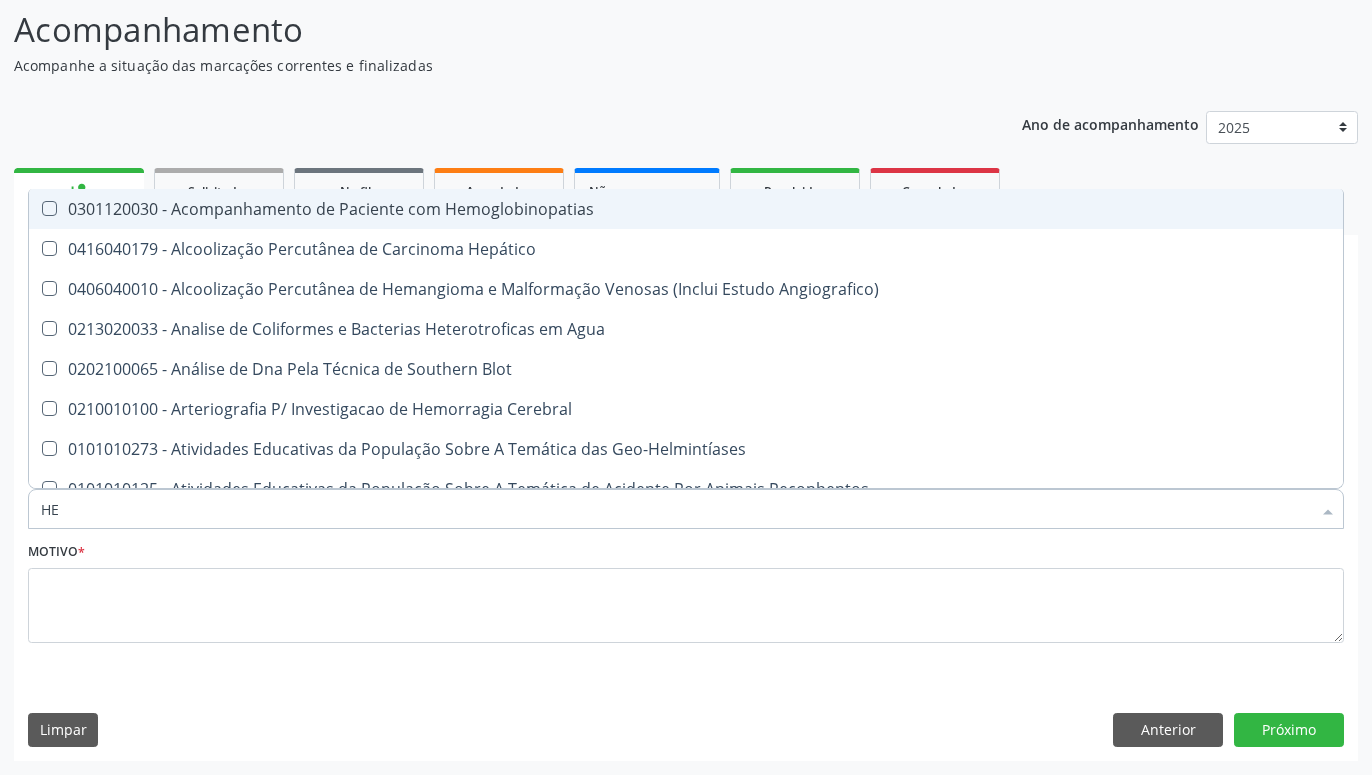 type on "HEM" 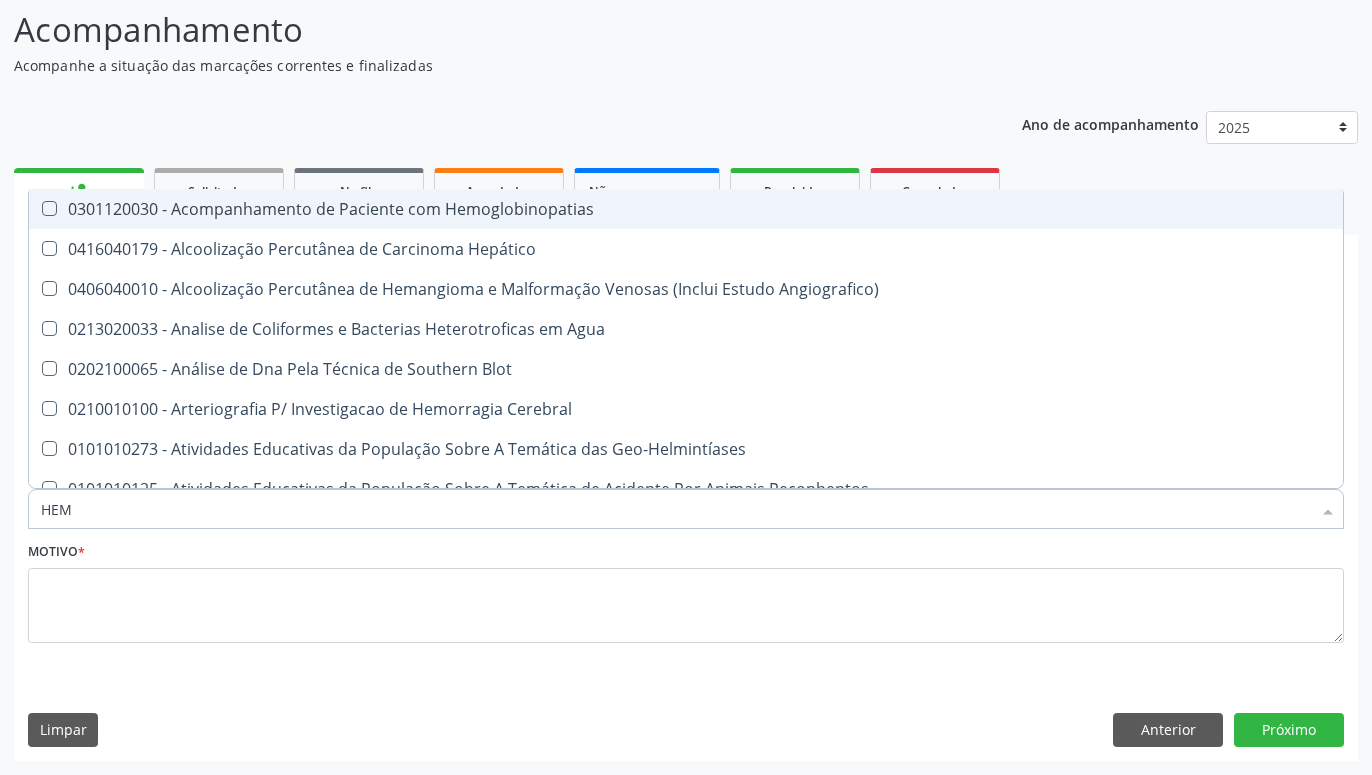 checkbox on "true" 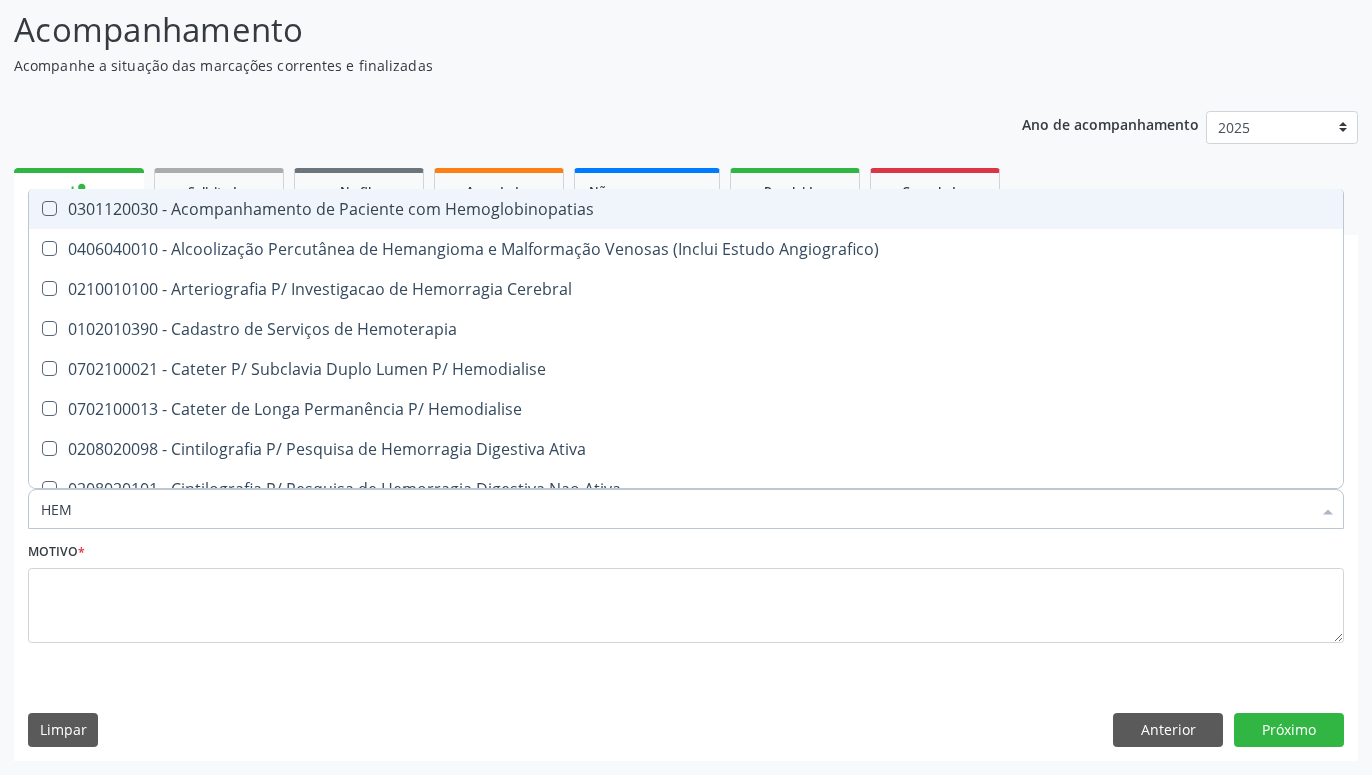 type on "HEMO" 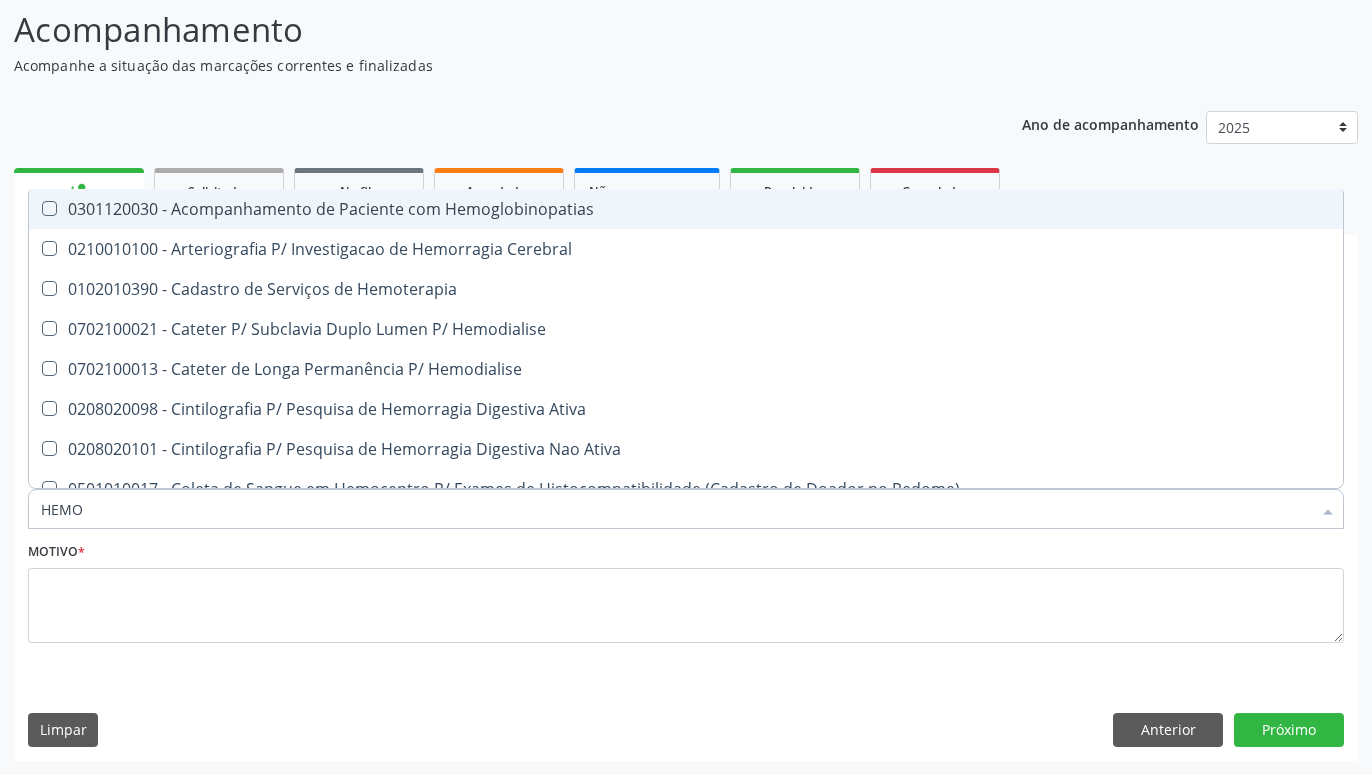 type on "HEMOG" 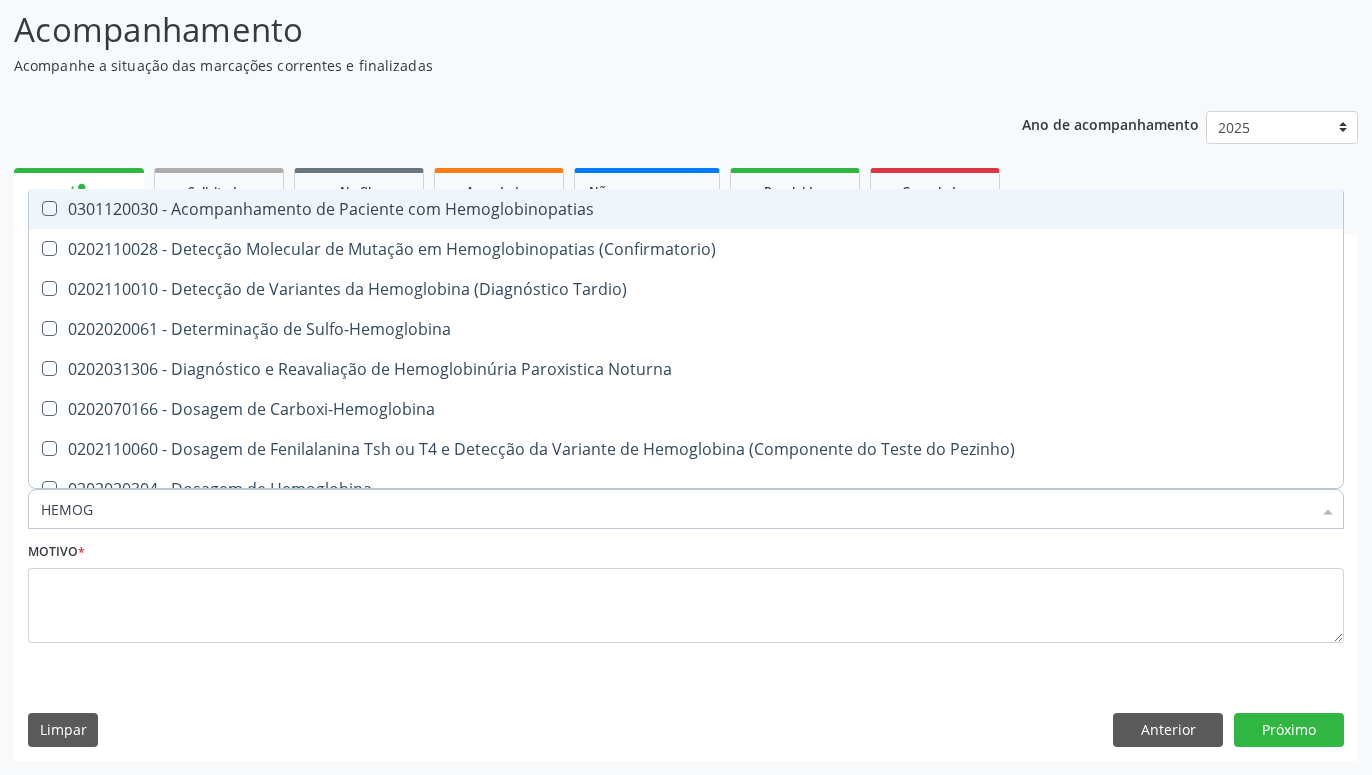 type on "HEMOGL" 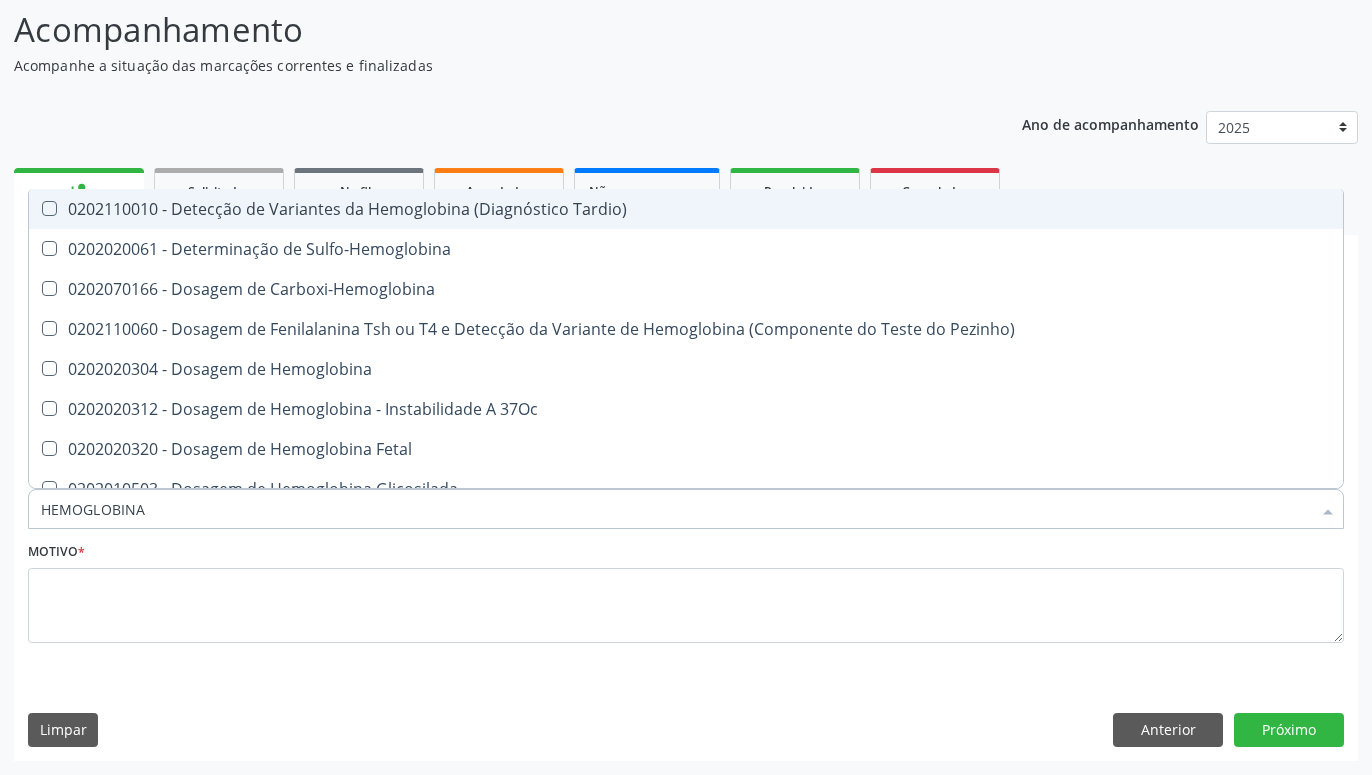 type on "HEMOGLOBINA G" 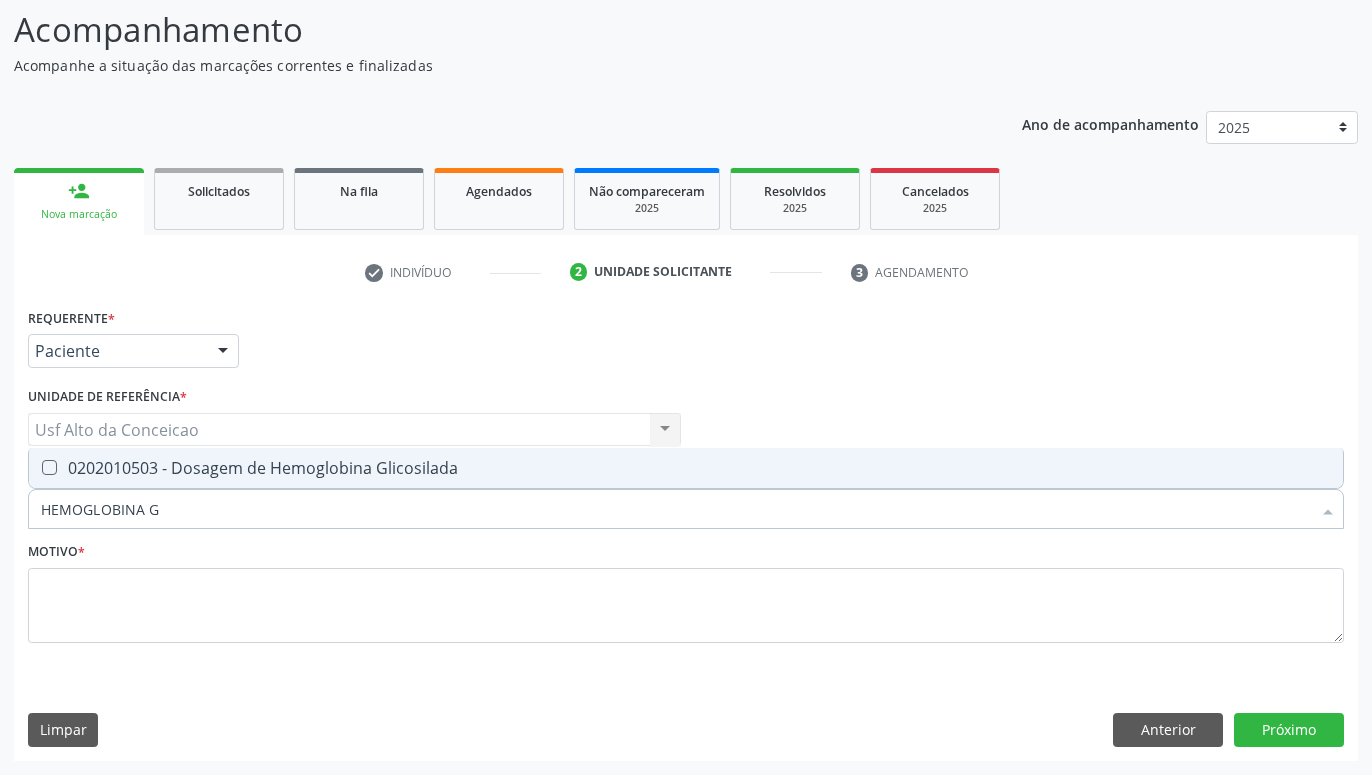 click on "0202010503 - Dosagem de Hemoglobina Glicosilada" at bounding box center (686, 468) 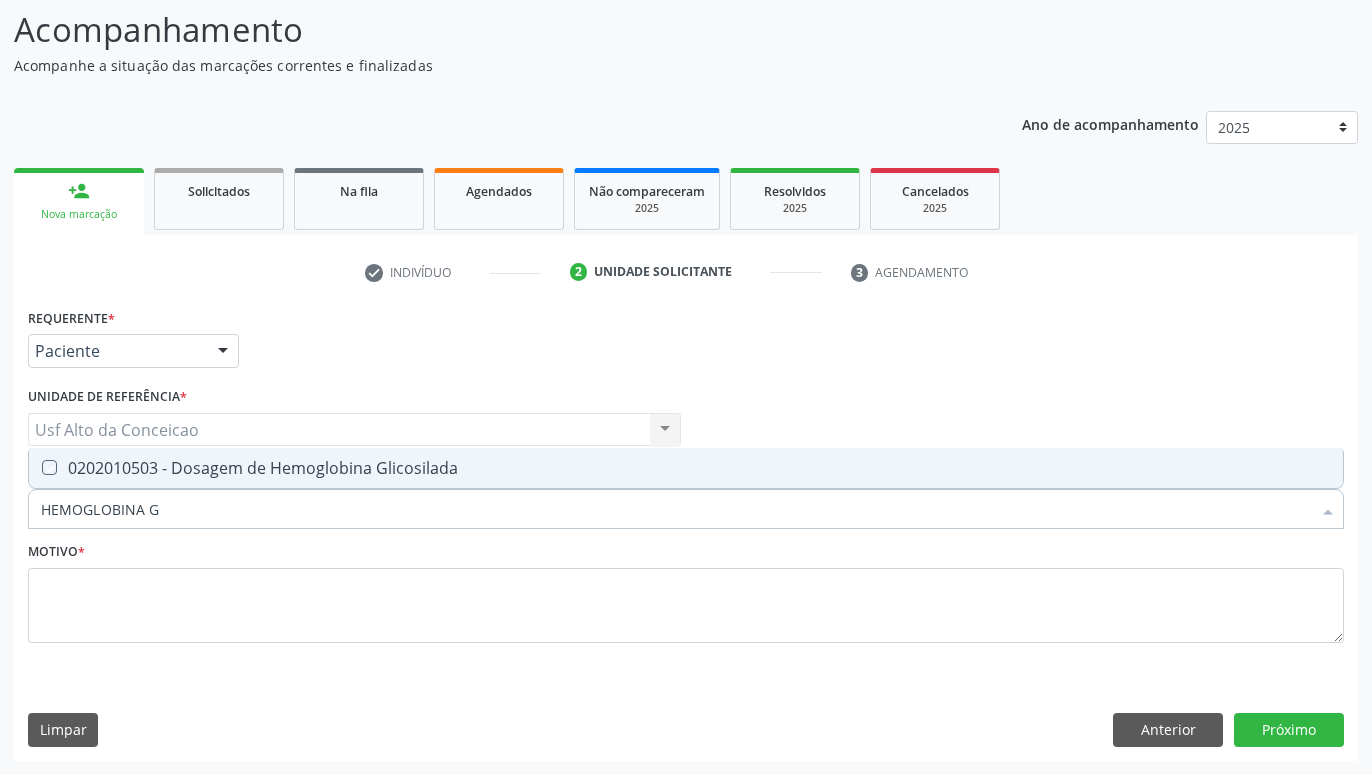checkbox on "true" 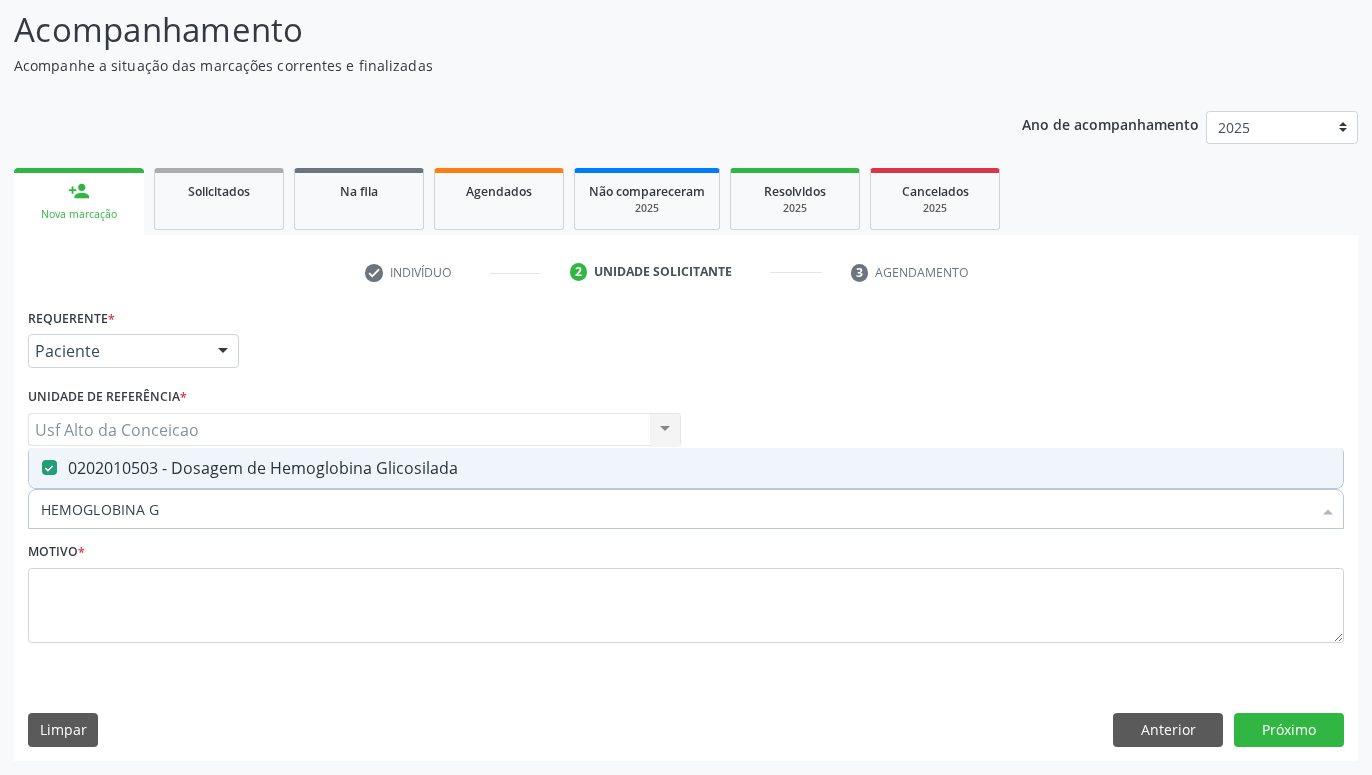 type on "HEMOGLOBINA" 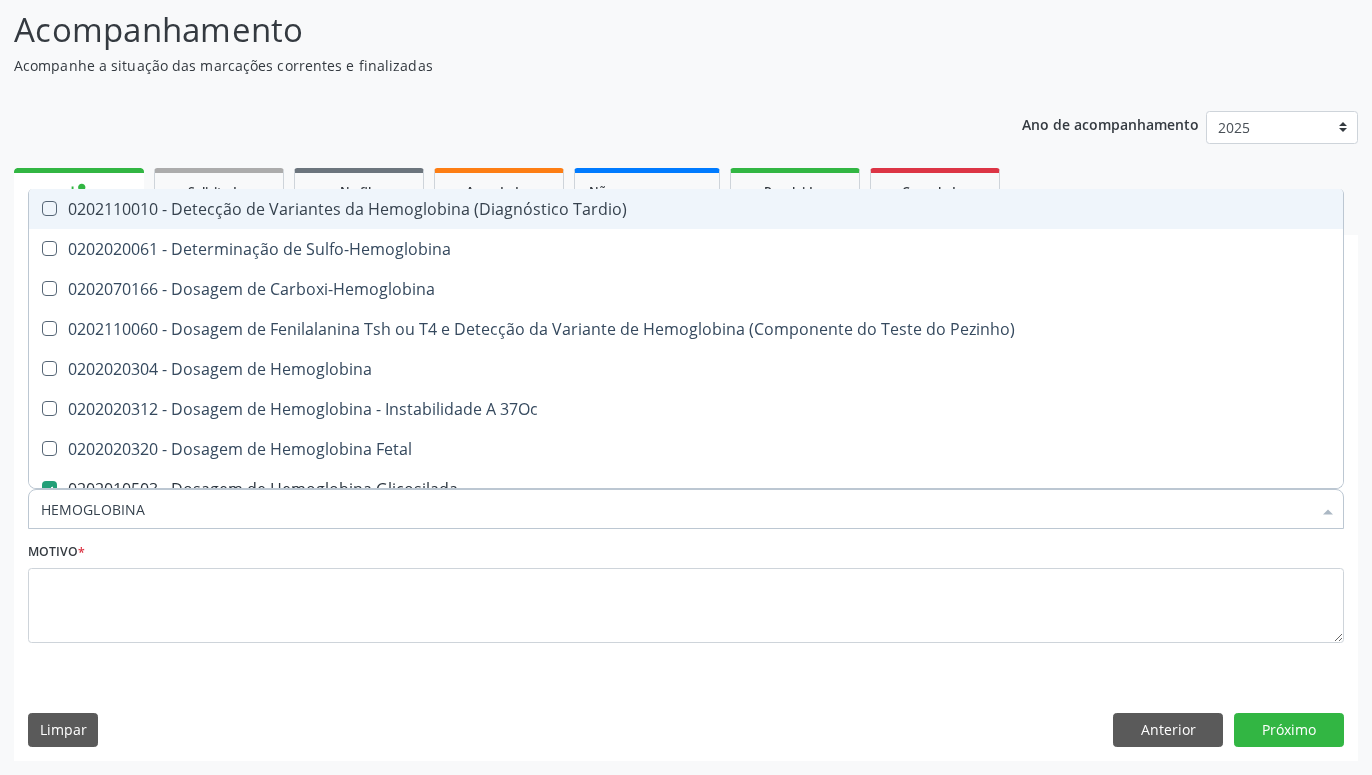 type on "HEMOGLOBIN" 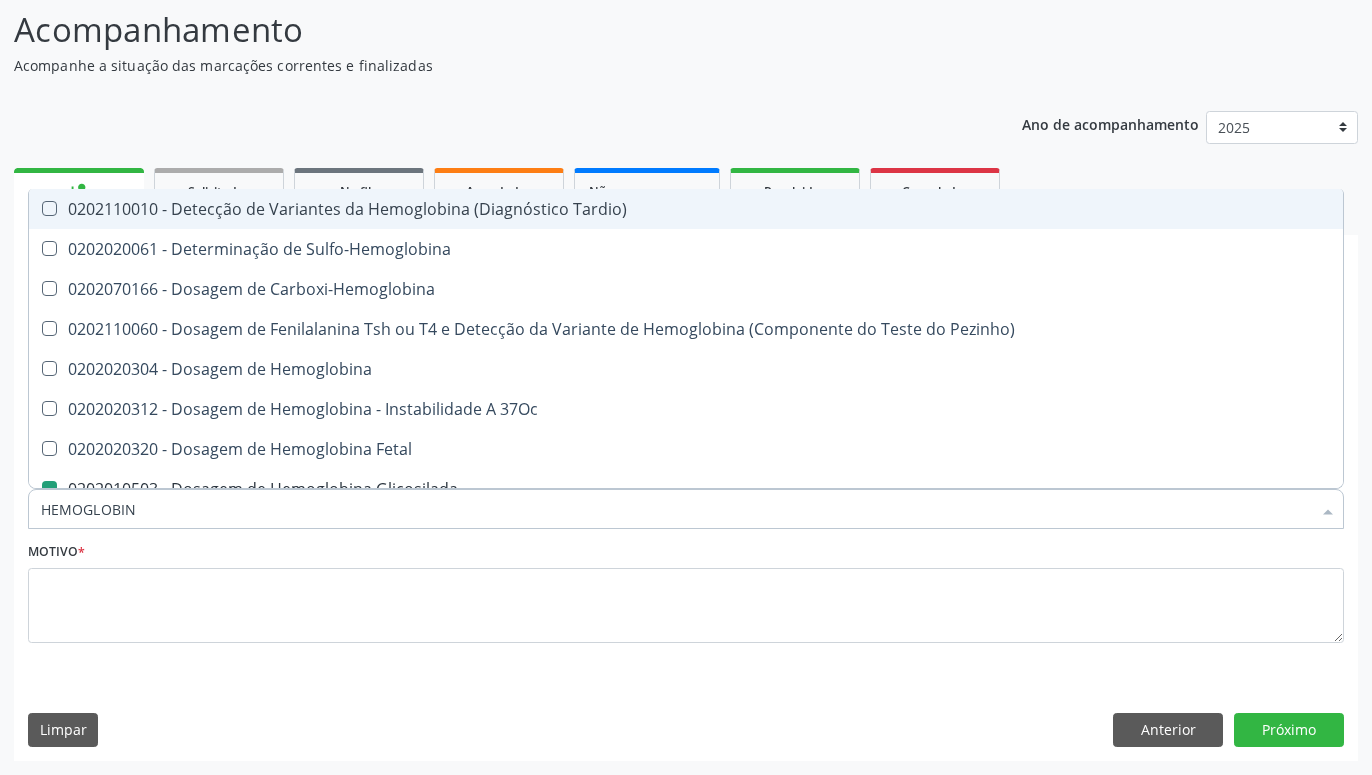 checkbox on "true" 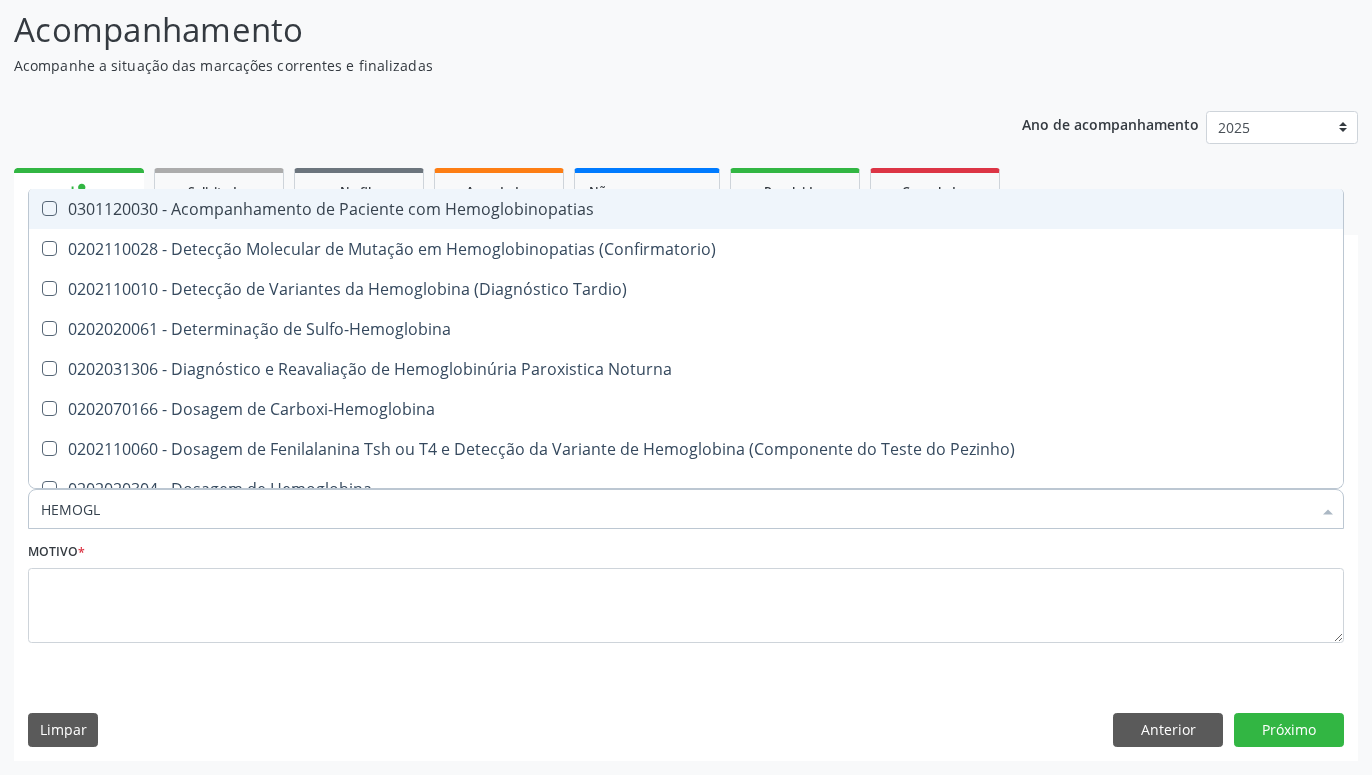 type on "HEMOG" 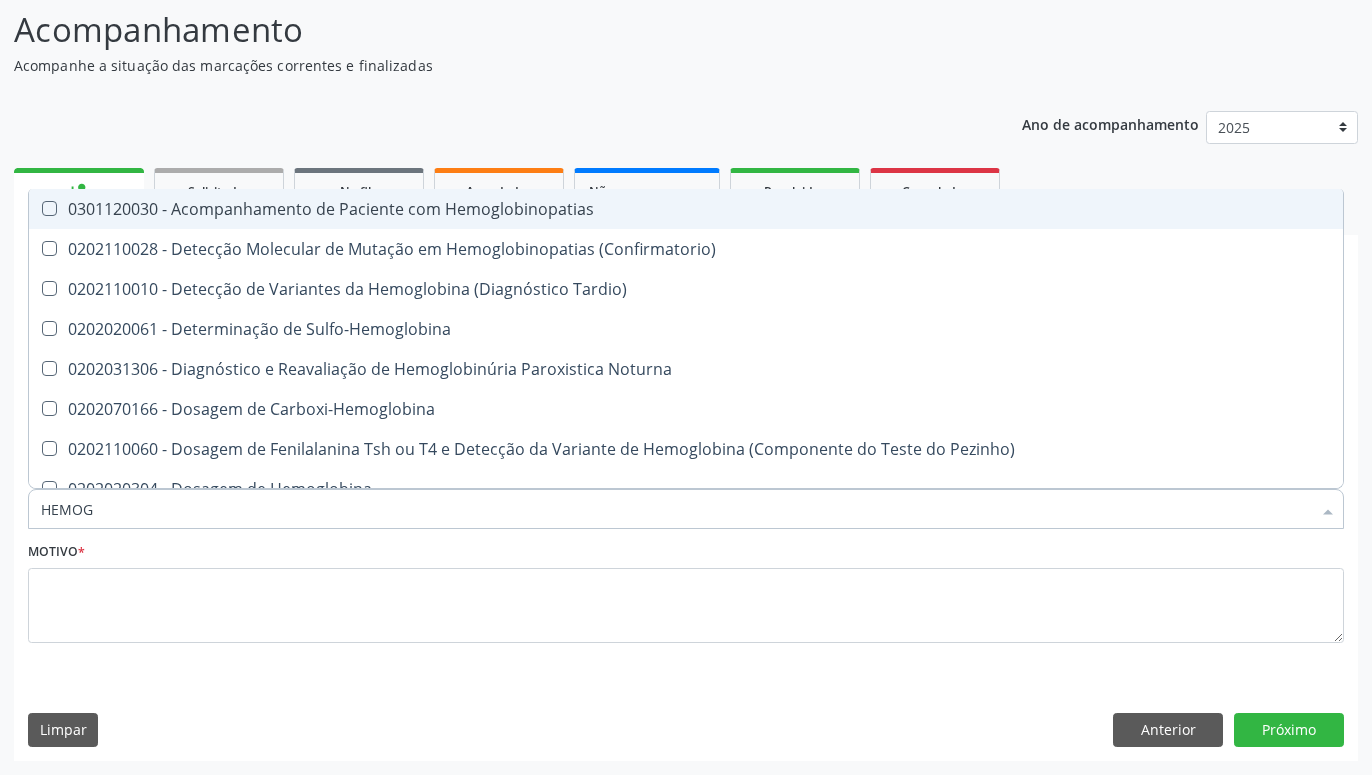 type on "HEMO" 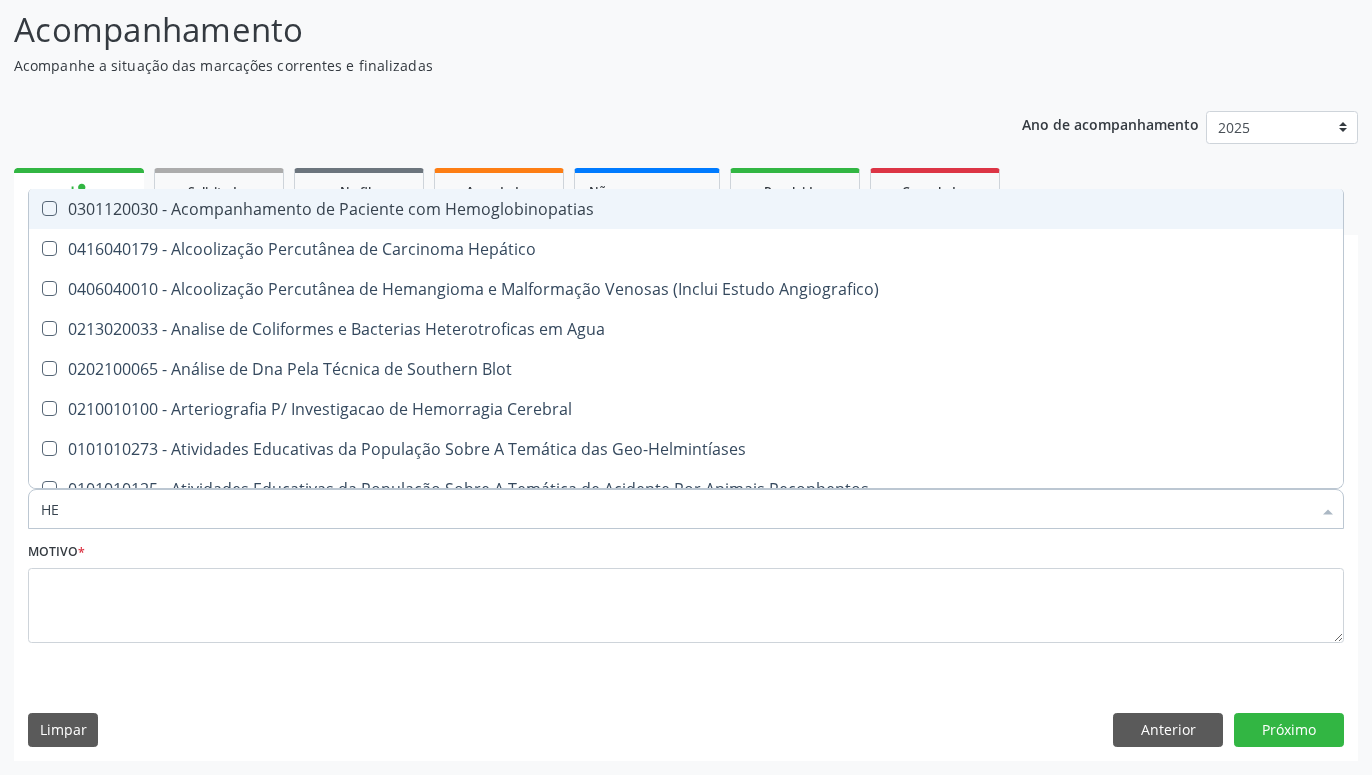 type on "H" 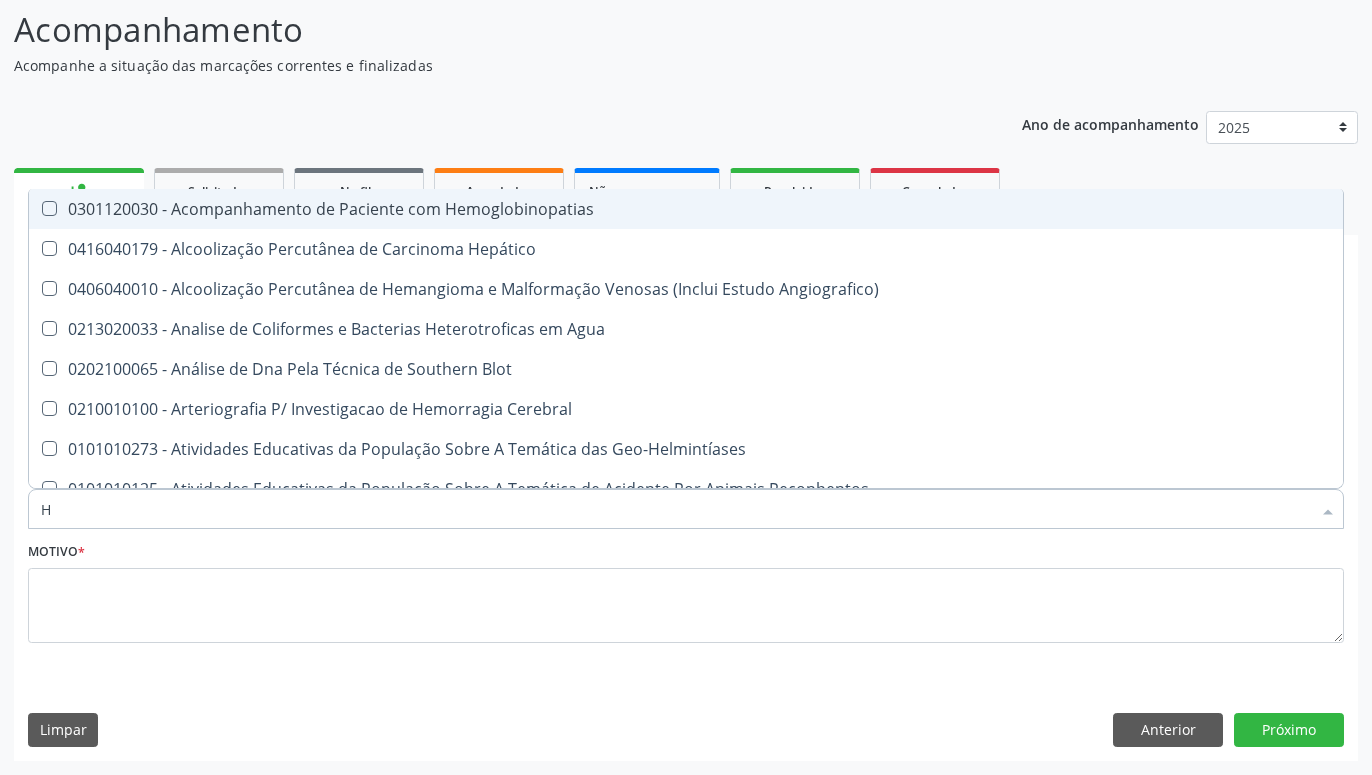 checkbox on "false" 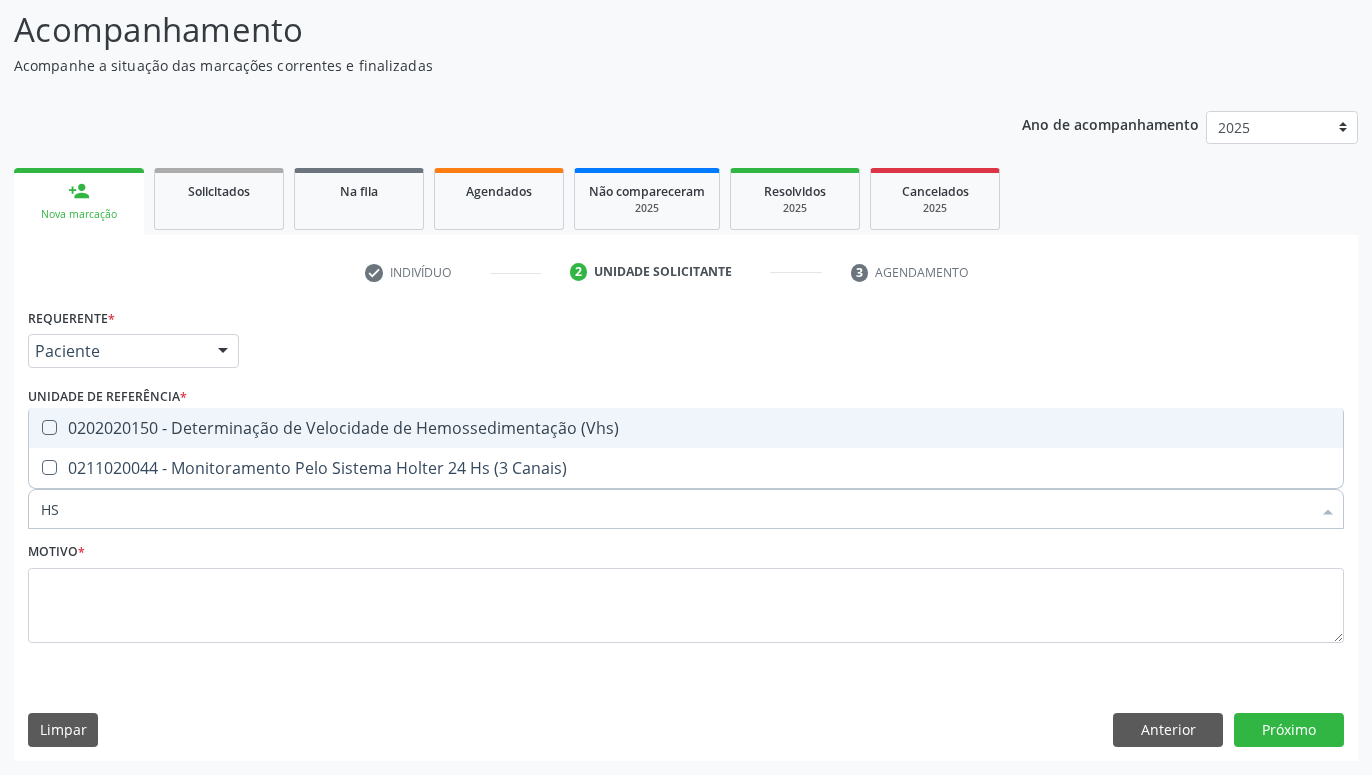 type on "H" 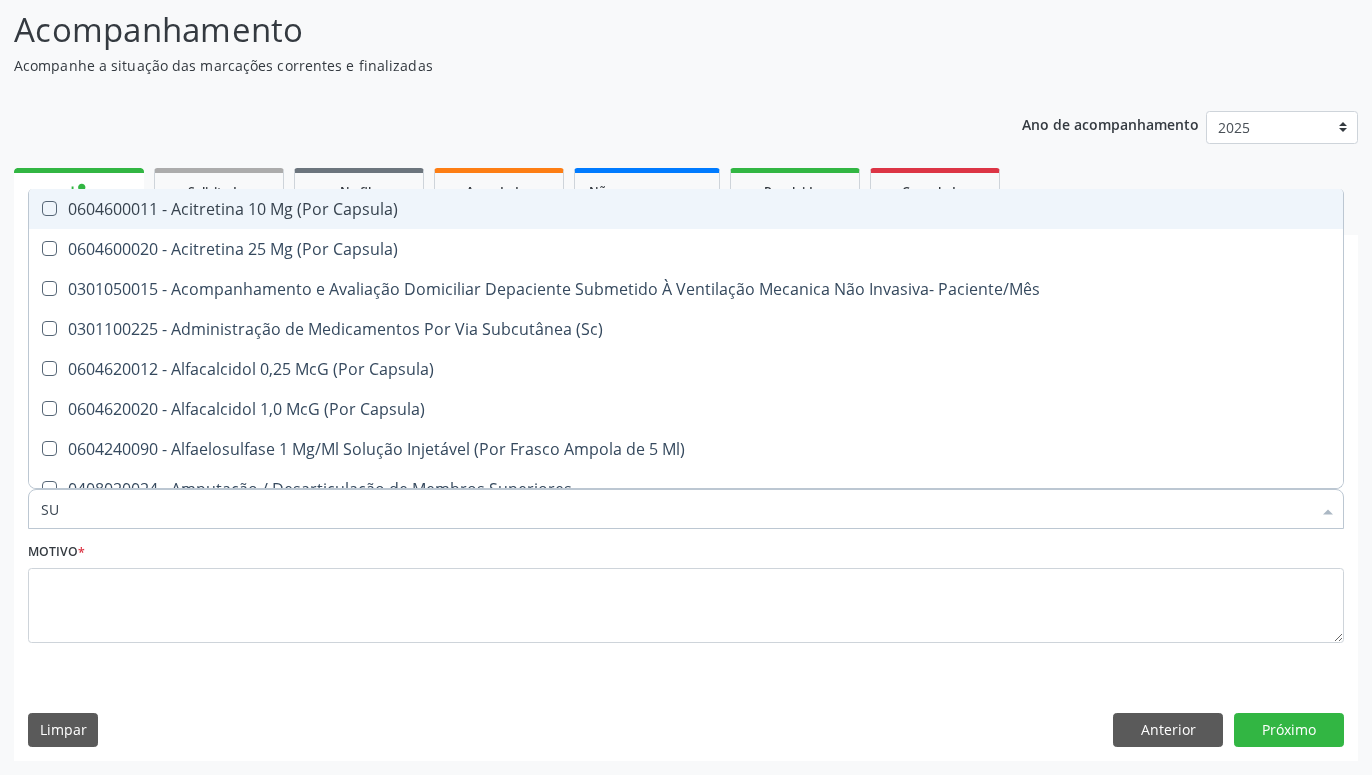 type on "S" 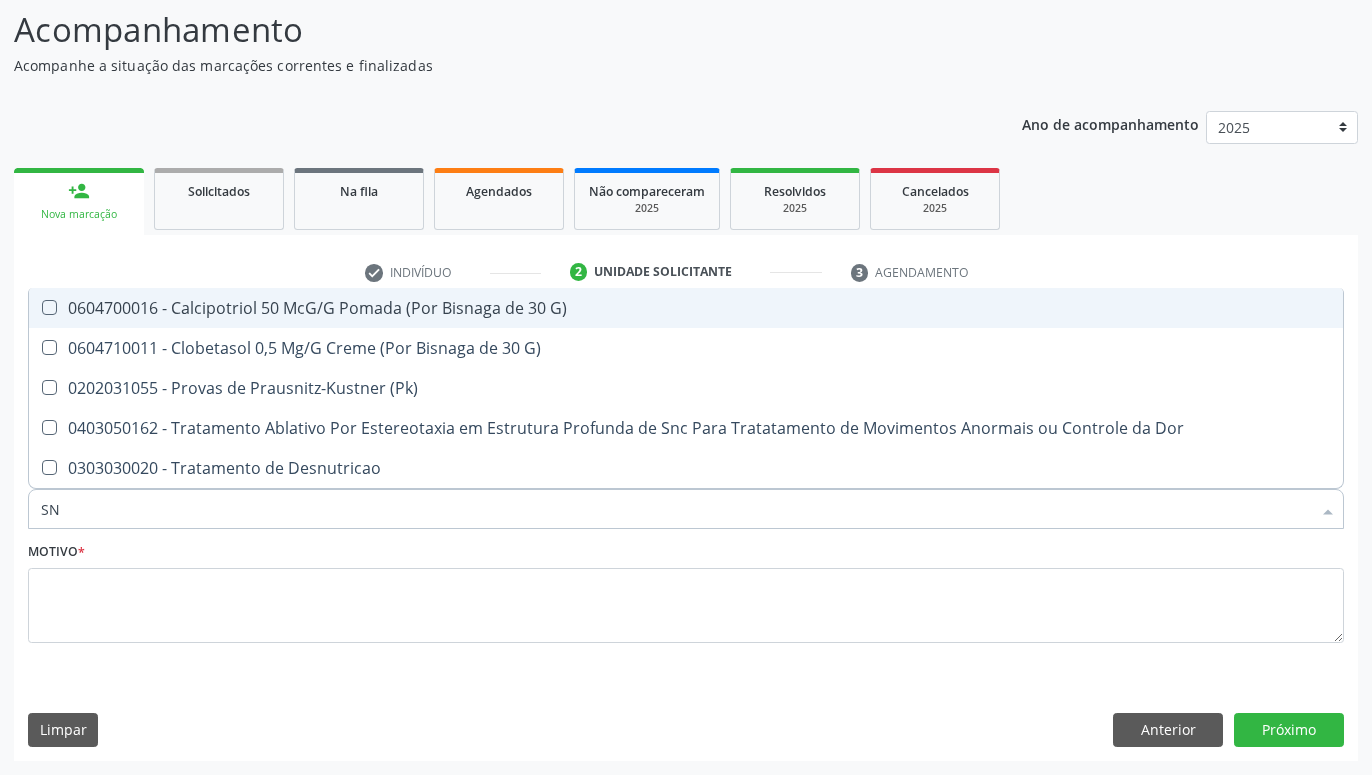 type on "S" 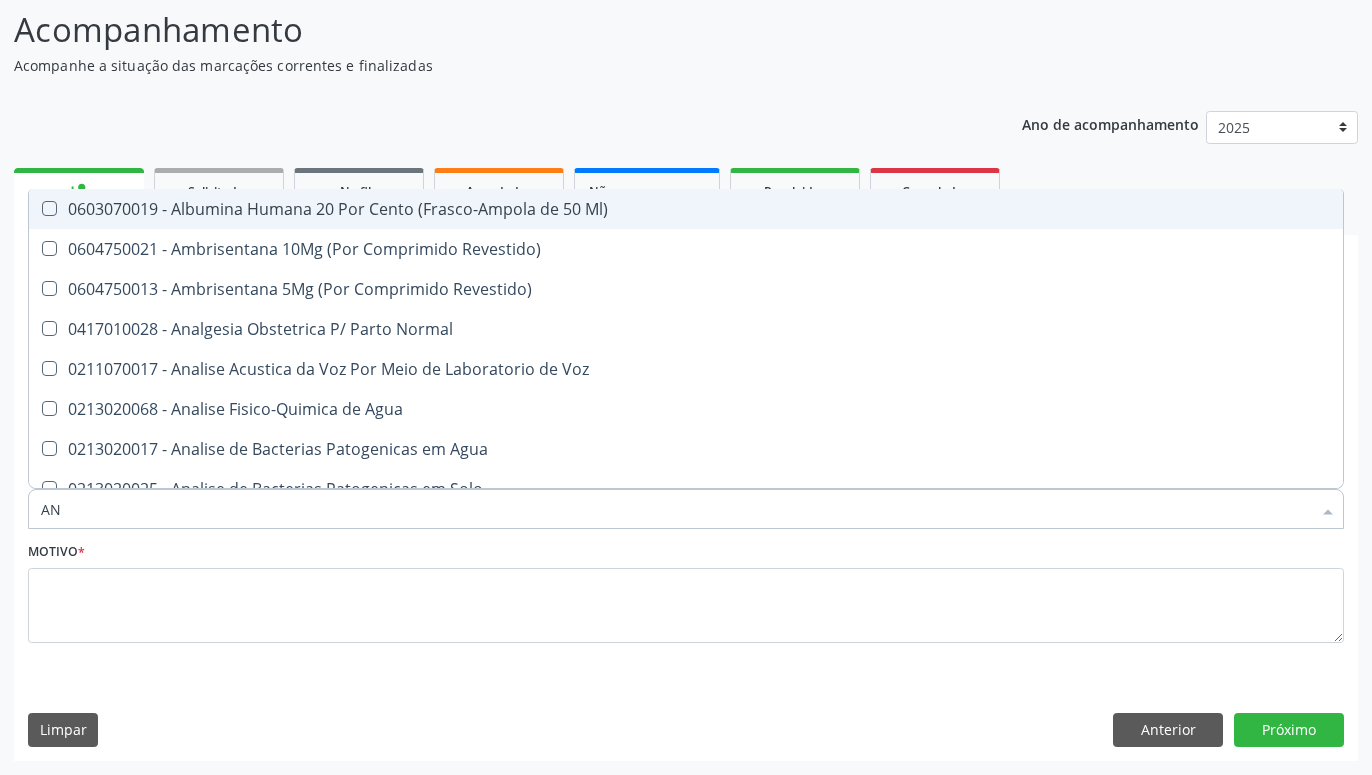 type on "A" 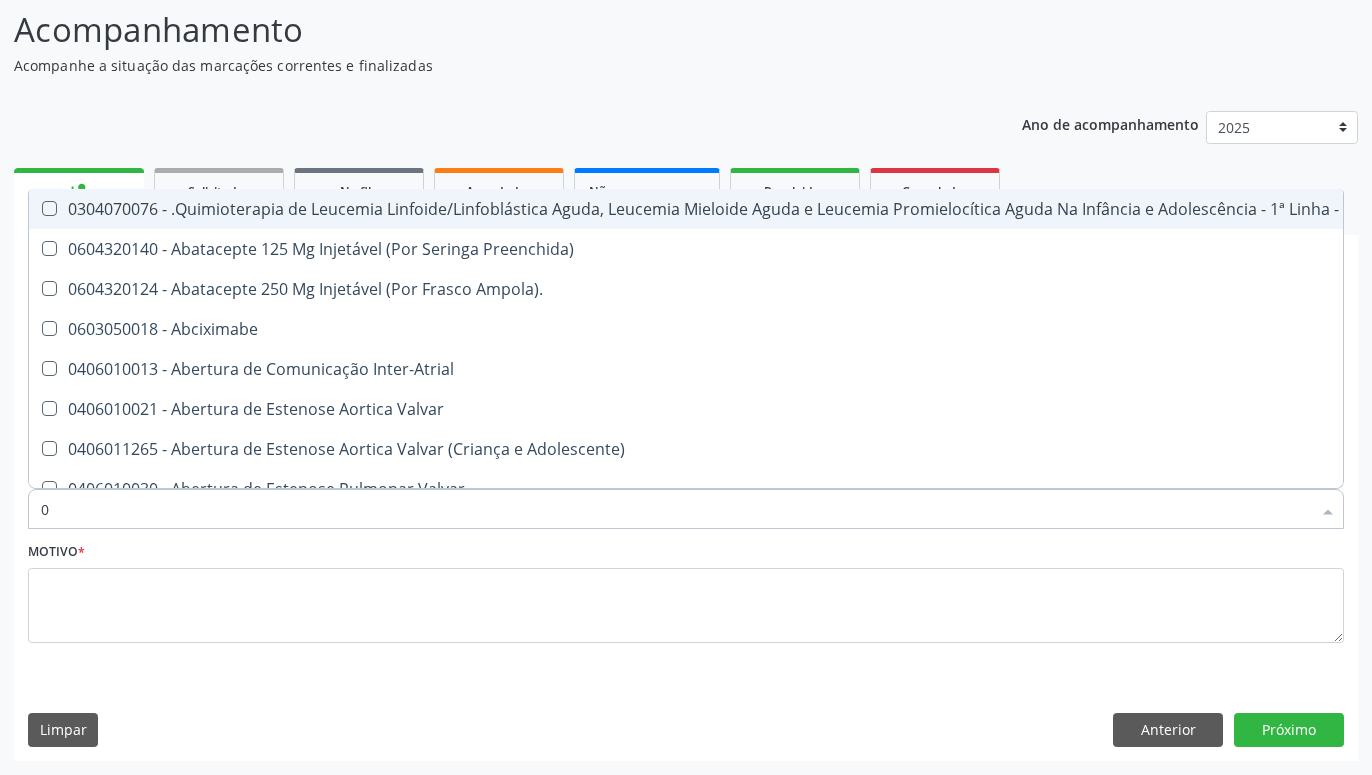 type on "02" 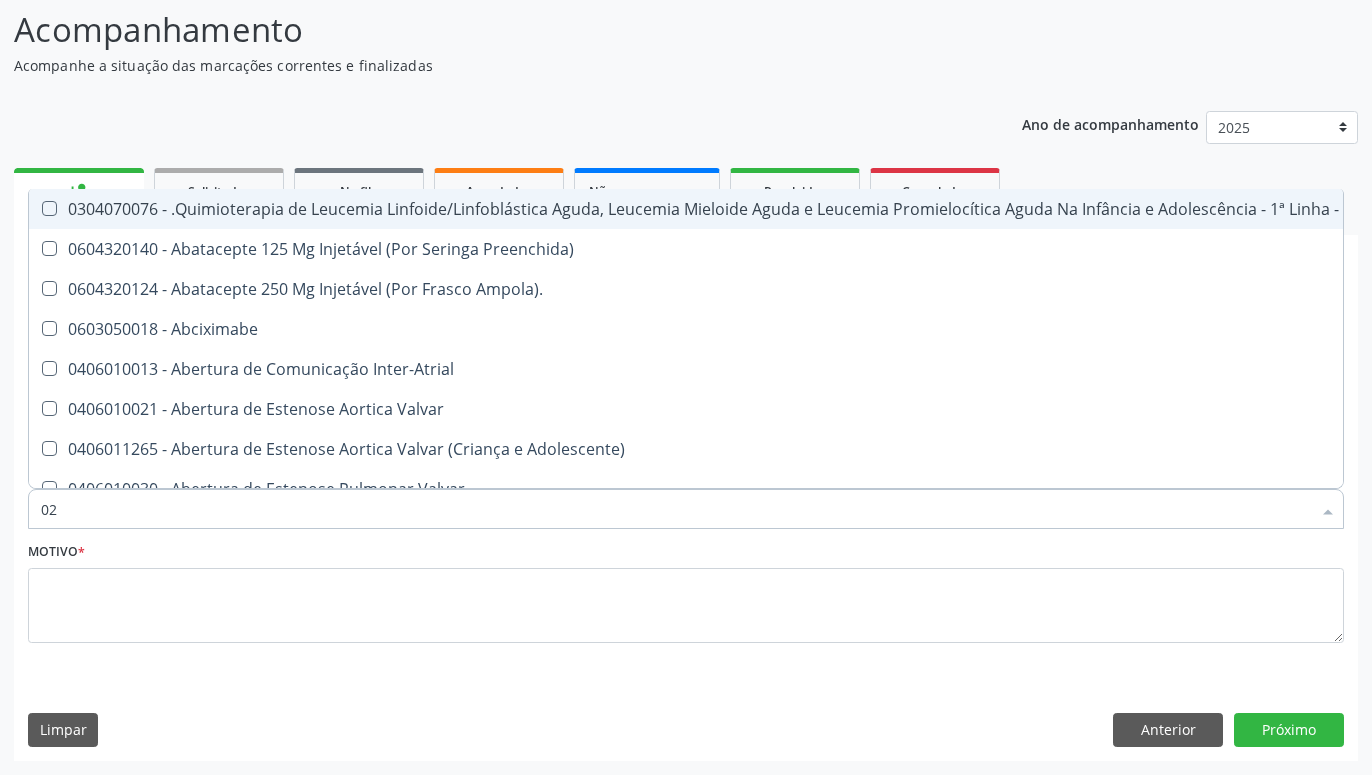 checkbox on "true" 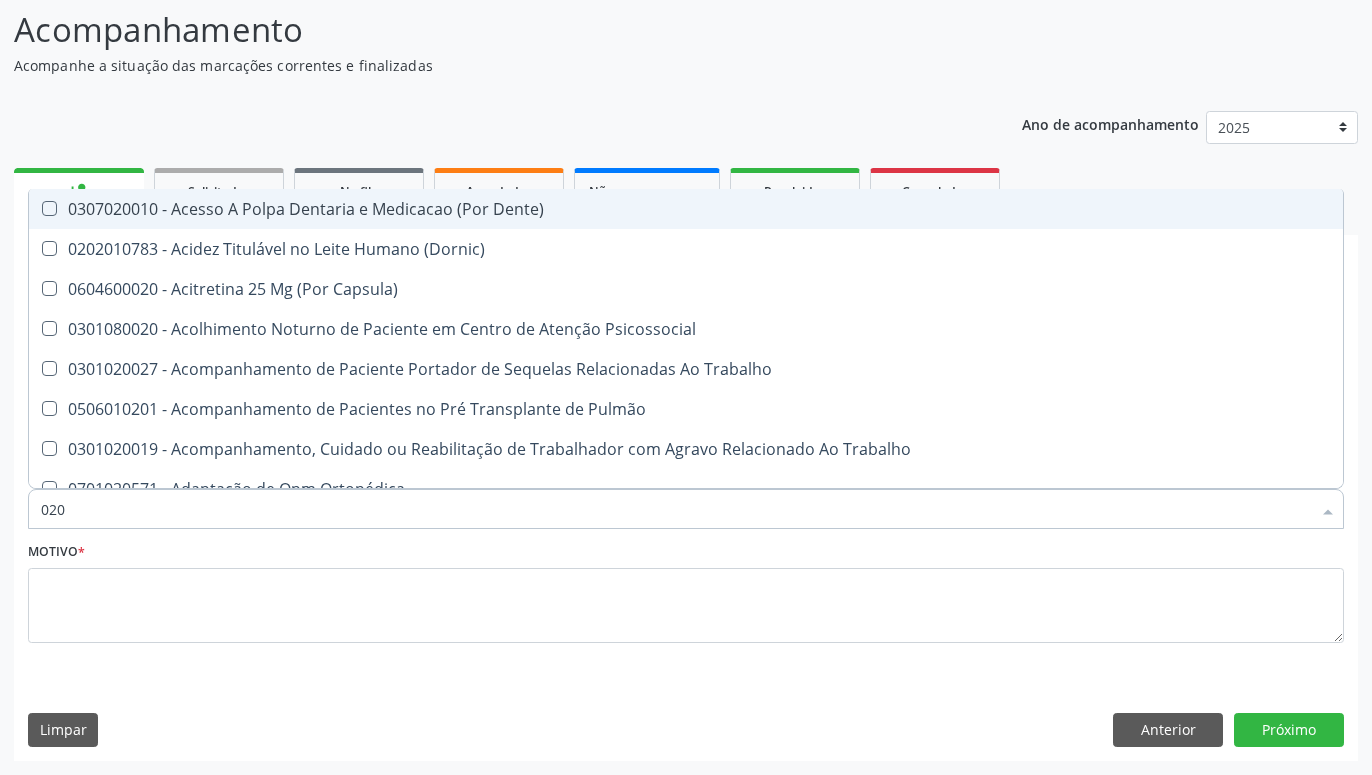 type on "0202" 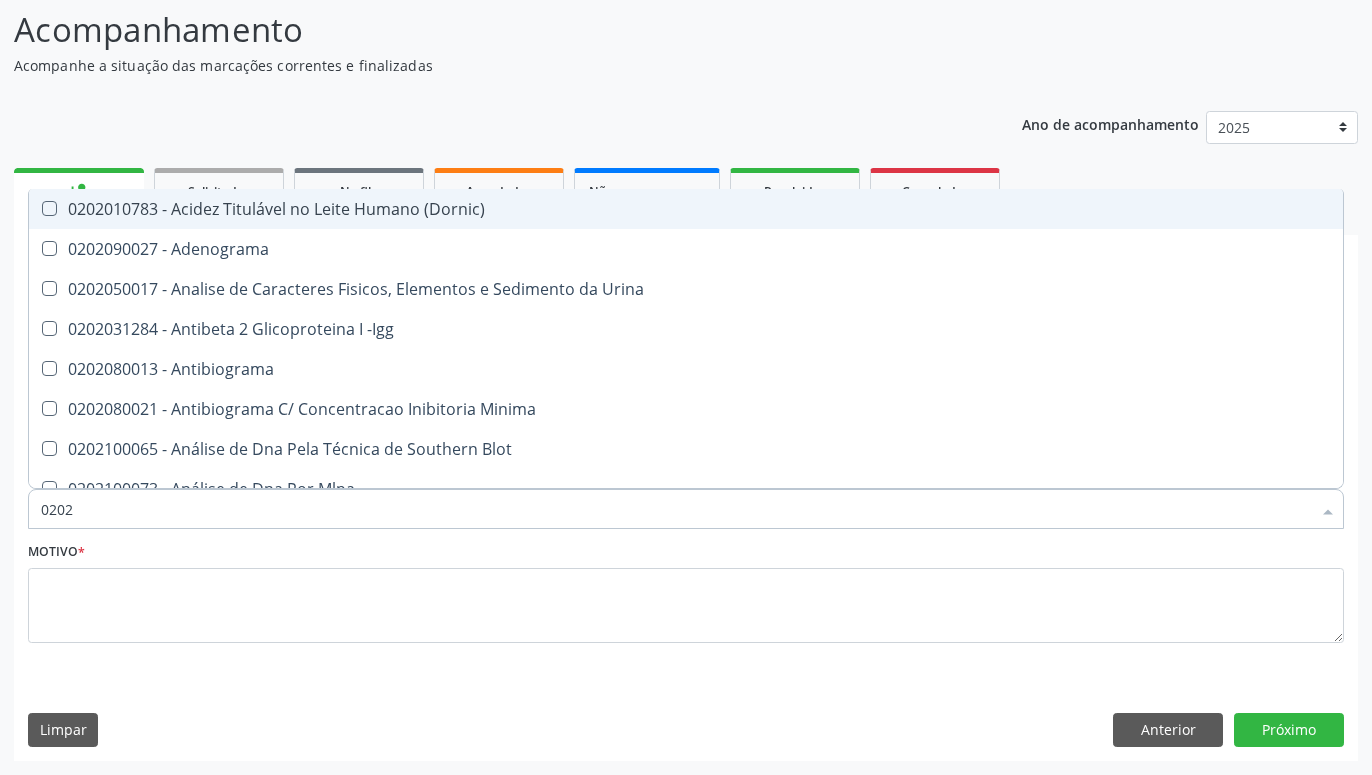 type on "02020" 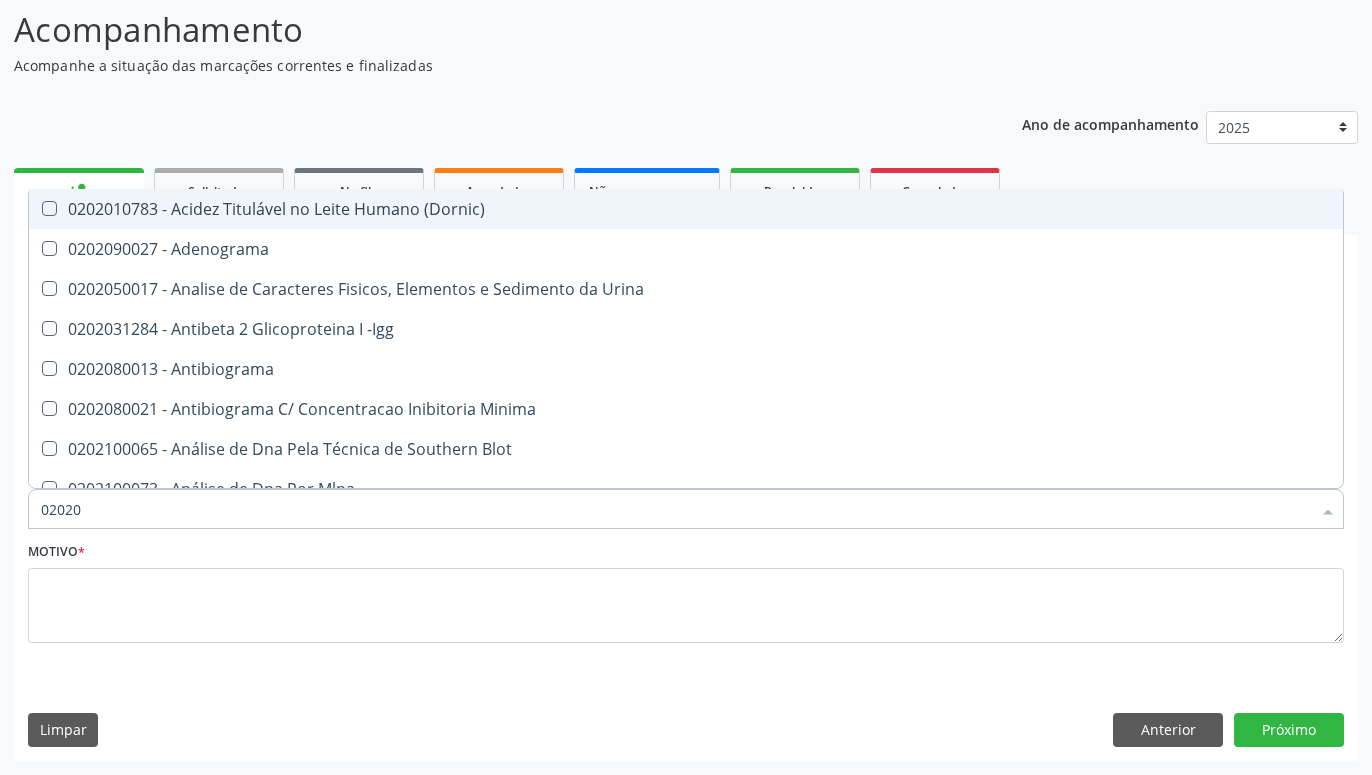 checkbox on "true" 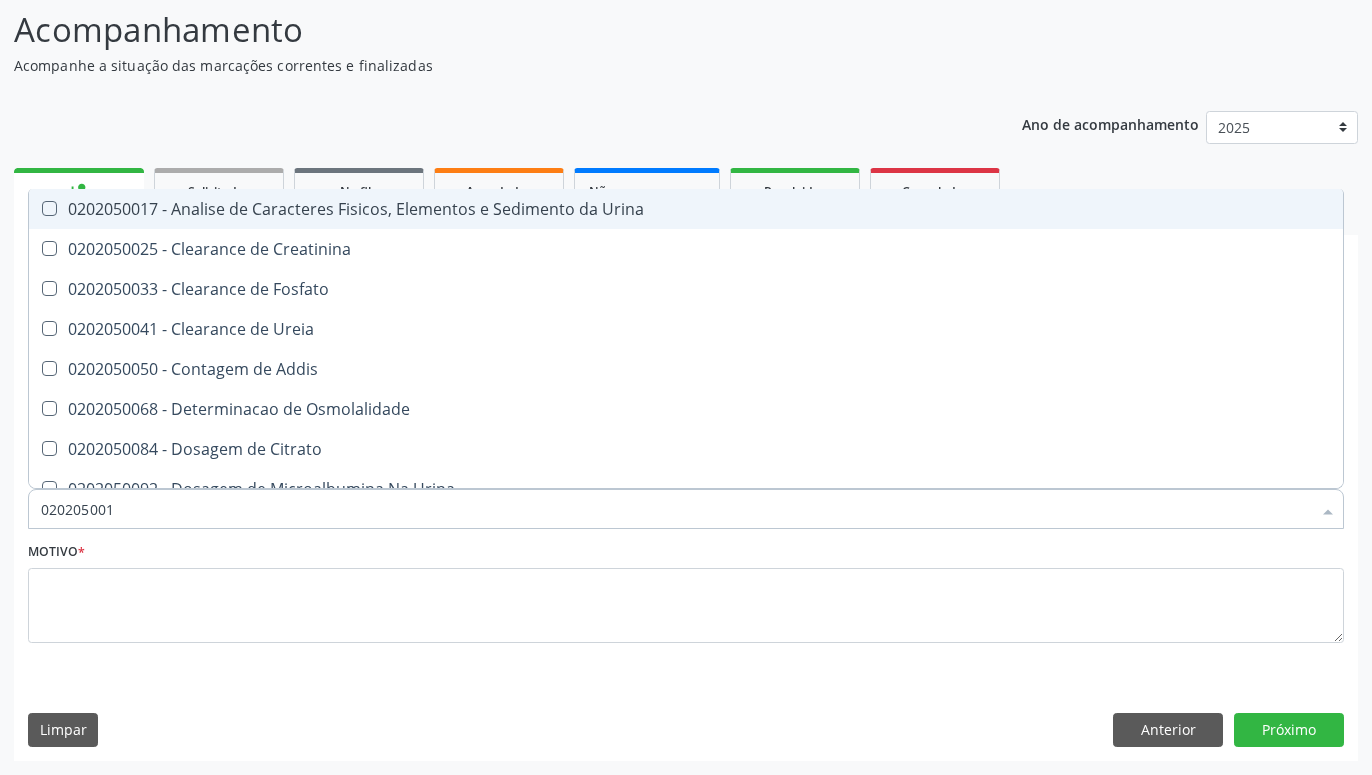 type on "020205001" 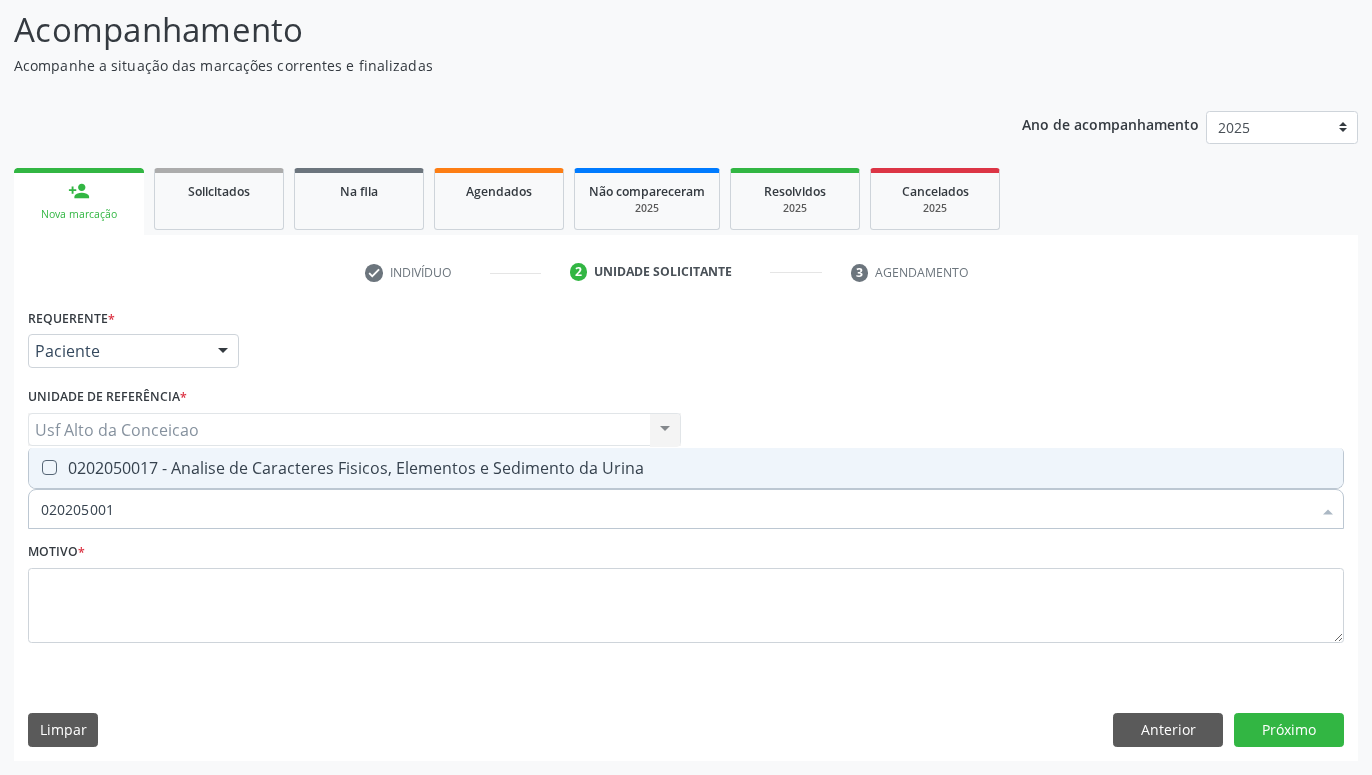 click on "0202050017 - Analise de Caracteres Fisicos, Elementos e Sedimento da Urina" at bounding box center [686, 468] 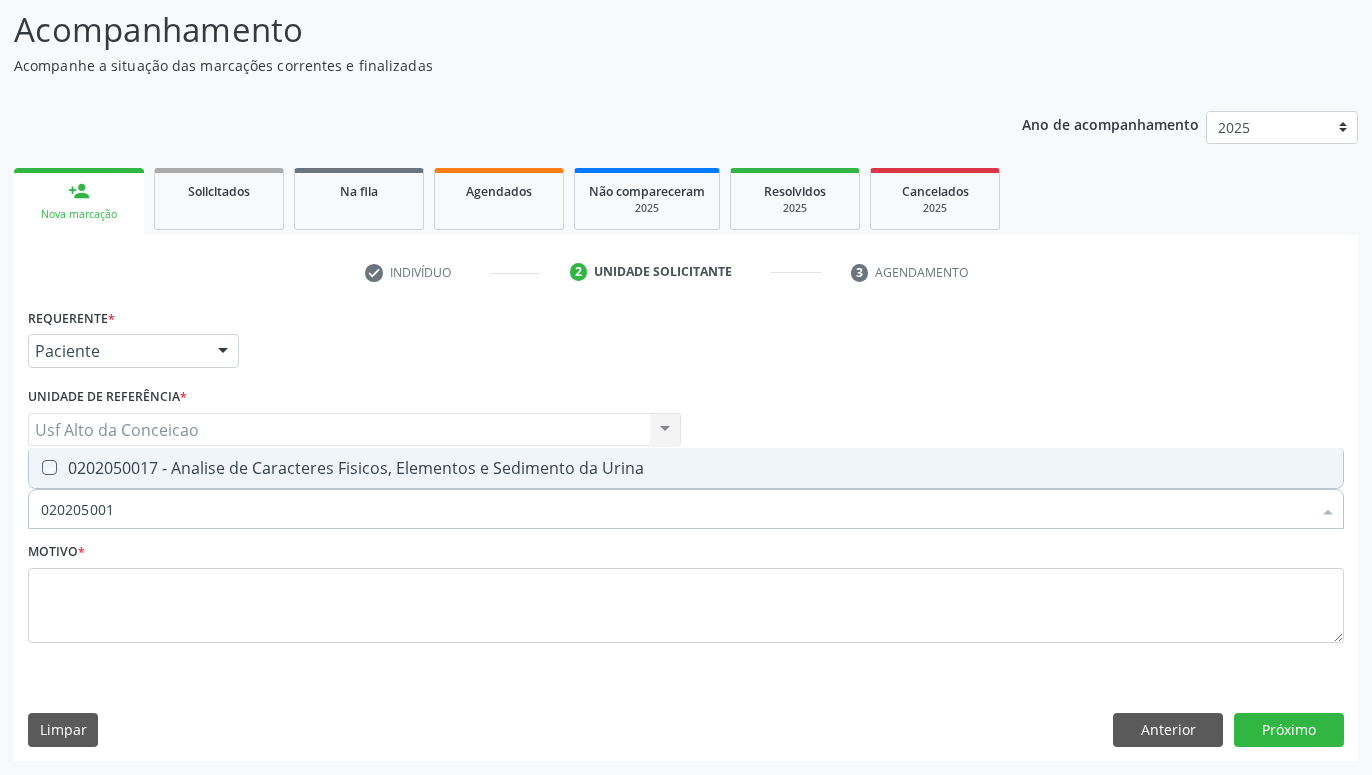 checkbox on "true" 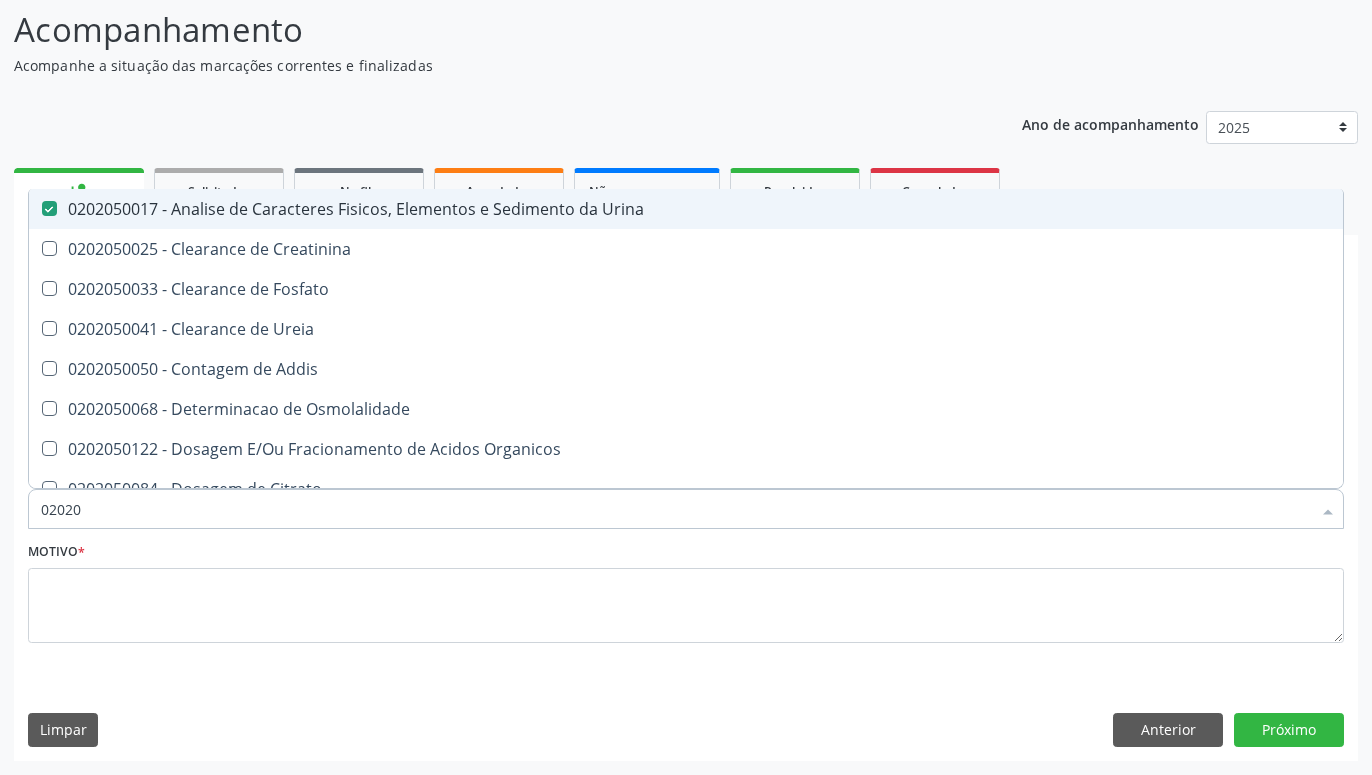 type on "0202" 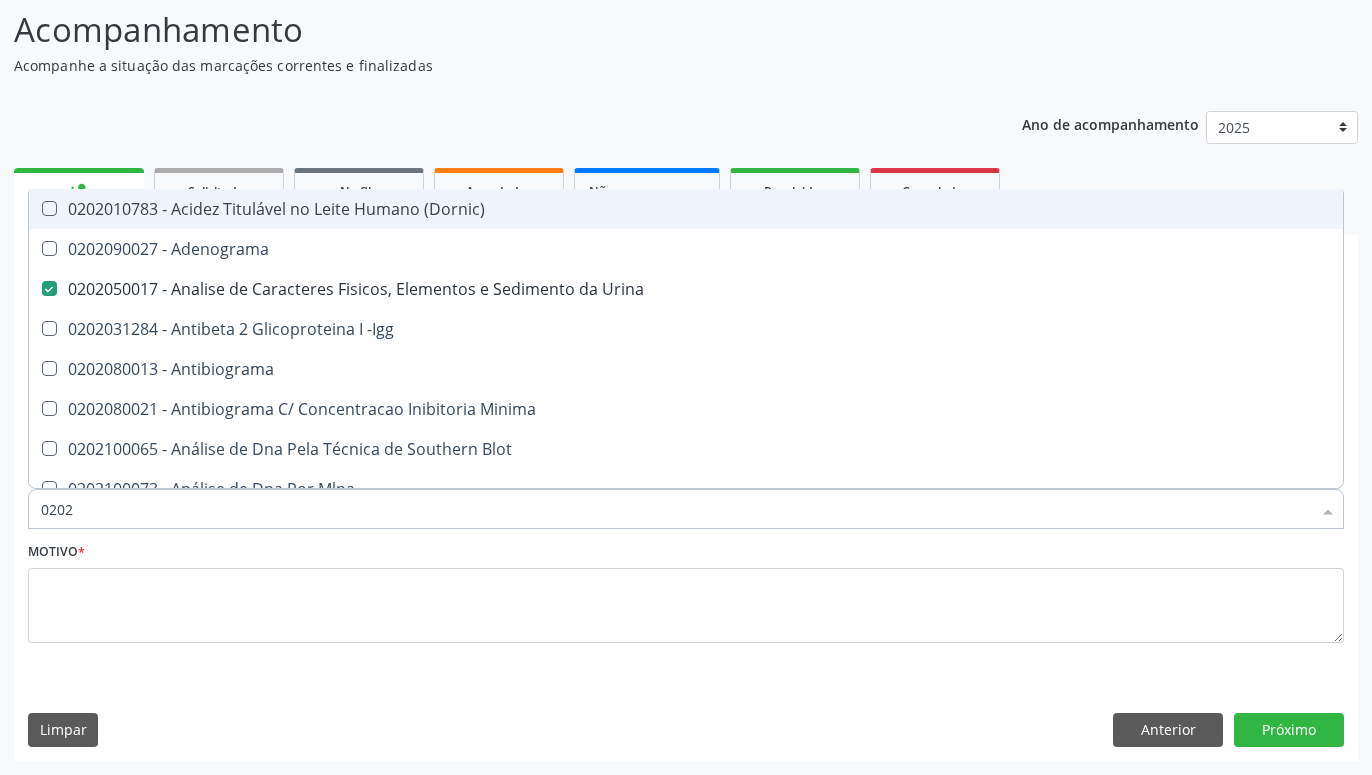 type on "020" 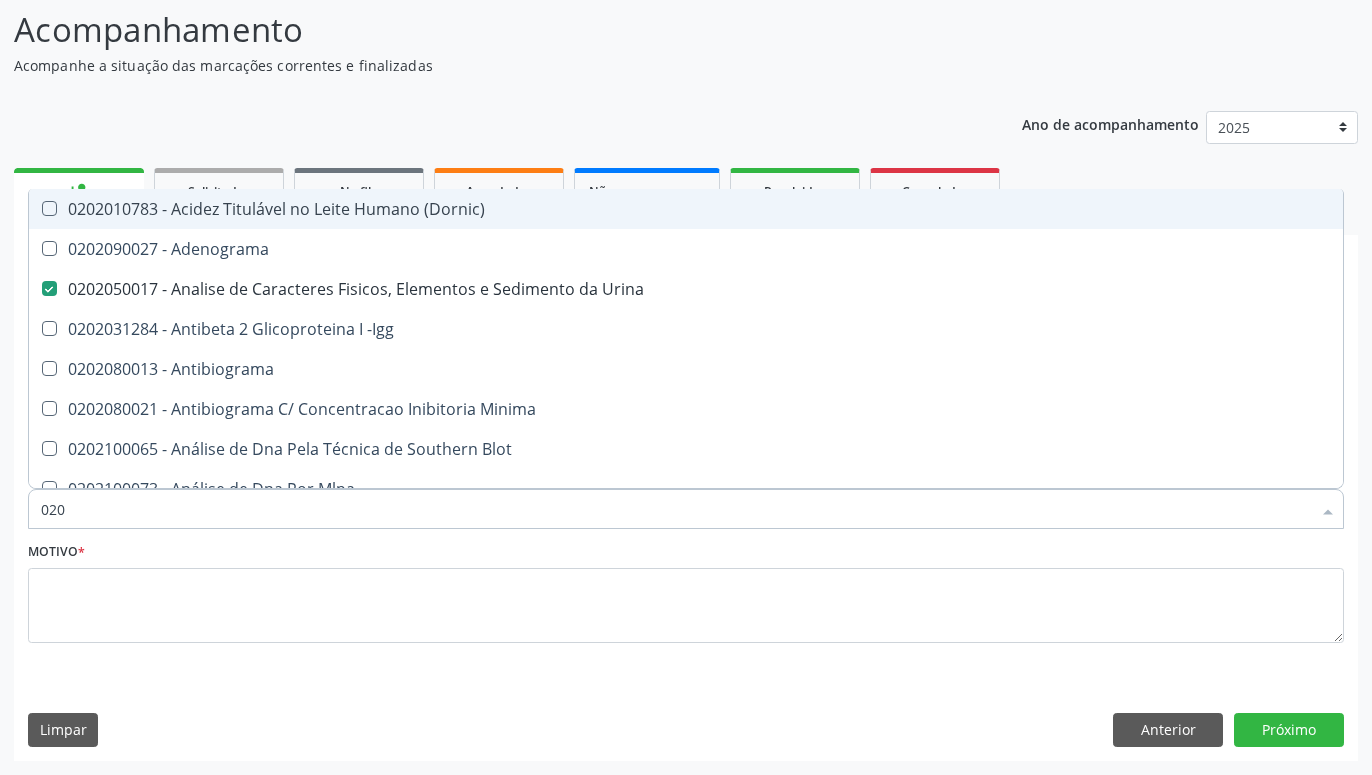 checkbox on "false" 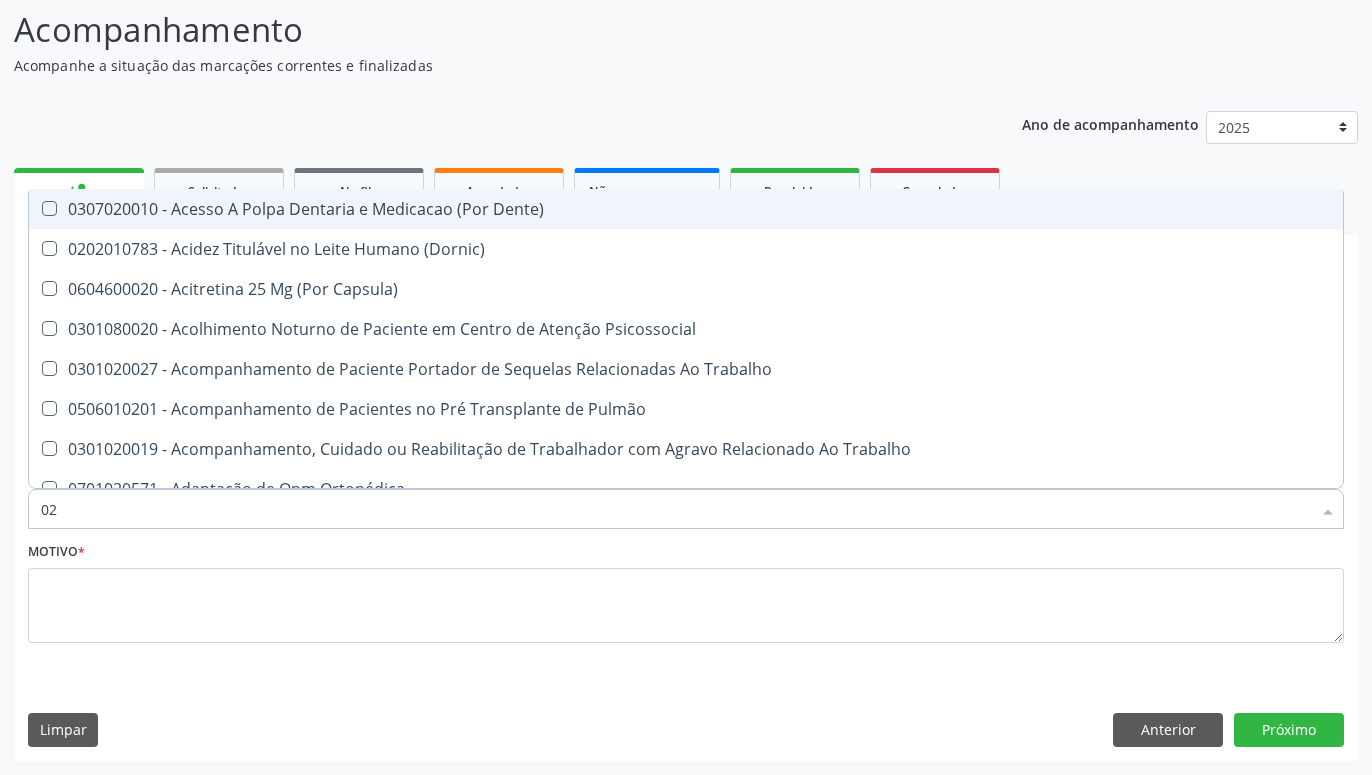 type on "0" 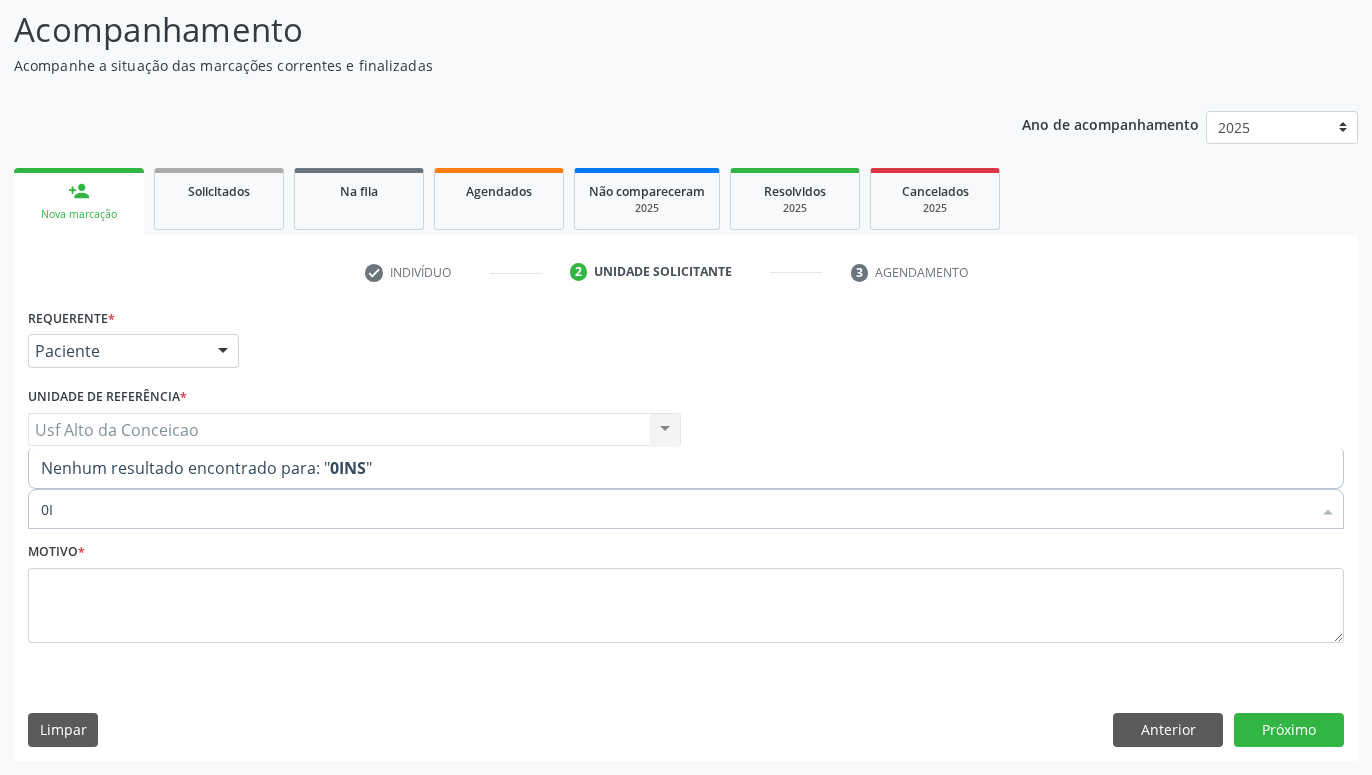 type on "0" 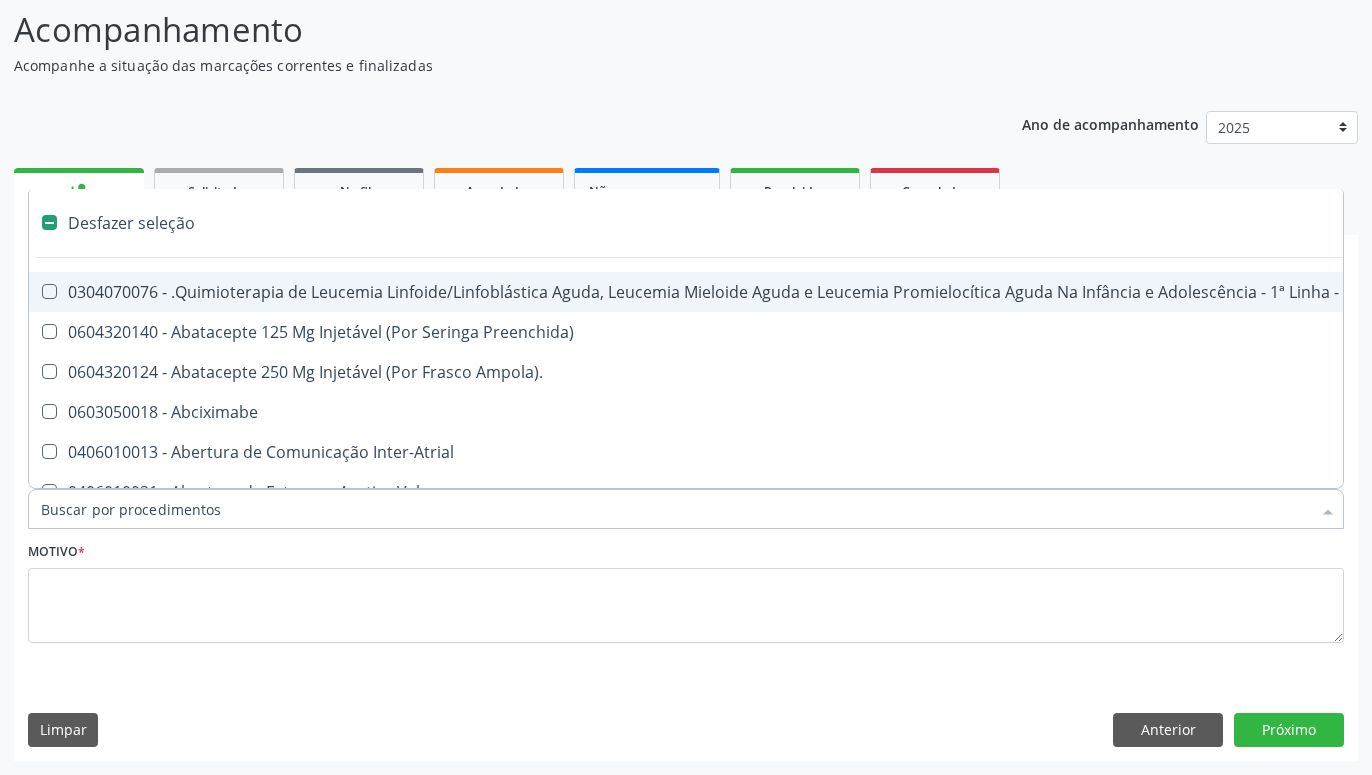 type on "I" 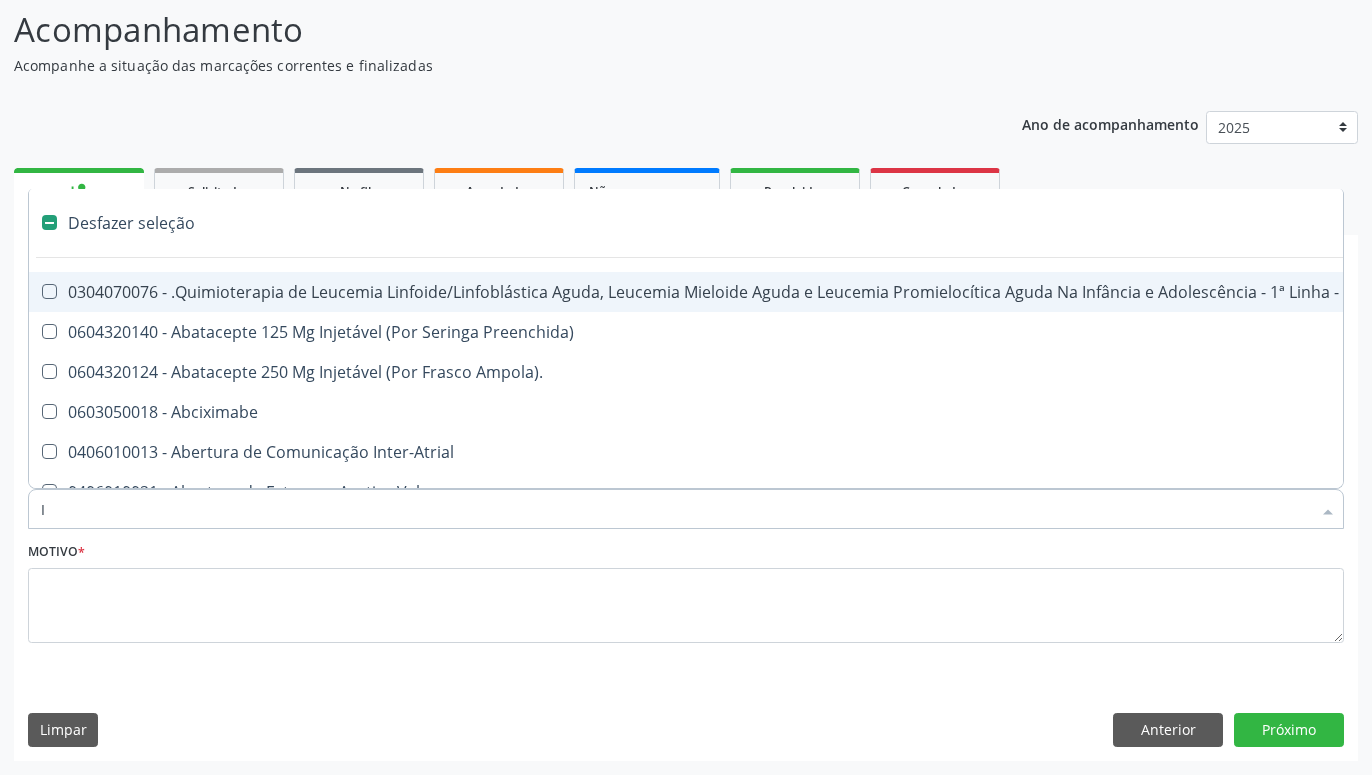 checkbox on "true" 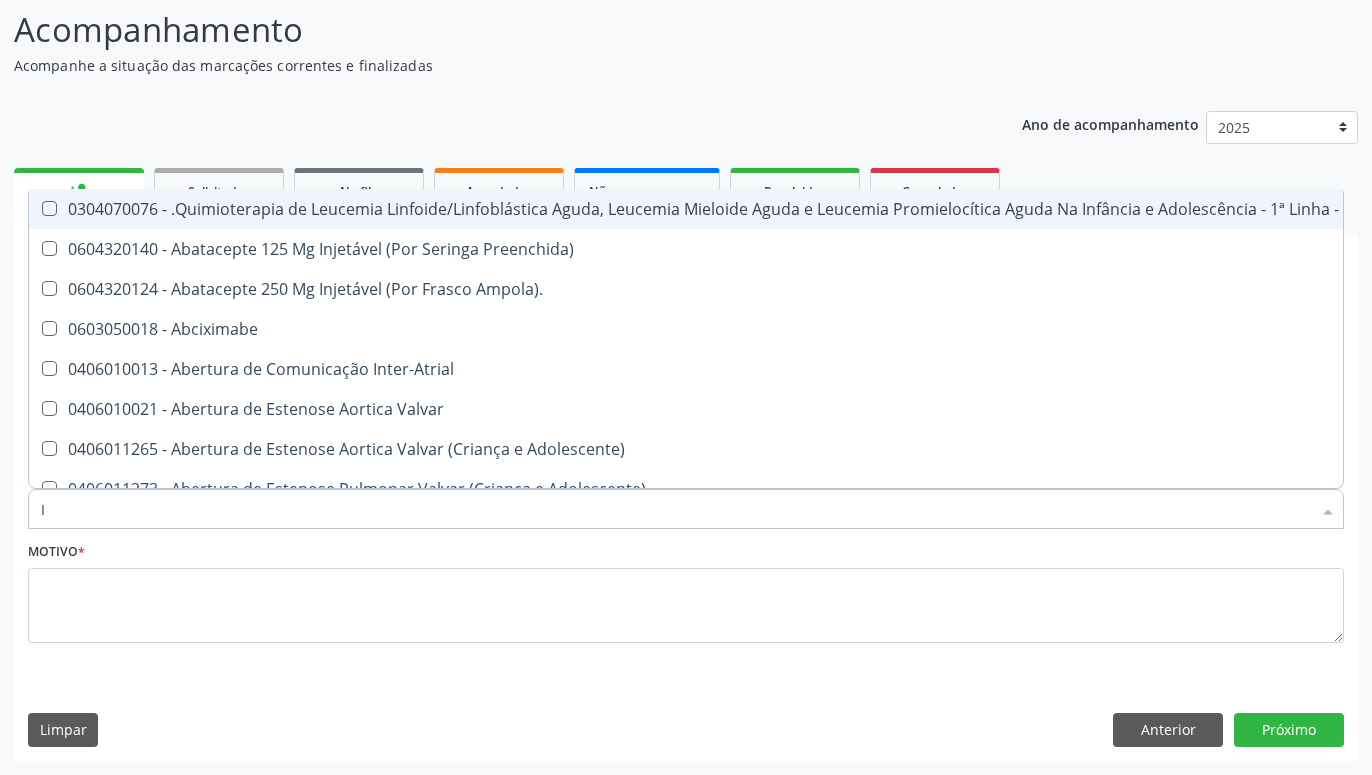type on "IN" 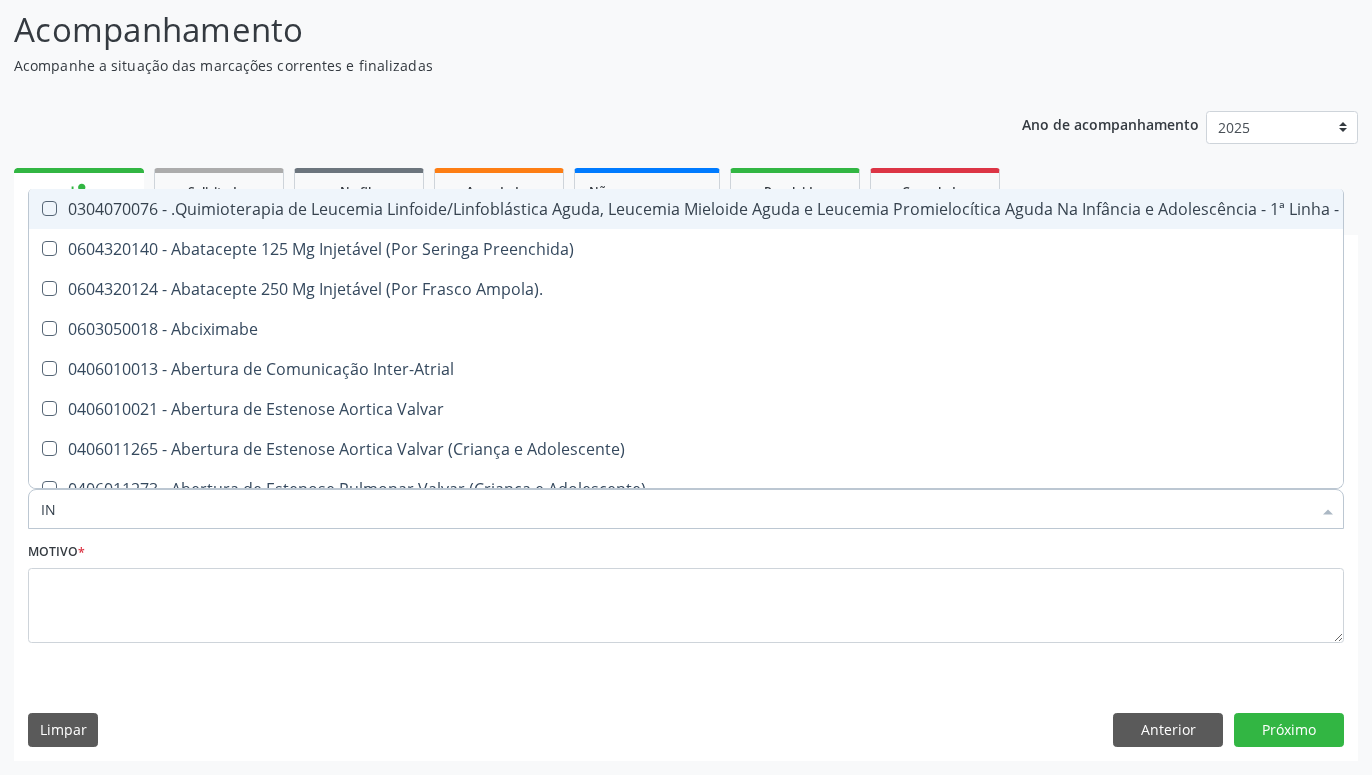 checkbox on "true" 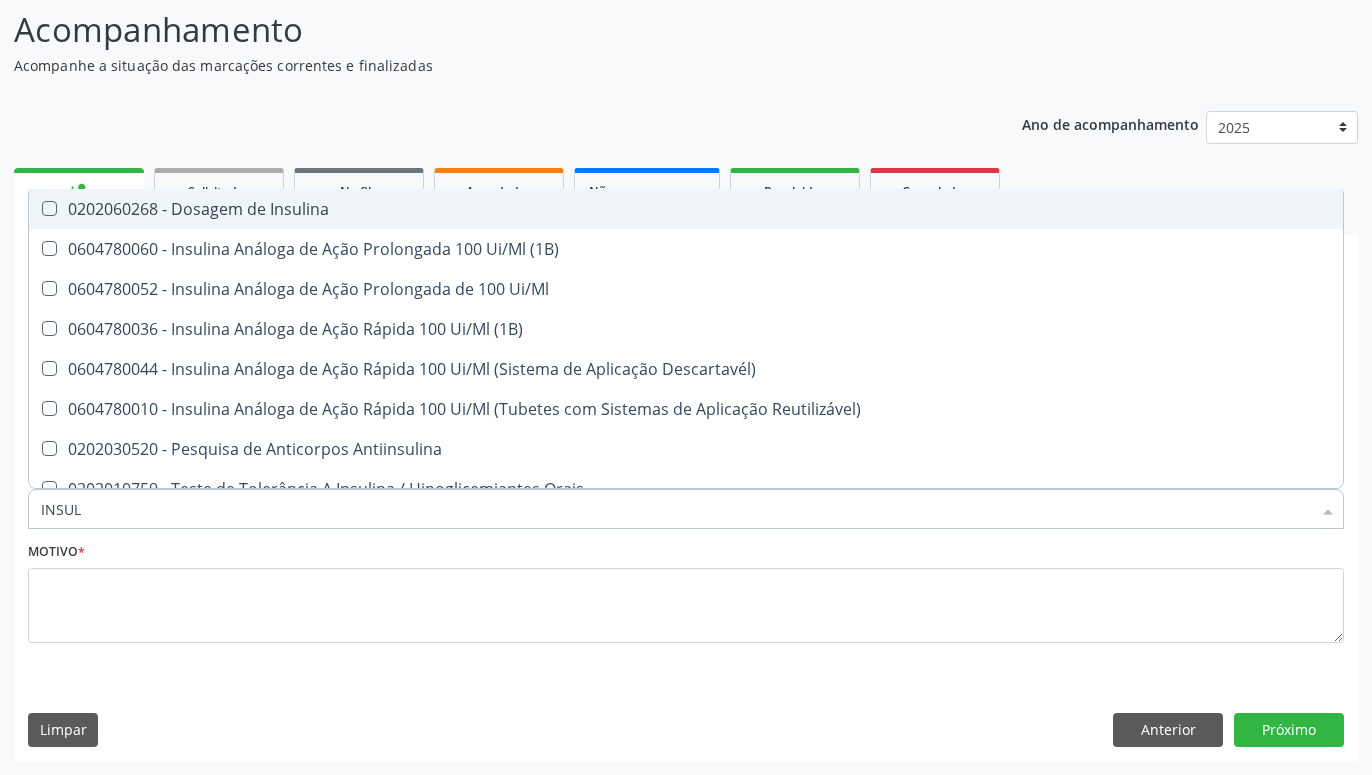 type on "INSULI" 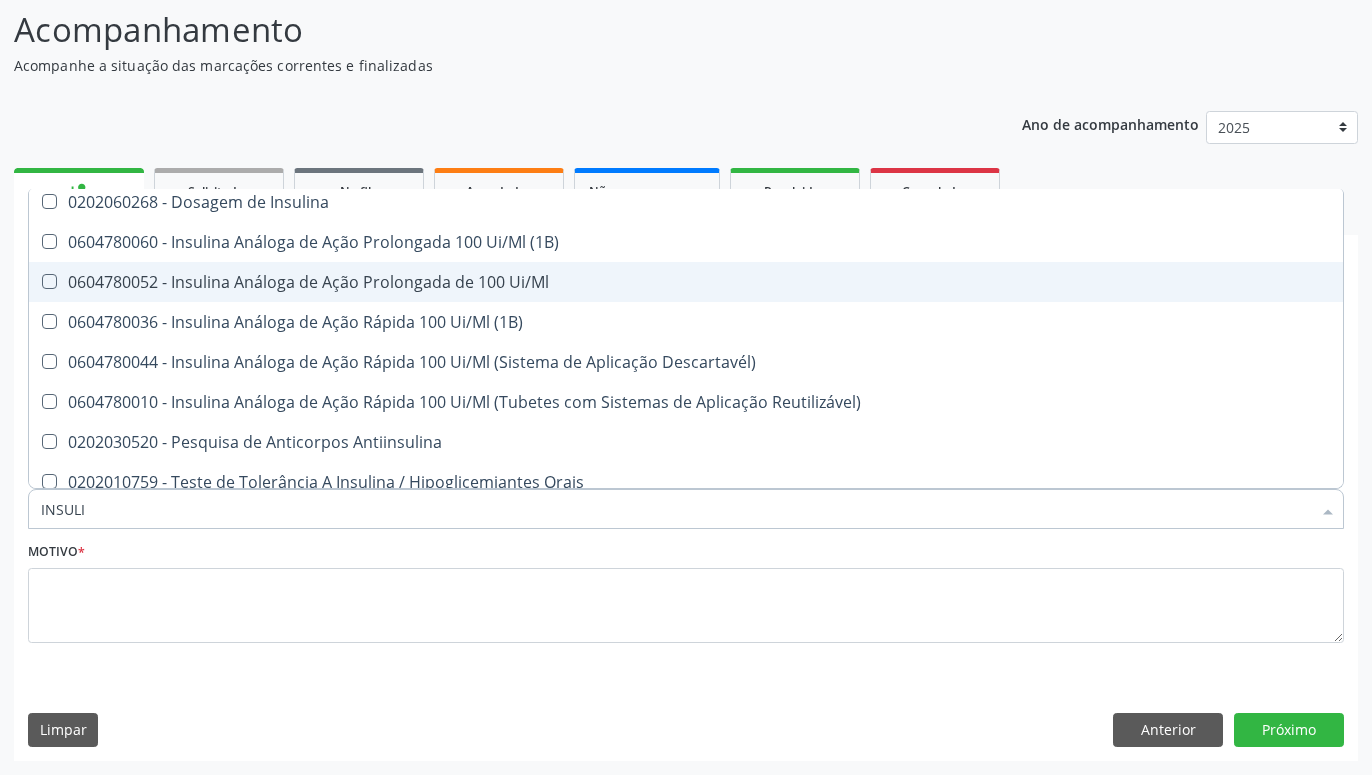 scroll, scrollTop: 0, scrollLeft: 0, axis: both 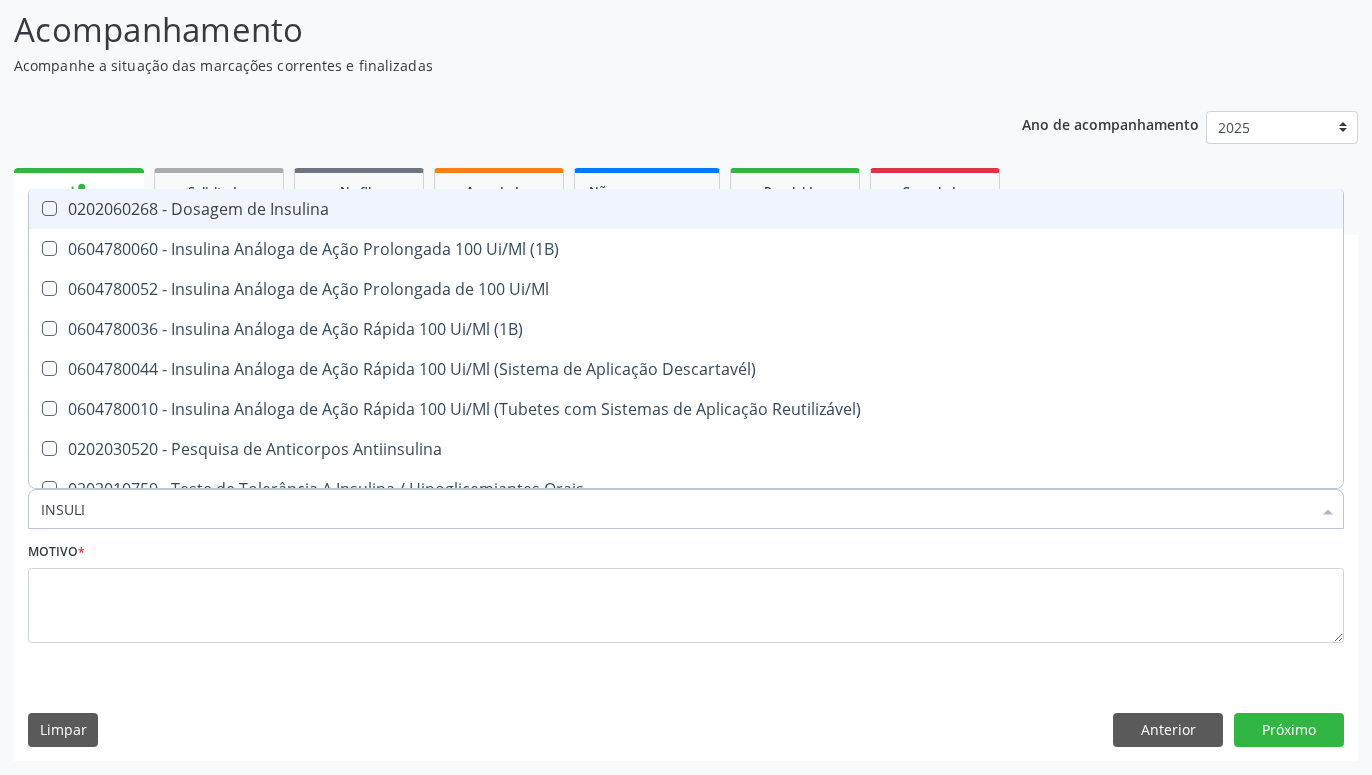 click on "0202060268 - Dosagem de Insulina" at bounding box center [686, 209] 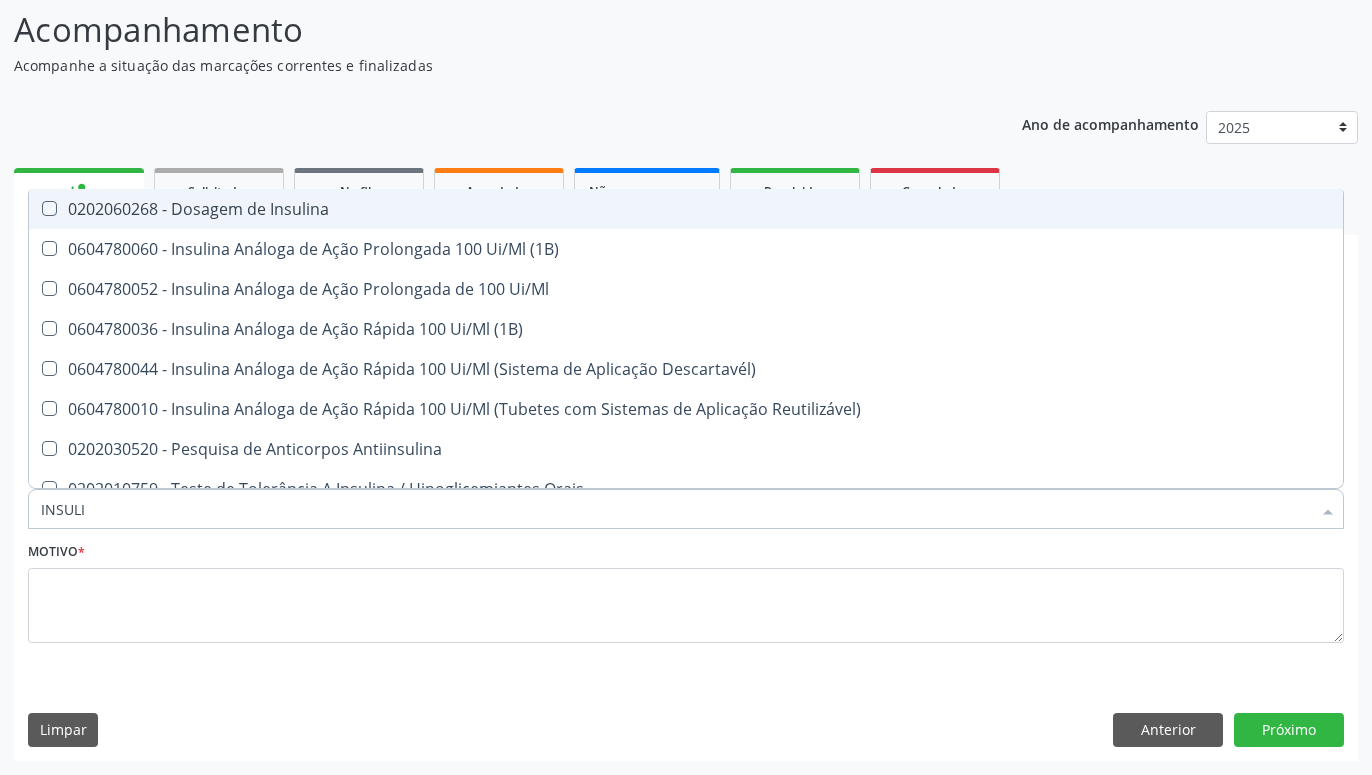 checkbox on "true" 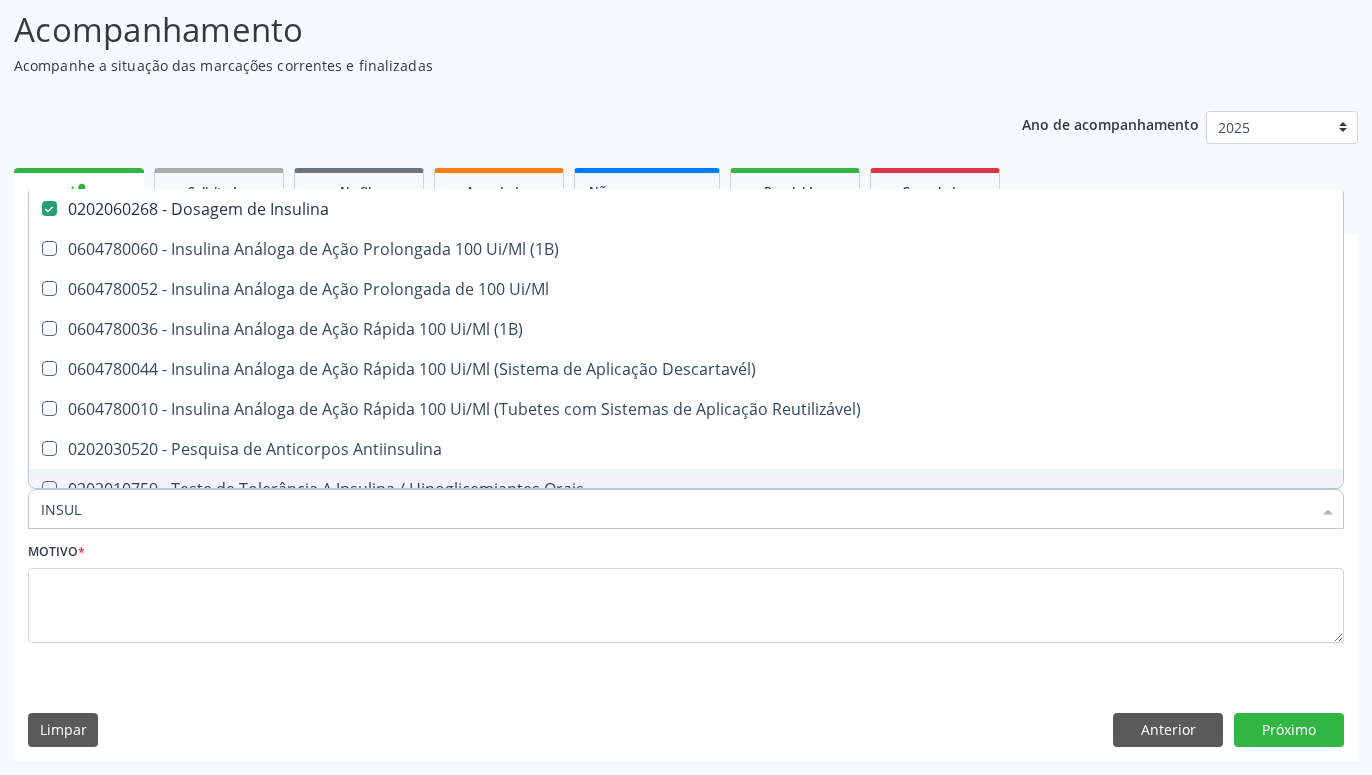type on "INSU" 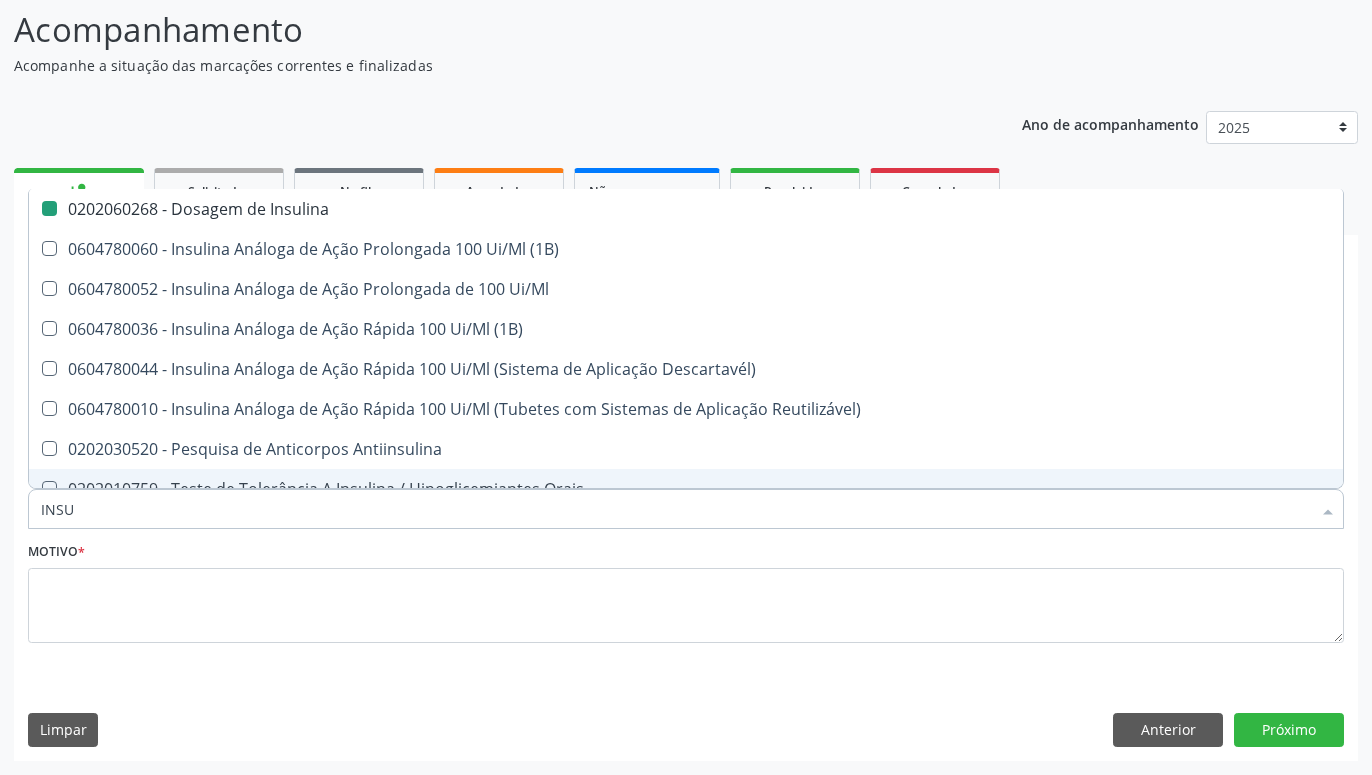 type on "INS" 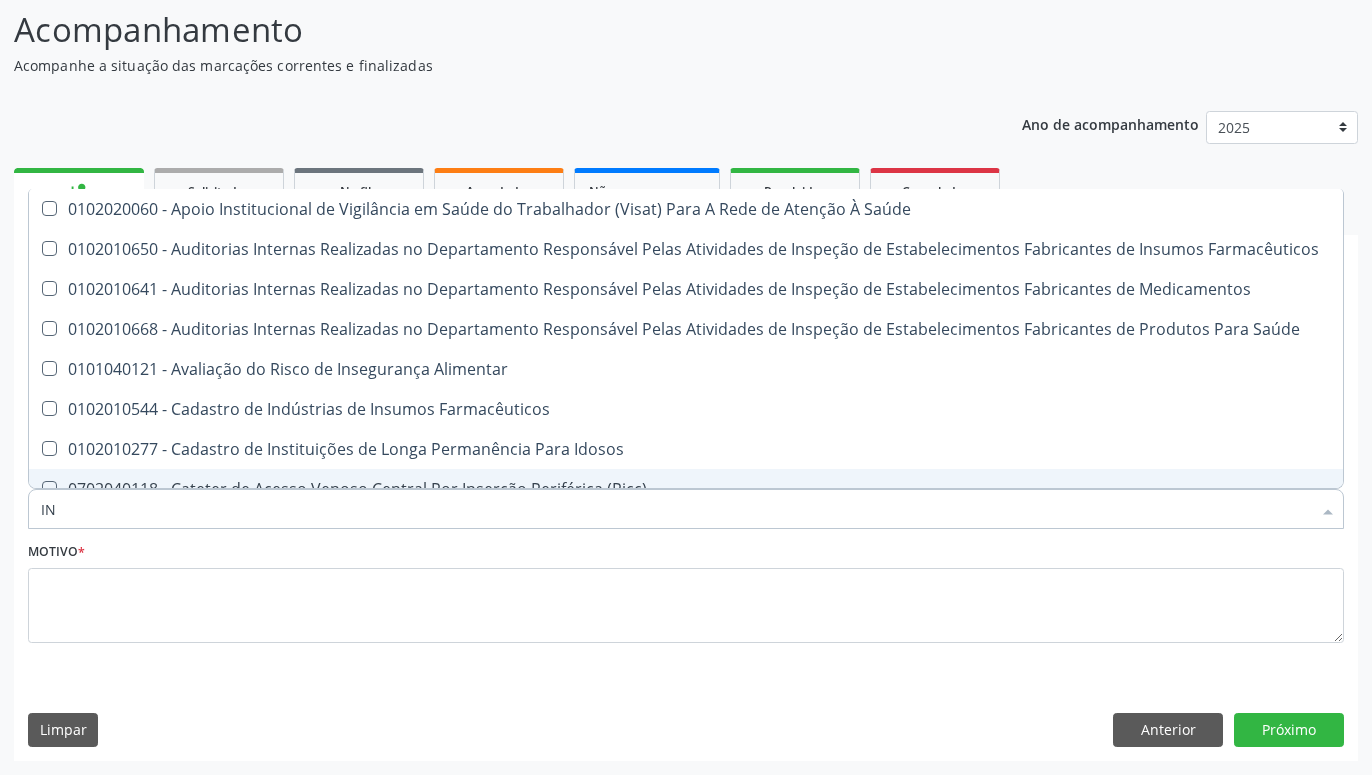 type on "I" 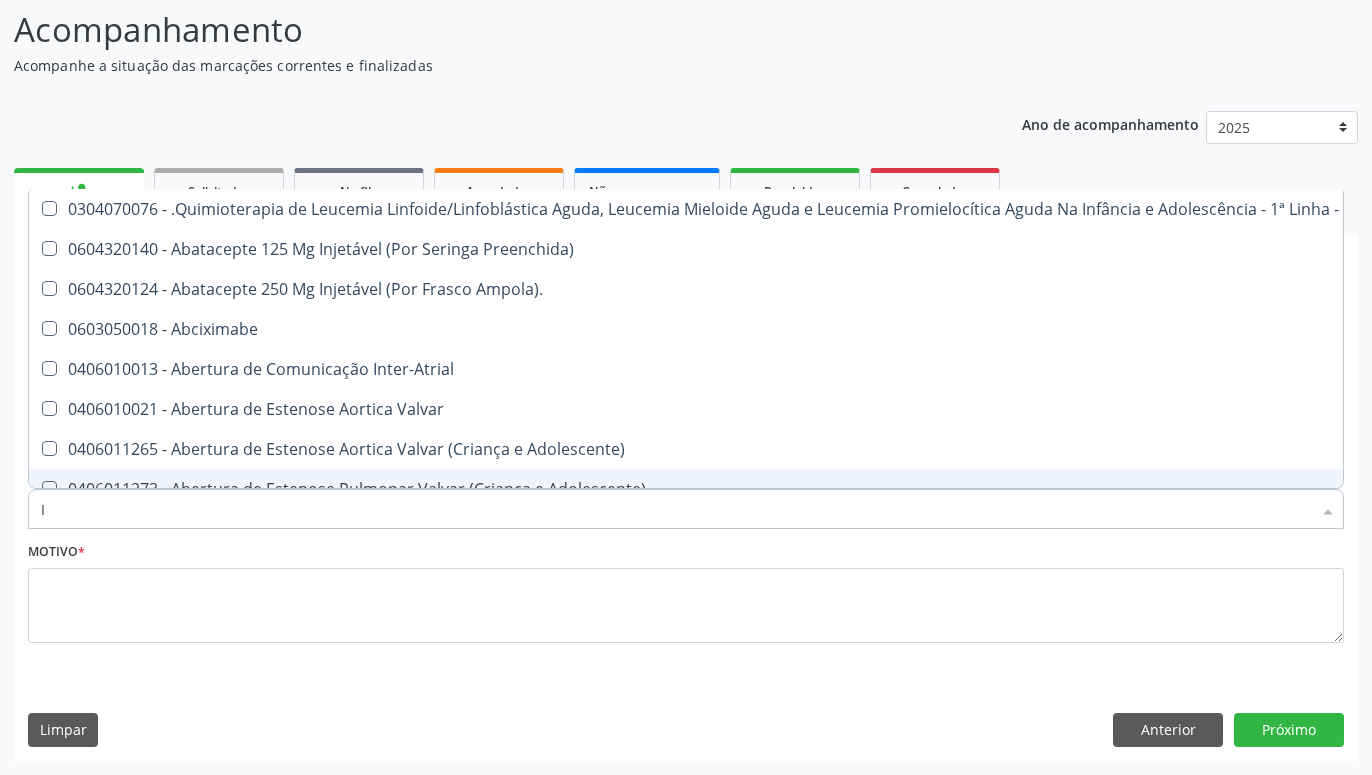 type 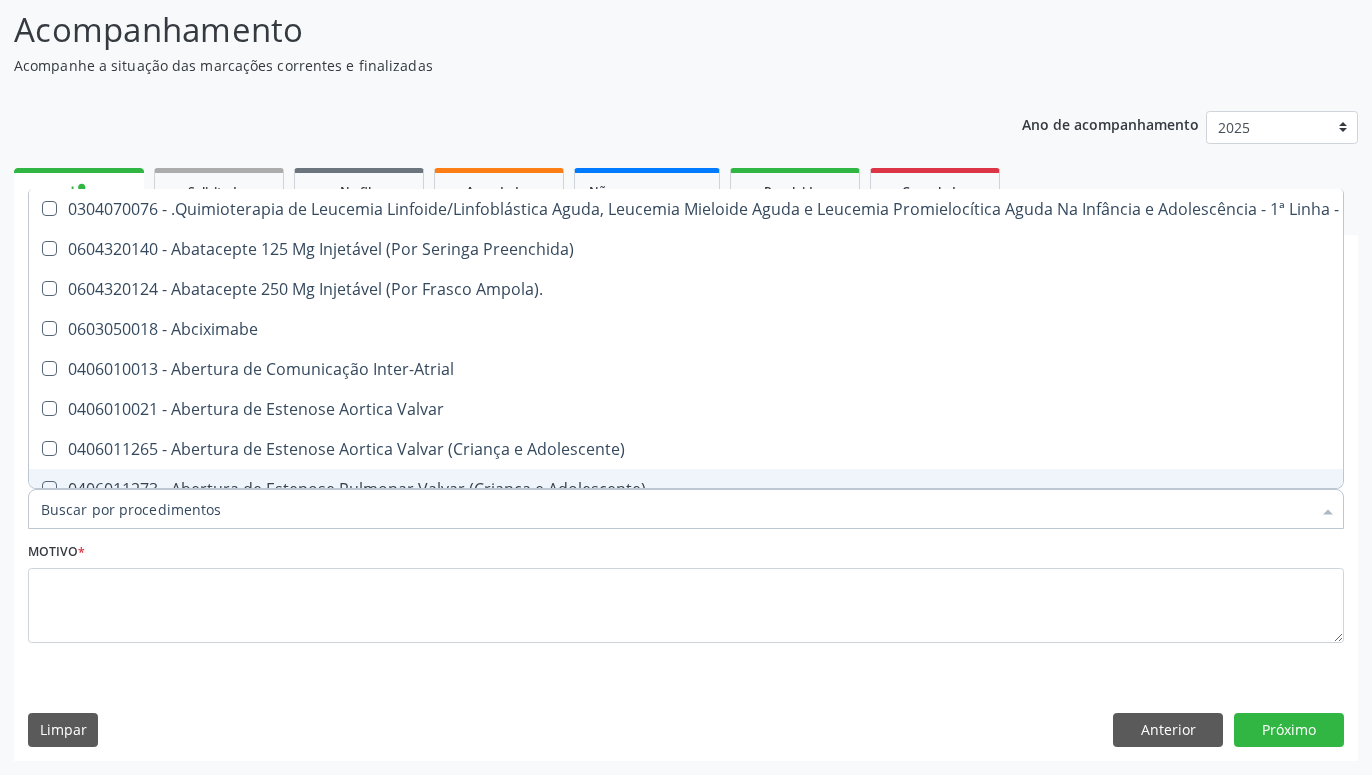 checkbox on "false" 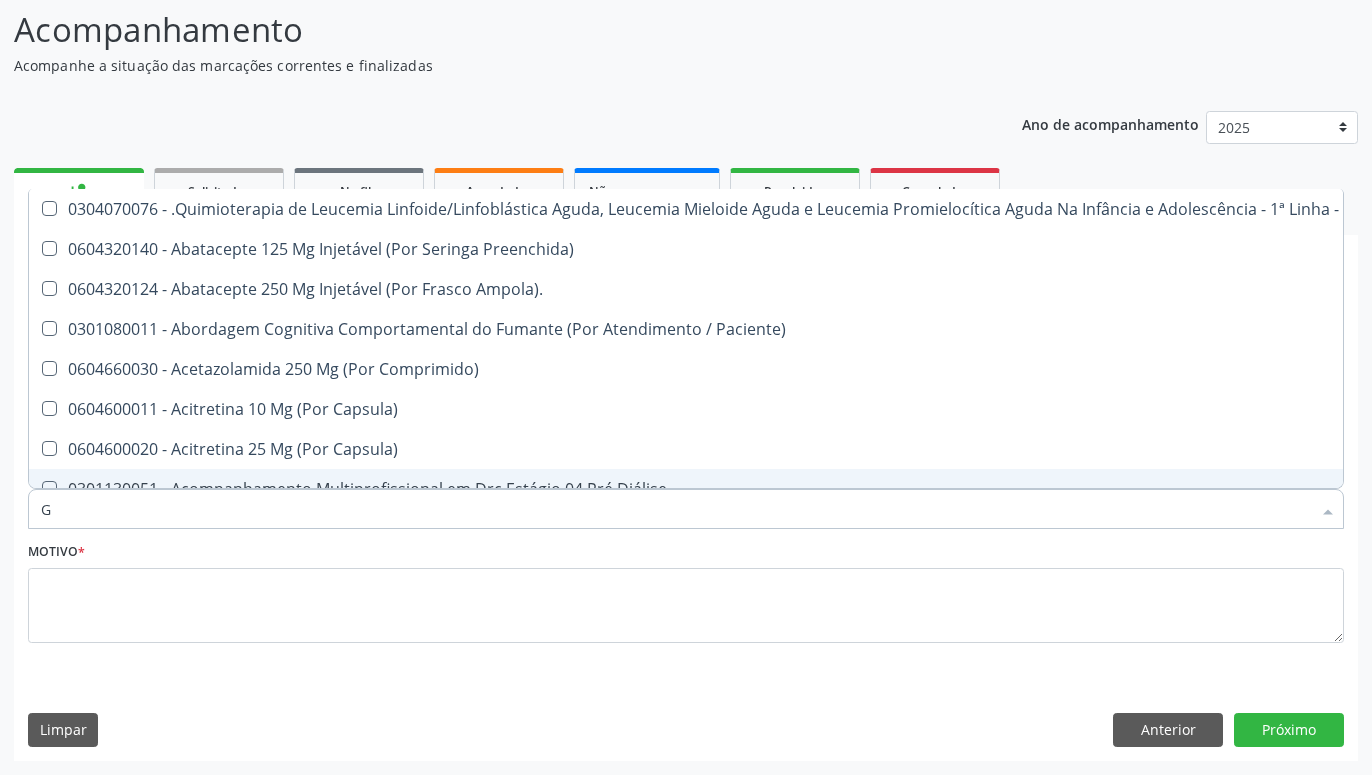 type on "GL" 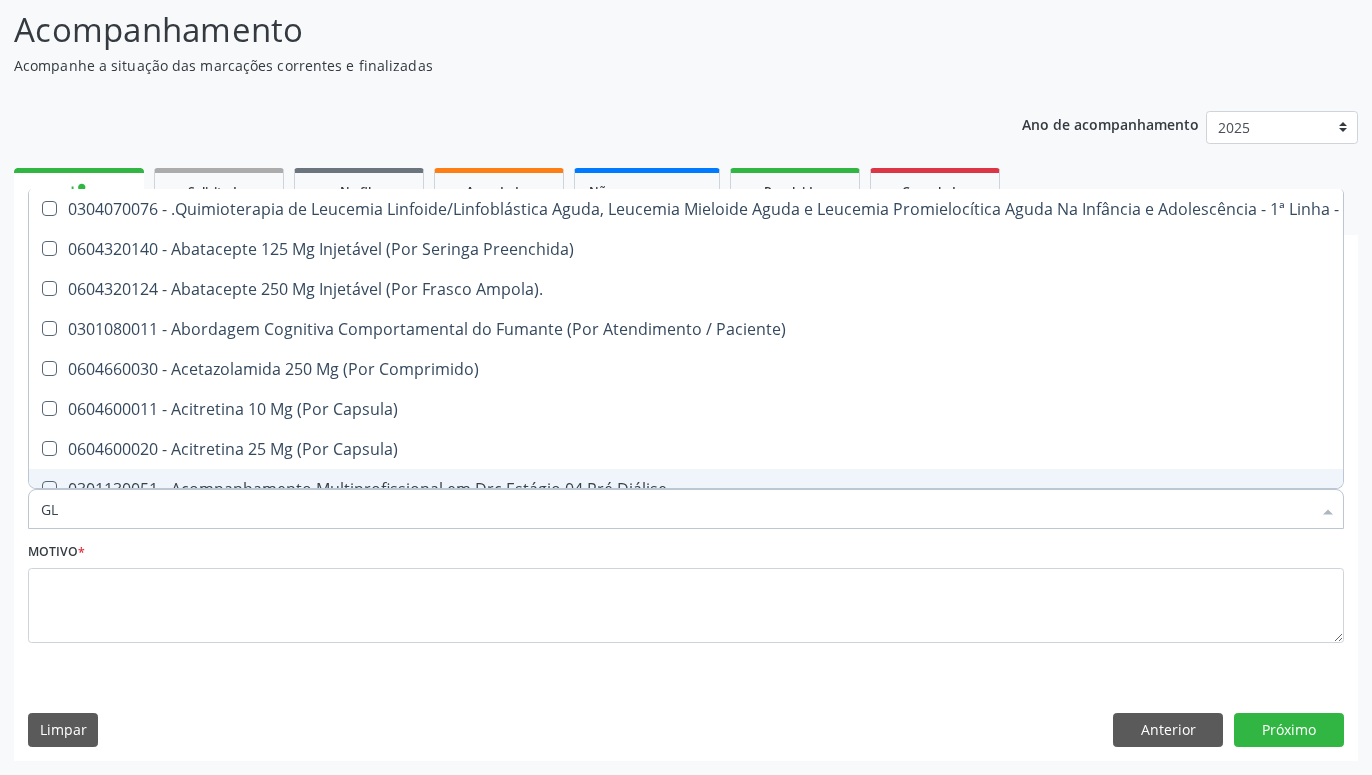 checkbox on "true" 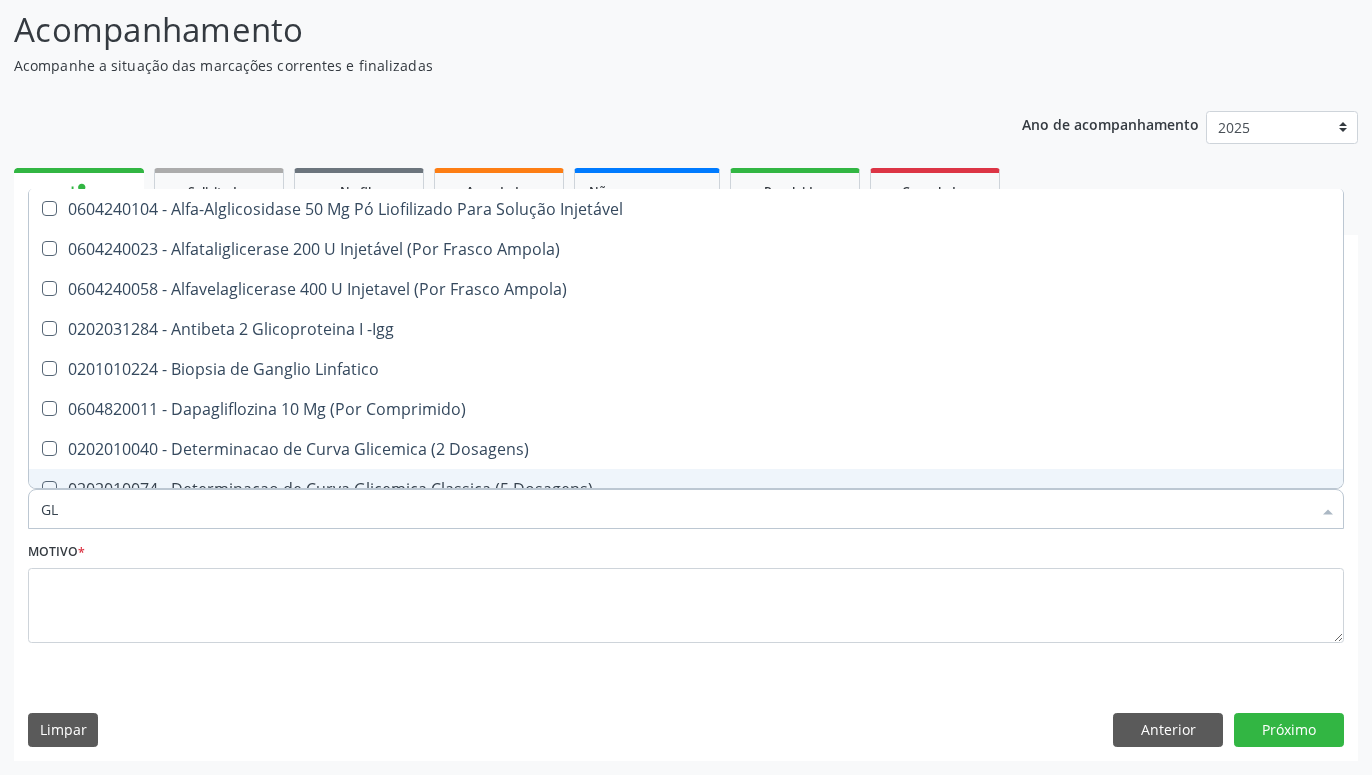 type on "GLI" 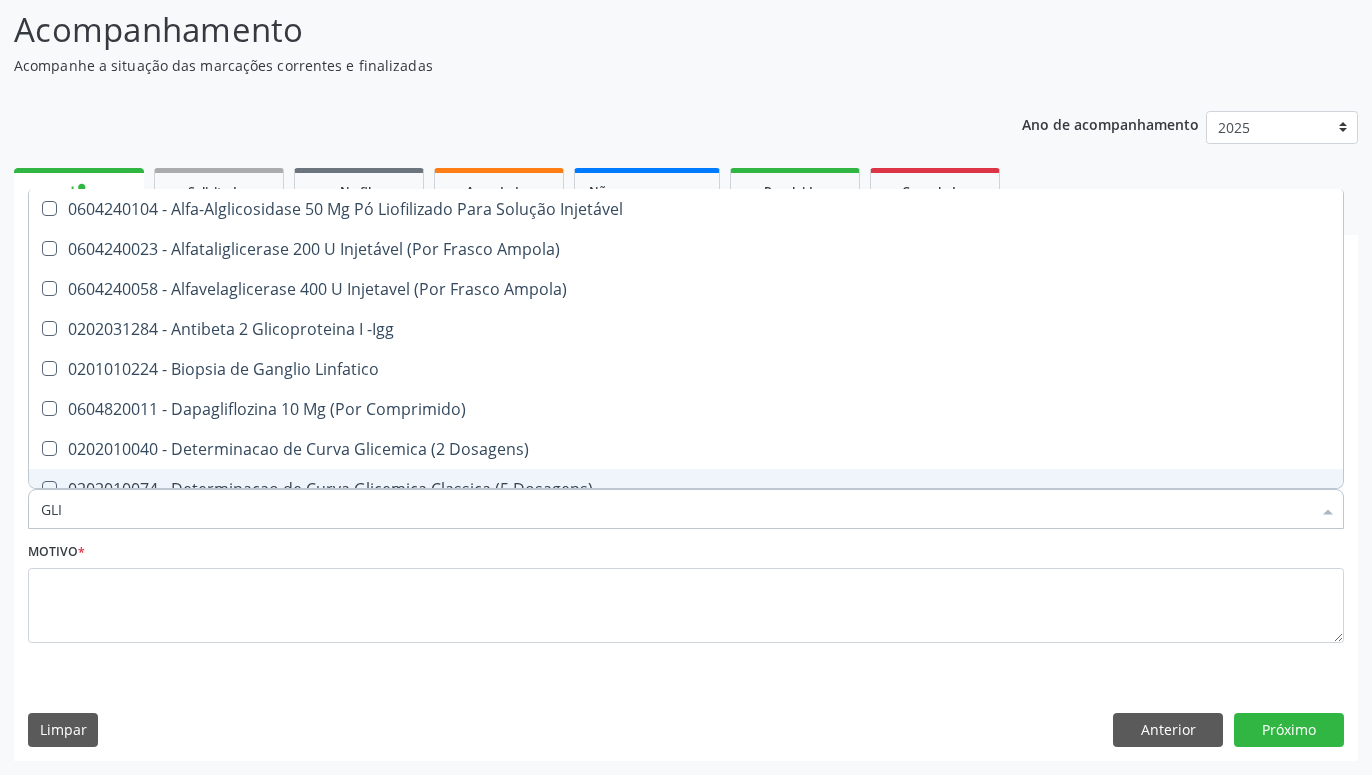 checkbox on "true" 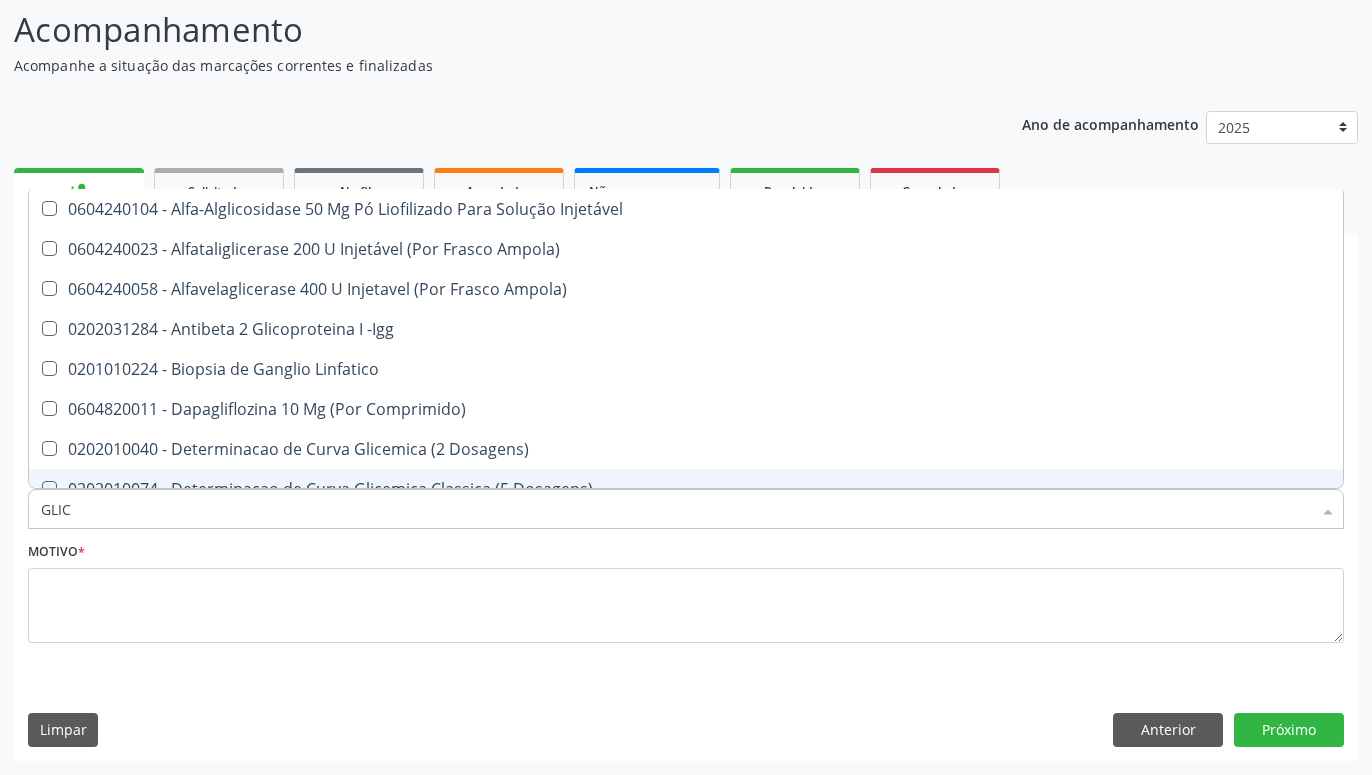 type on "GLICO" 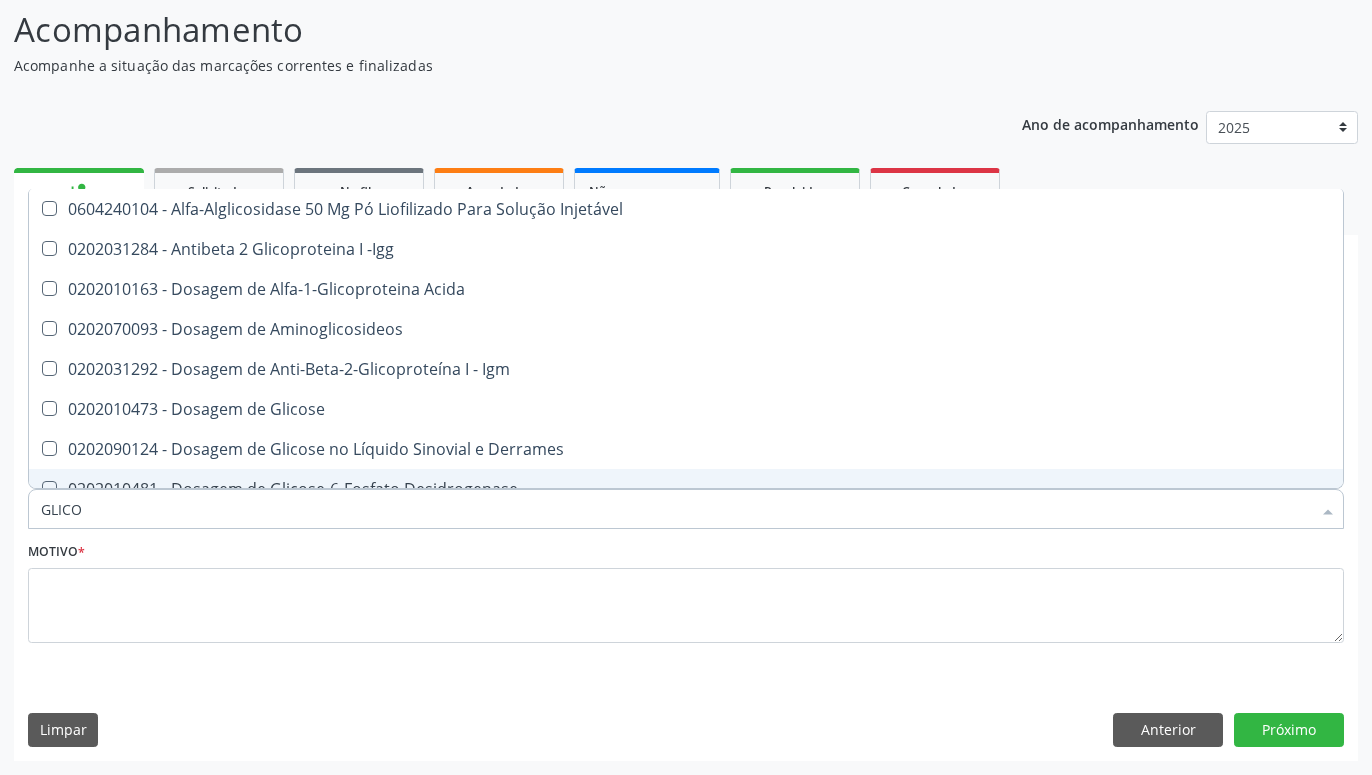 type on "GLICOS" 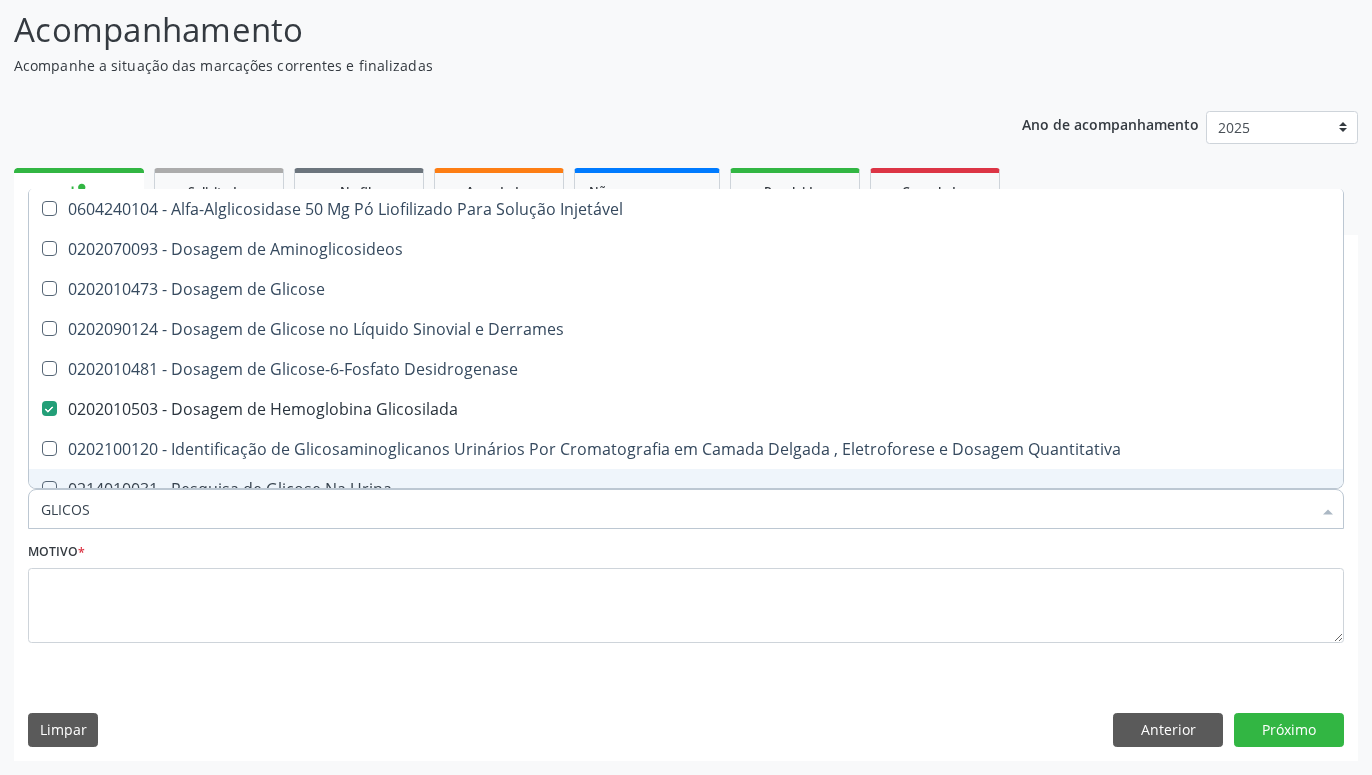 type on "GLICOSE" 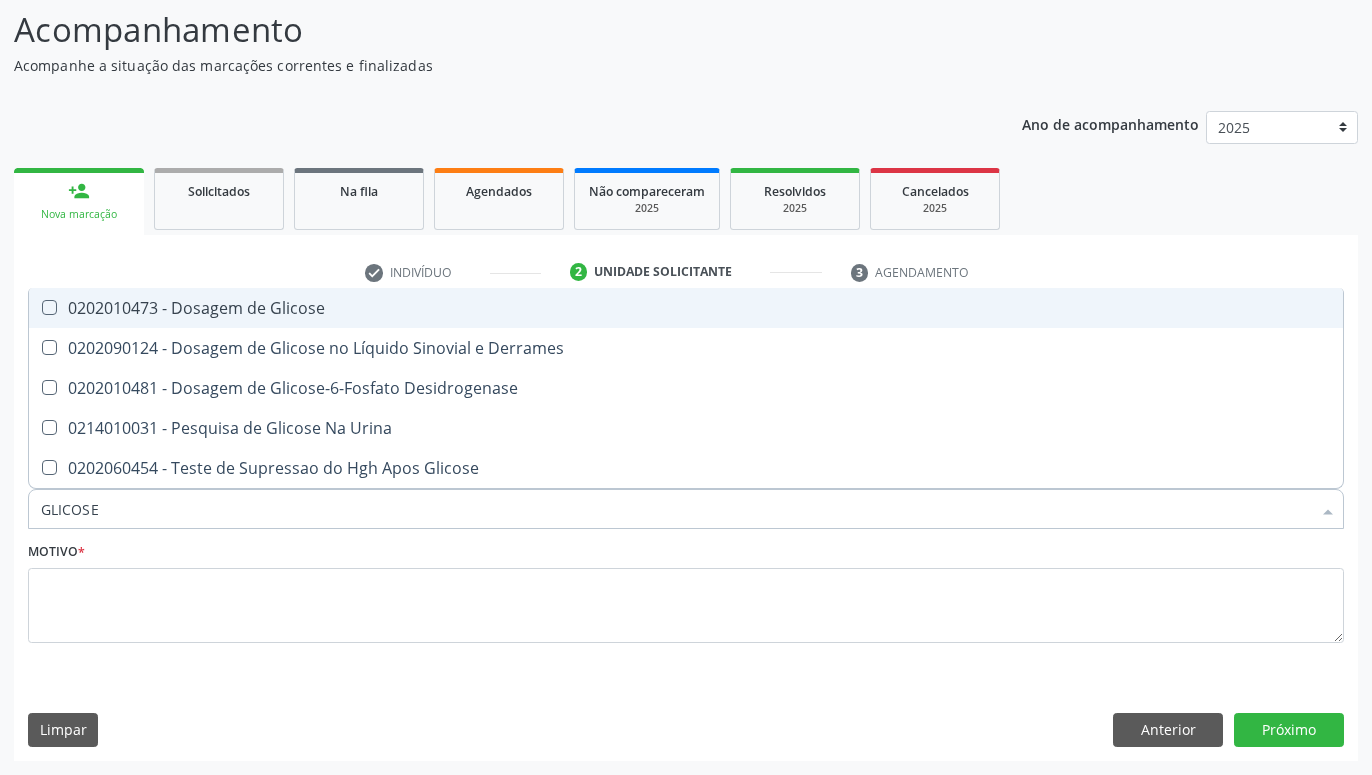 click on "0202010473 - Dosagem de Glicose" at bounding box center (686, 308) 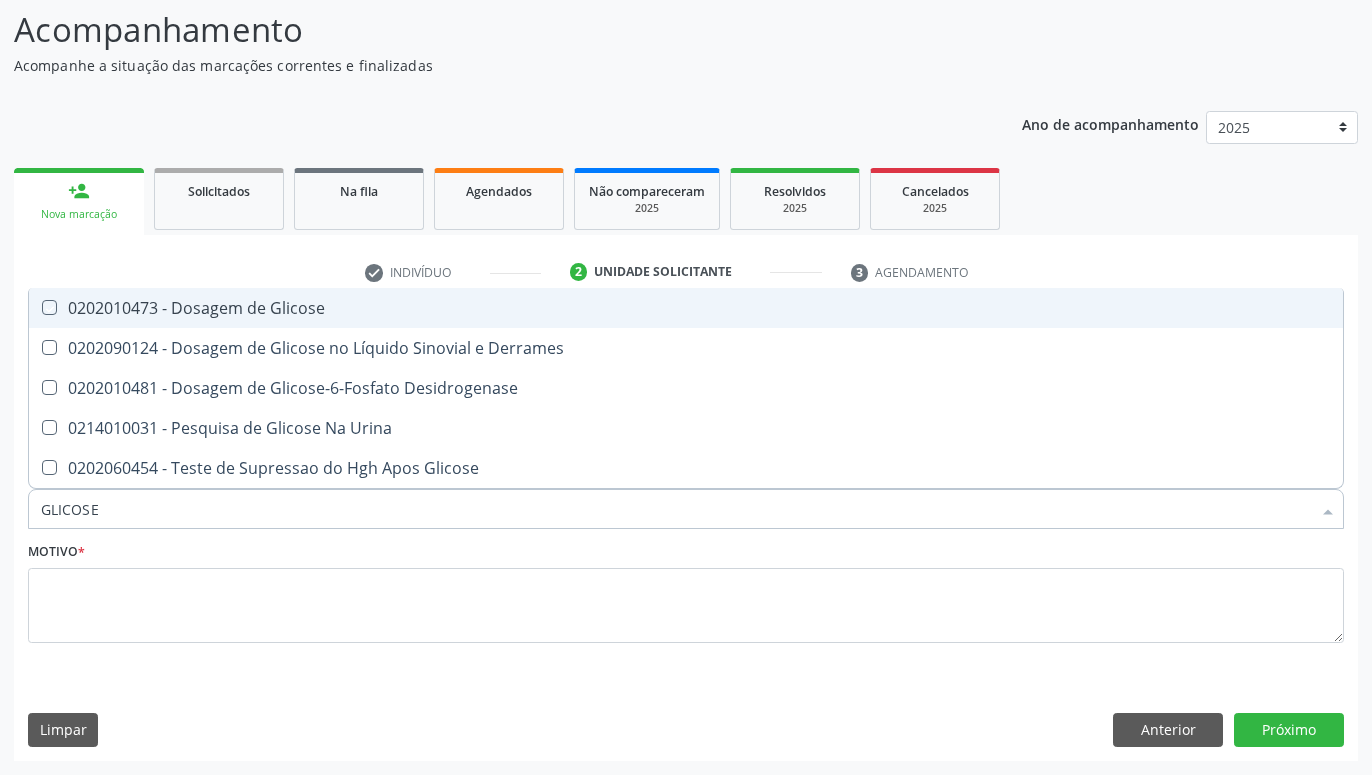checkbox on "true" 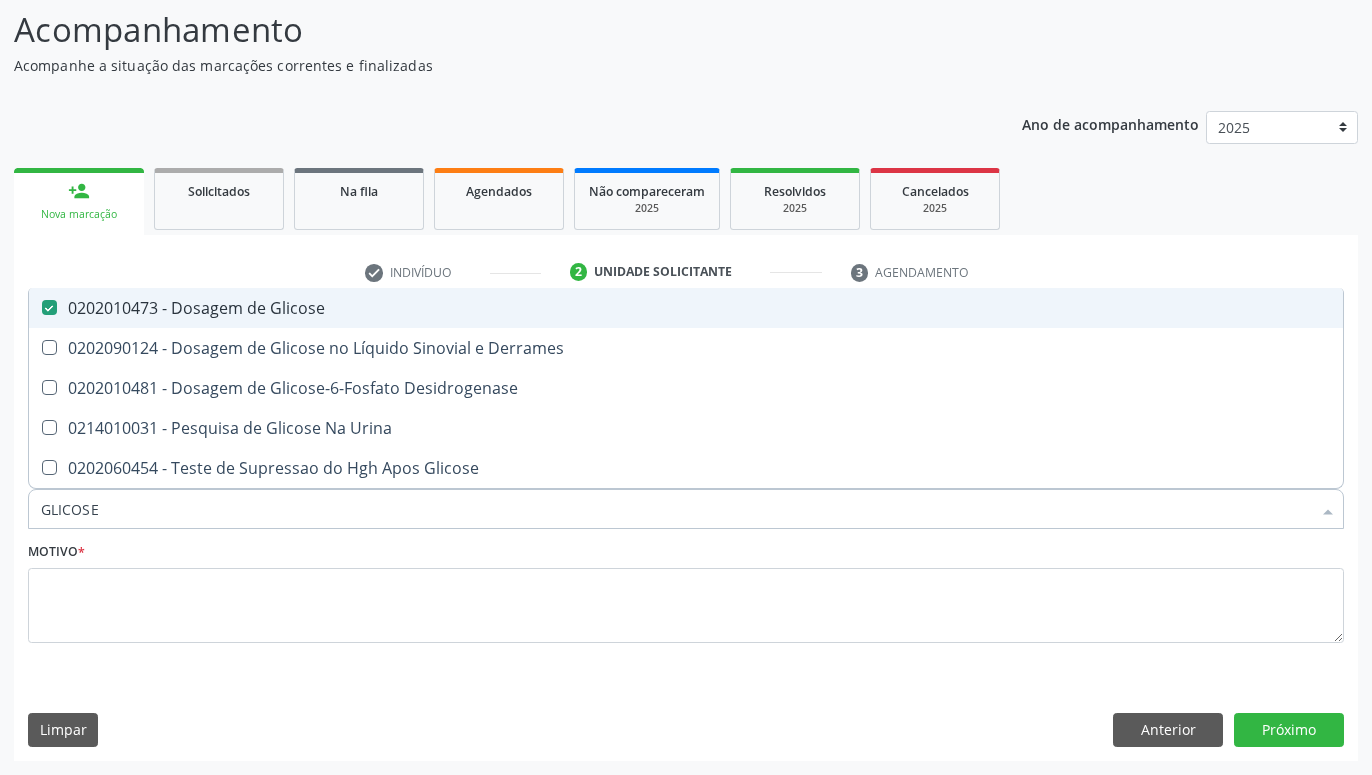type on "GLICOS" 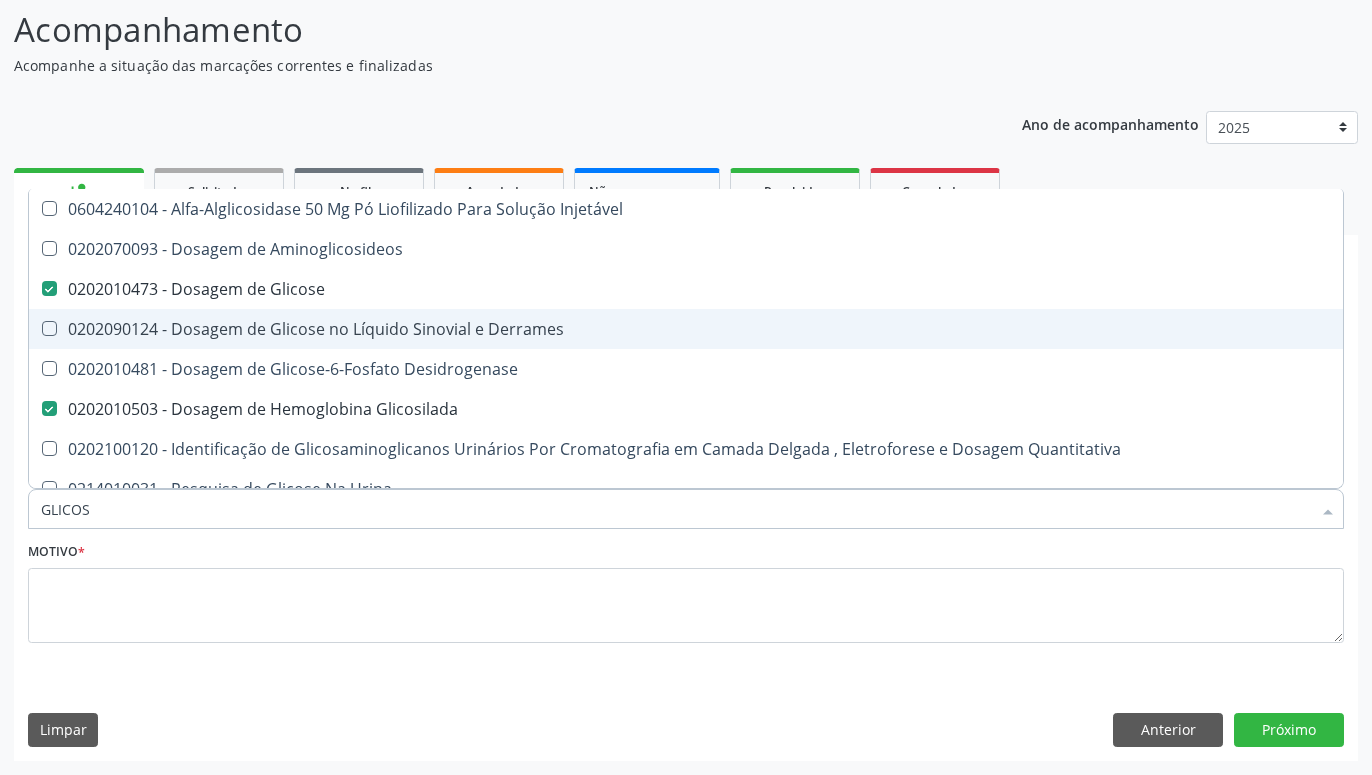 type on "GLICO" 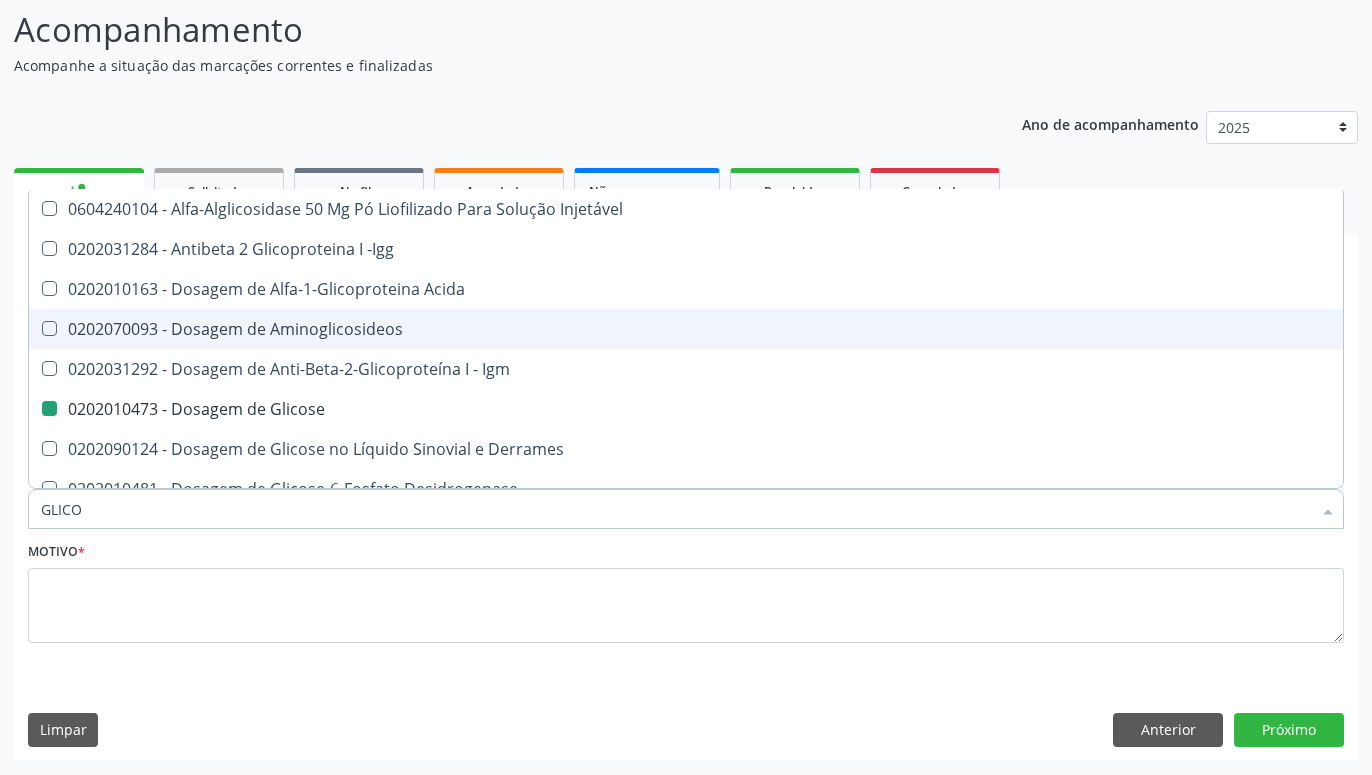 type on "GLIC" 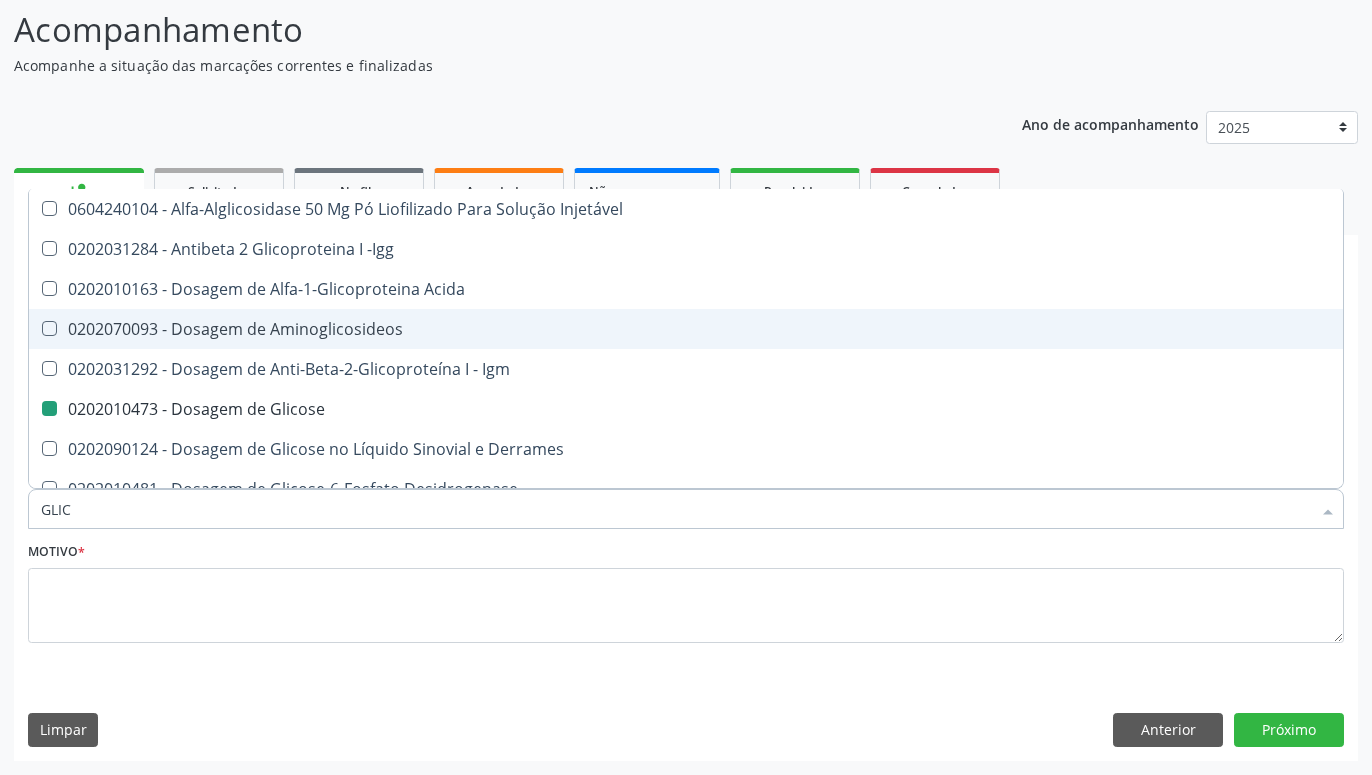 type on "GLI" 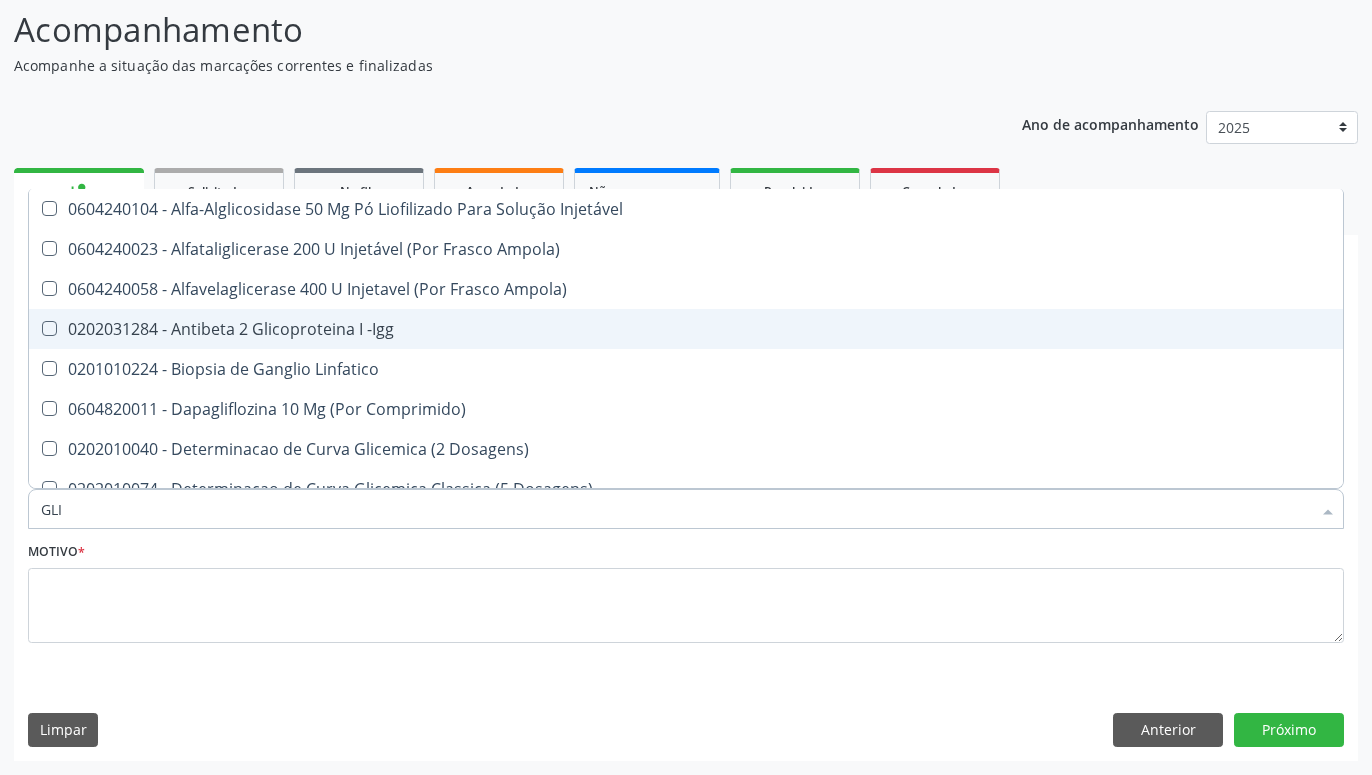 type on "GL" 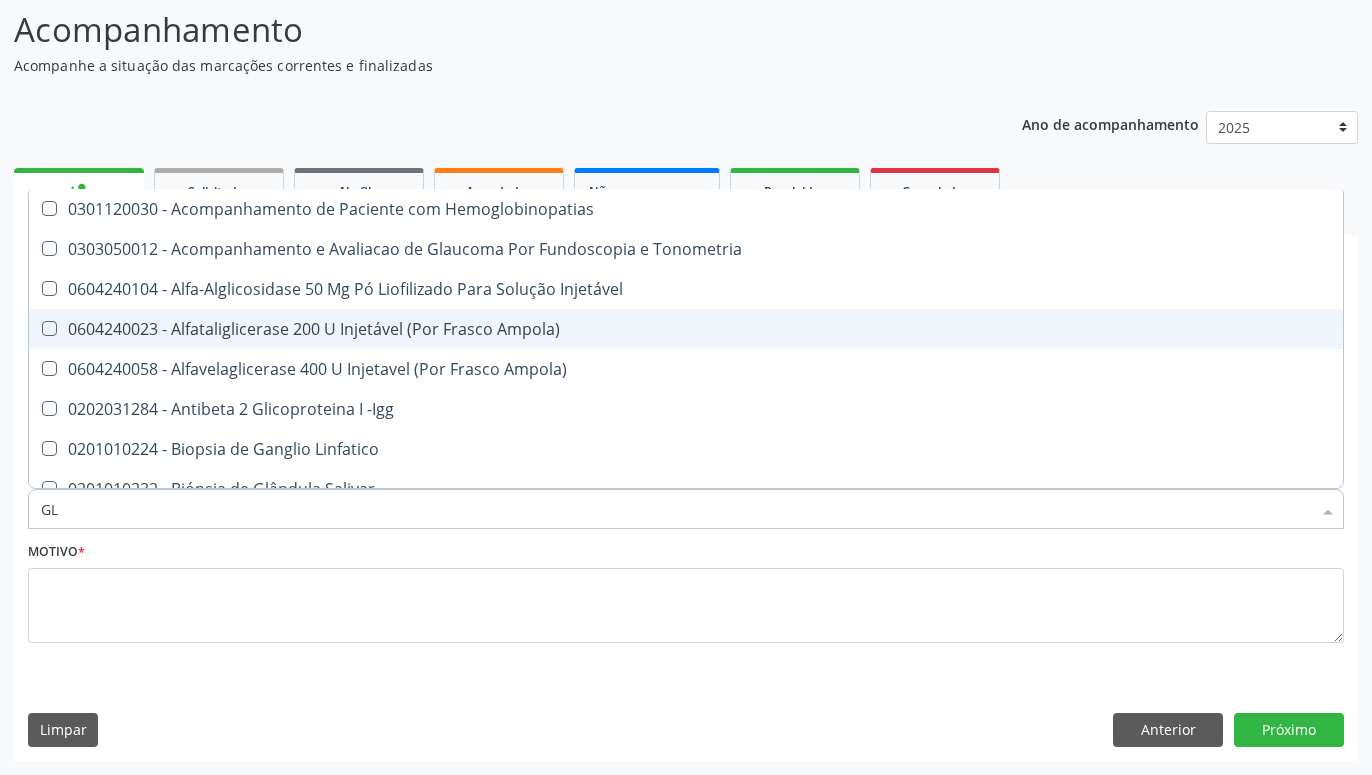 type on "G" 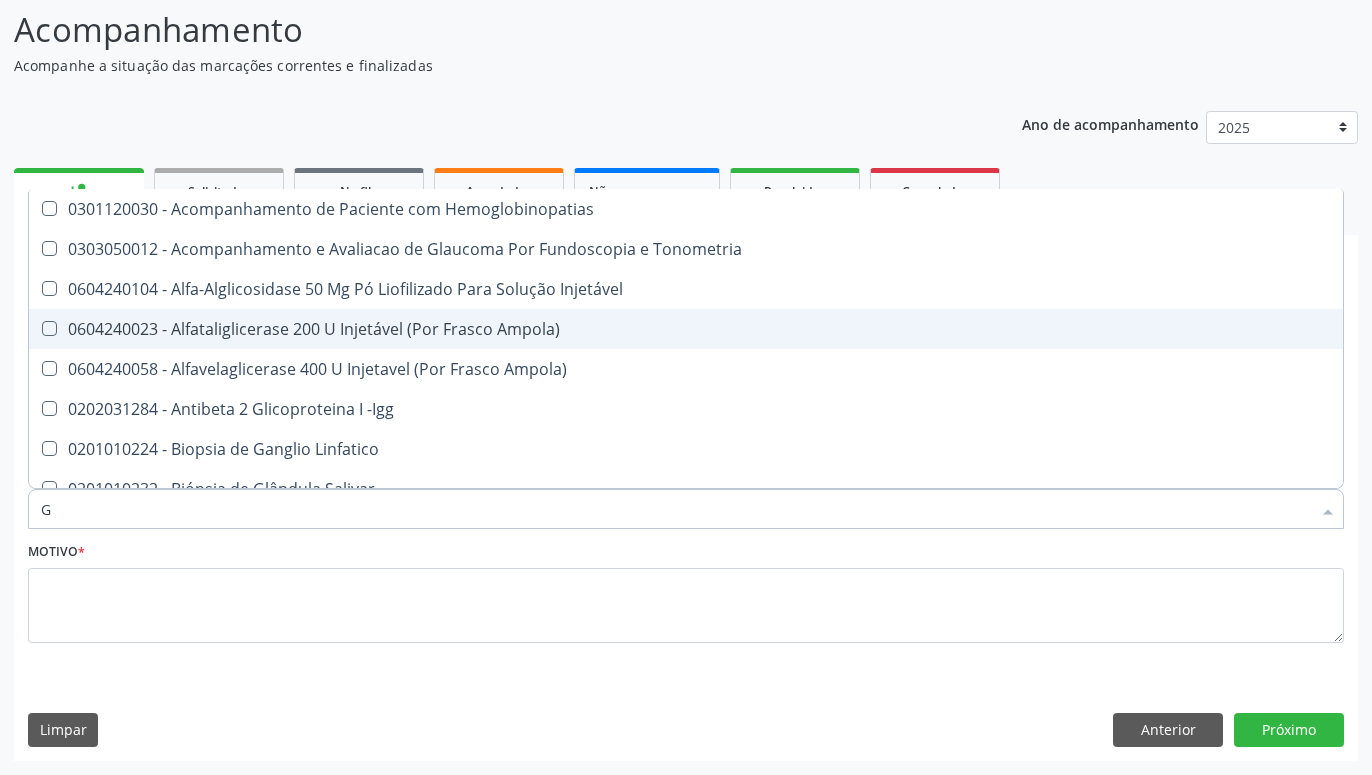 type 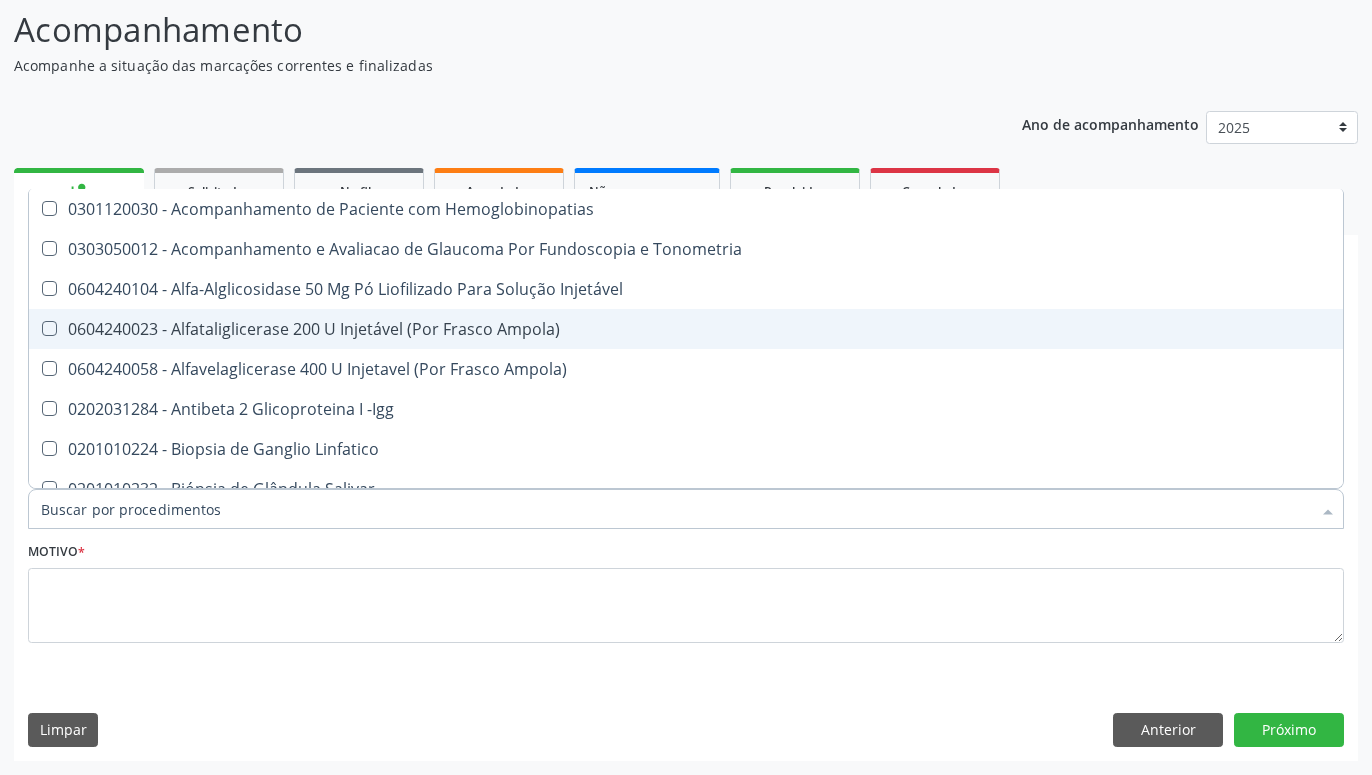 checkbox on "false" 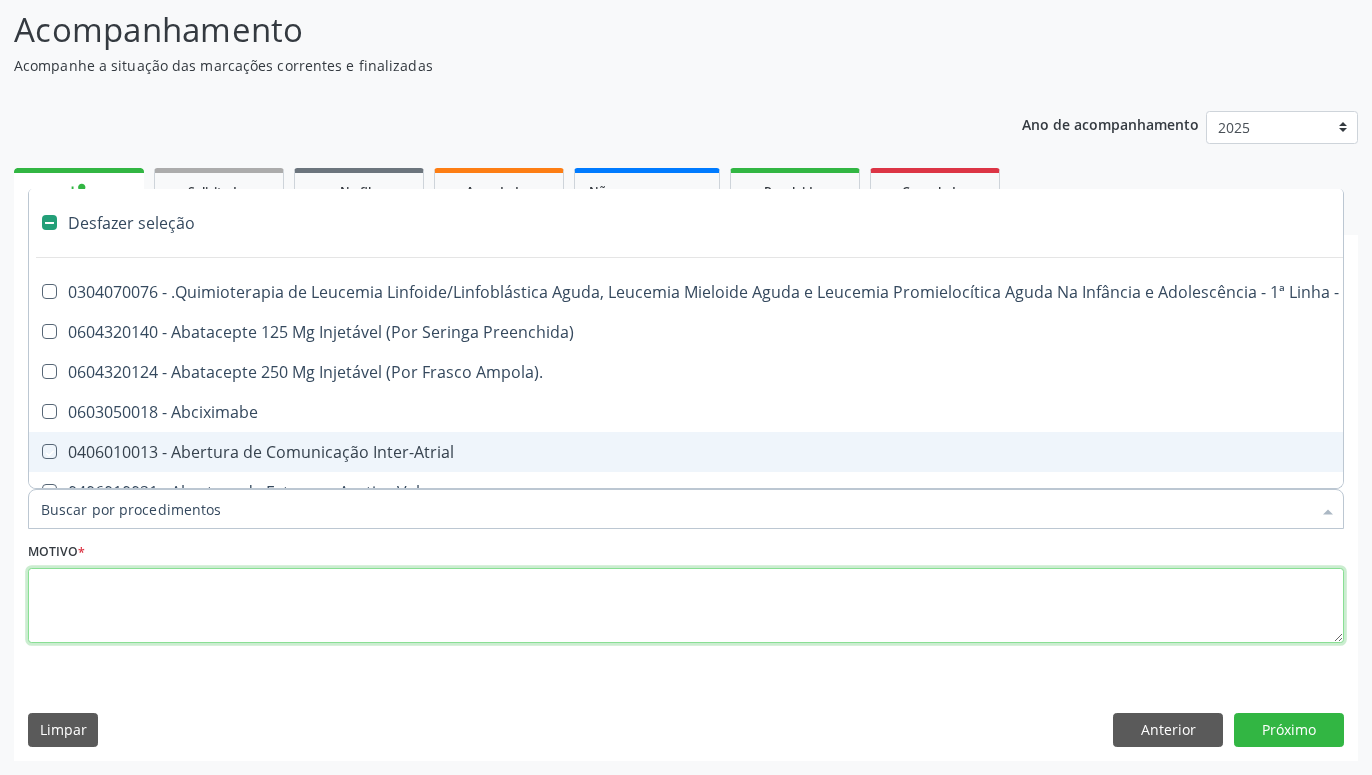 click at bounding box center [686, 606] 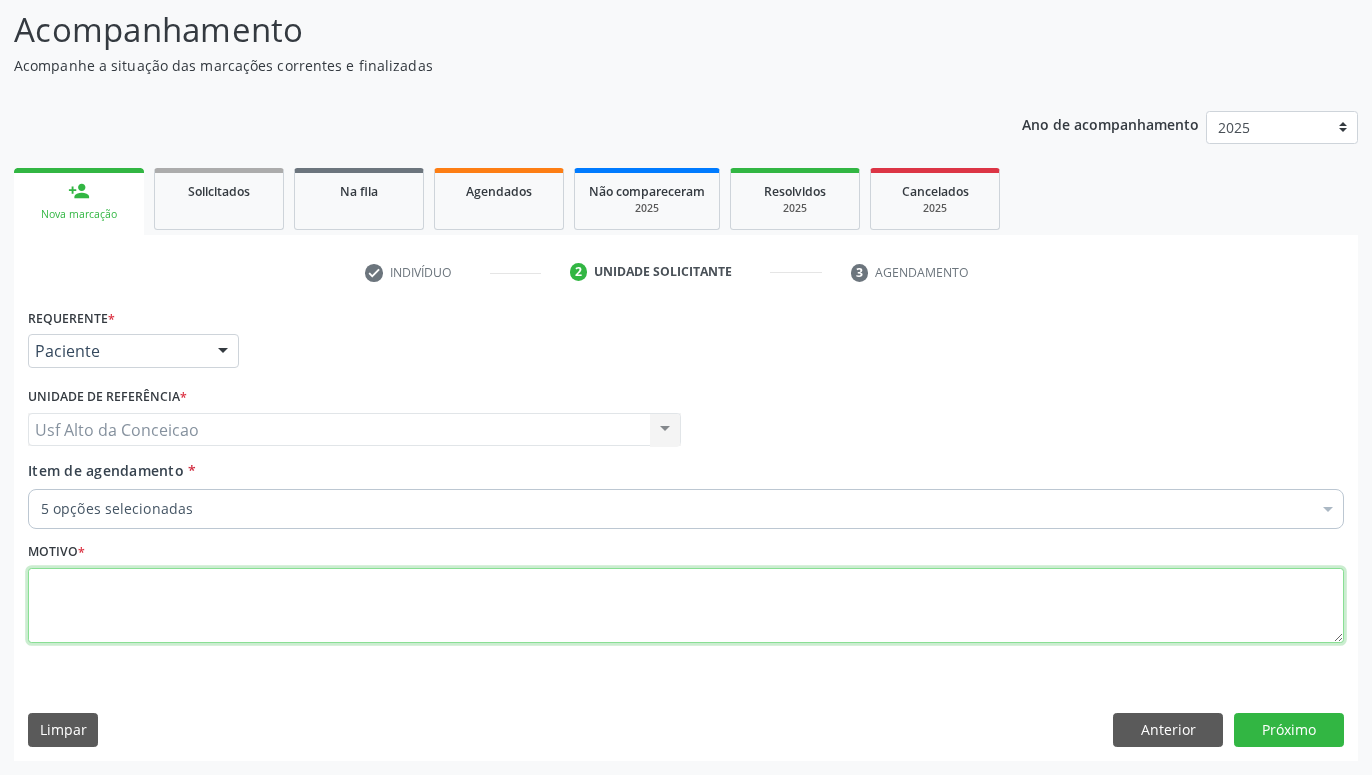 checkbox on "true" 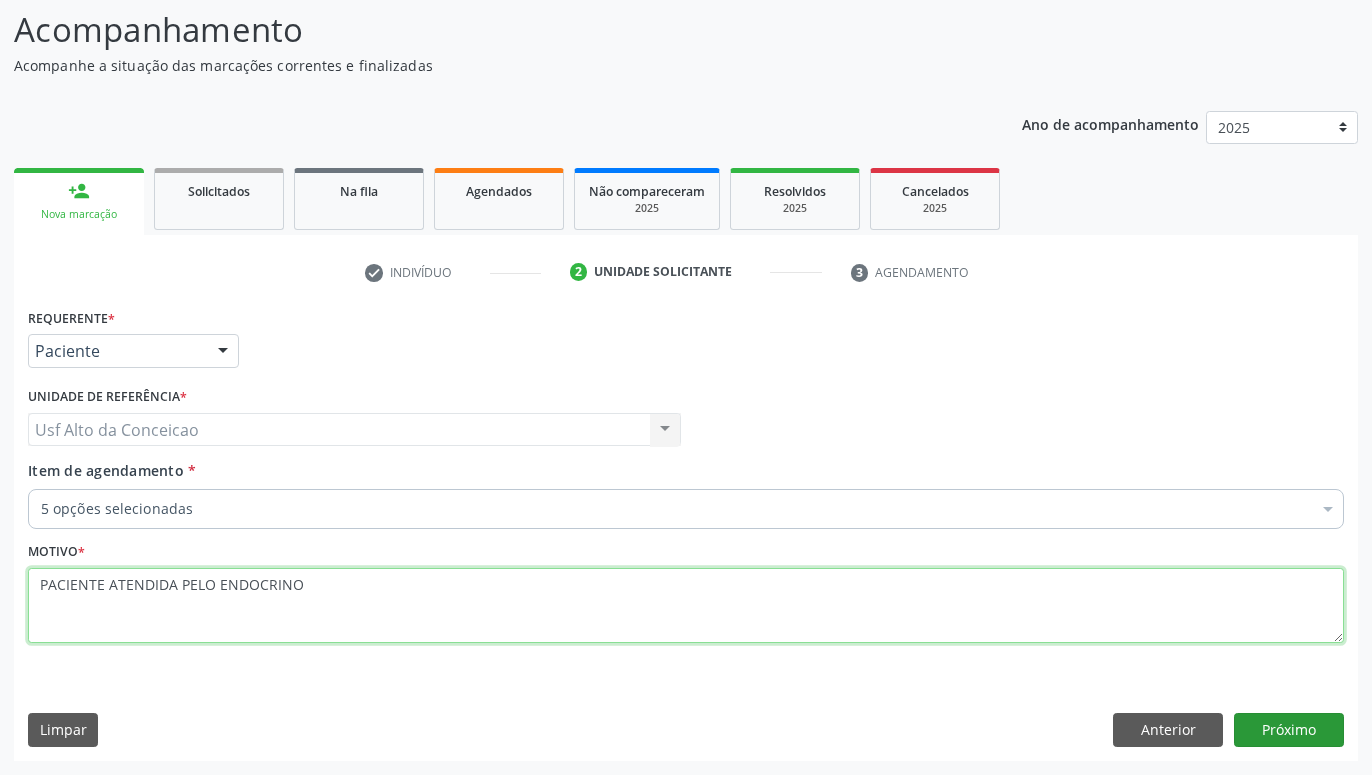 type on "PACIENTE ATENDIDA PELO ENDOCRINO" 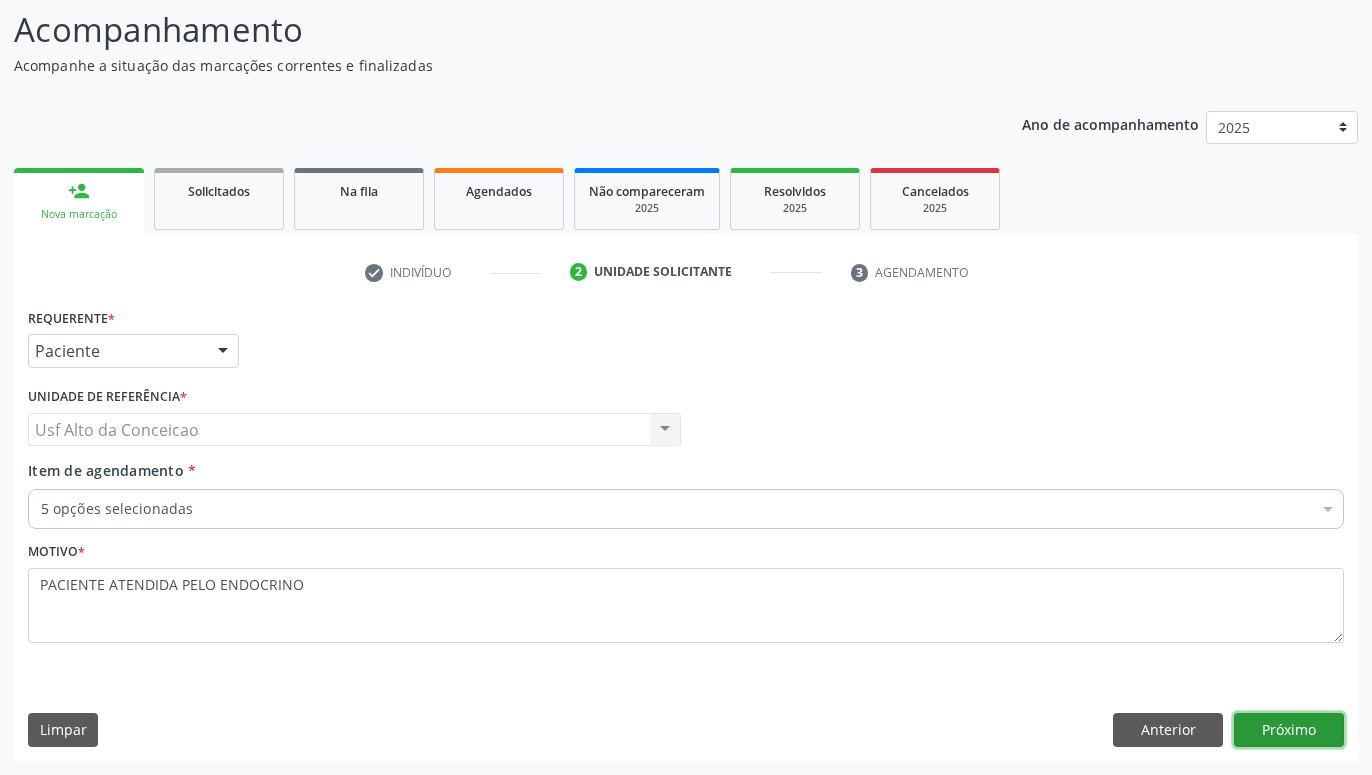 click on "Próximo" at bounding box center (1289, 730) 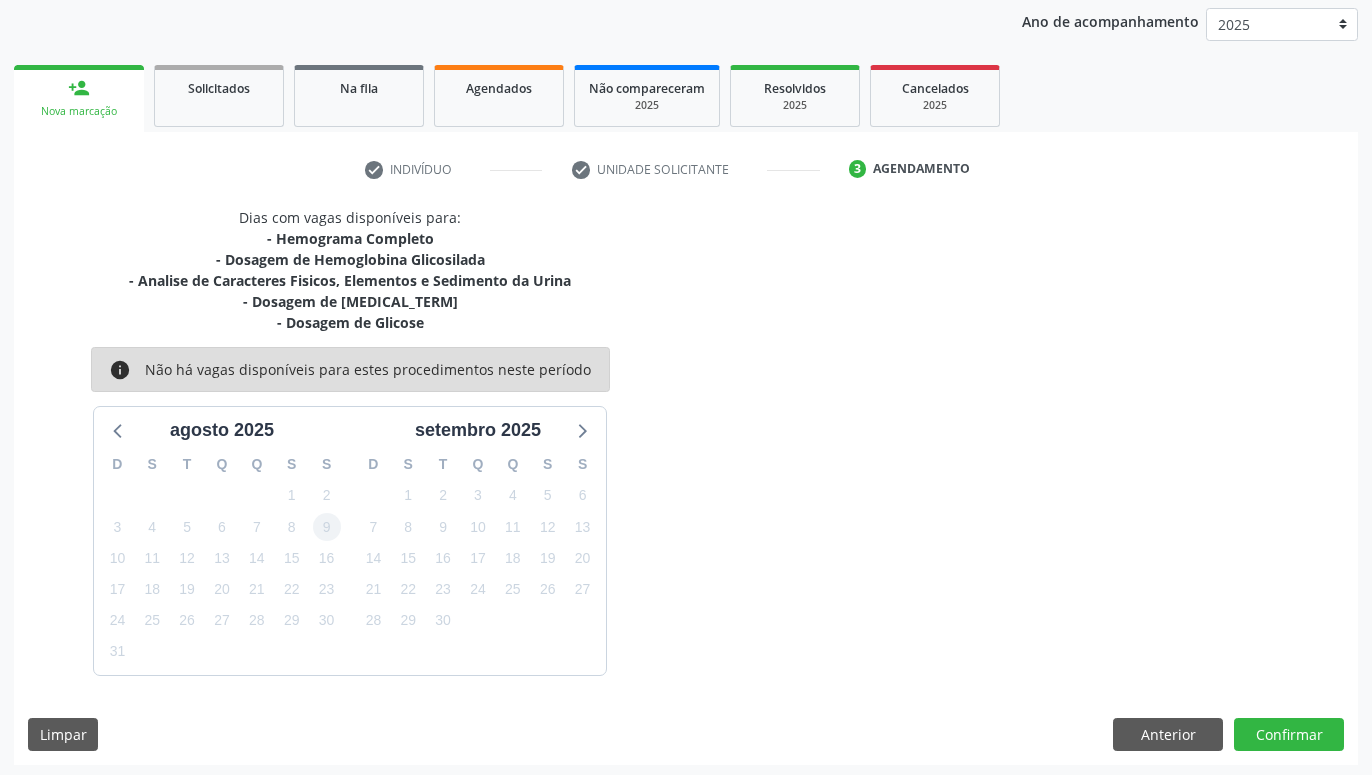 scroll, scrollTop: 238, scrollLeft: 0, axis: vertical 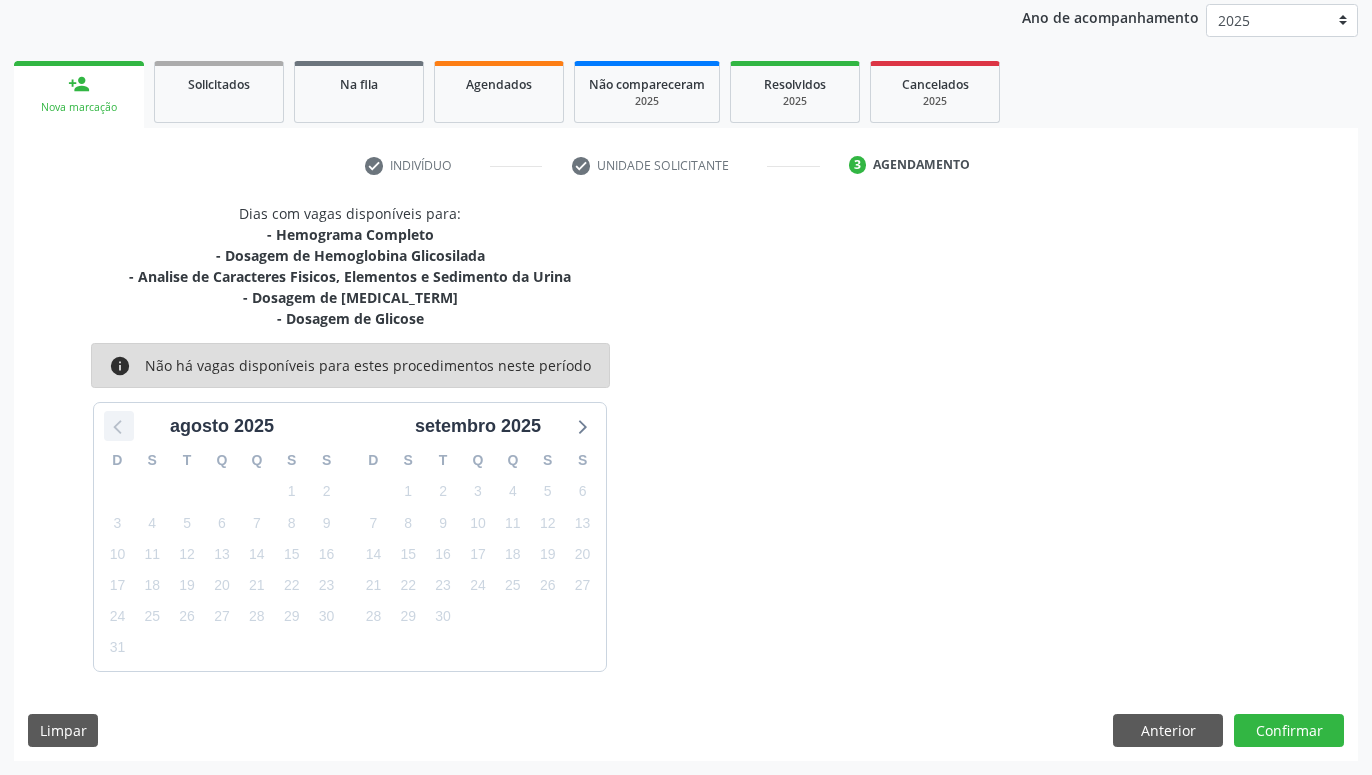 click 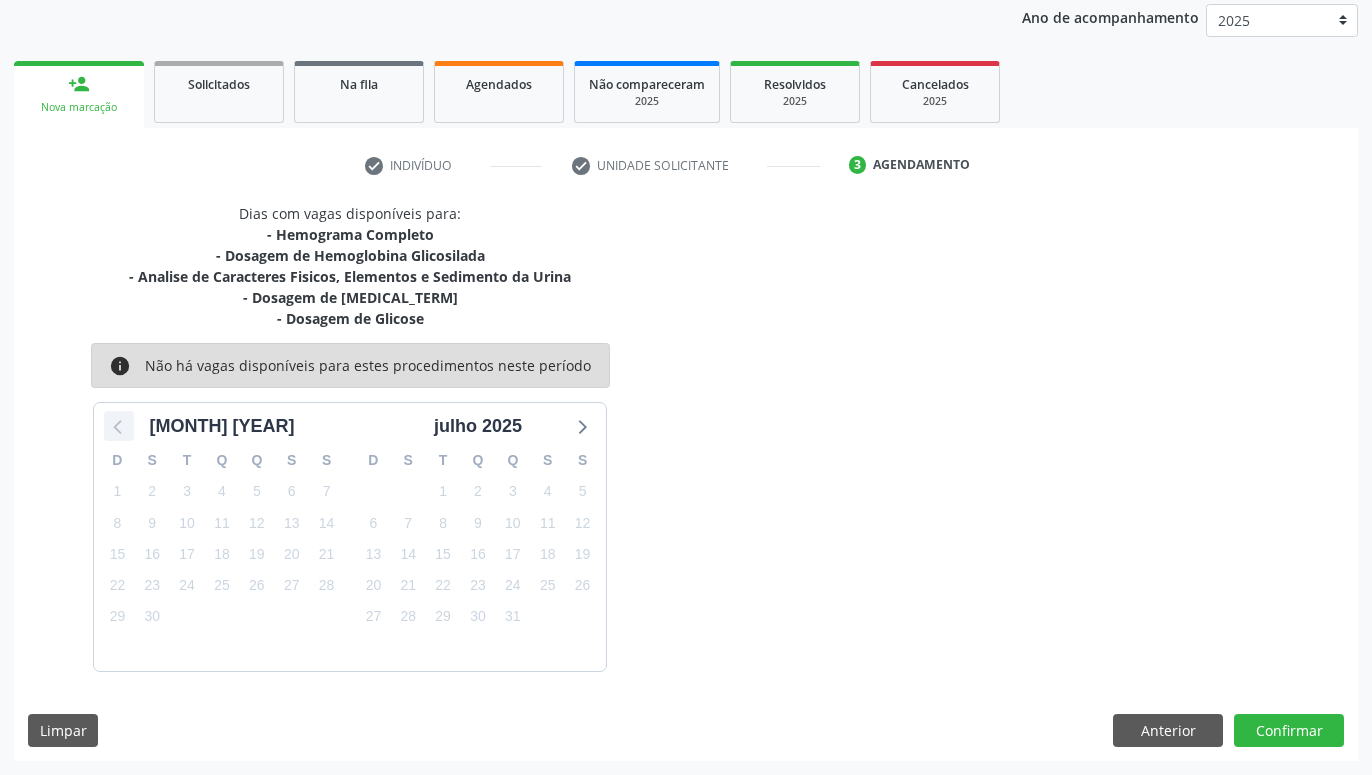 scroll, scrollTop: 179, scrollLeft: 0, axis: vertical 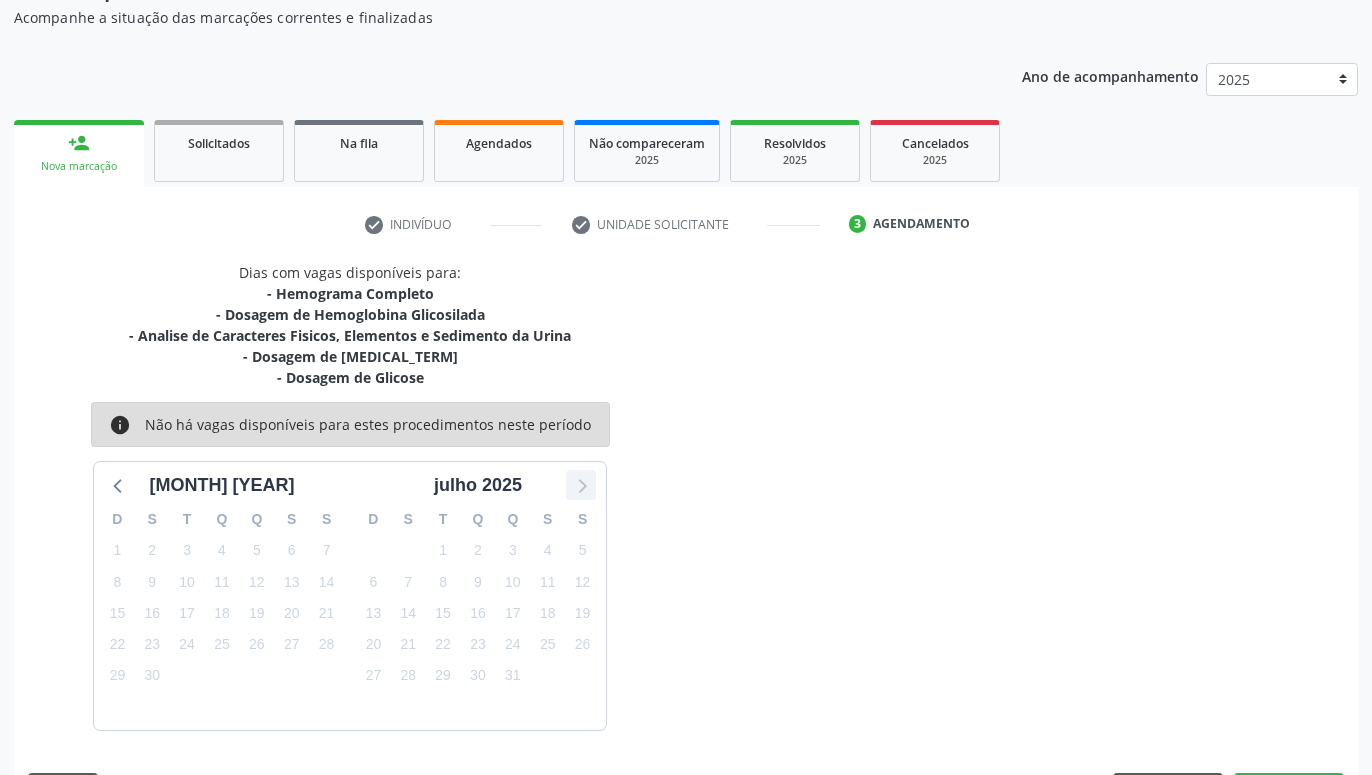 click 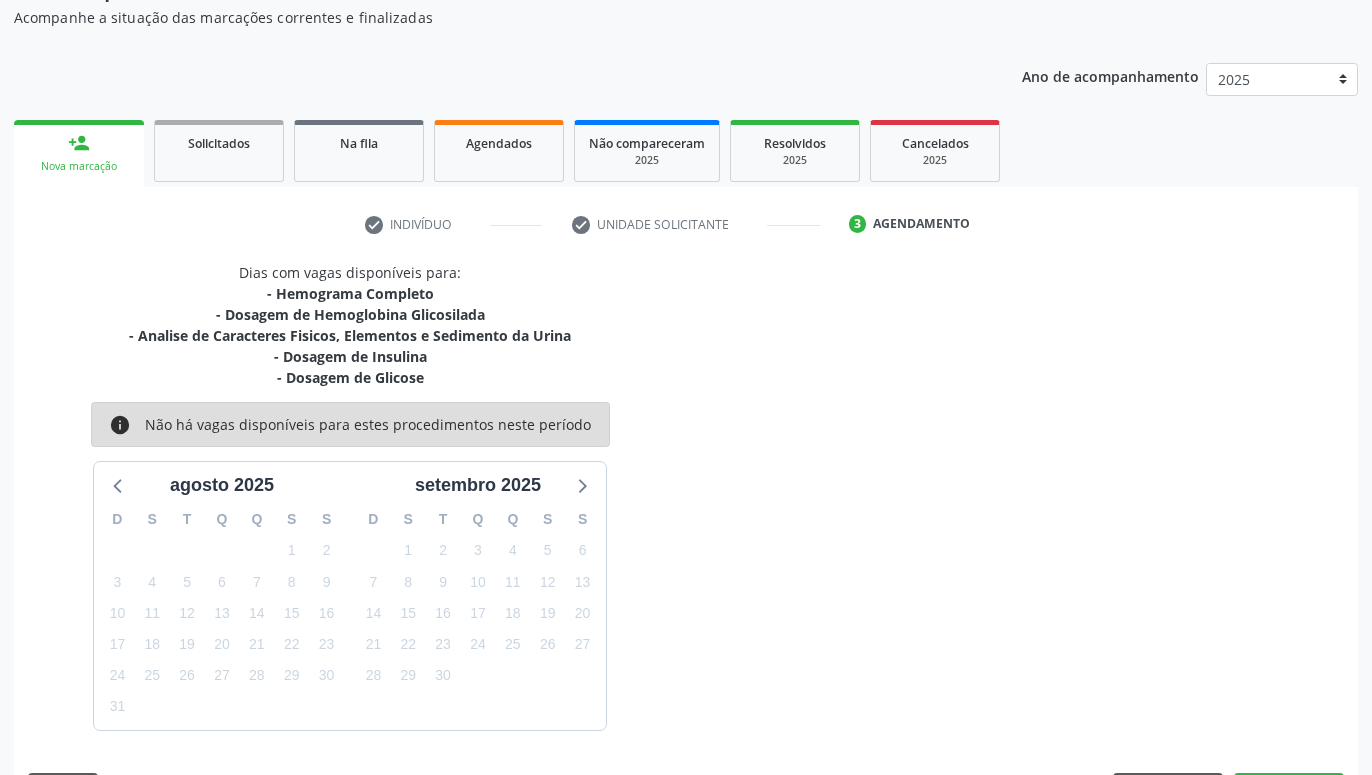 scroll, scrollTop: 179, scrollLeft: 0, axis: vertical 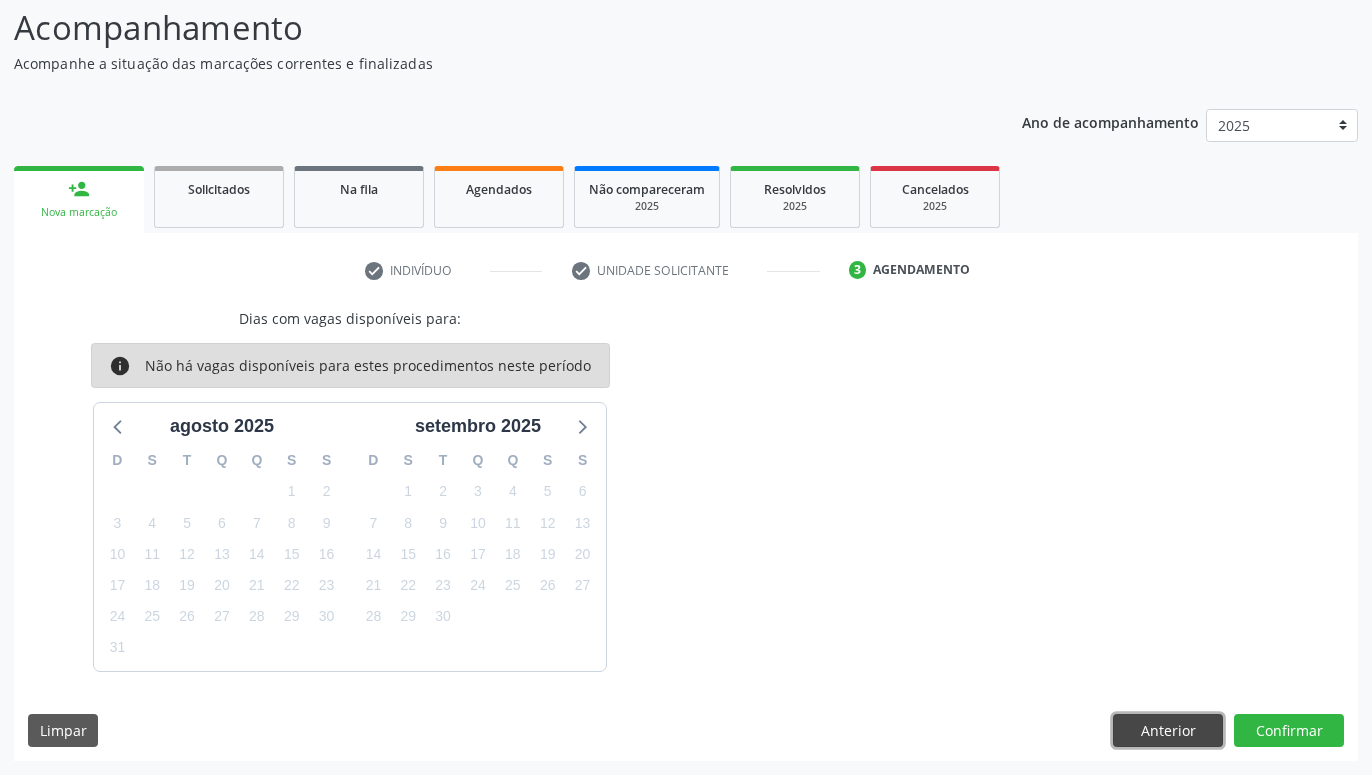 click on "Anterior" at bounding box center (1168, 731) 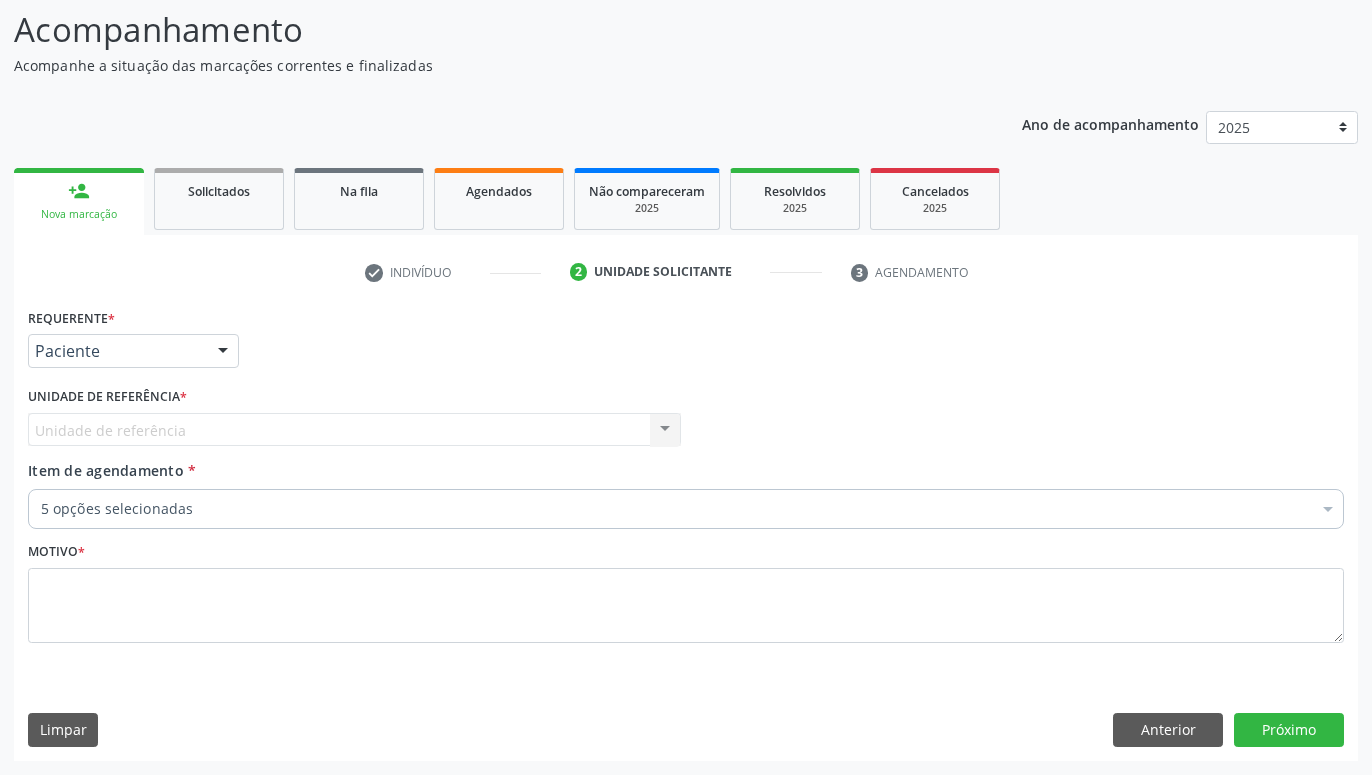scroll, scrollTop: 131, scrollLeft: 0, axis: vertical 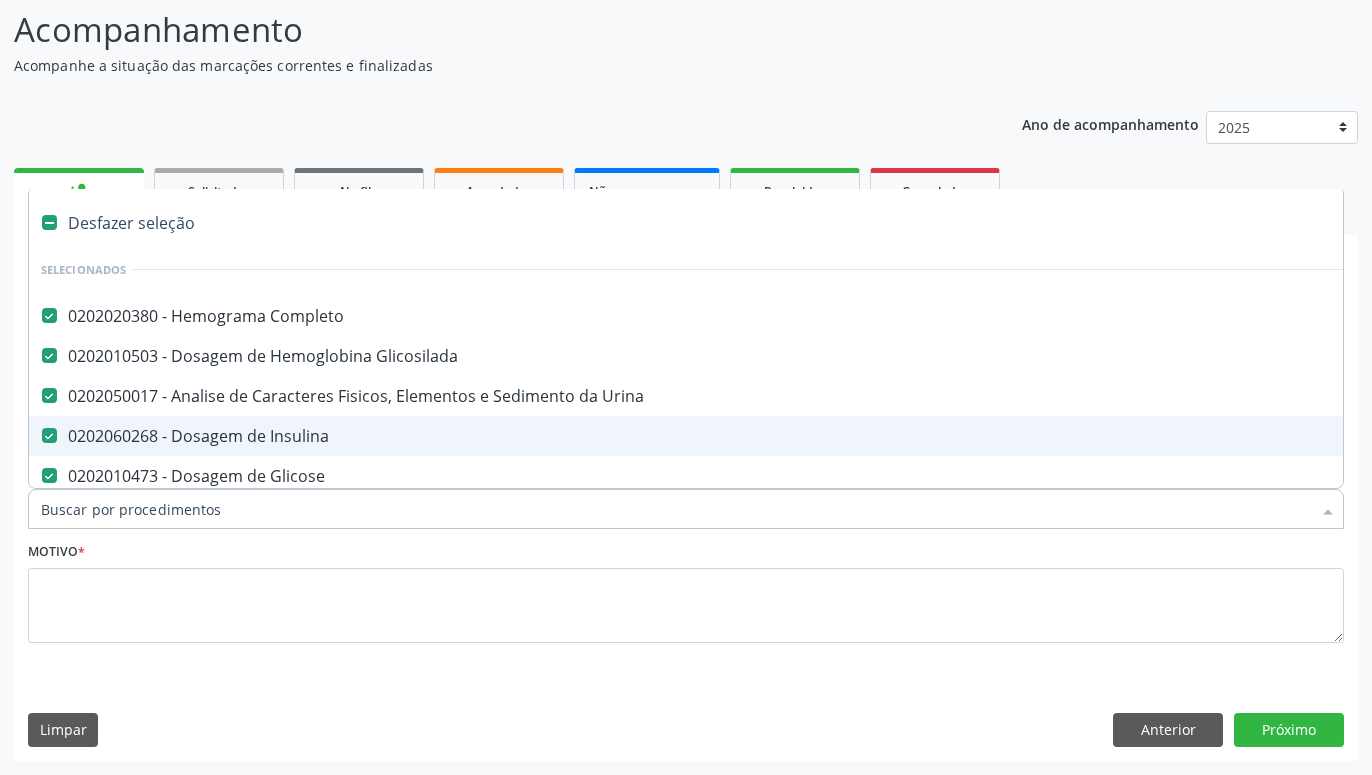 click on "0202060268 - Dosagem de Insulina" at bounding box center (819, 436) 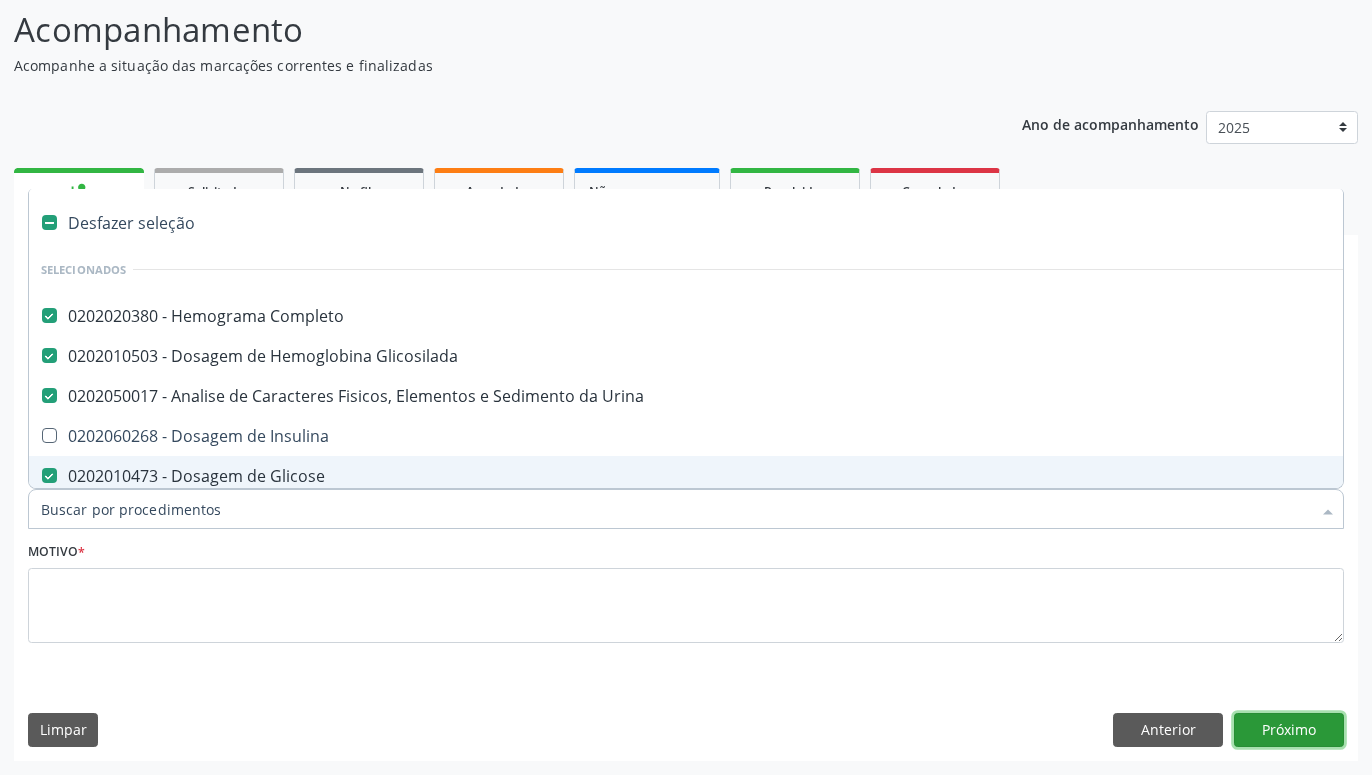 click on "Próximo" at bounding box center (1289, 730) 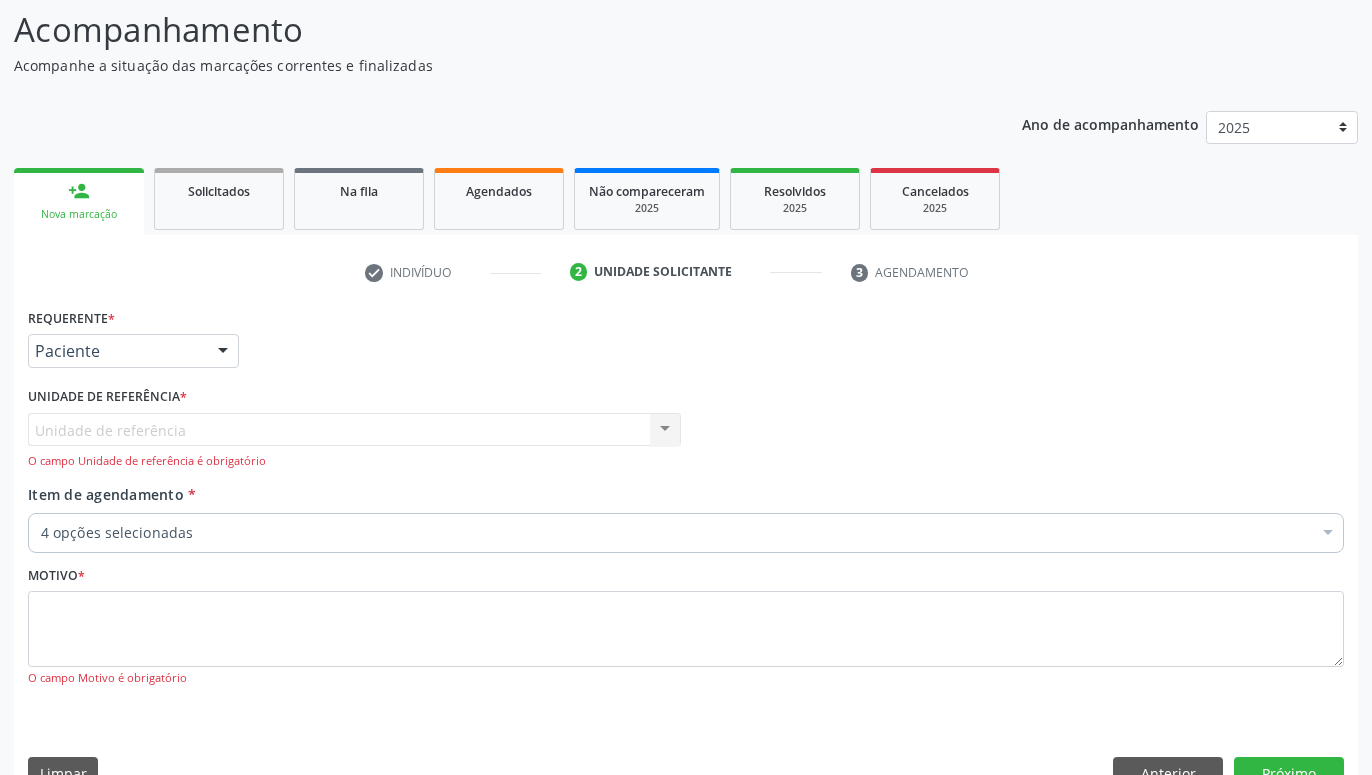 click at bounding box center (223, 352) 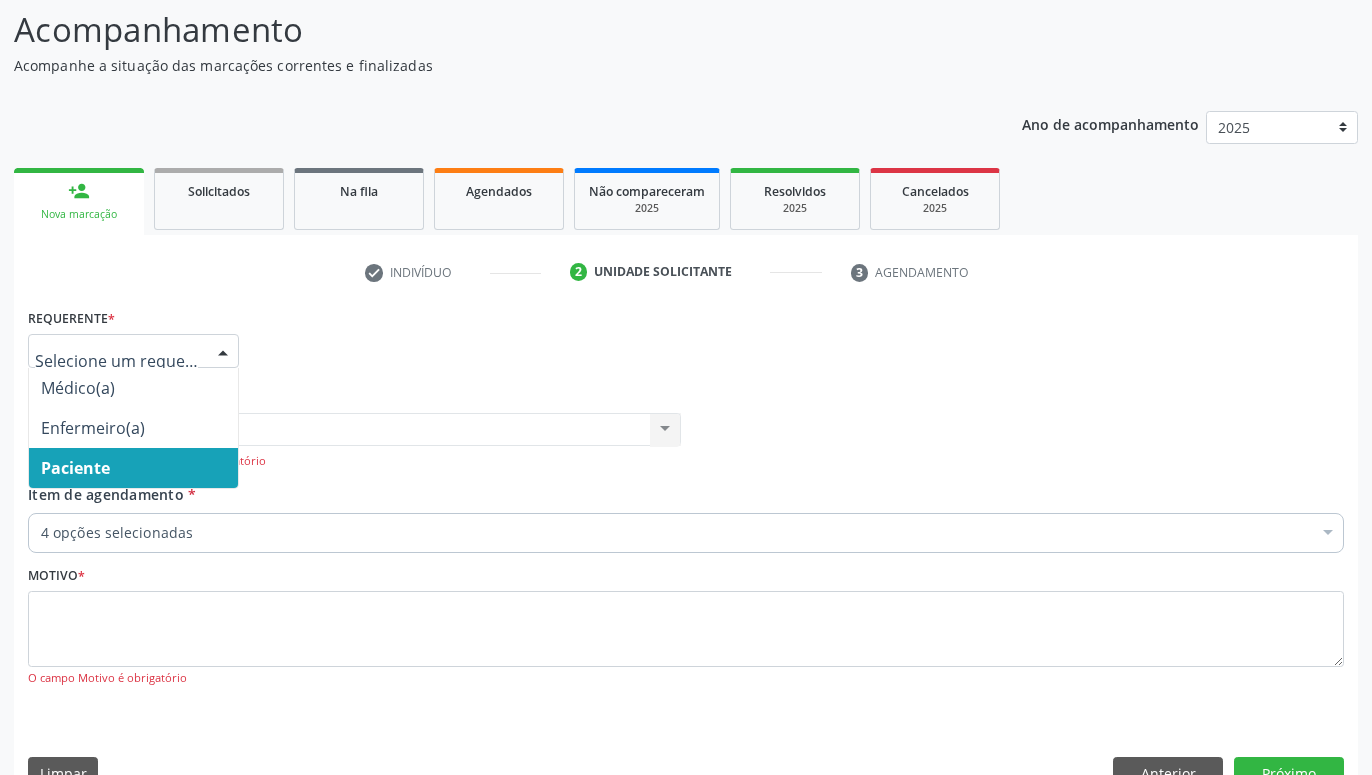 click on "Paciente" at bounding box center [133, 468] 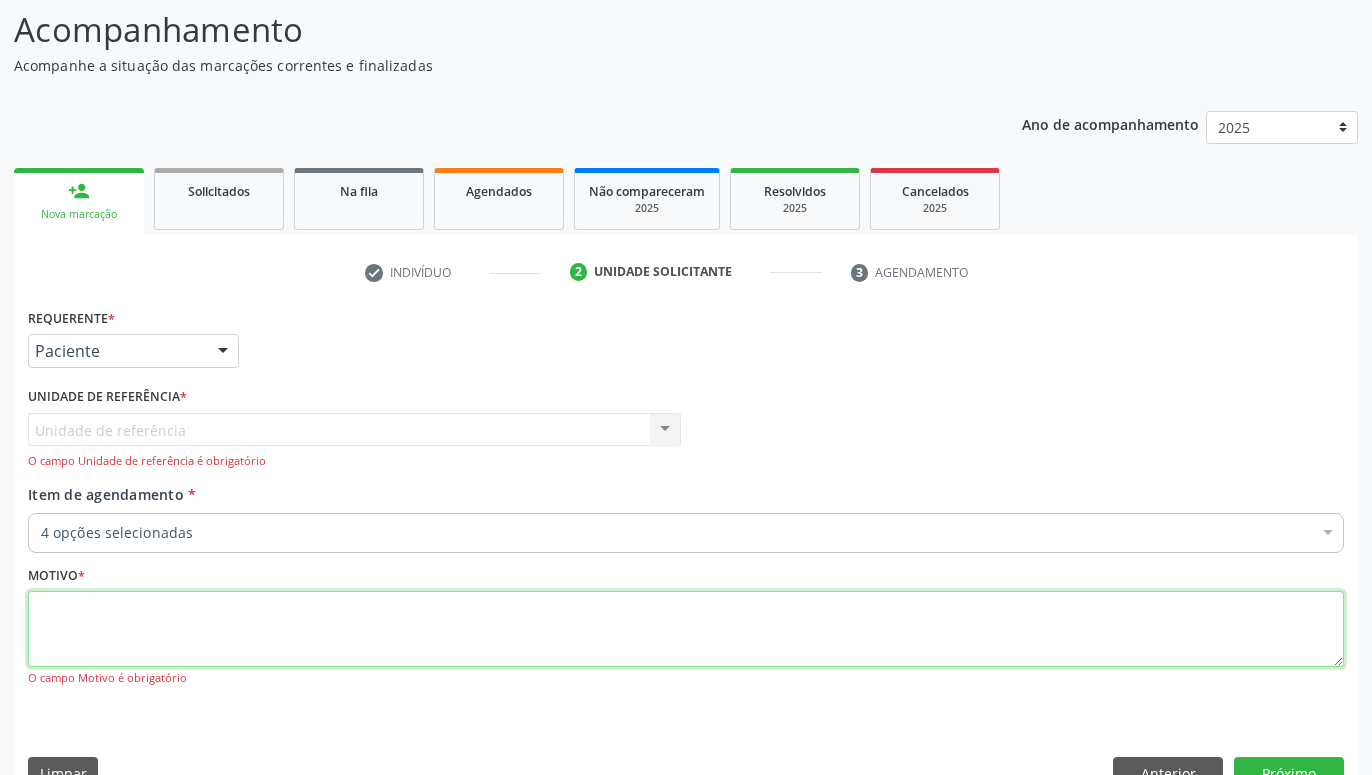 click at bounding box center (686, 629) 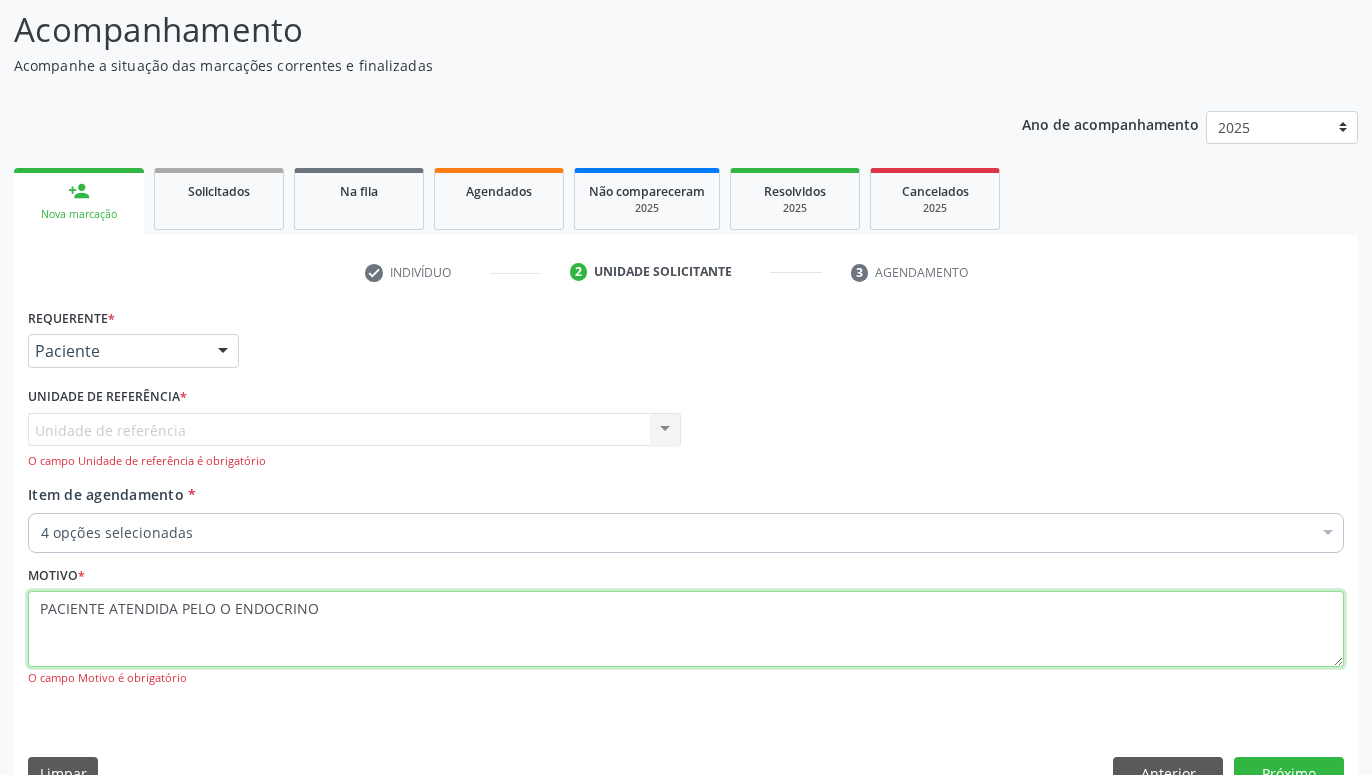 type on "PACIENTE ATENDIDA PELO O ENDOCRINO" 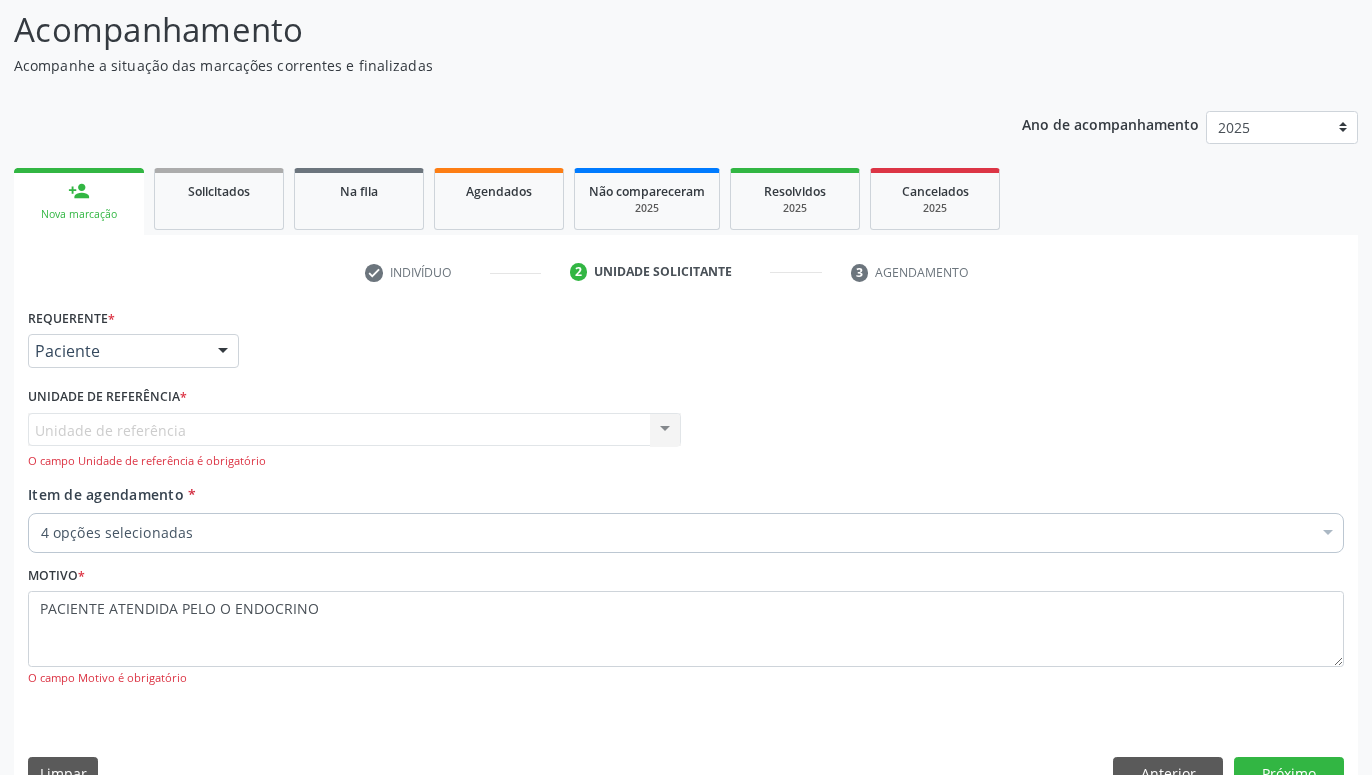 click on "Requerente
*
Paciente         Médico(a)   Enfermeiro(a)   Paciente
Nenhum resultado encontrado para: "   "
Não há nenhuma opção para ser exibida.
UF
PE         PE
Nenhum resultado encontrado para: "   "
Não há nenhuma opção para ser exibida.
Município
Serra Talhada         Serra Talhada
Nenhum resultado encontrado para: "   "
Não há nenhuma opção para ser exibida.
Médico Solicitante
Por favor, selecione a Unidade de Atendimento primeiro
Nenhum resultado encontrado para: "   "
Não há nenhuma opção para ser exibida.
Unidade de referência
*
Unidade de referência
Usf Alto da Conceicao
Nenhum resultado encontrado para: "   "
Não há nenhuma opção para ser exibida.
*" at bounding box center (686, 553) 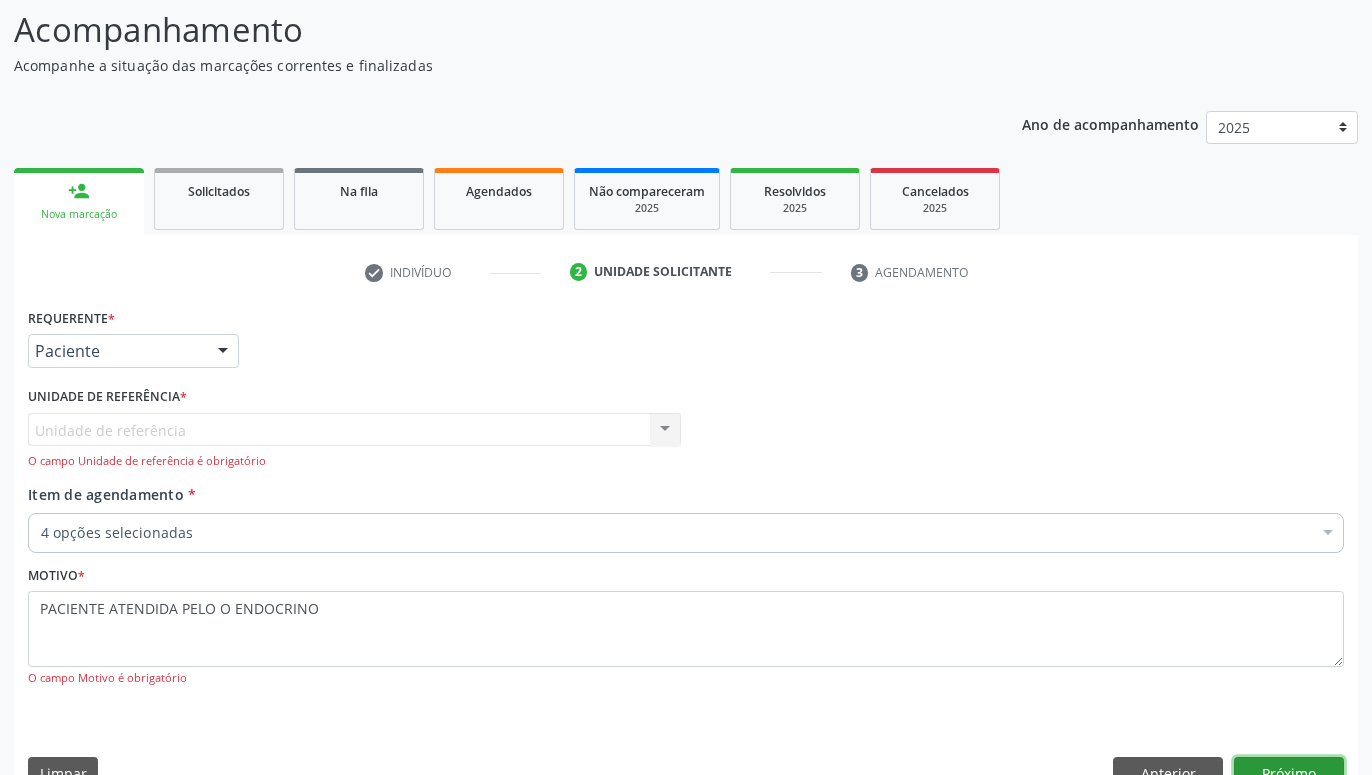 click on "Próximo" at bounding box center [1289, 774] 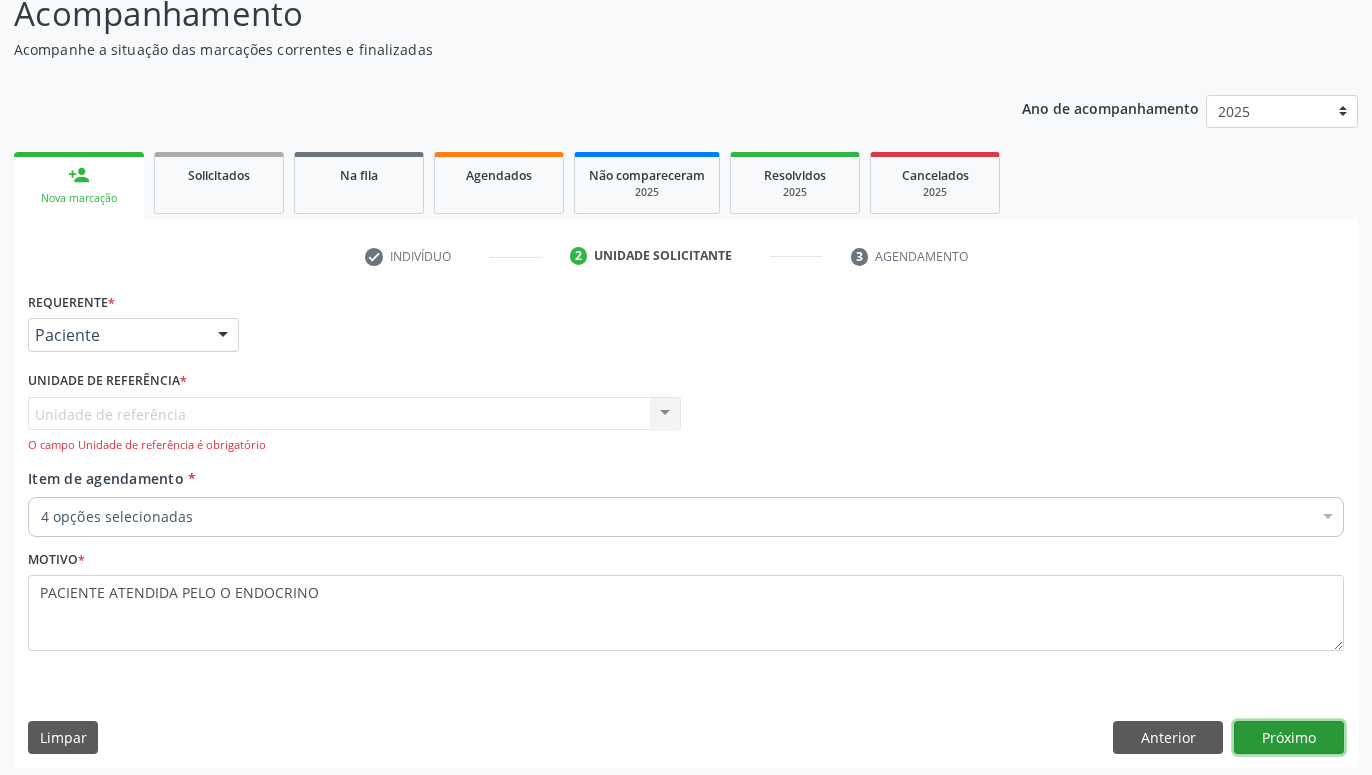 scroll, scrollTop: 154, scrollLeft: 0, axis: vertical 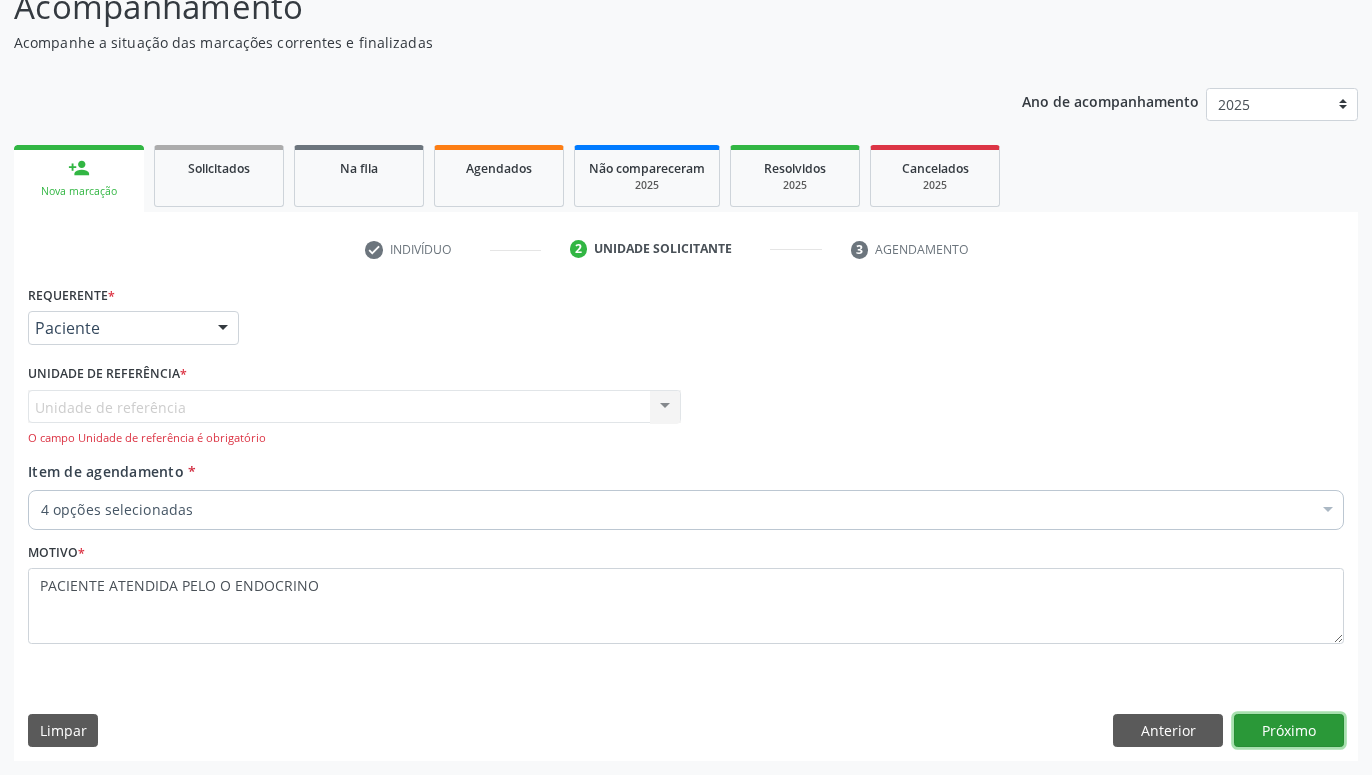 click on "Próximo" at bounding box center (1289, 731) 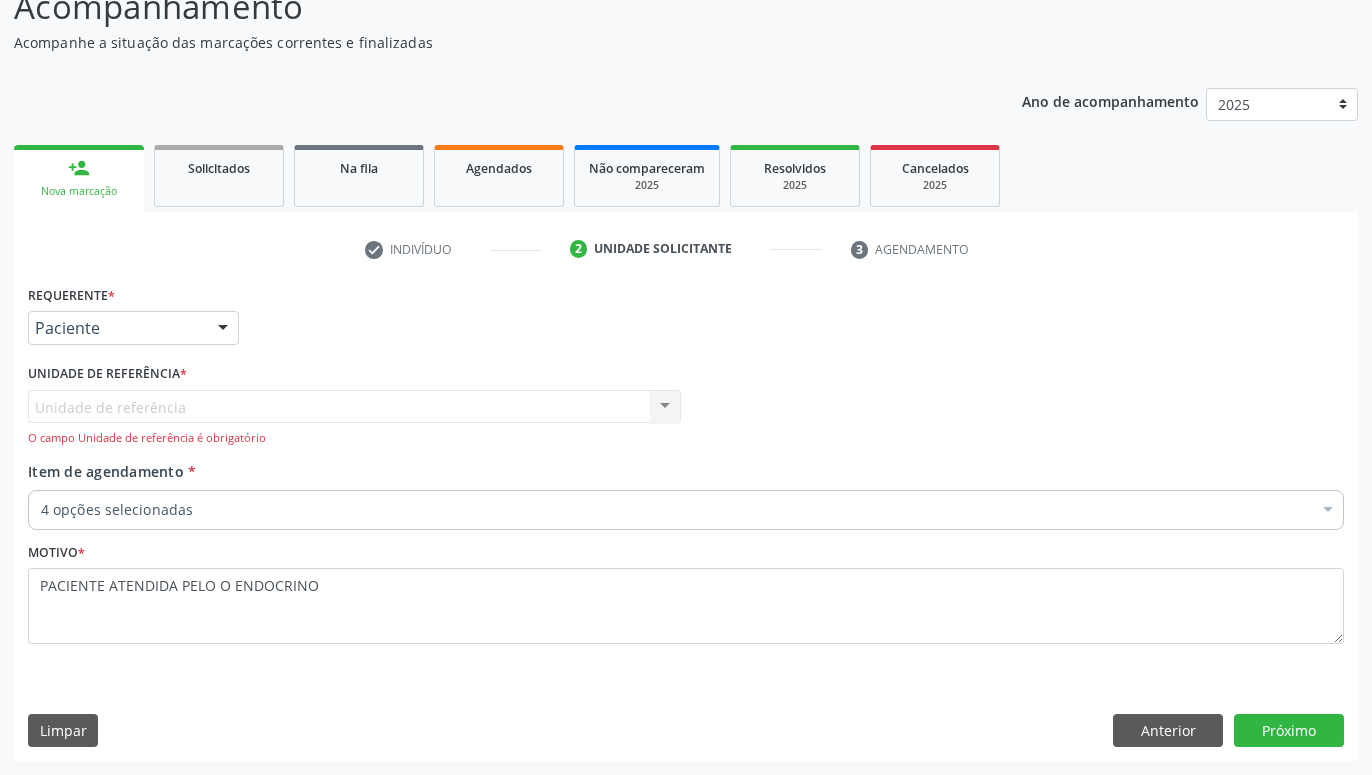 click on "Unidade de referência
Usf Alto da Conceicao
Nenhum resultado encontrado para: "   "
Não há nenhuma opção para ser exibida.
O campo Unidade de referência é obrigatório" at bounding box center (354, 418) 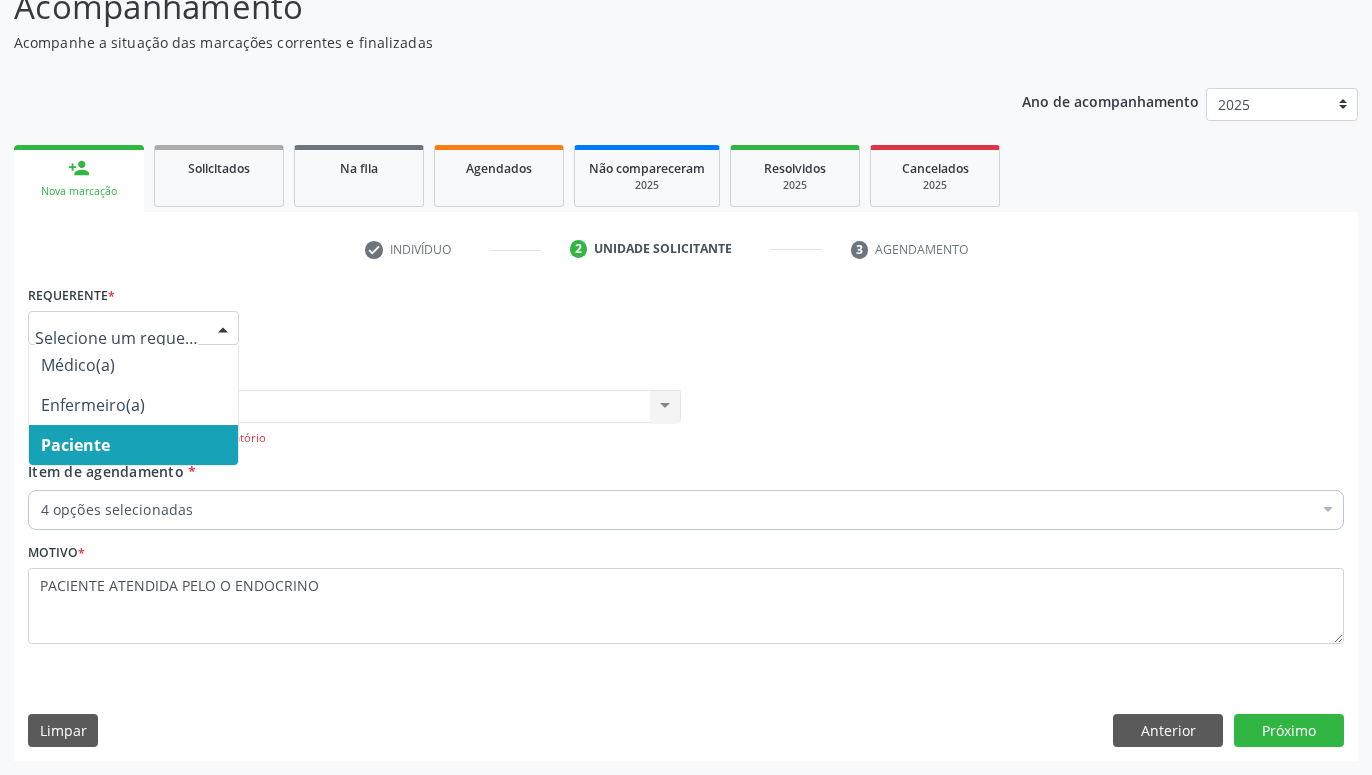 click on "Paciente" at bounding box center (133, 445) 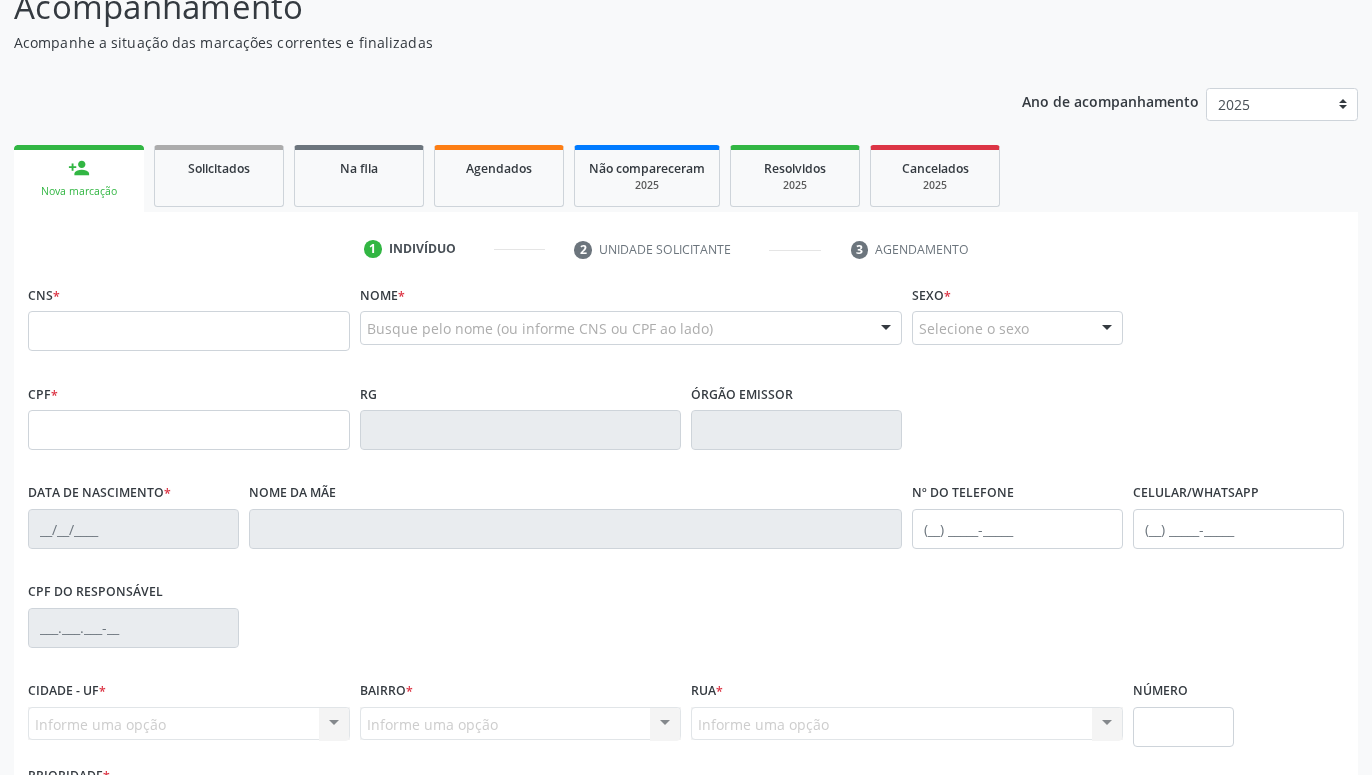 scroll, scrollTop: 154, scrollLeft: 0, axis: vertical 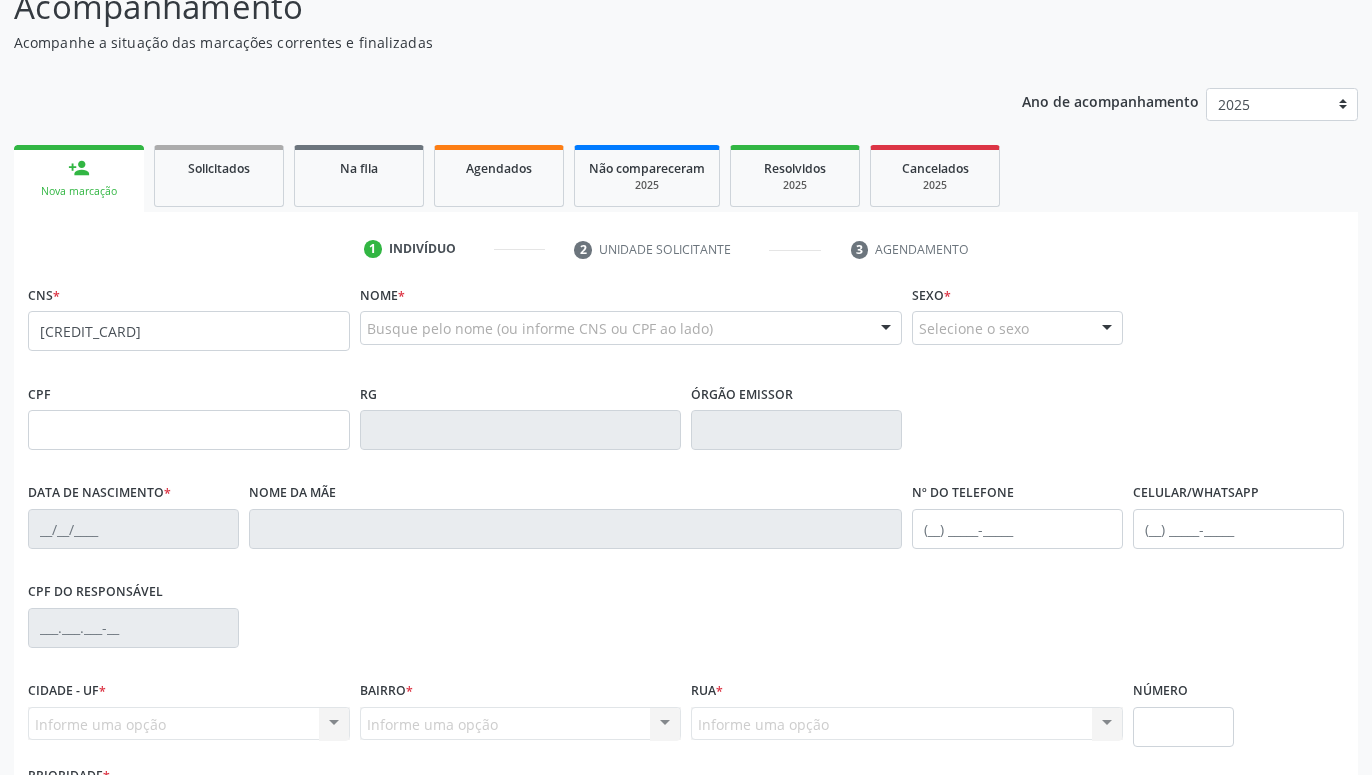 type on "[CREDIT_CARD]" 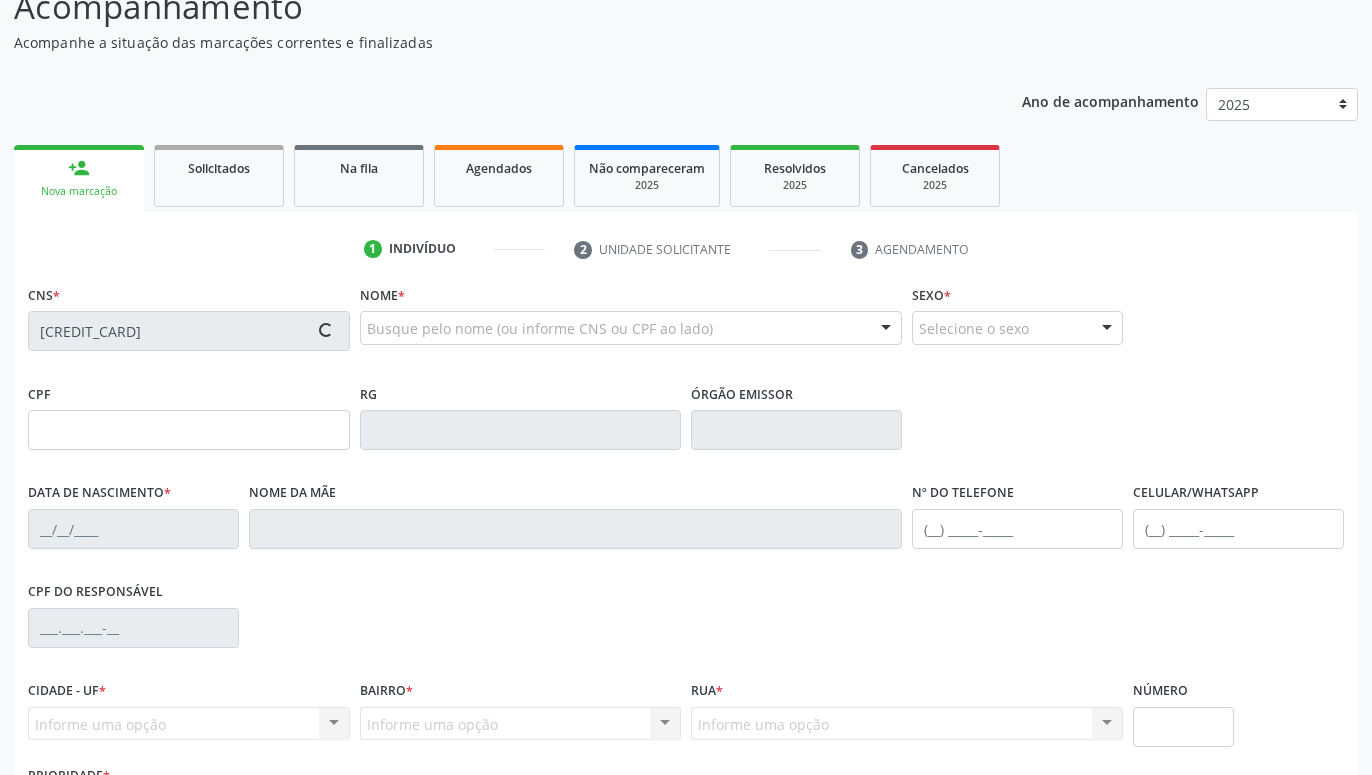 type on "[CPF]" 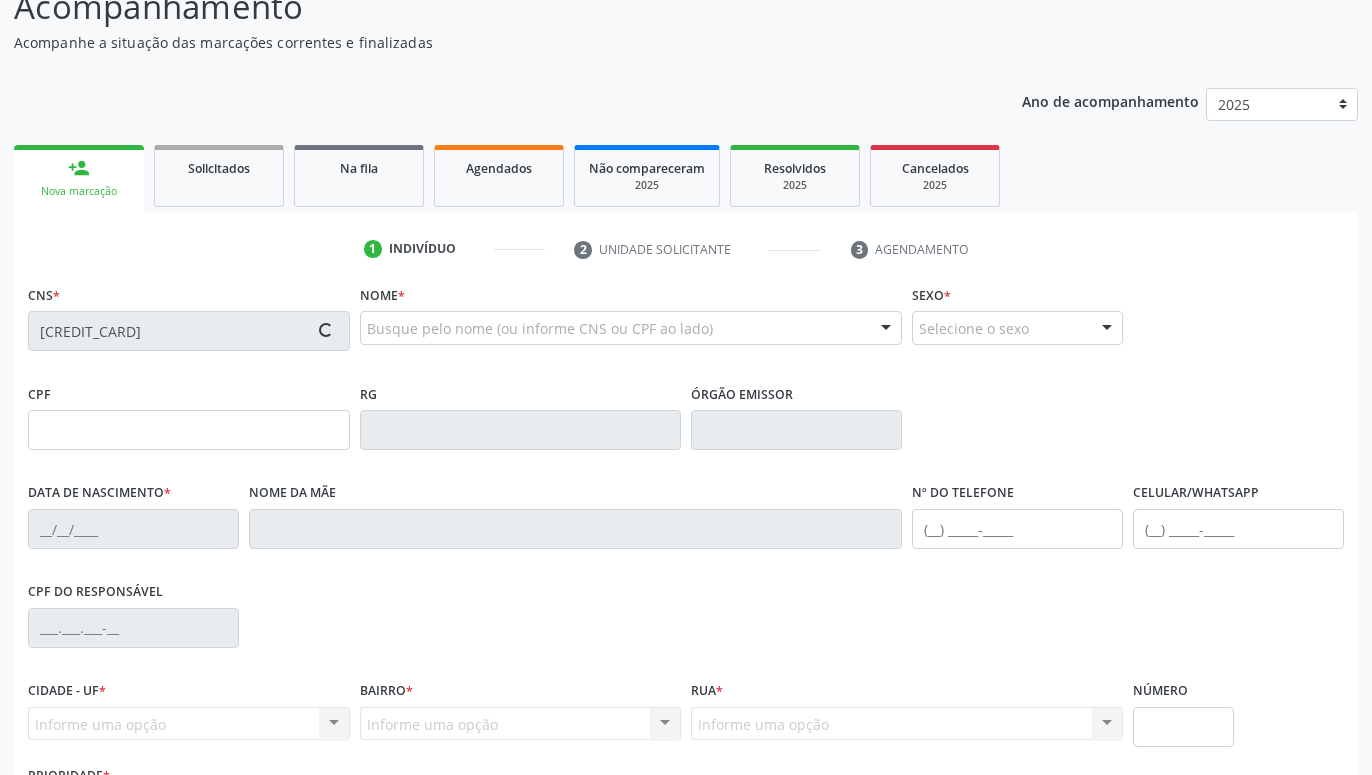 type on "[DATE]" 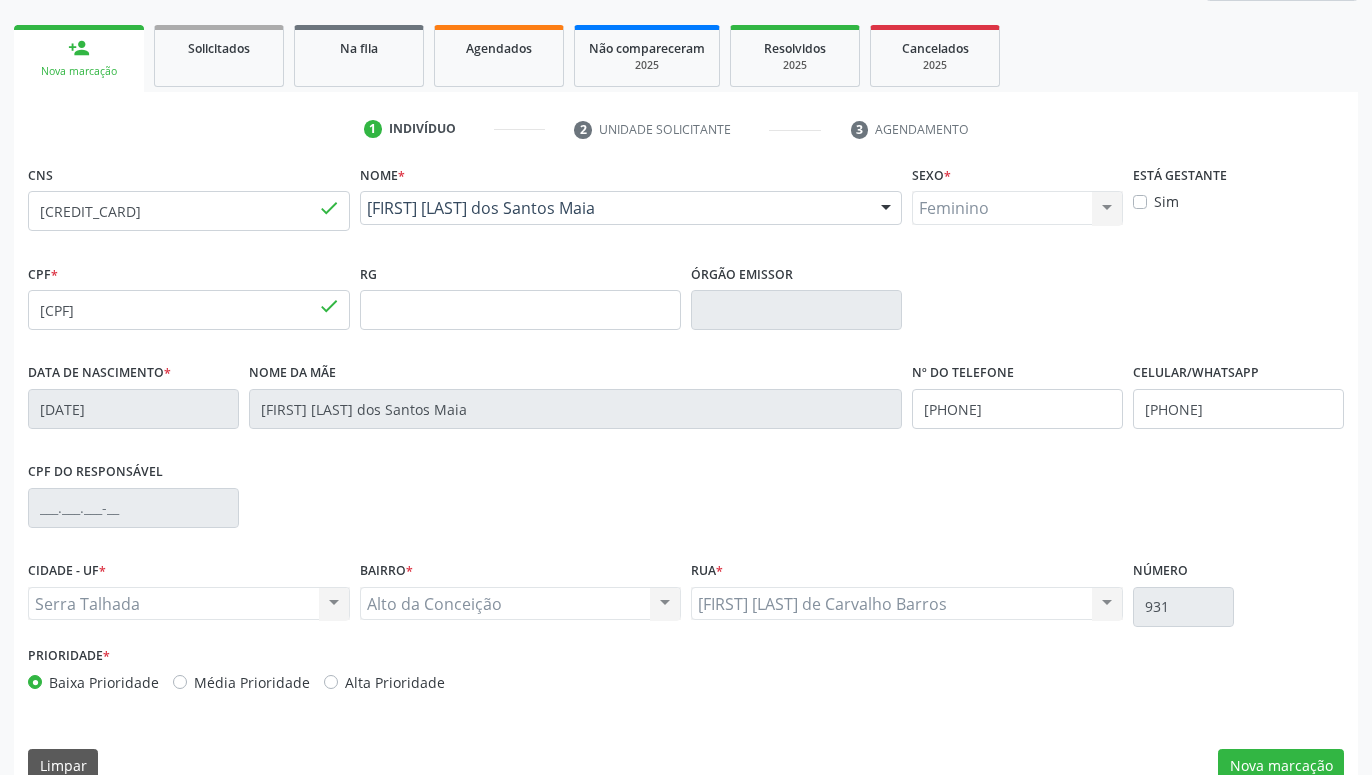 scroll, scrollTop: 309, scrollLeft: 0, axis: vertical 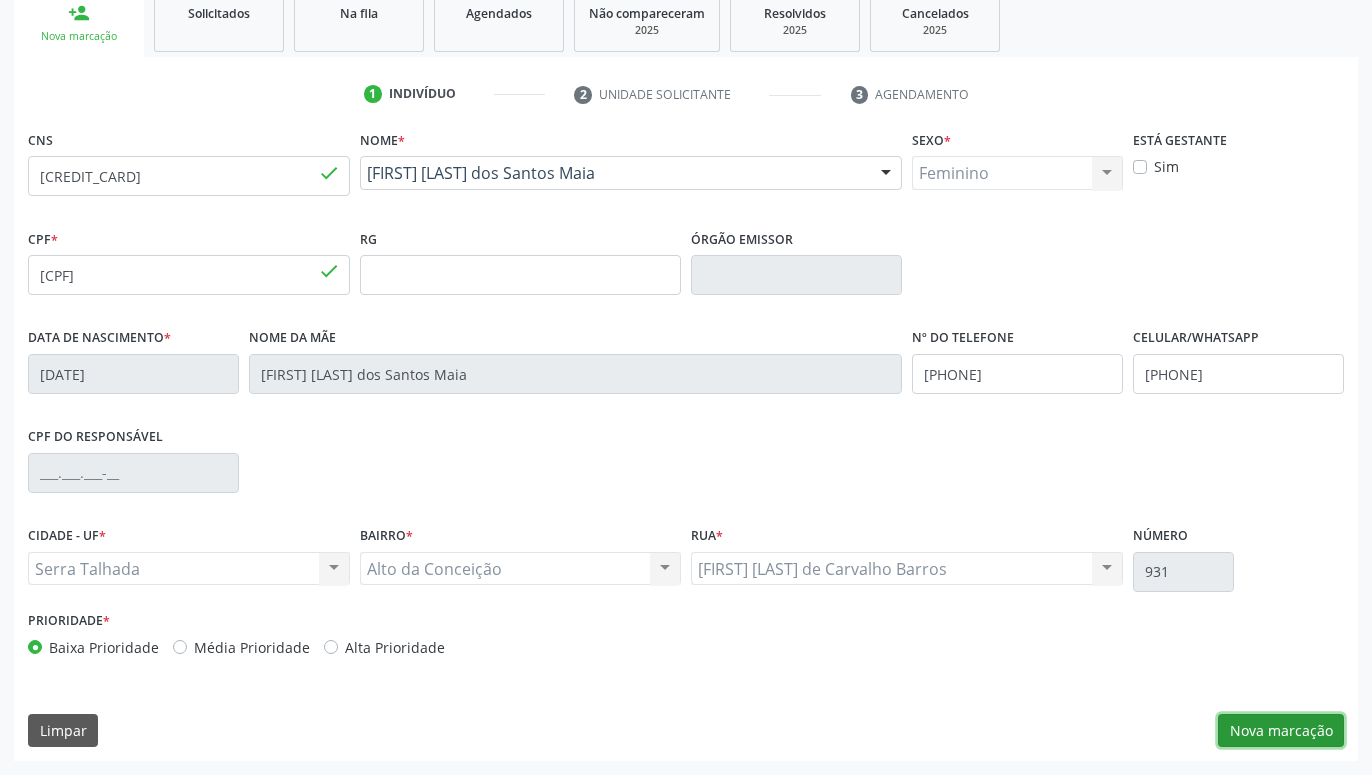 drag, startPoint x: 1252, startPoint y: 728, endPoint x: 1267, endPoint y: 726, distance: 15.132746 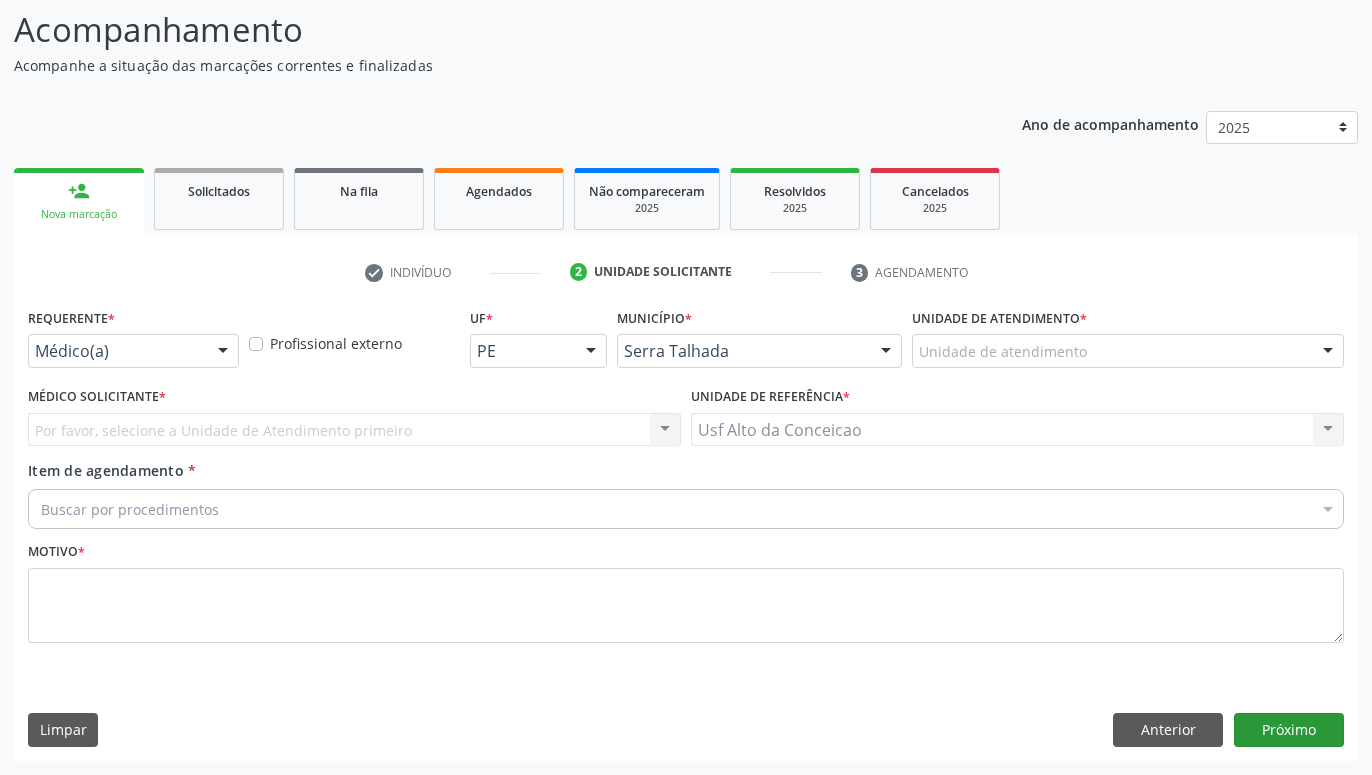 scroll, scrollTop: 131, scrollLeft: 0, axis: vertical 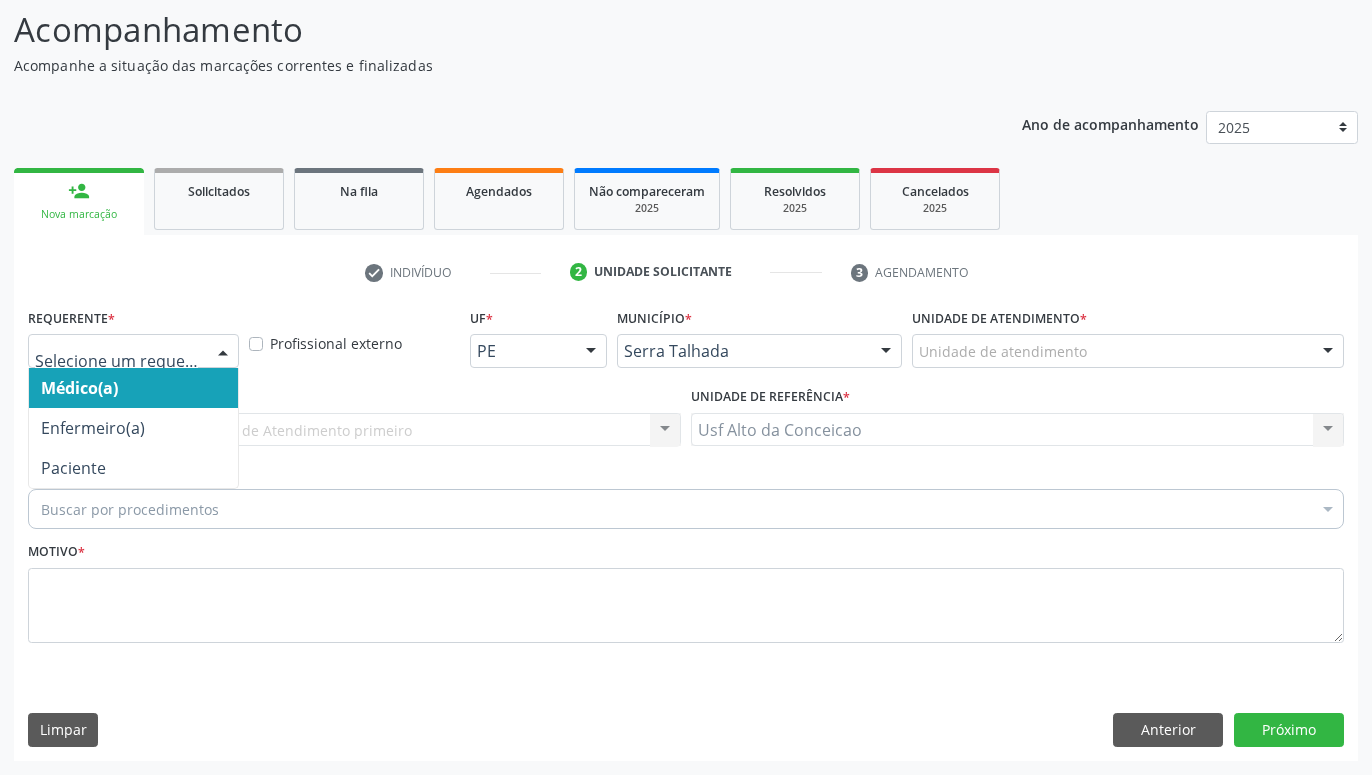 click at bounding box center [223, 352] 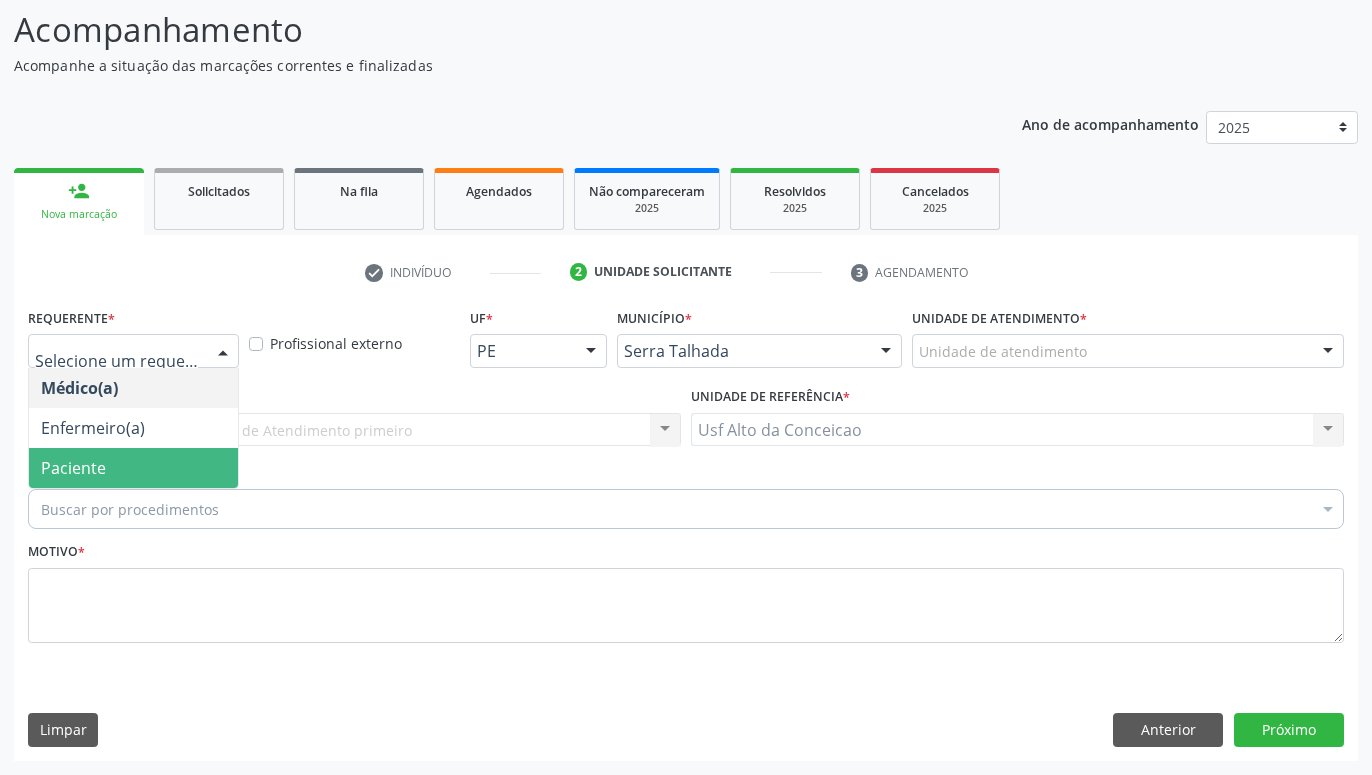 drag, startPoint x: 125, startPoint y: 469, endPoint x: 133, endPoint y: 484, distance: 17 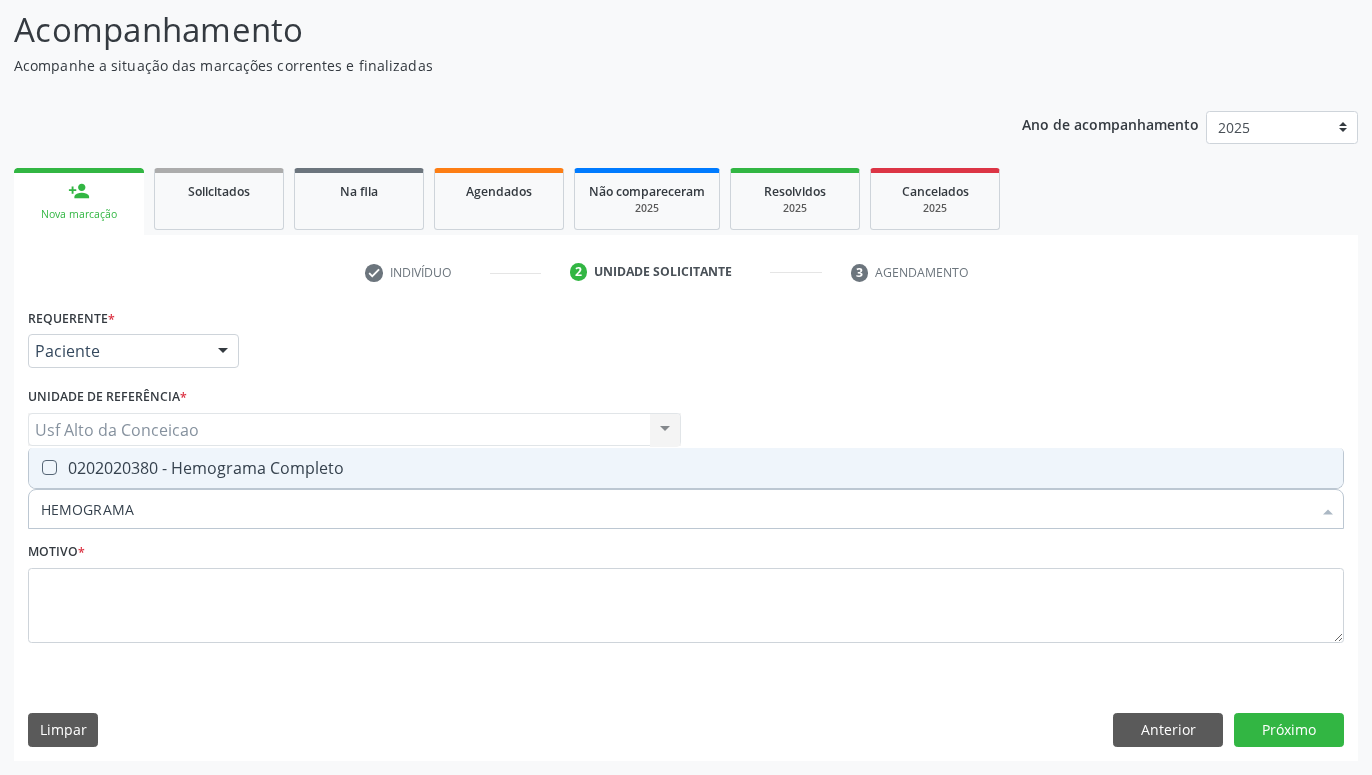 type on "HEMOGRAMA" 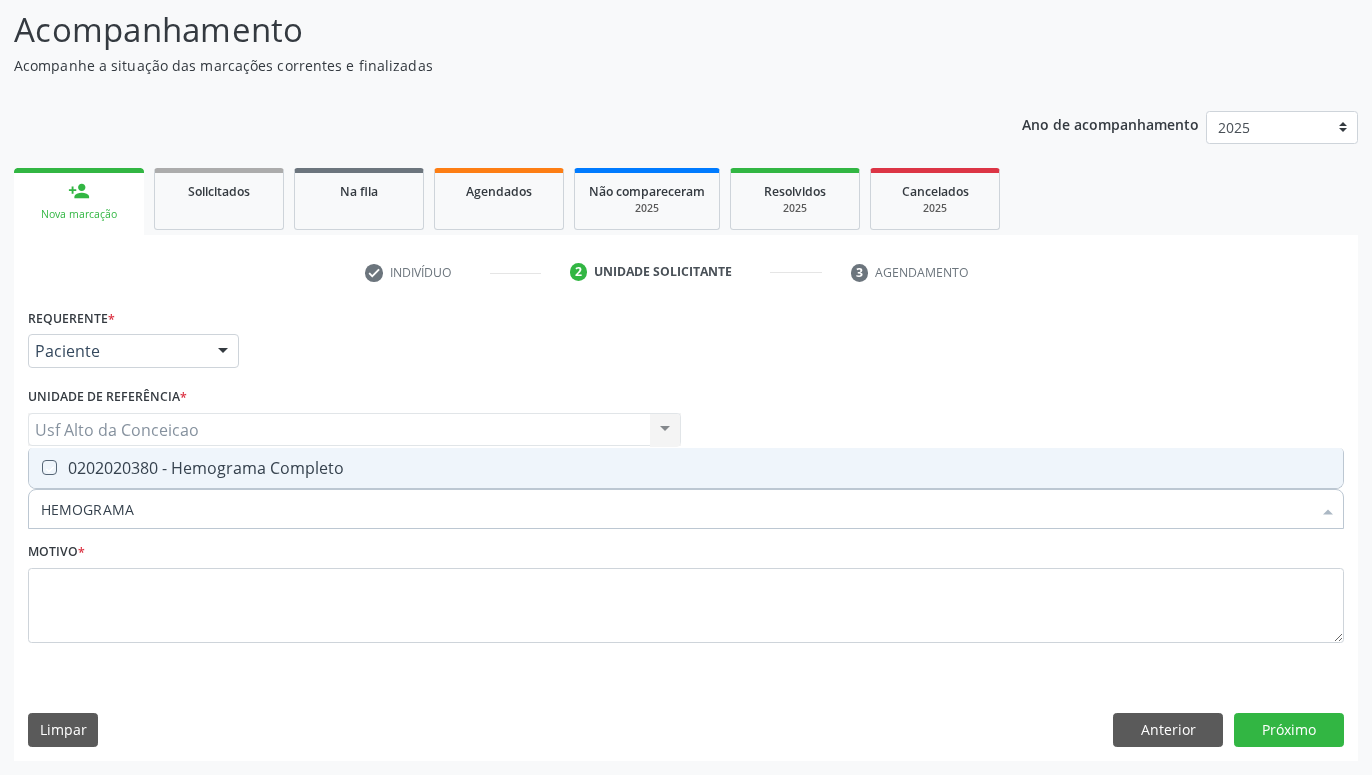 checkbox on "true" 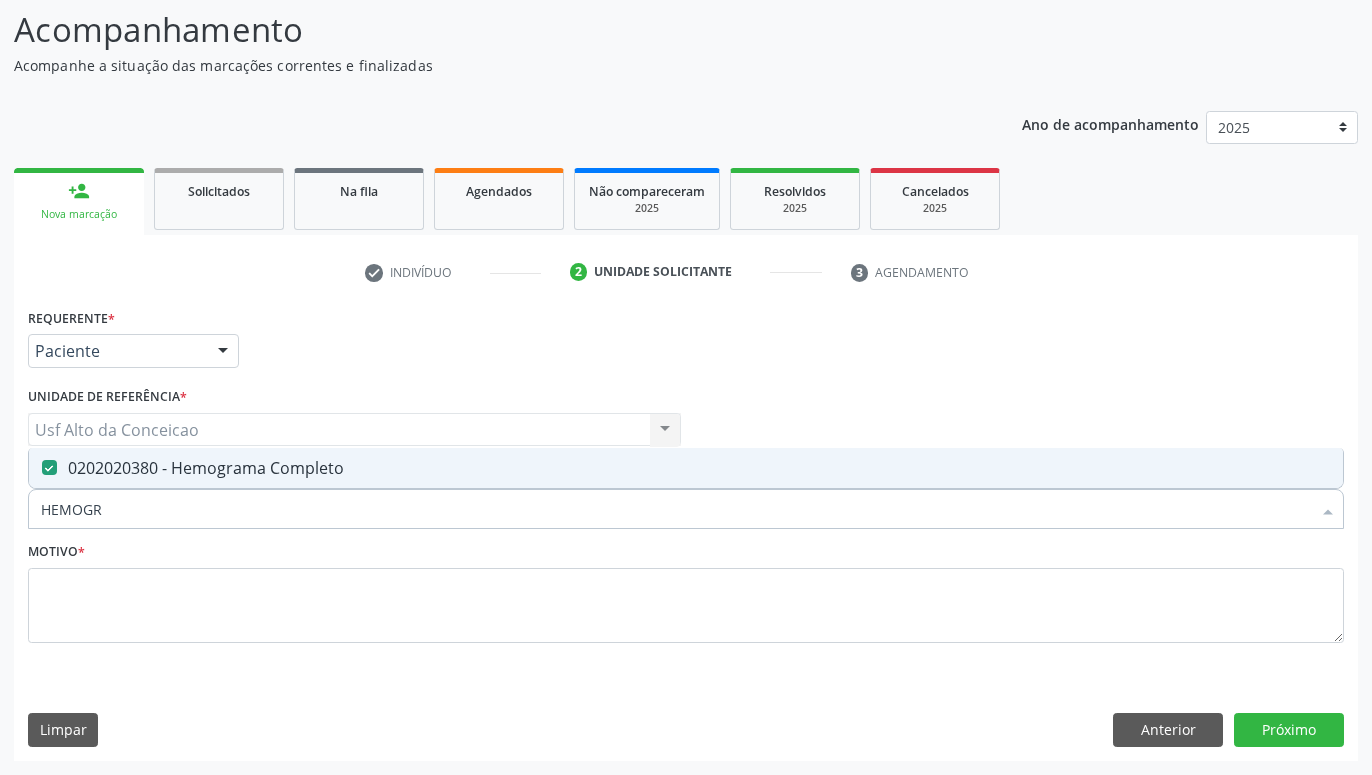 type on "HEMOG" 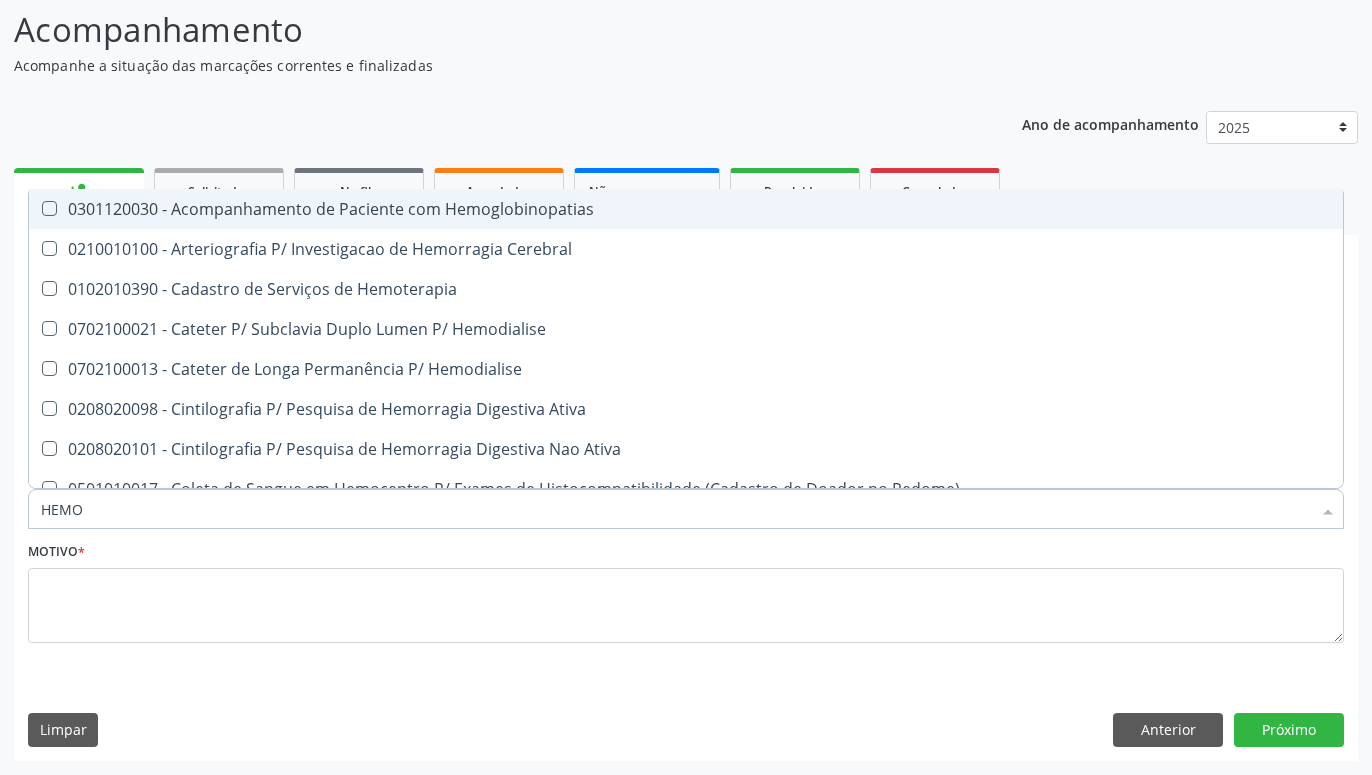 type on "HEM" 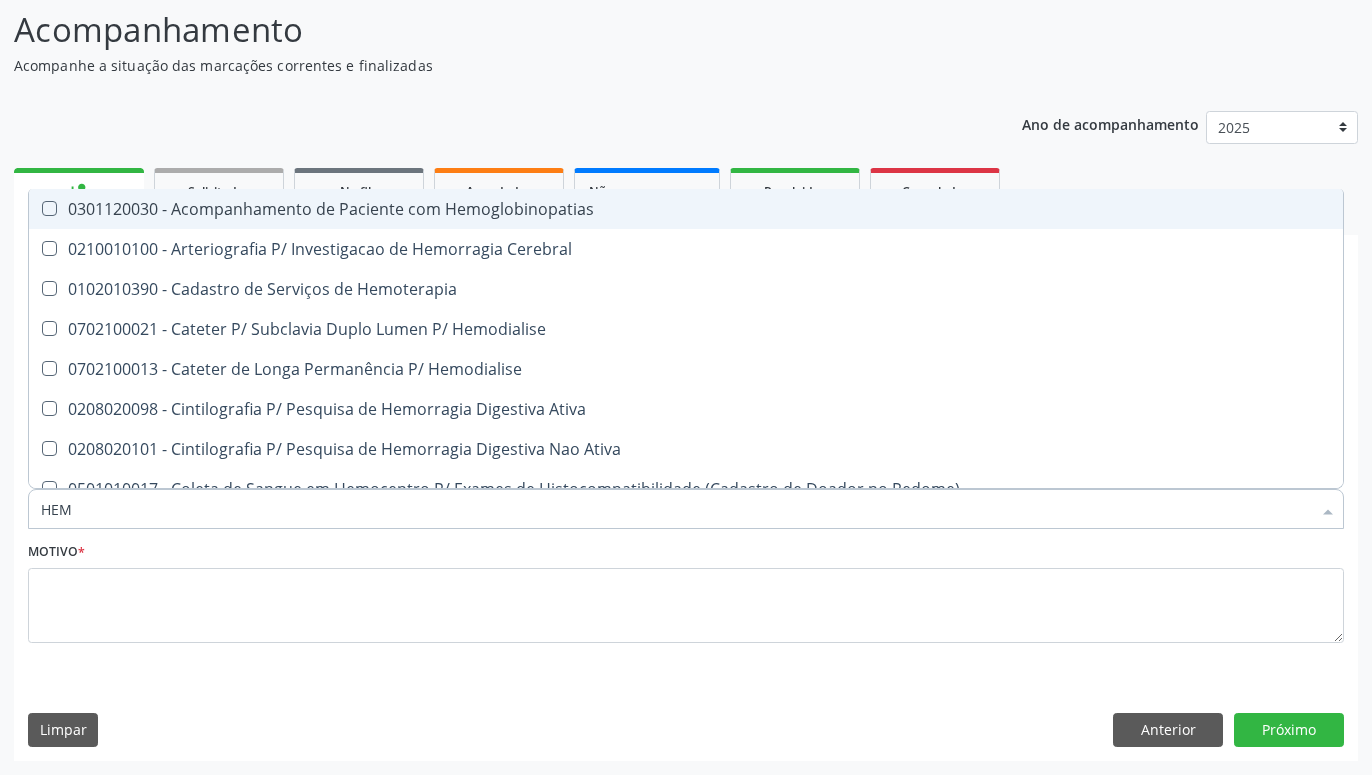 type on "HE" 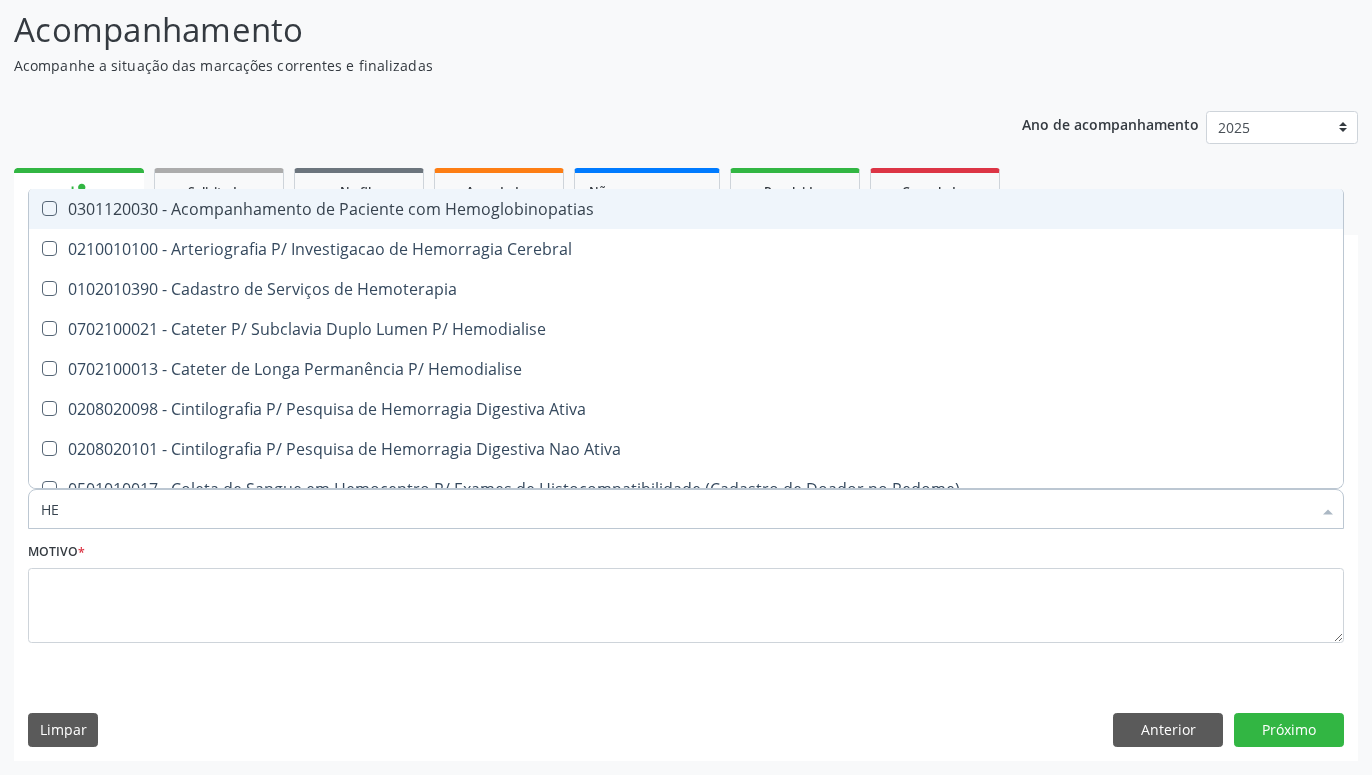 type on "H" 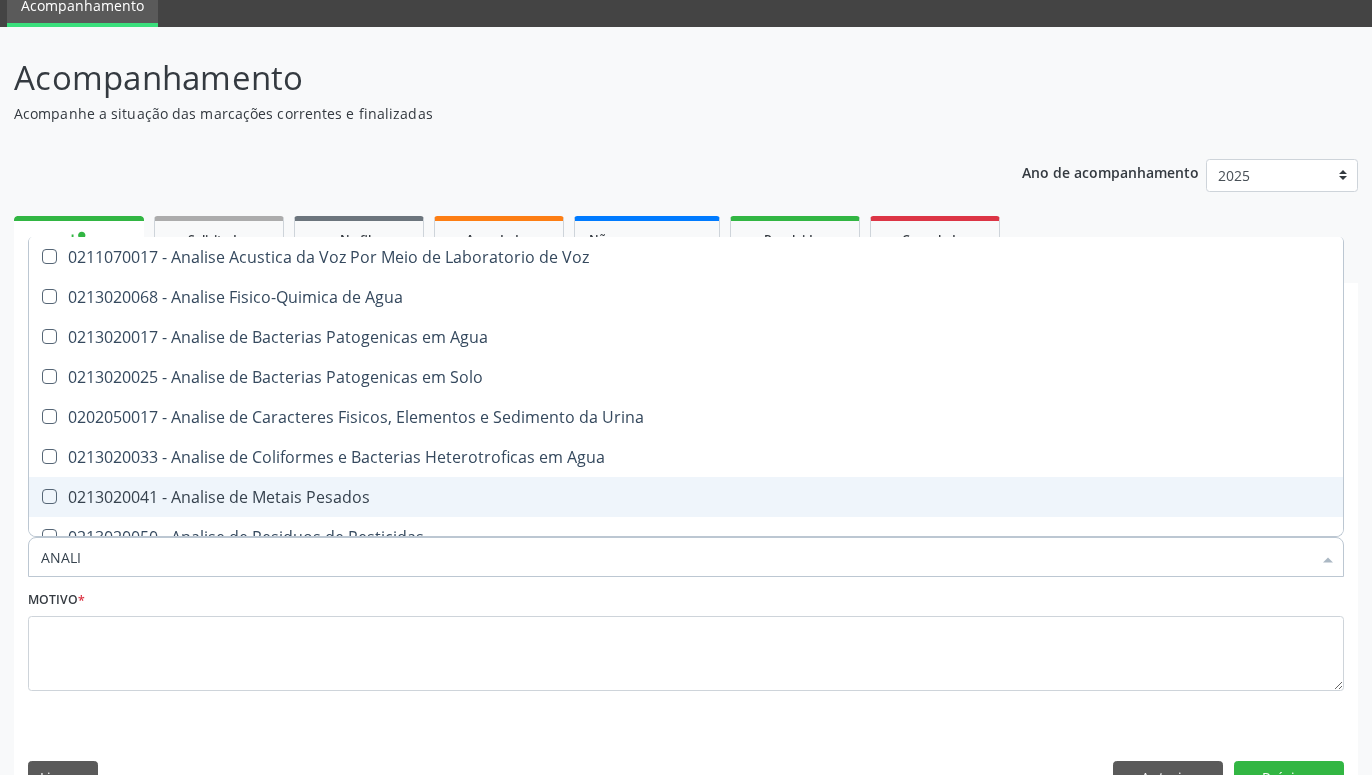 scroll, scrollTop: 29, scrollLeft: 0, axis: vertical 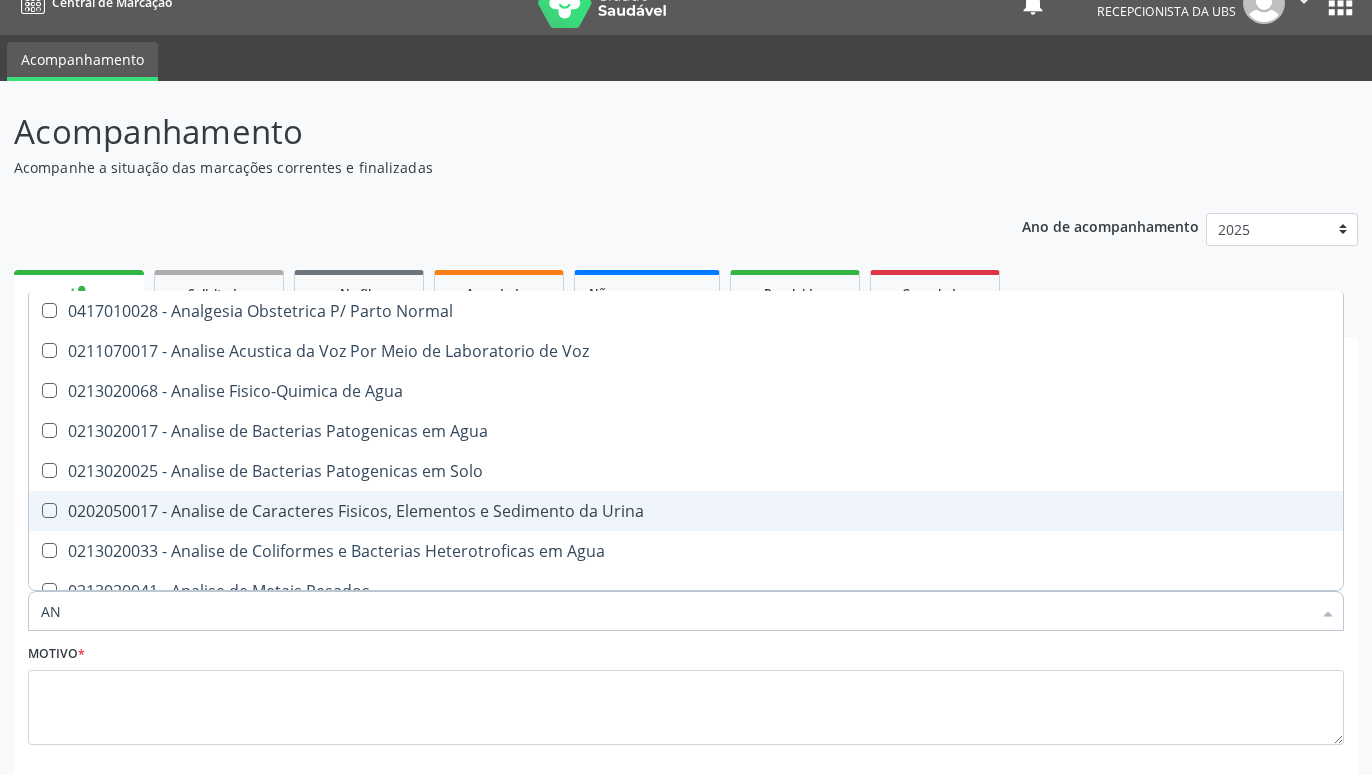 type on "A" 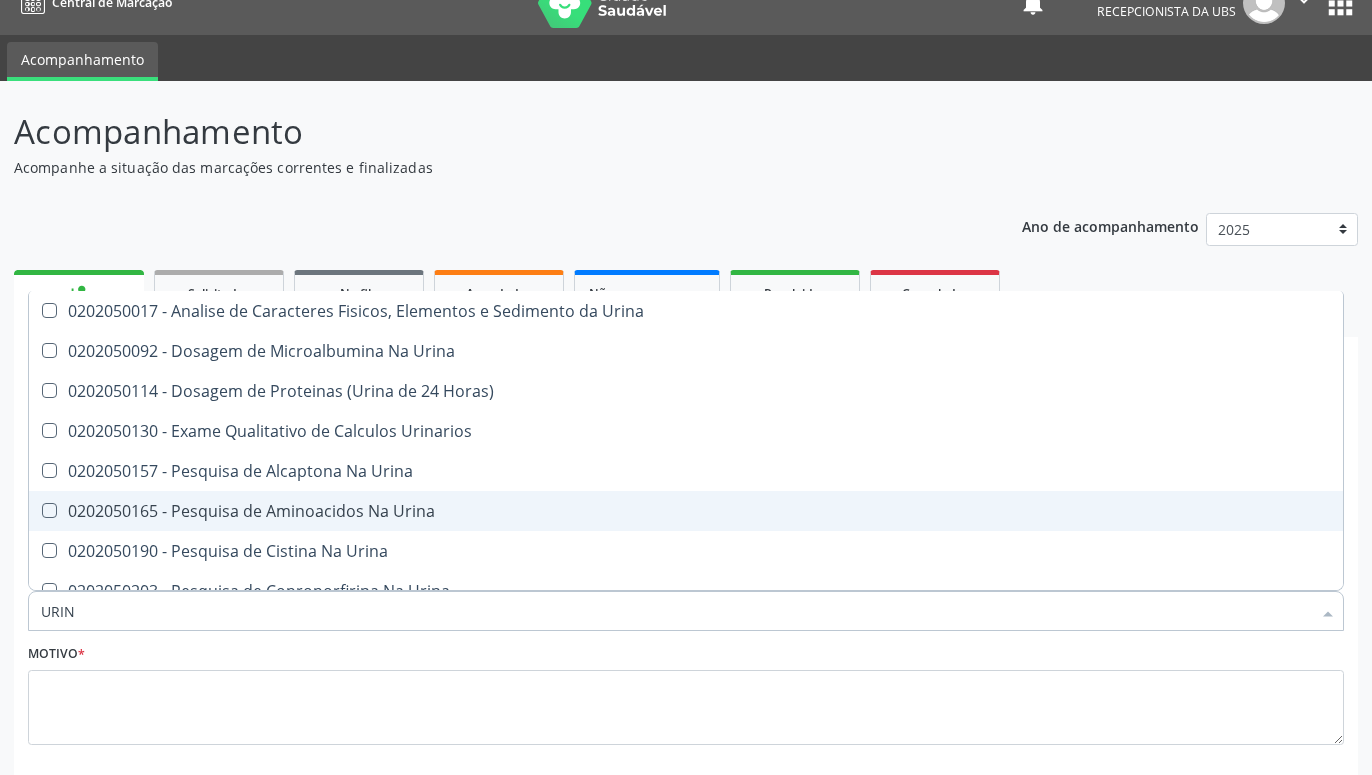type on "URINA" 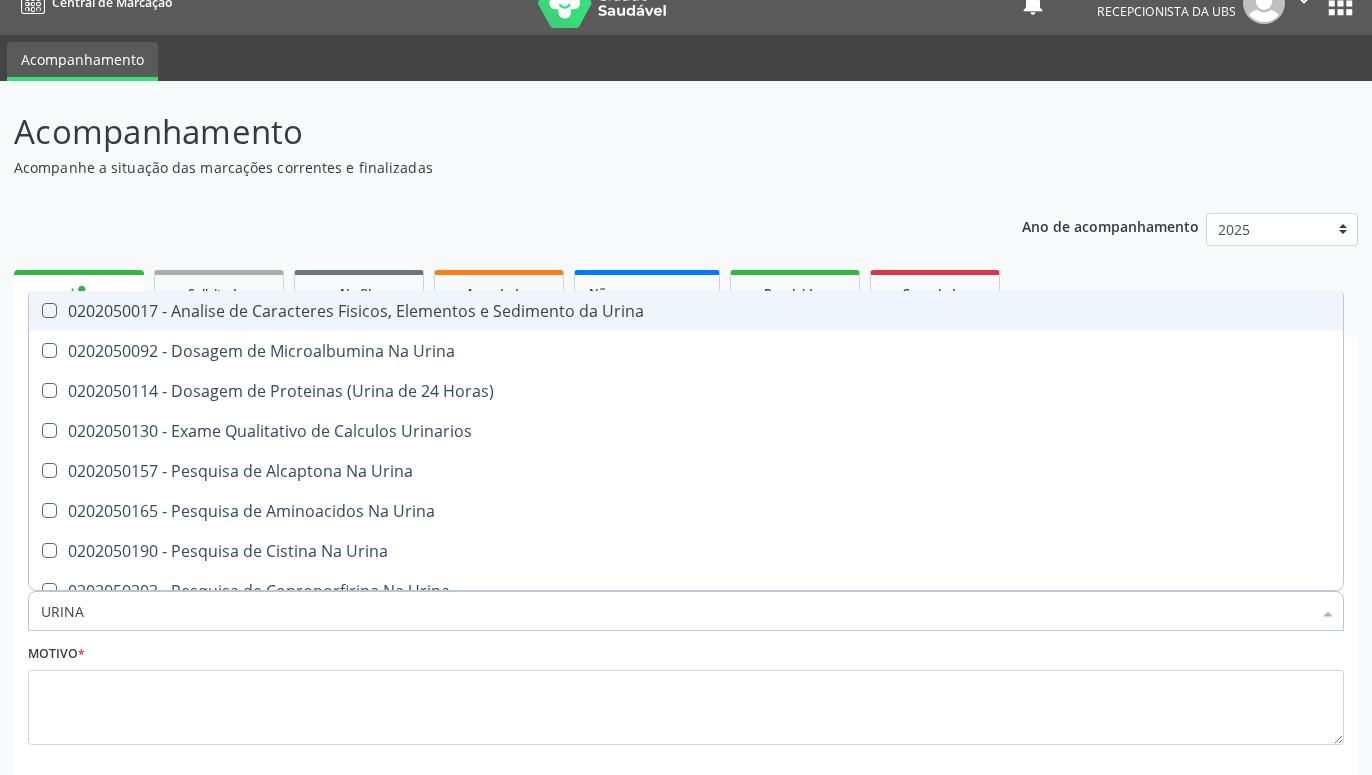 click on "0202050017 - Analise de Caracteres Fisicos, Elementos e Sedimento da Urina" at bounding box center [686, 311] 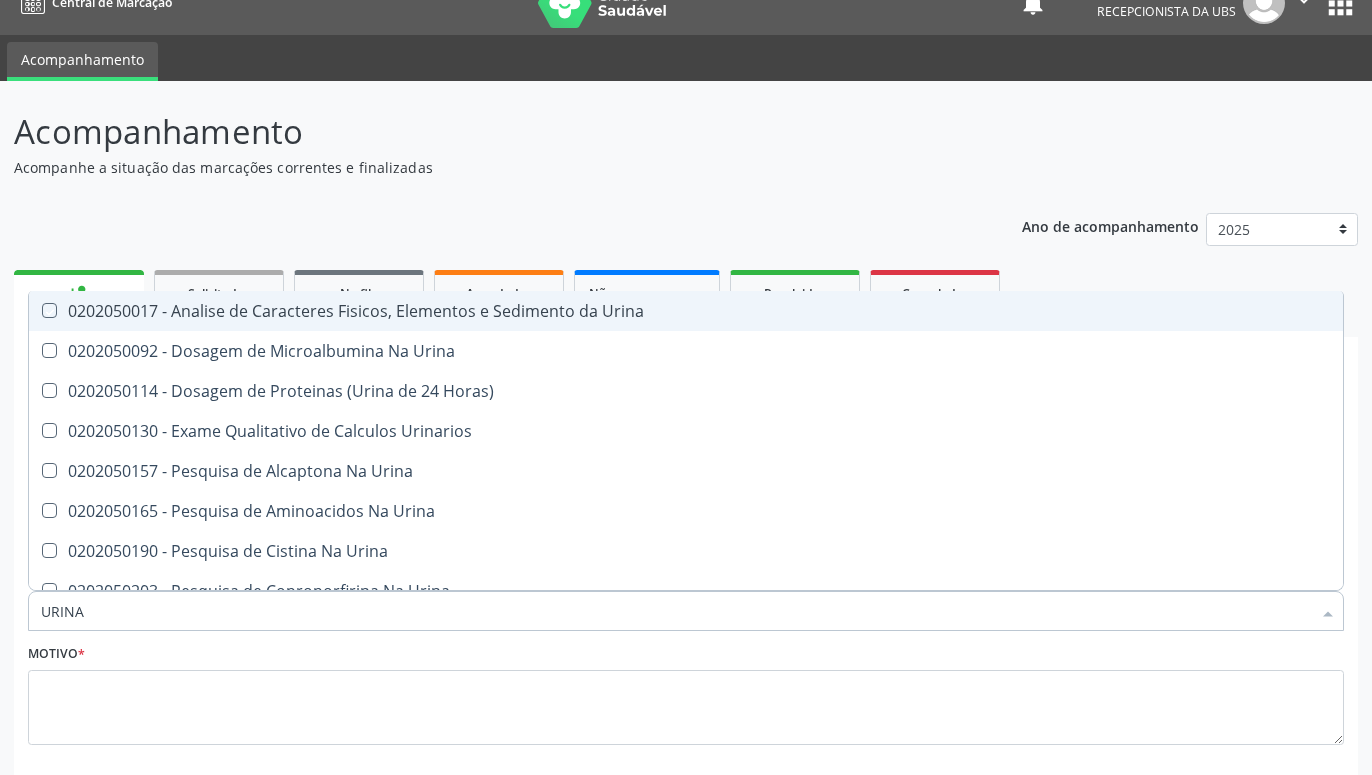 checkbox on "true" 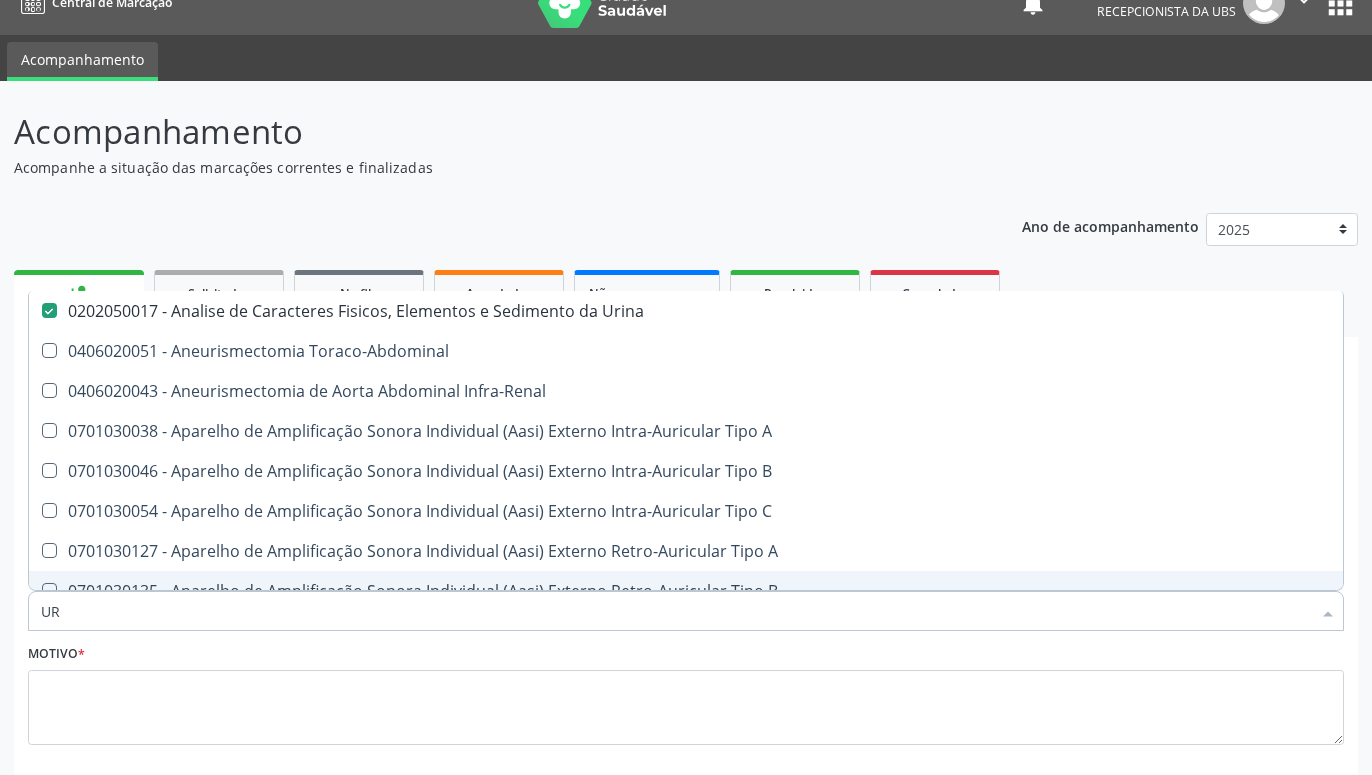 type on "U" 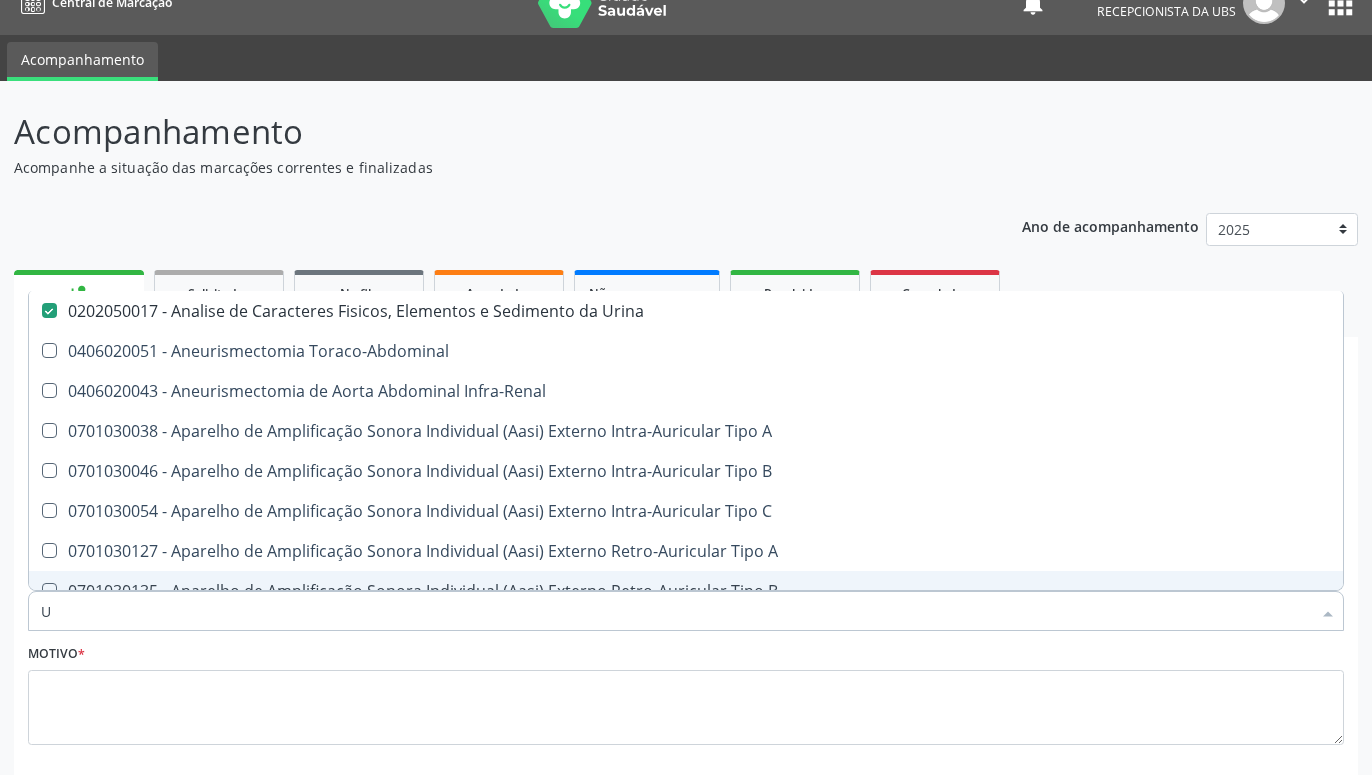 type 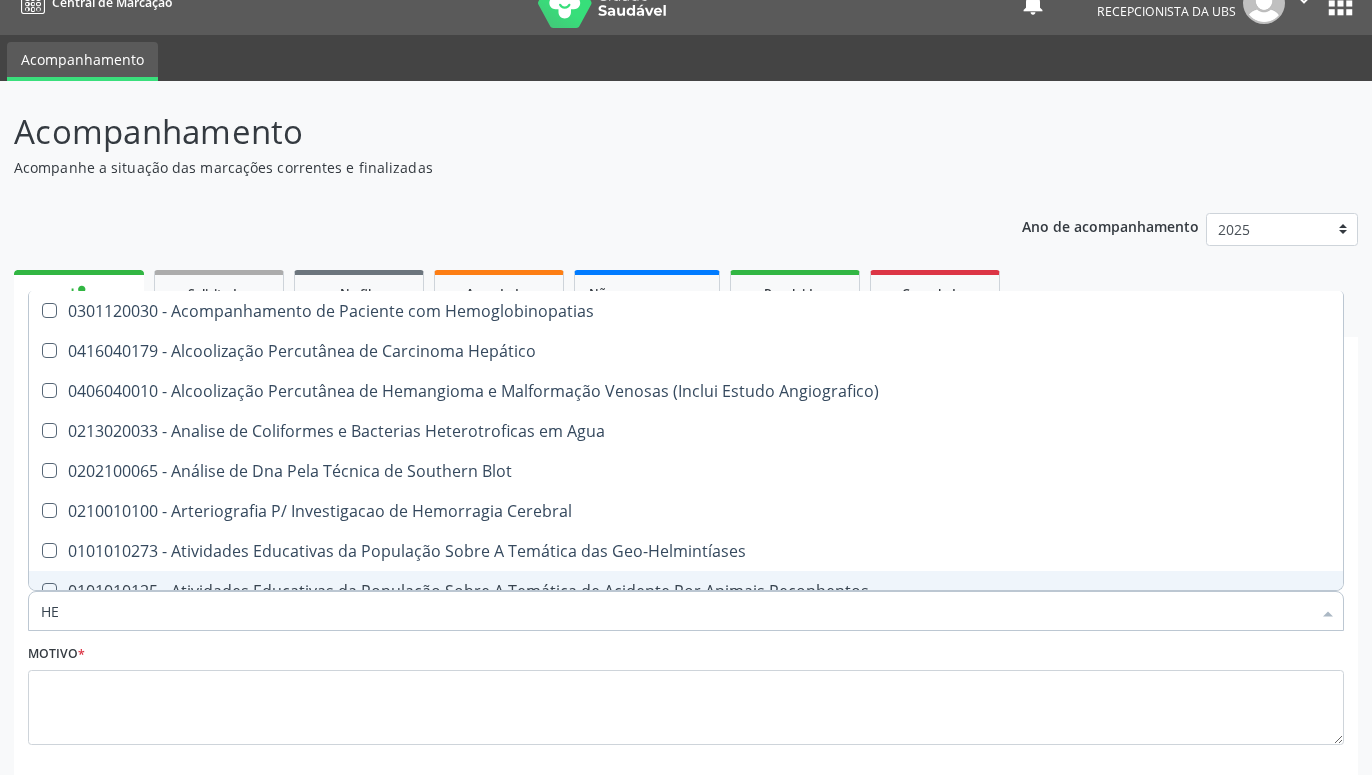 type on "HEM" 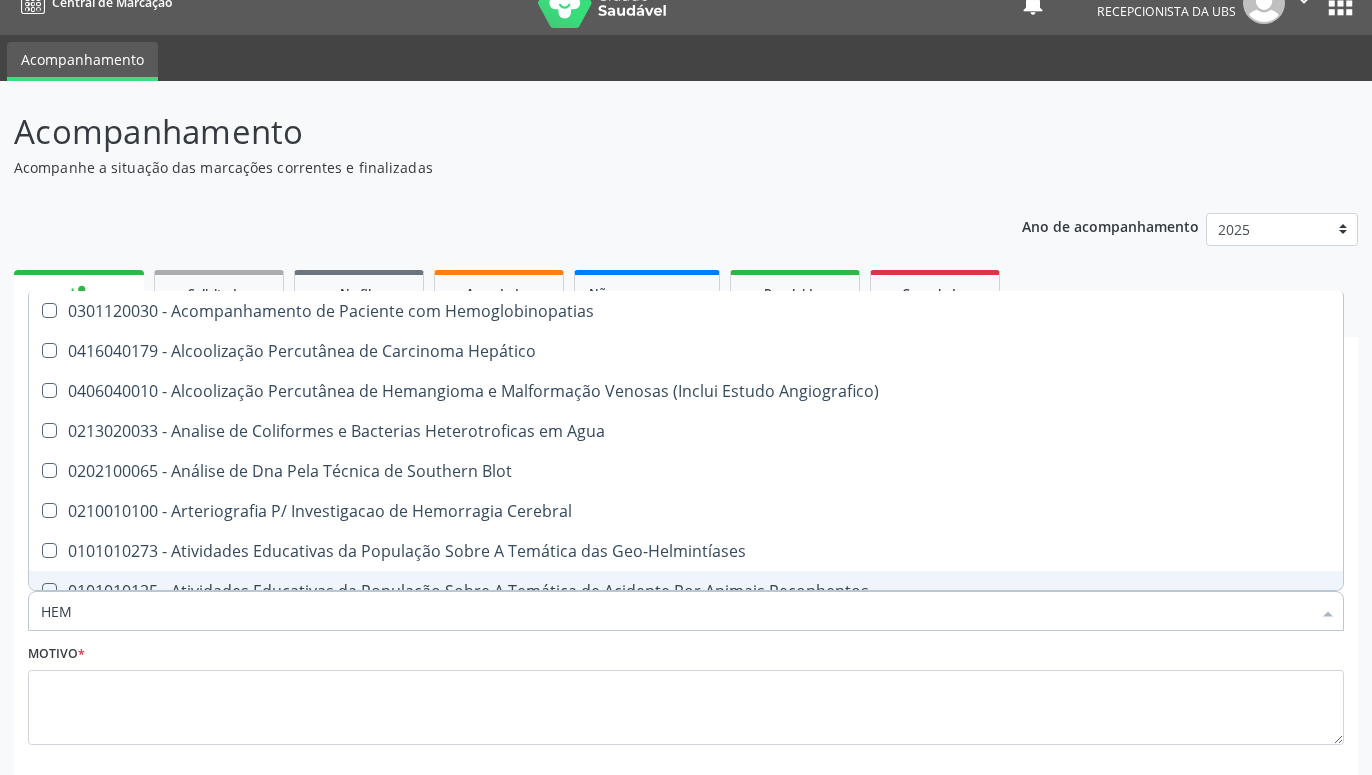 checkbox on "true" 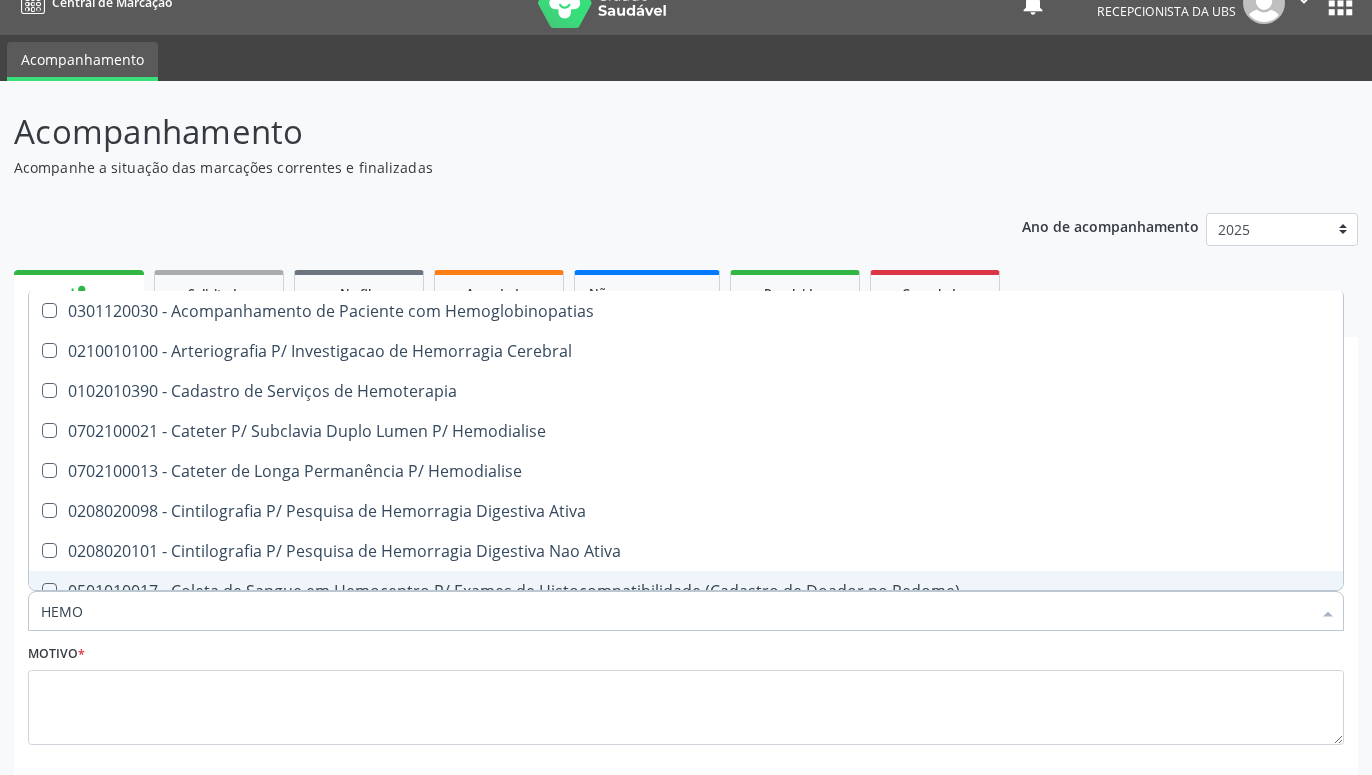 type on "HEMOG" 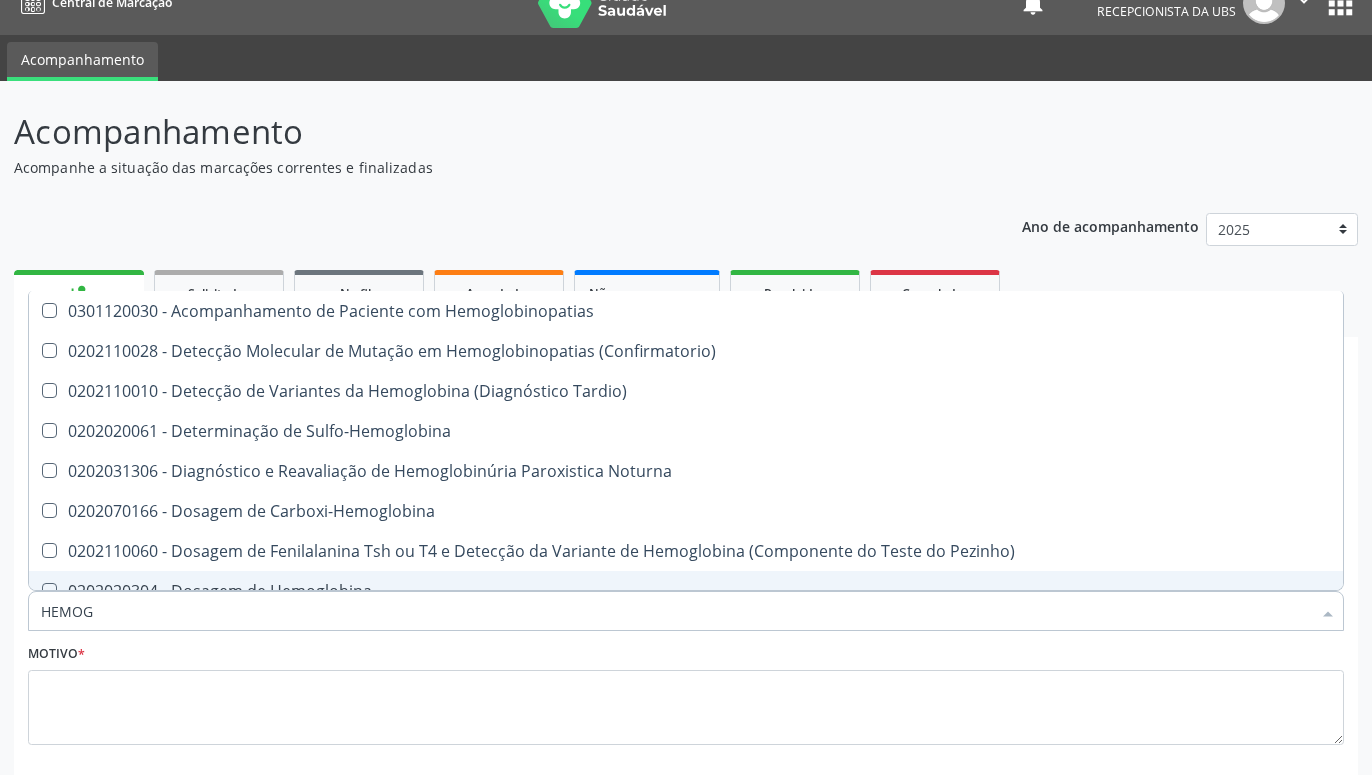 type on "HEMOGL" 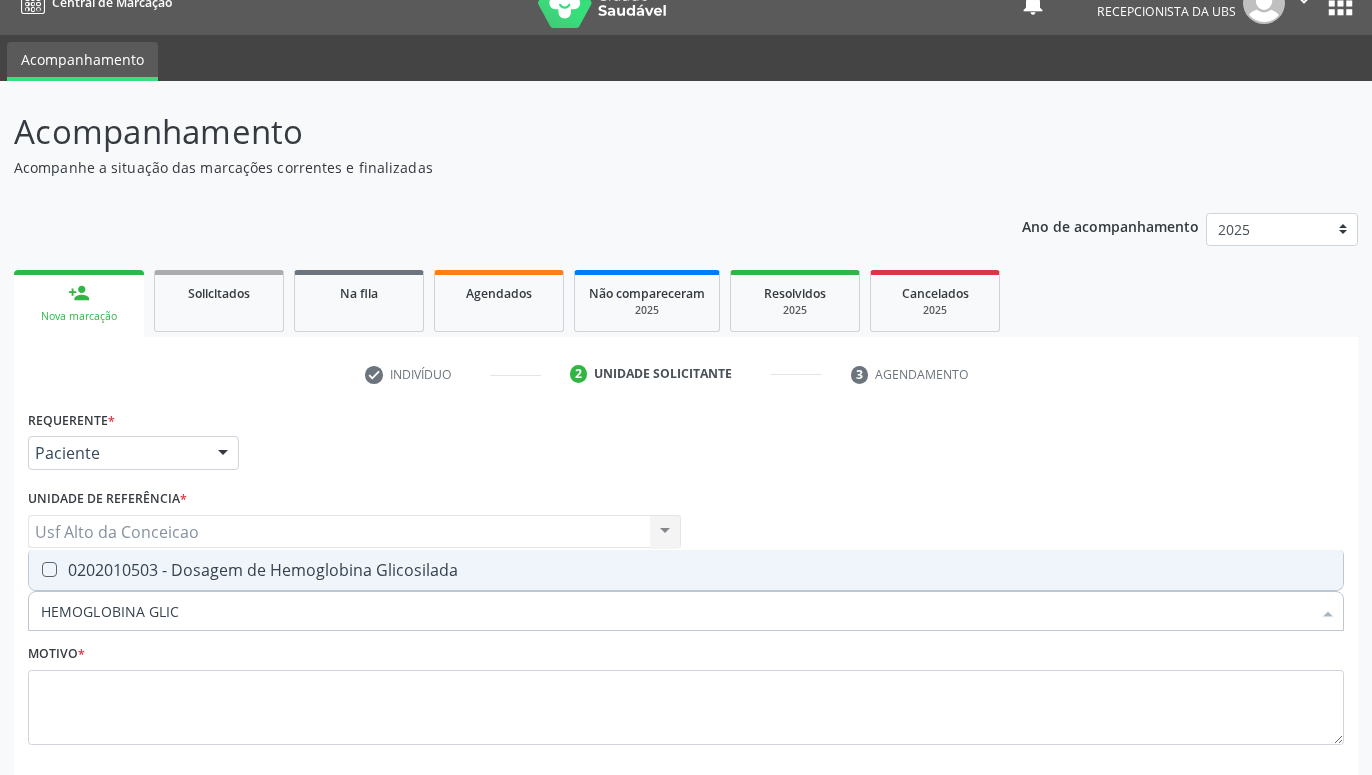 type on "HEMOGLOBINA GLICO" 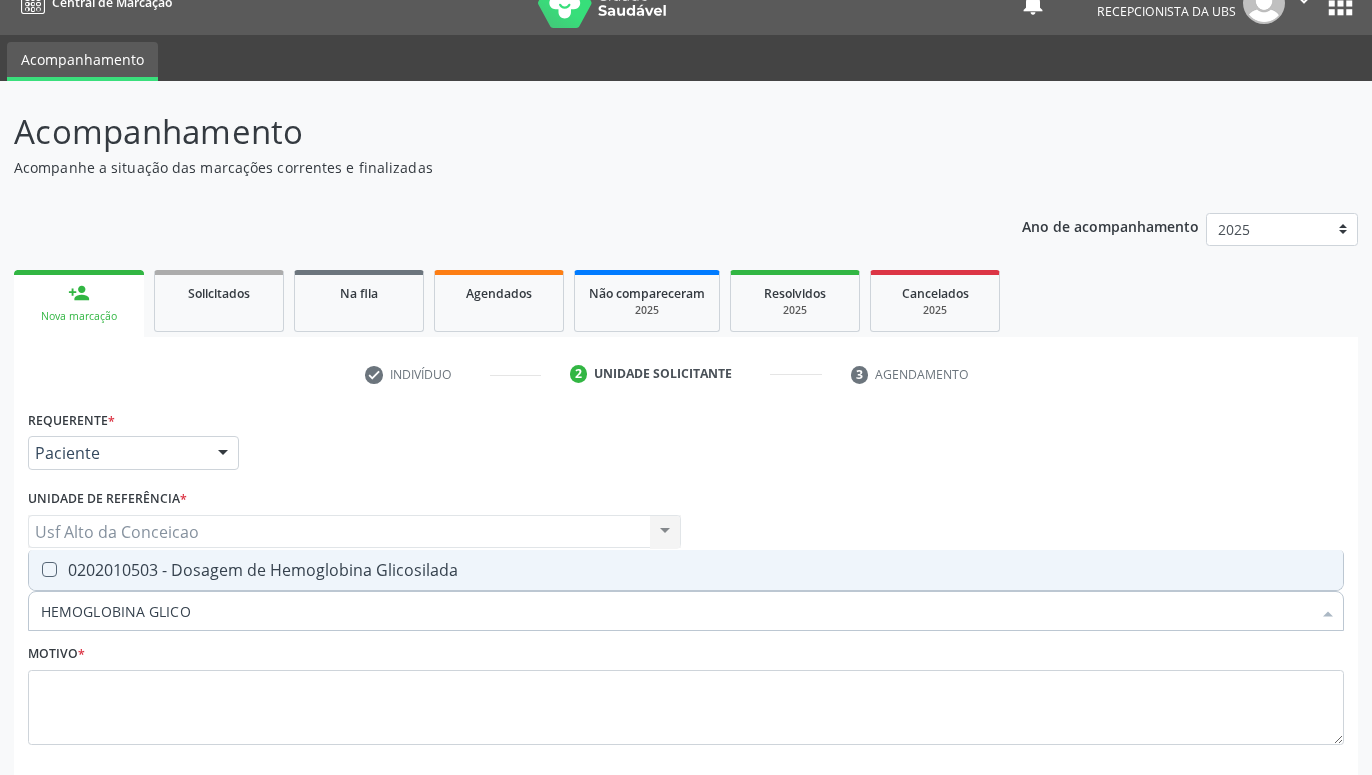 click on "0202010503 - Dosagem de Hemoglobina Glicosilada" at bounding box center [686, 570] 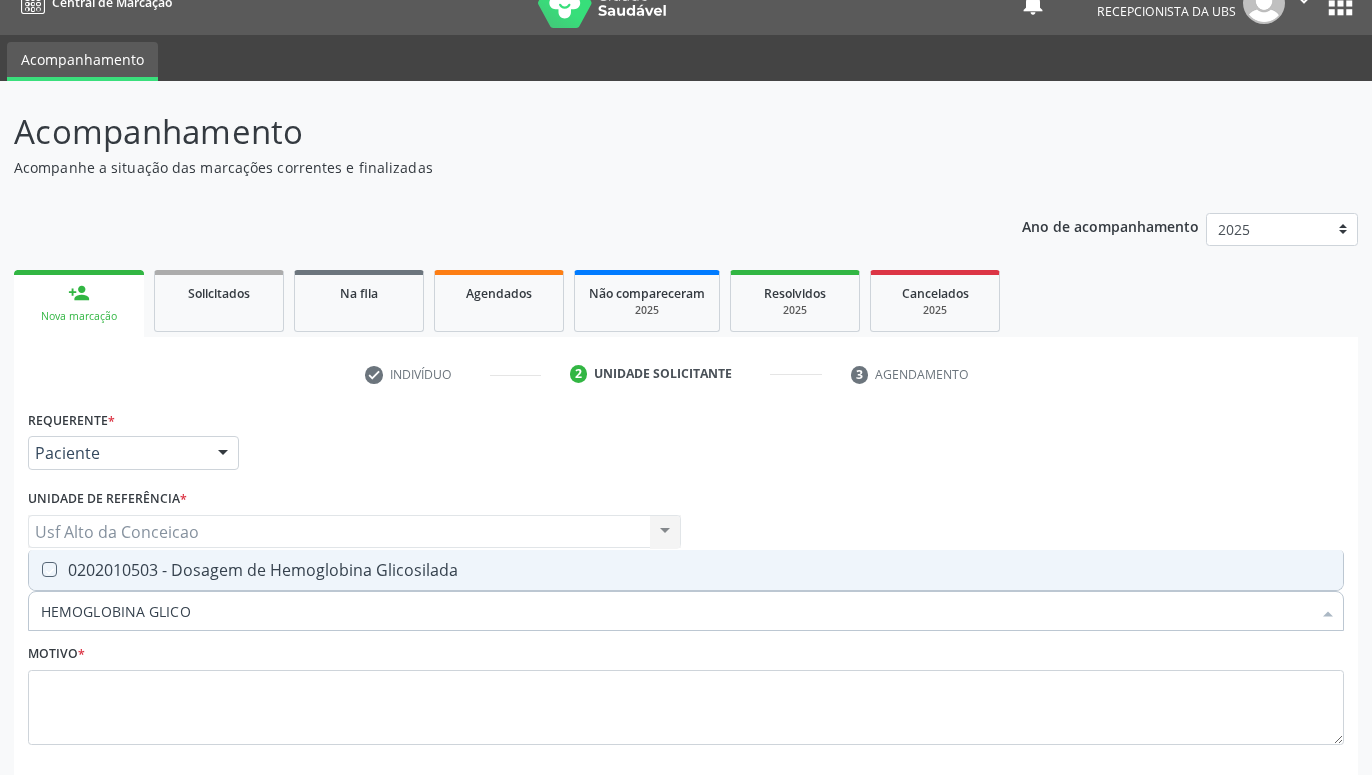 checkbox on "true" 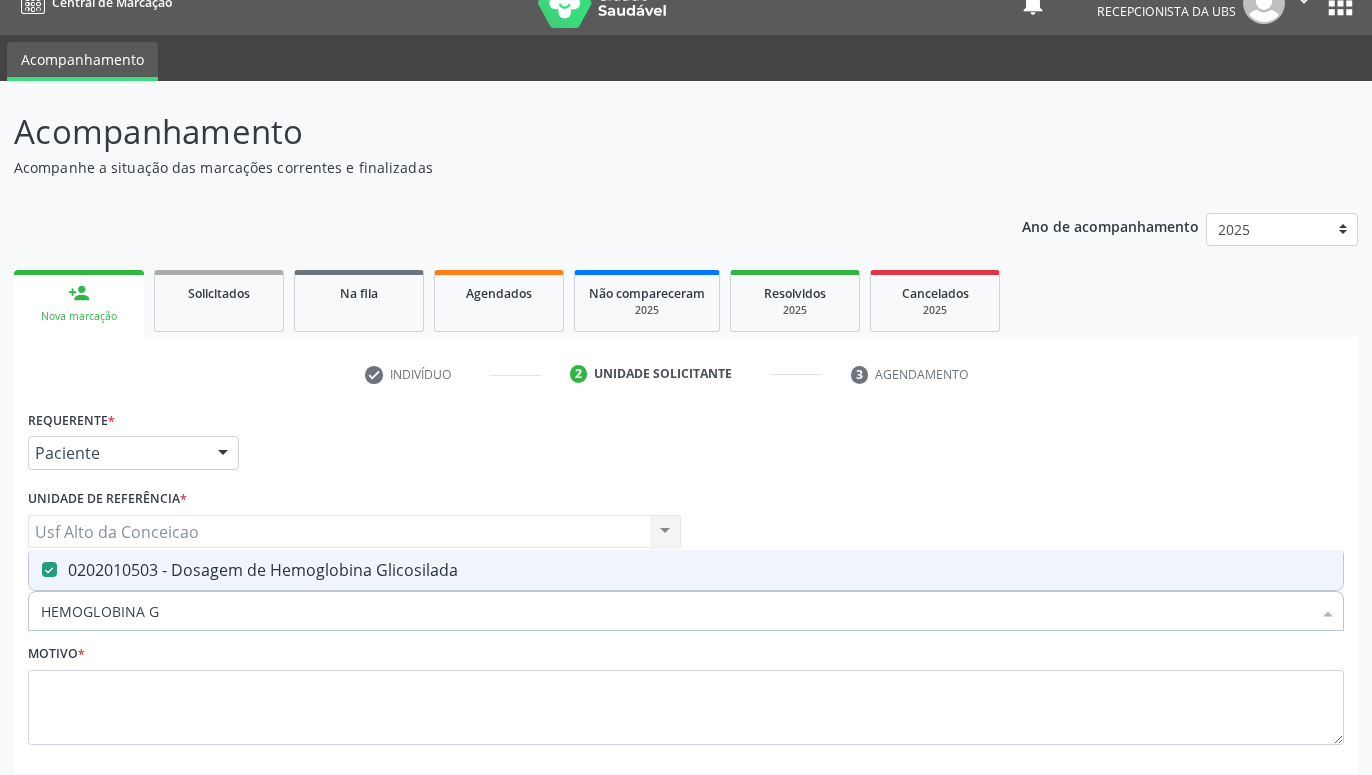 type on "HEMOGLOBINA" 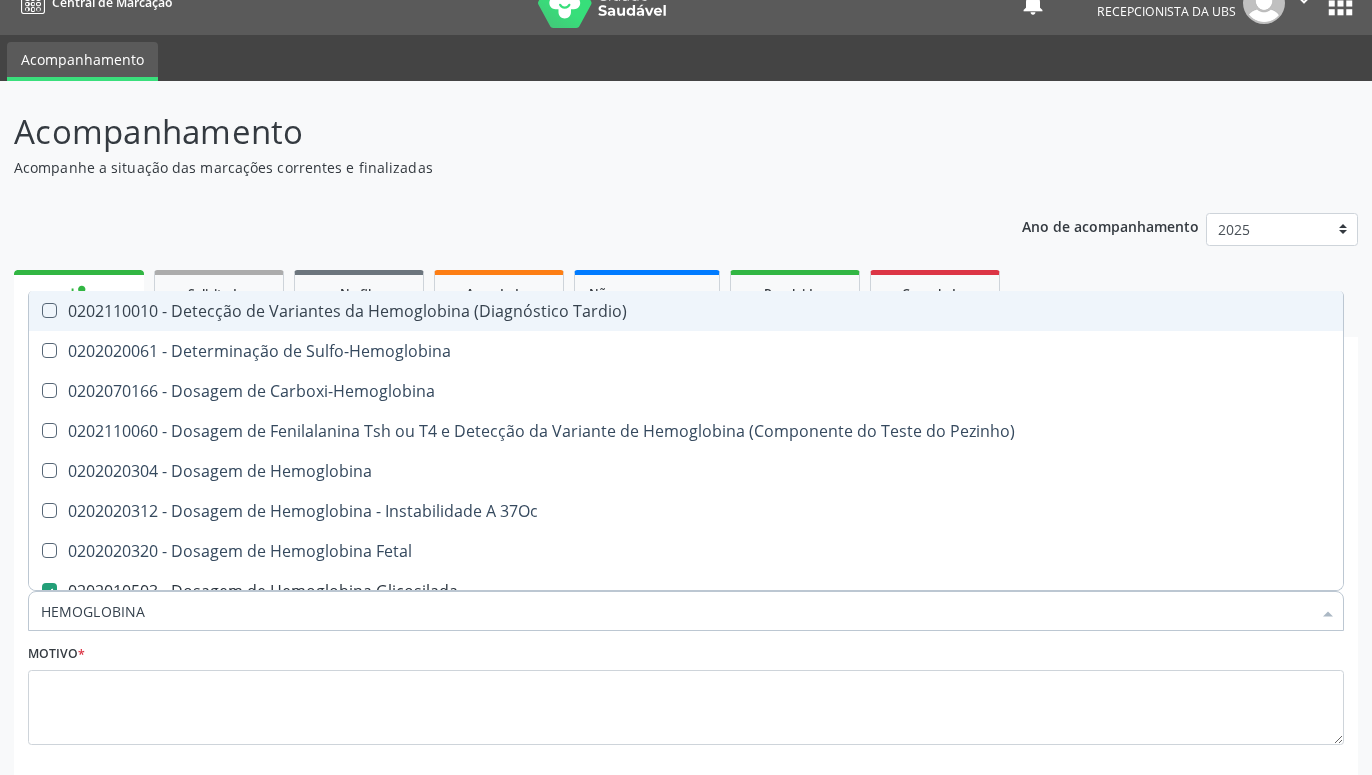 type on "HEMOGLOBIN" 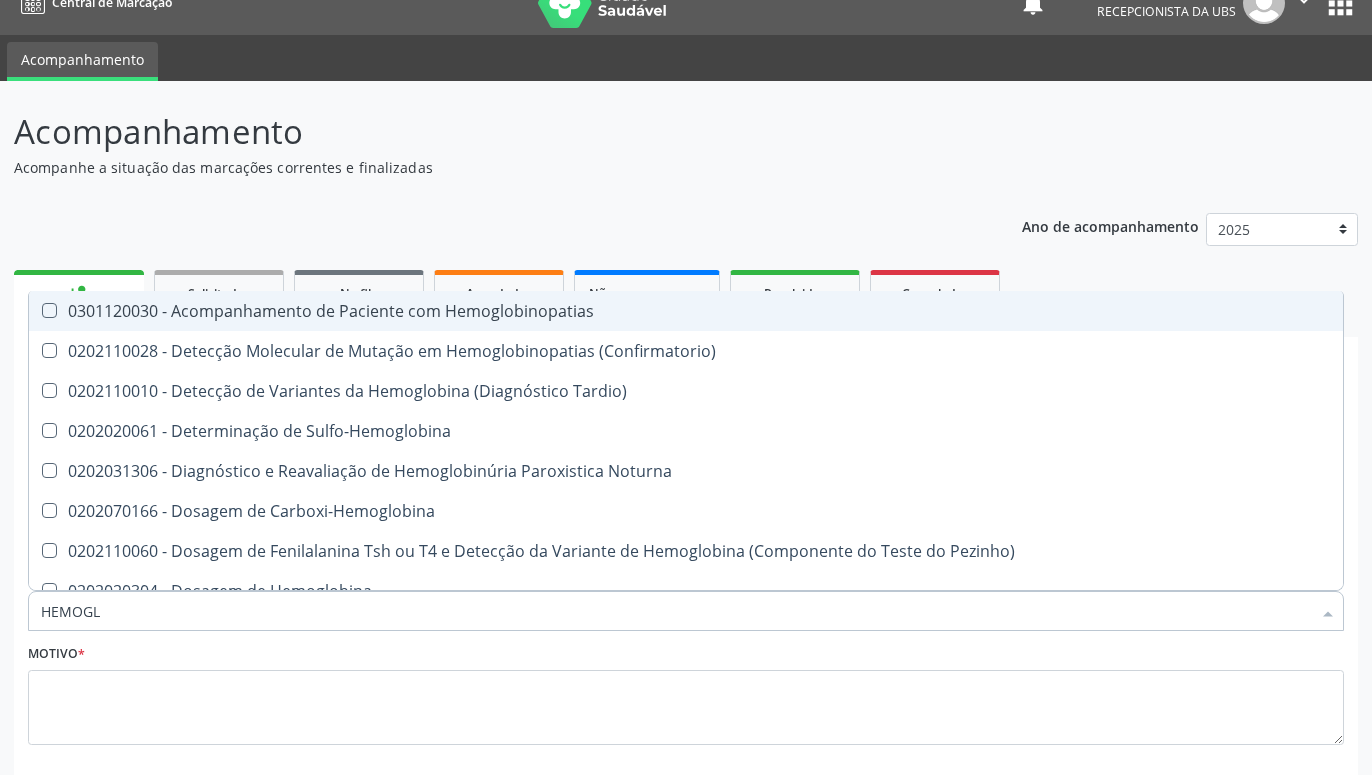 type on "HEMOG" 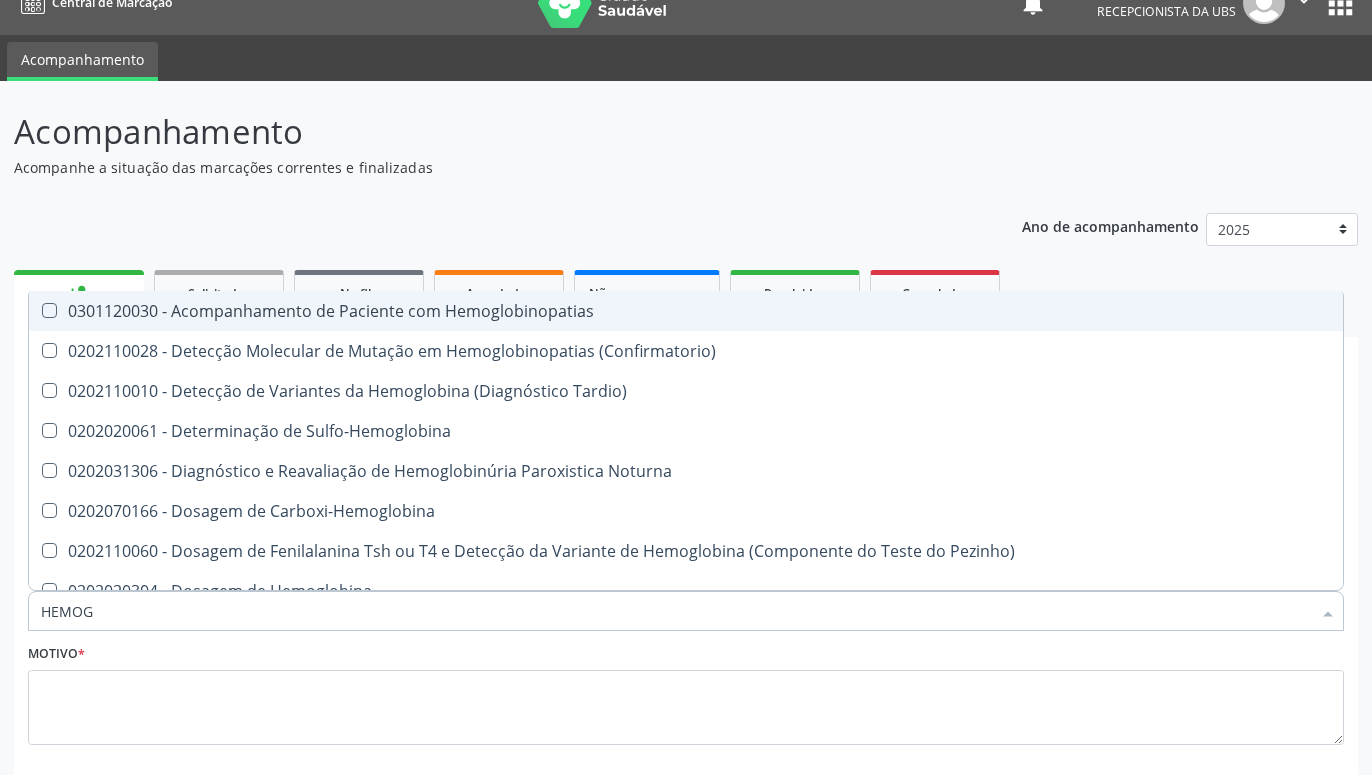 type on "HEMO" 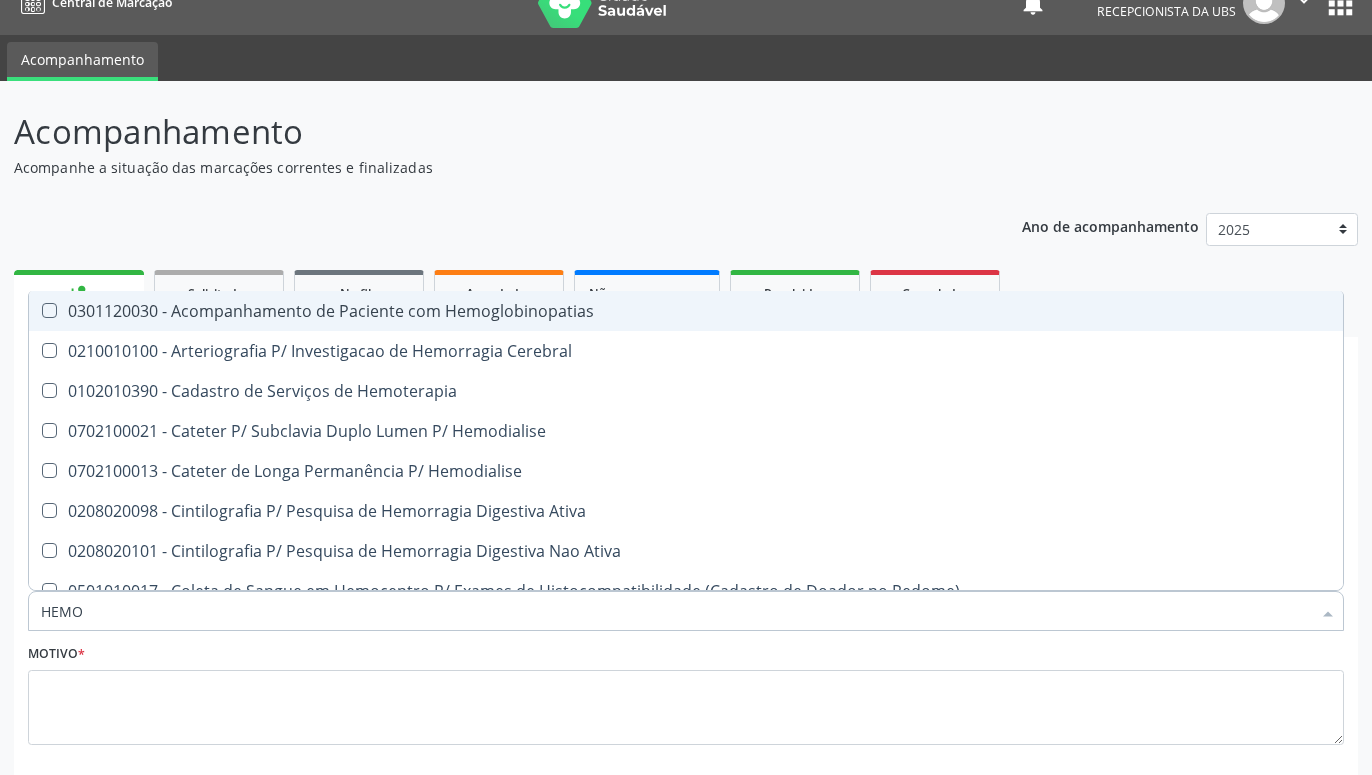 type on "HEM" 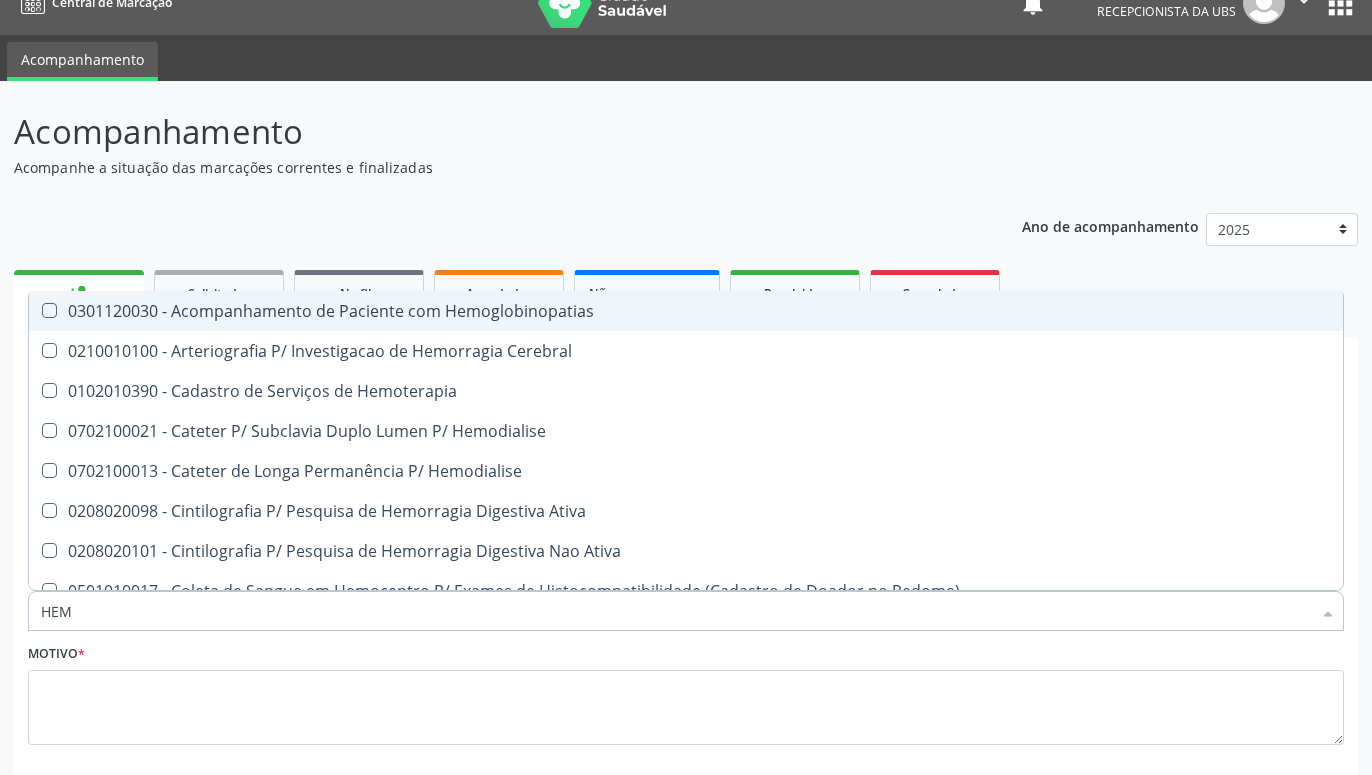 type on "HE" 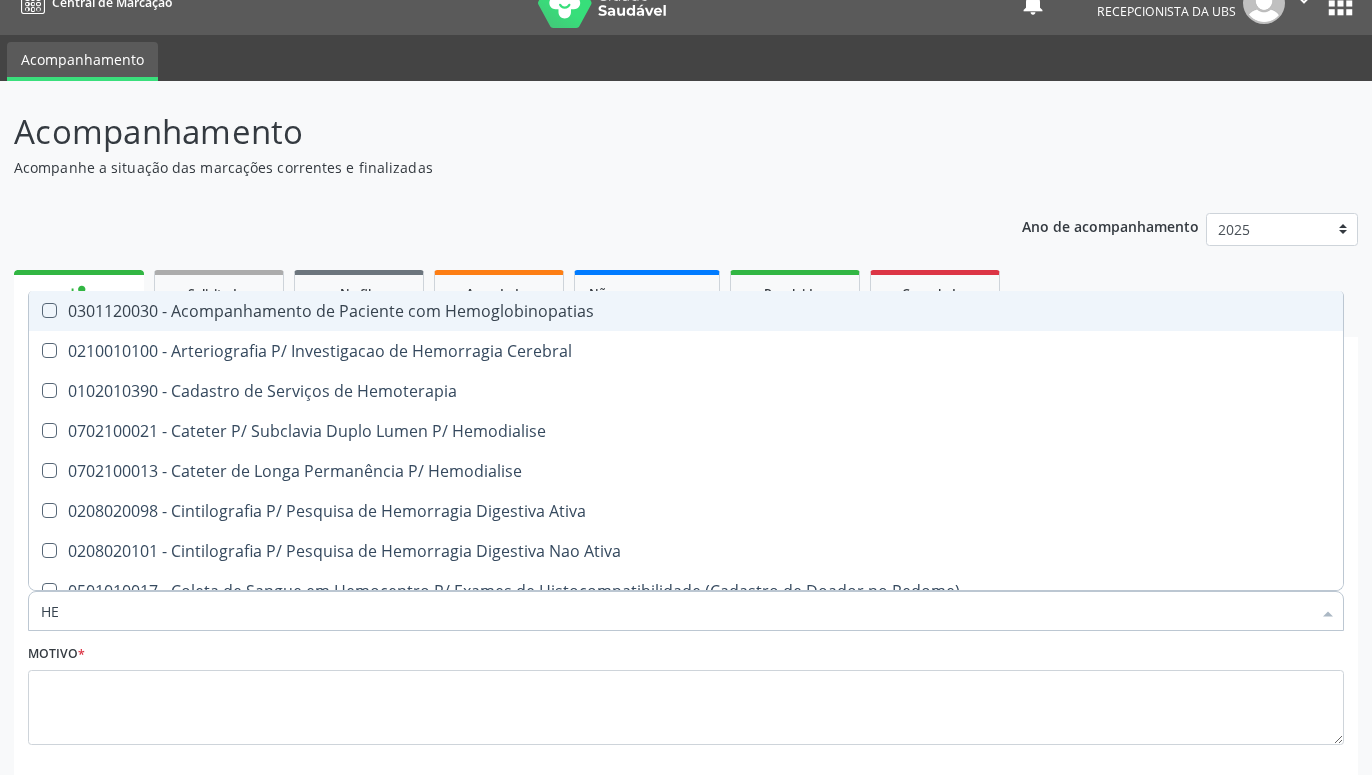 type on "H" 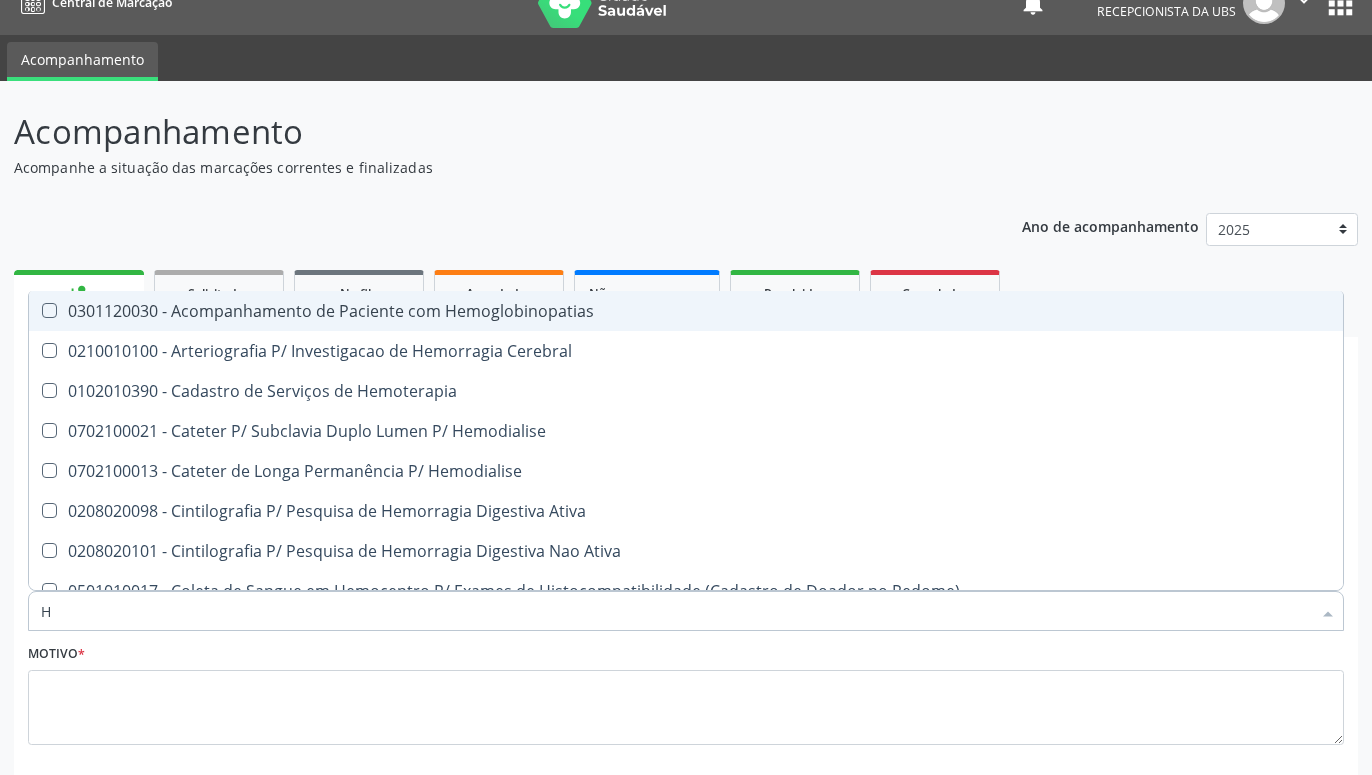 checkbox on "false" 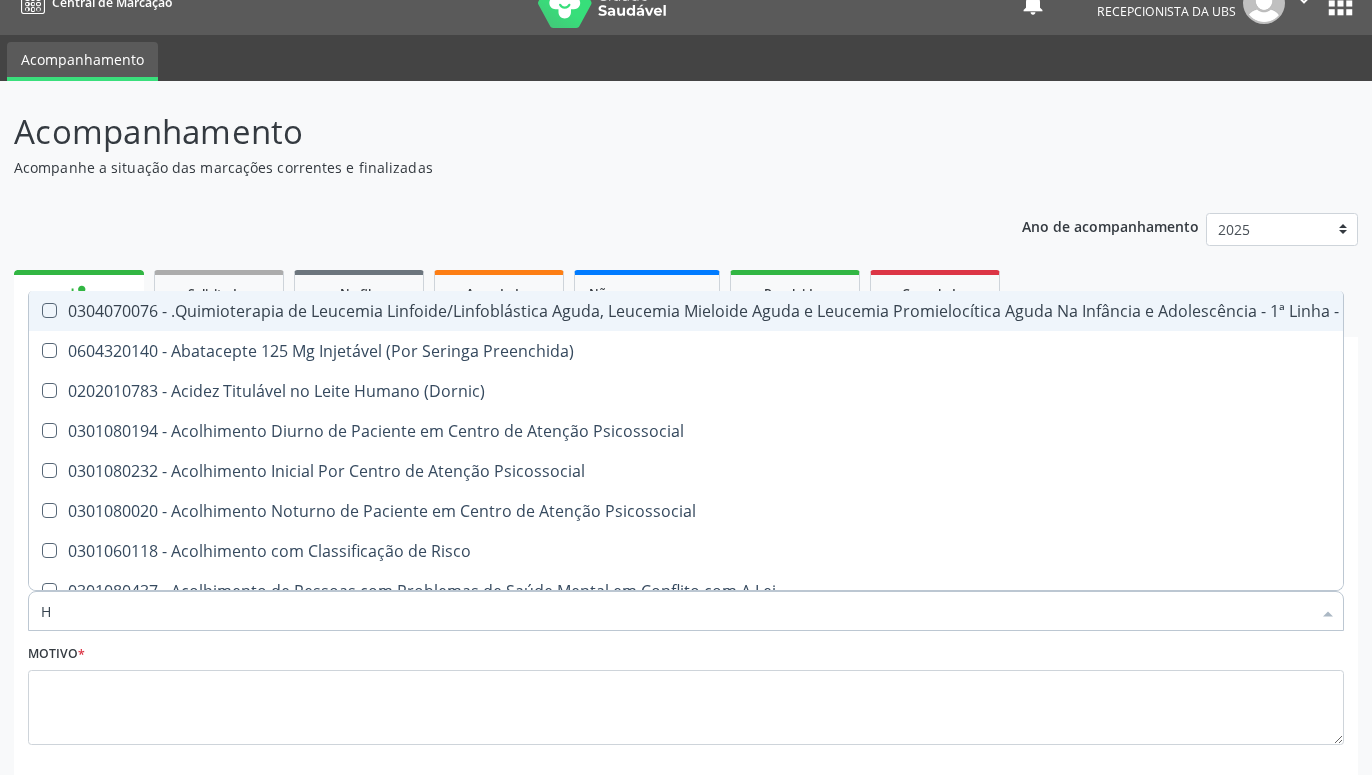 type 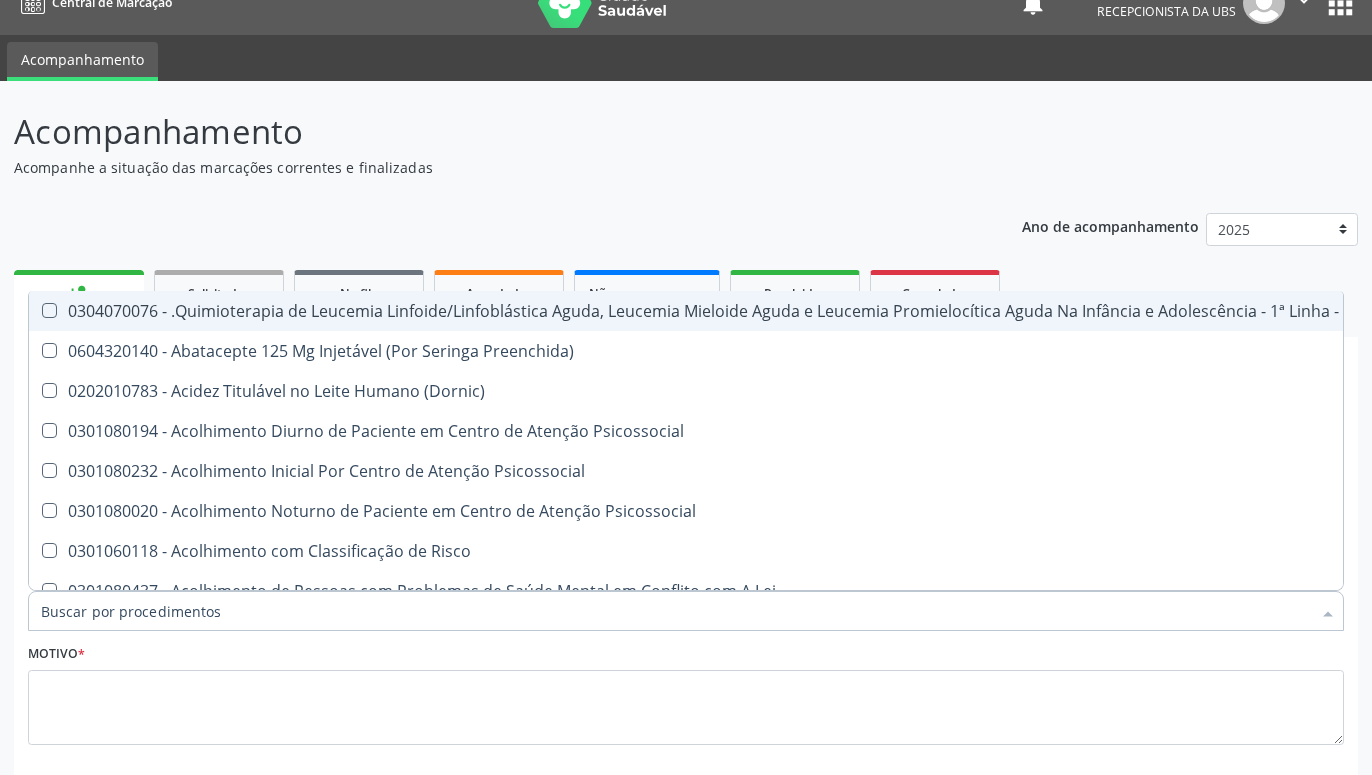checkbox on "true" 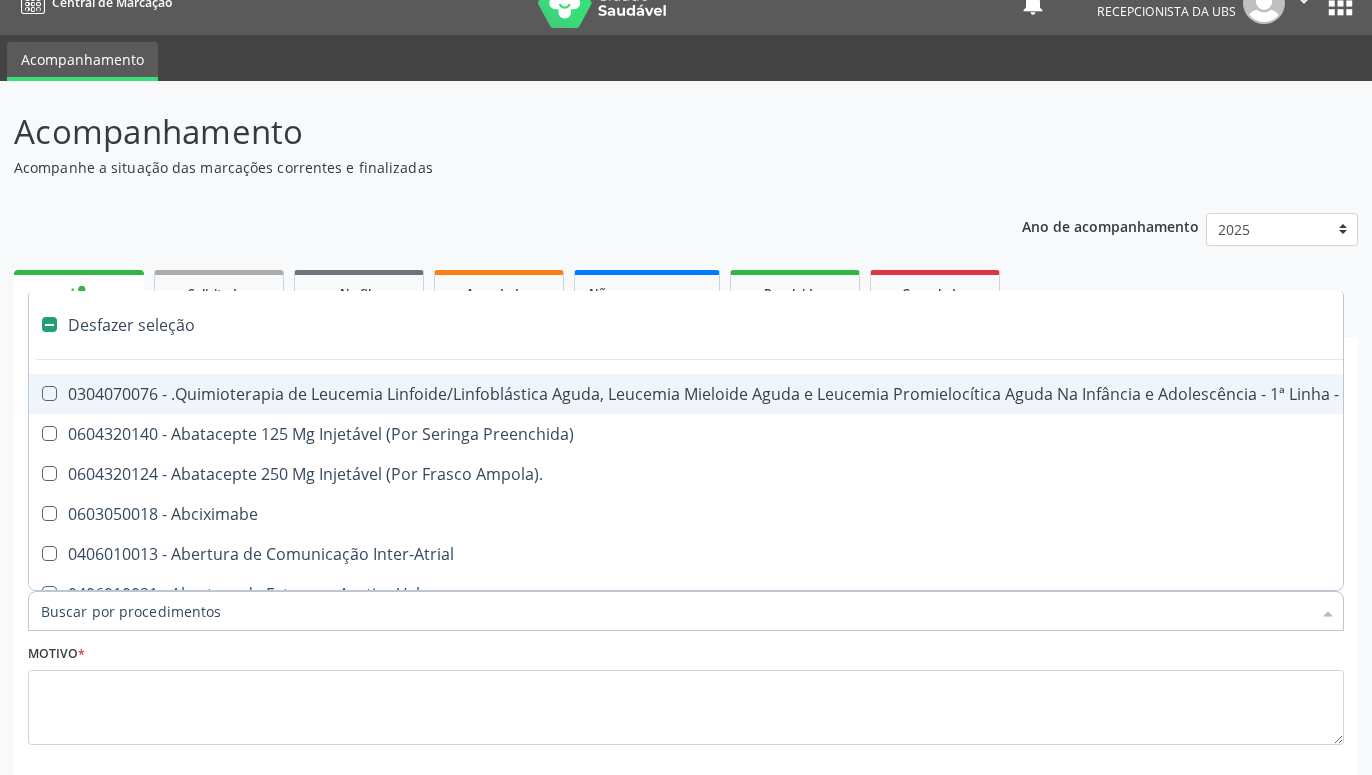 type on "G" 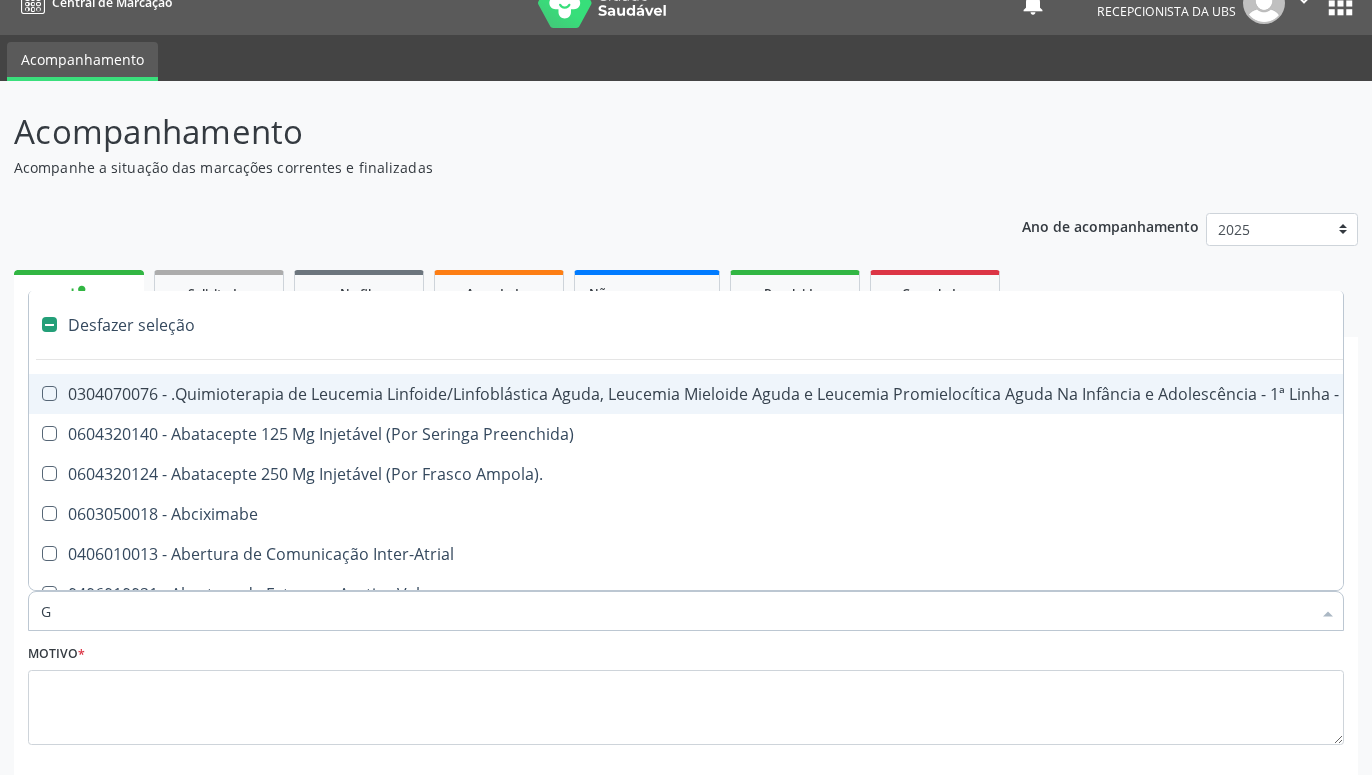 checkbox on "false" 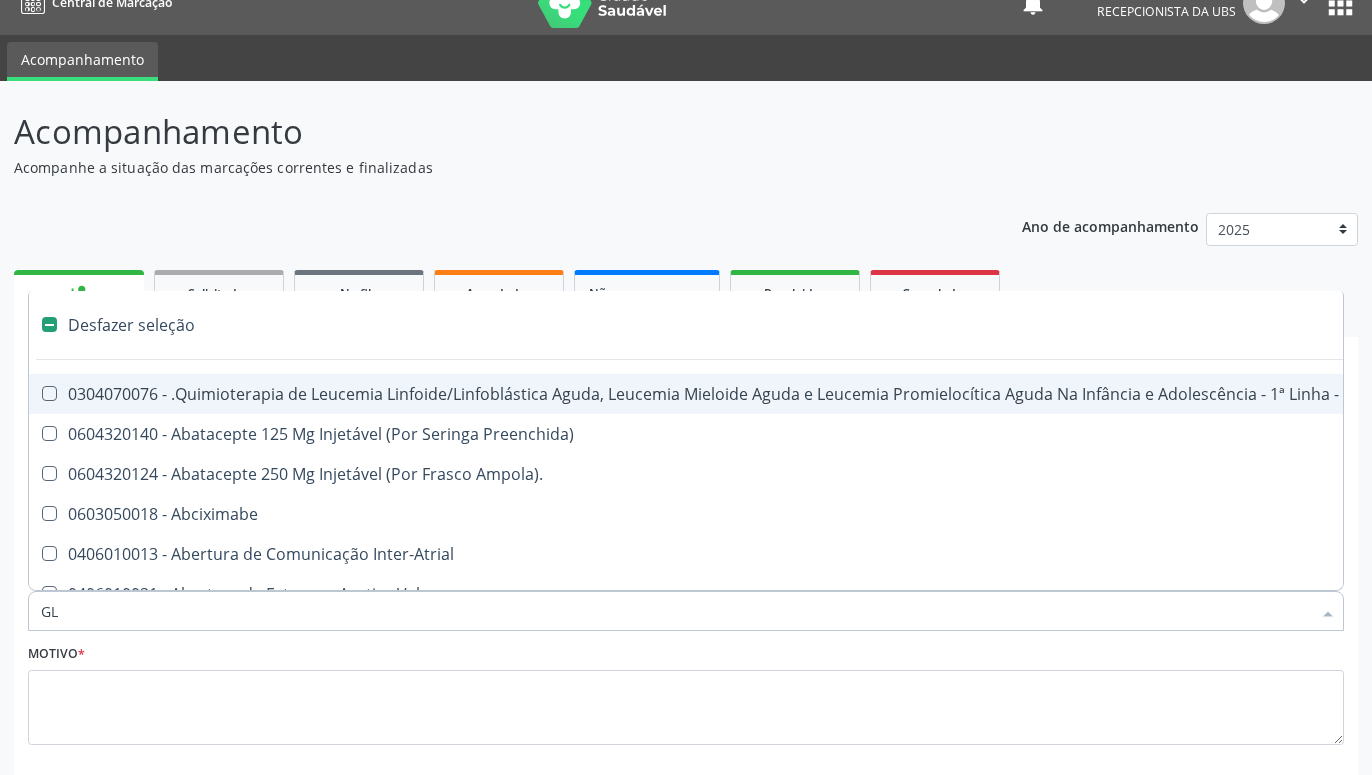 checkbox on "true" 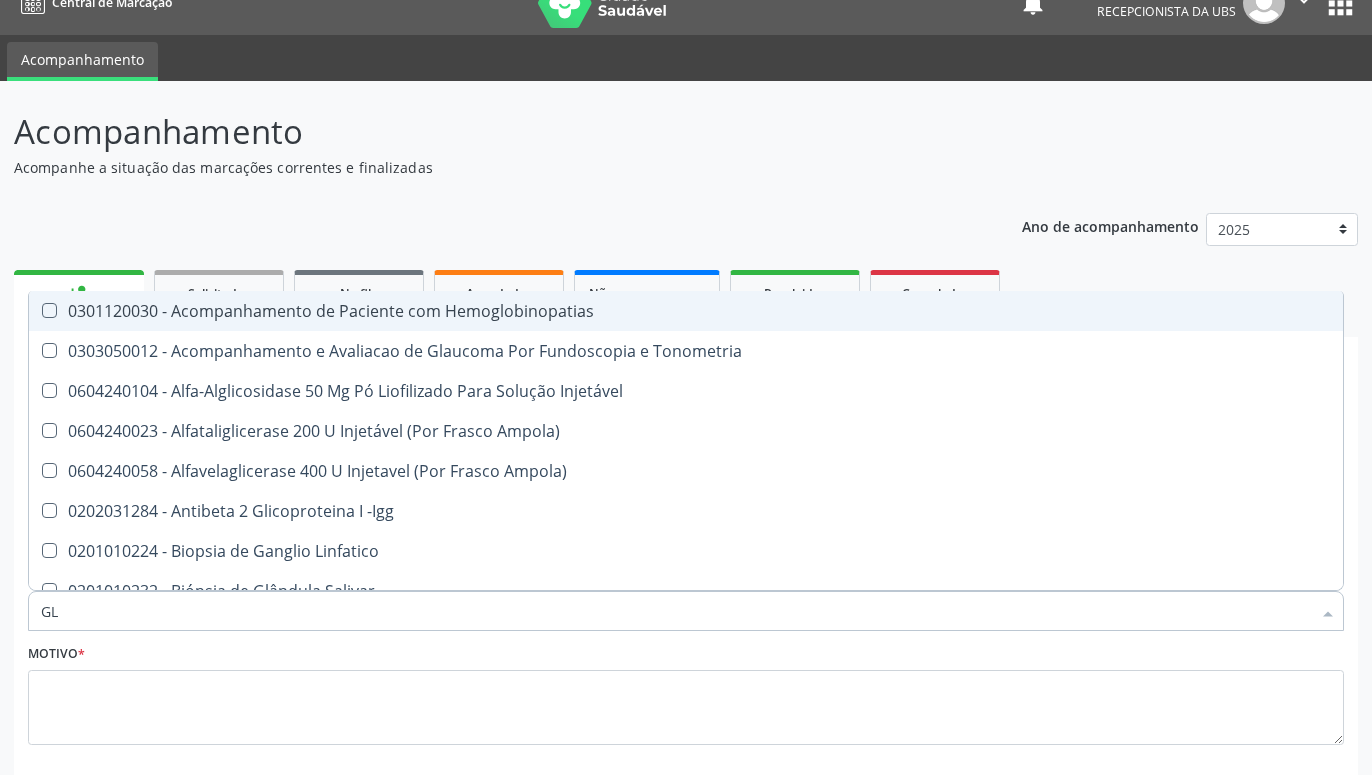 type on "GLI" 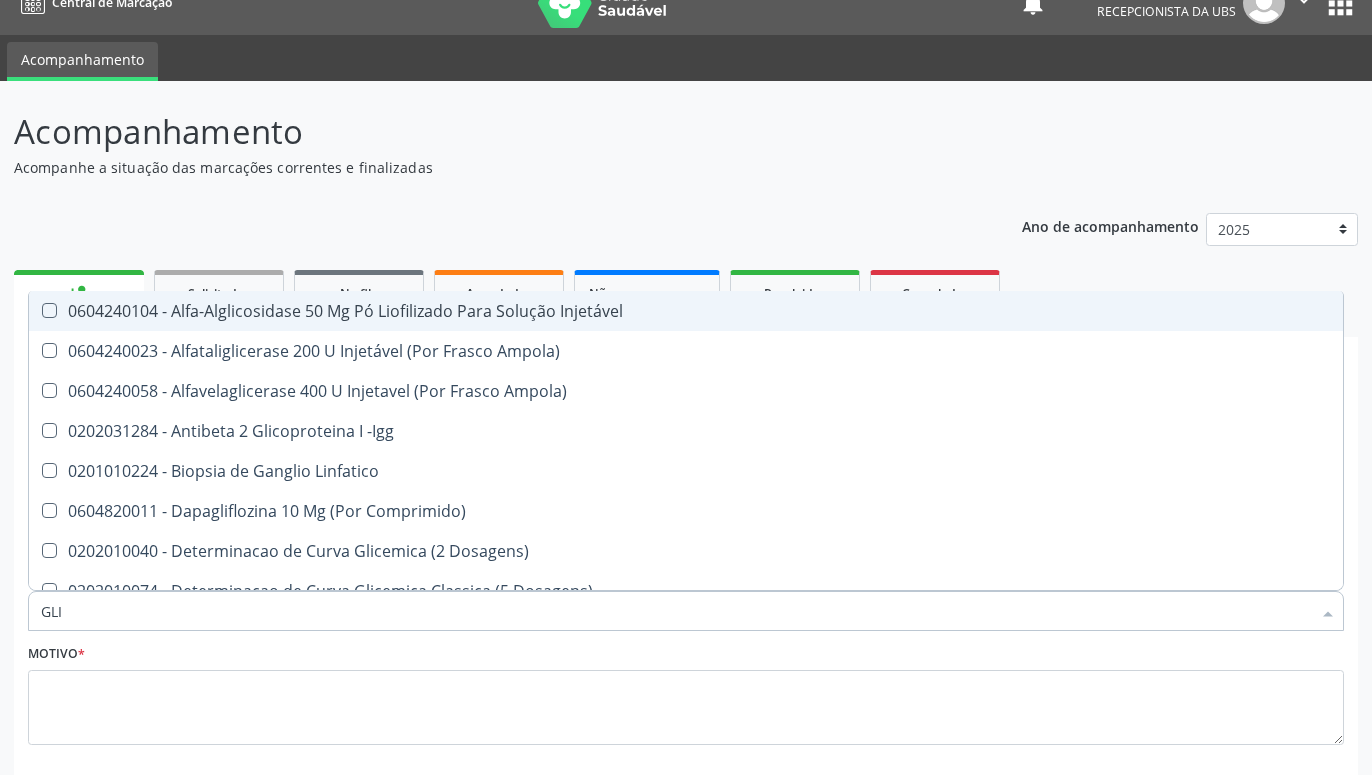 type on "GLIC" 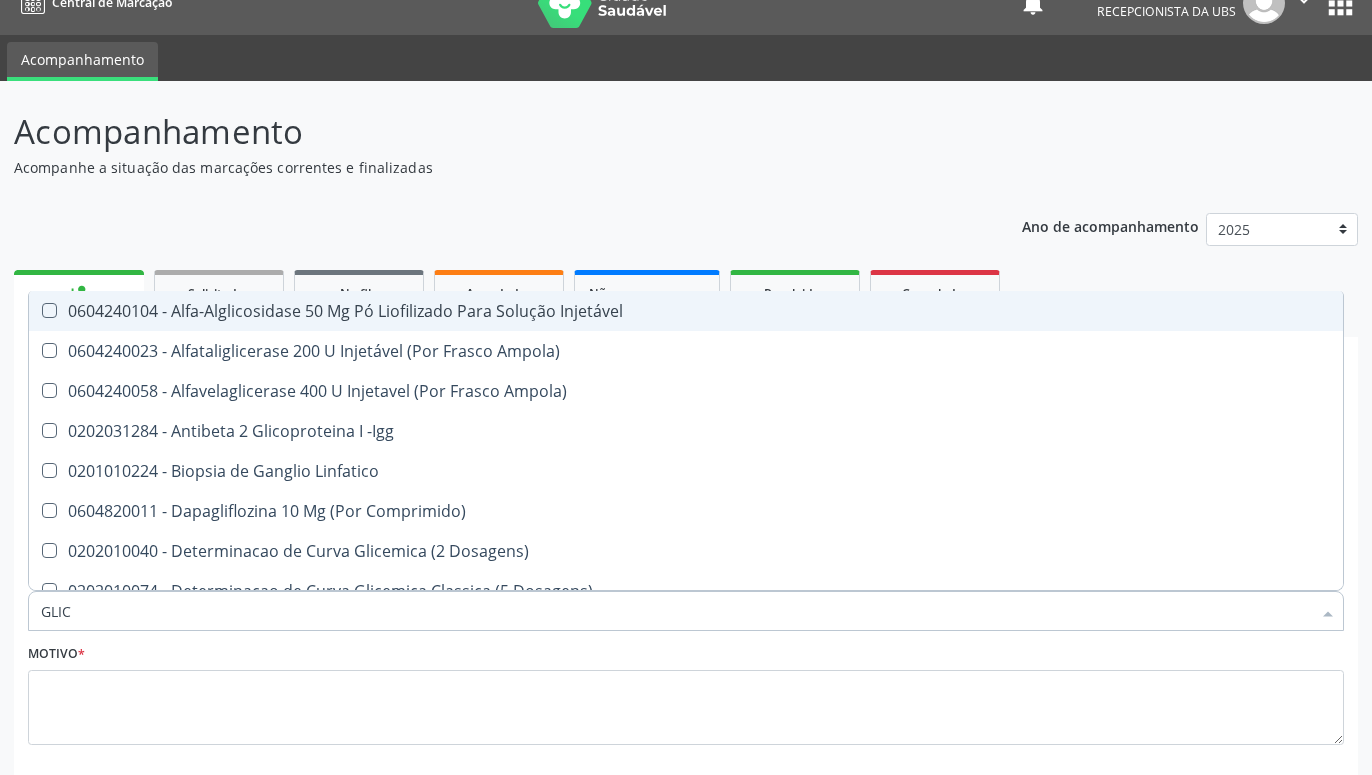 type on "GLICO" 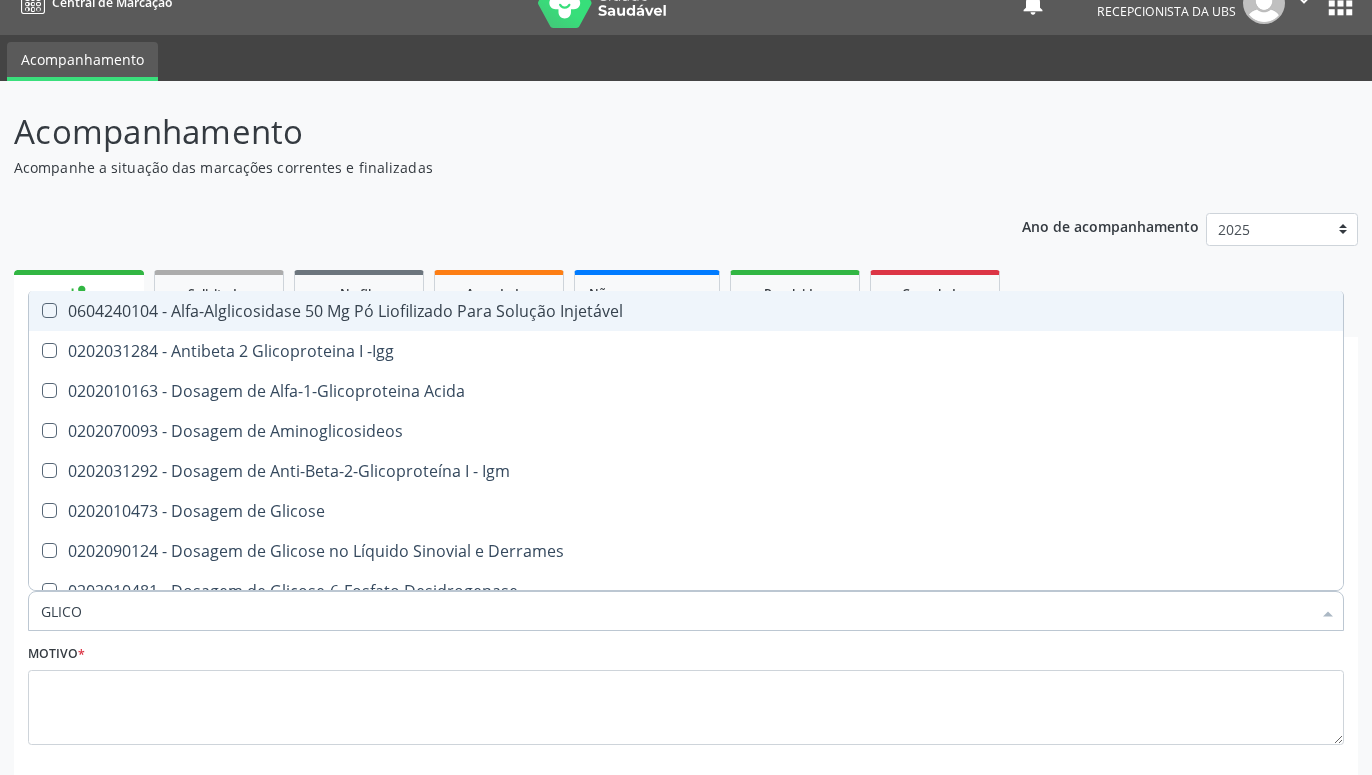 type on "GLICOS" 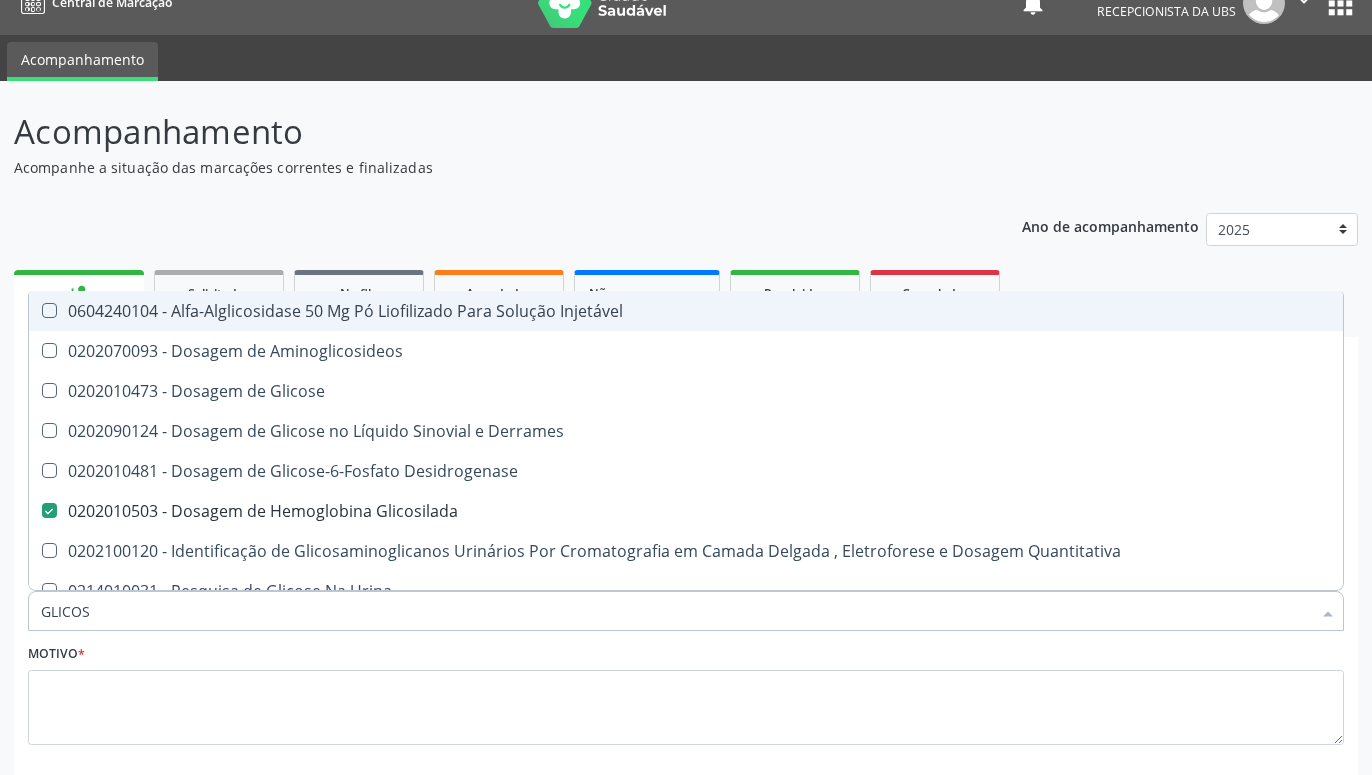 type on "GLICOSE" 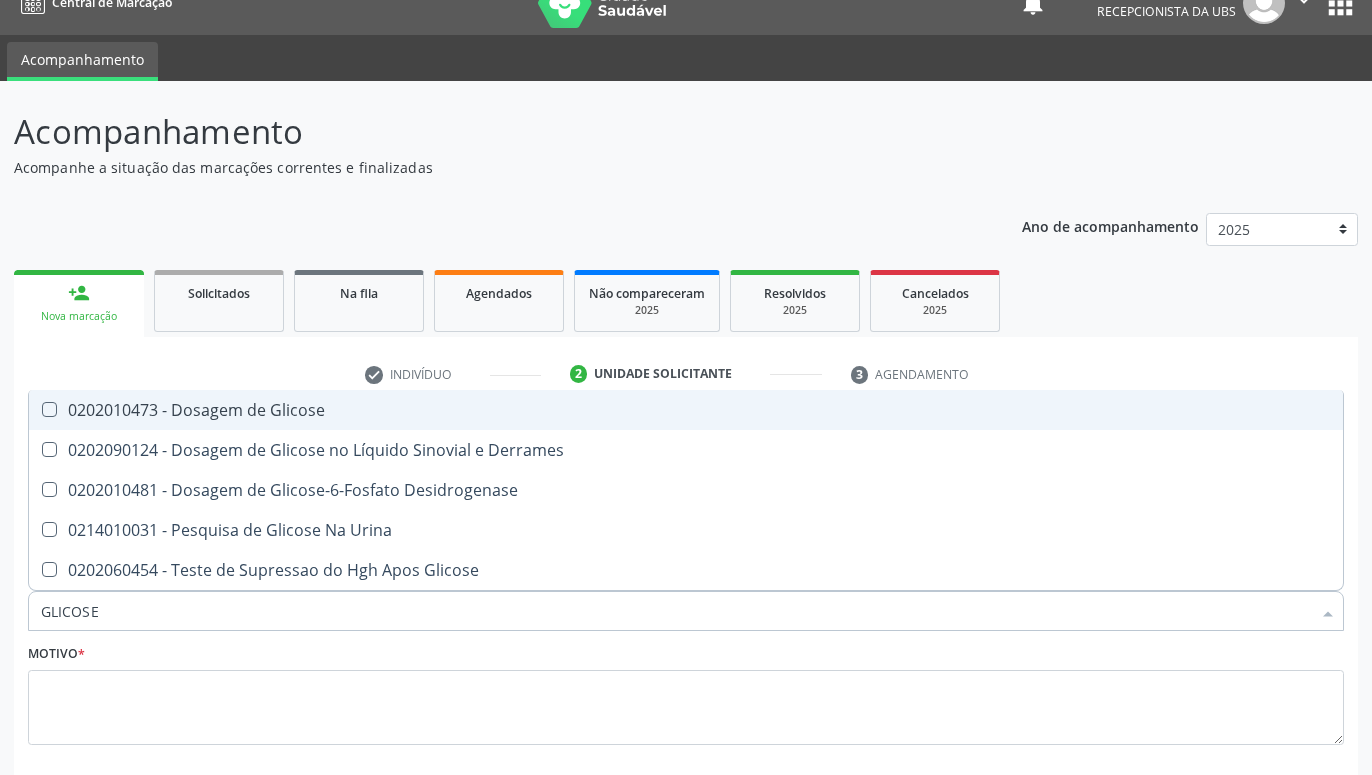click on "0202010473 - Dosagem de Glicose" at bounding box center (686, 410) 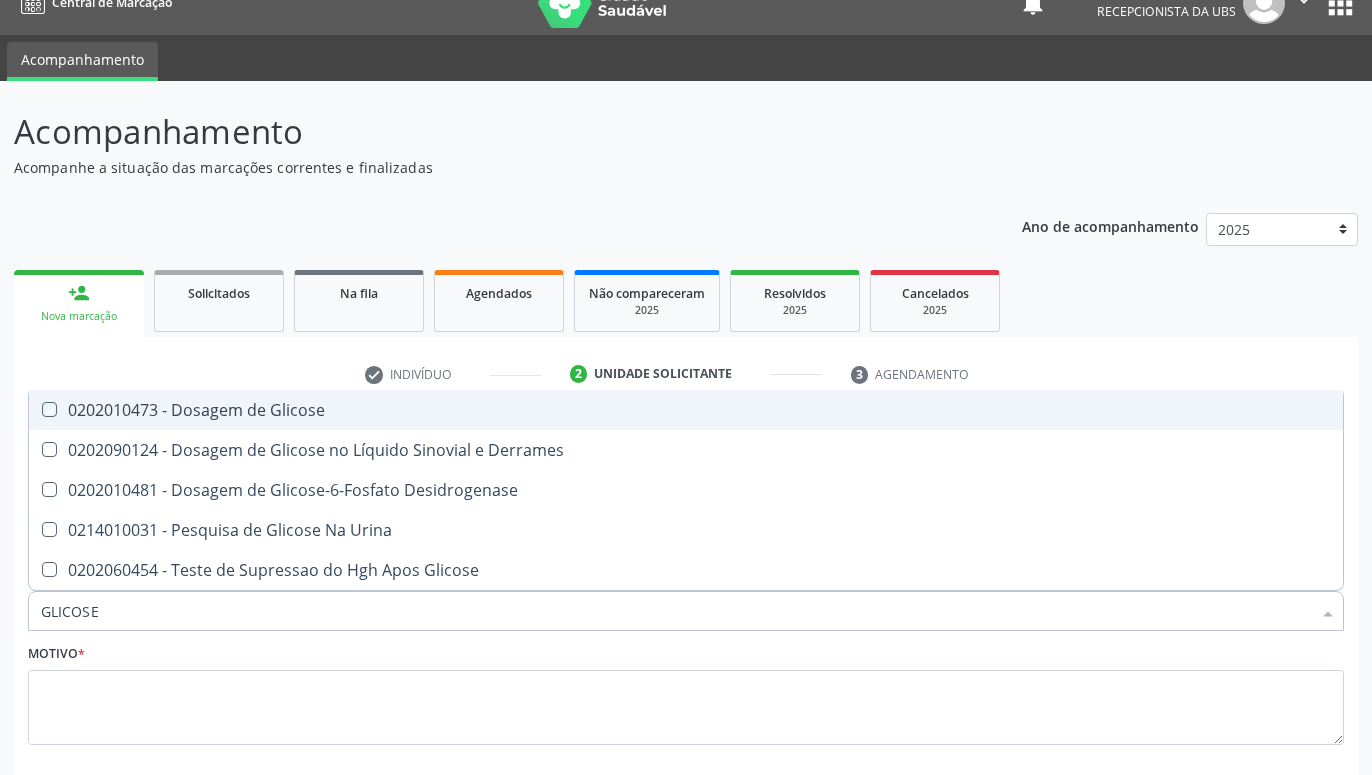 checkbox on "true" 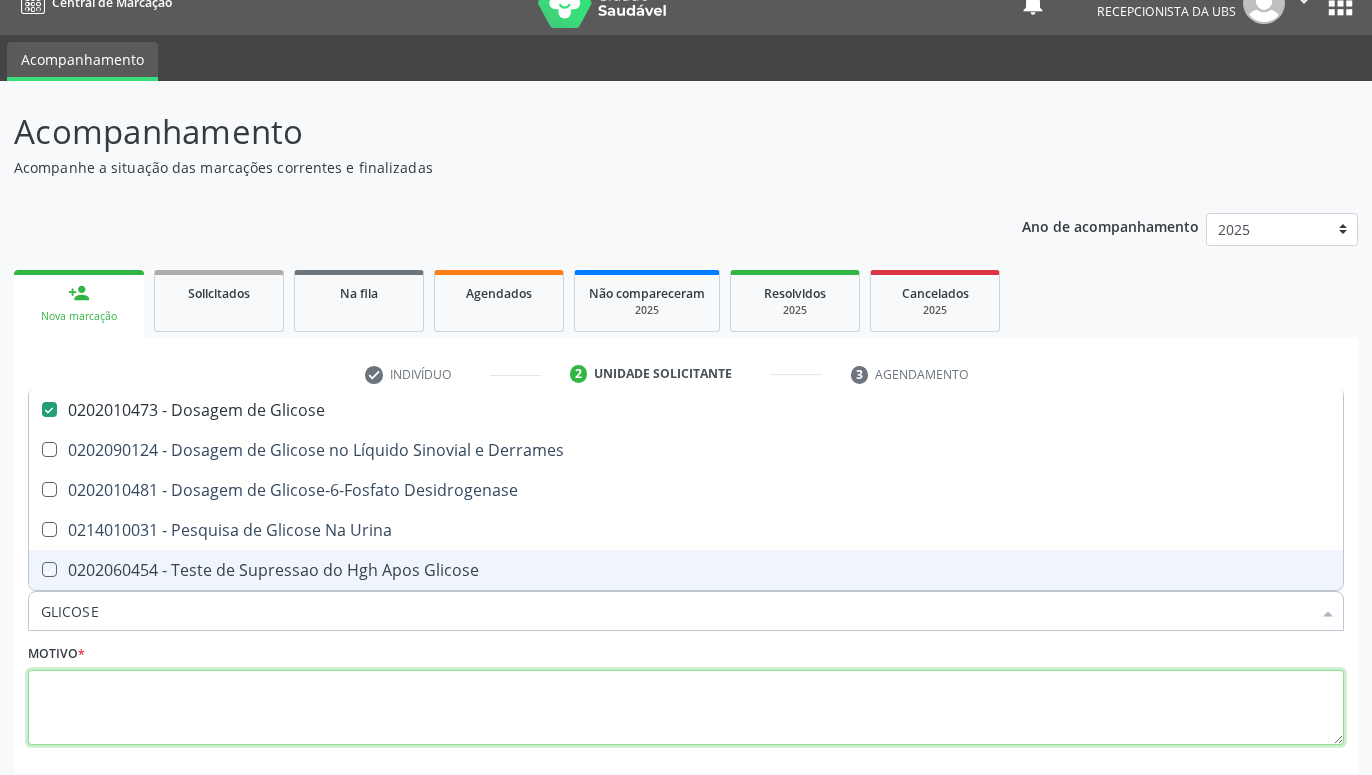 checkbox on "true" 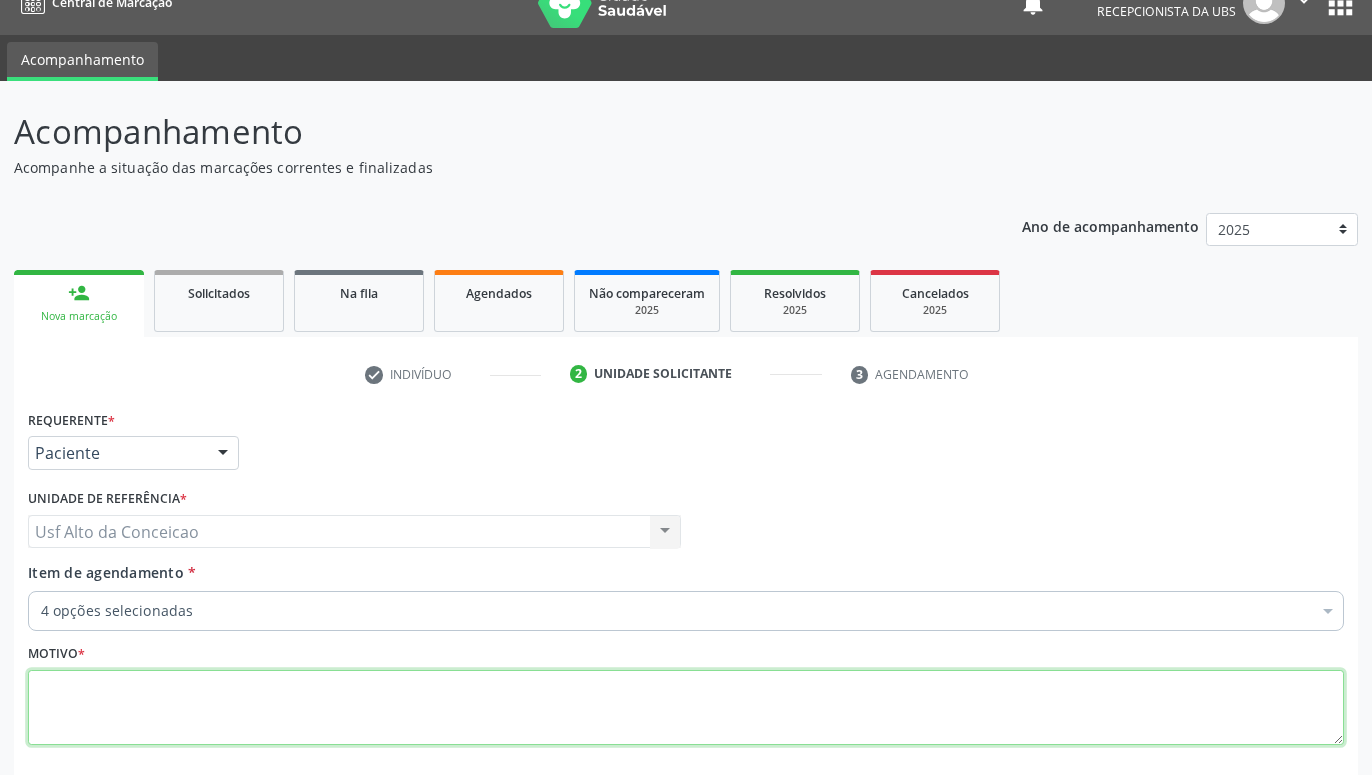 click at bounding box center [686, 708] 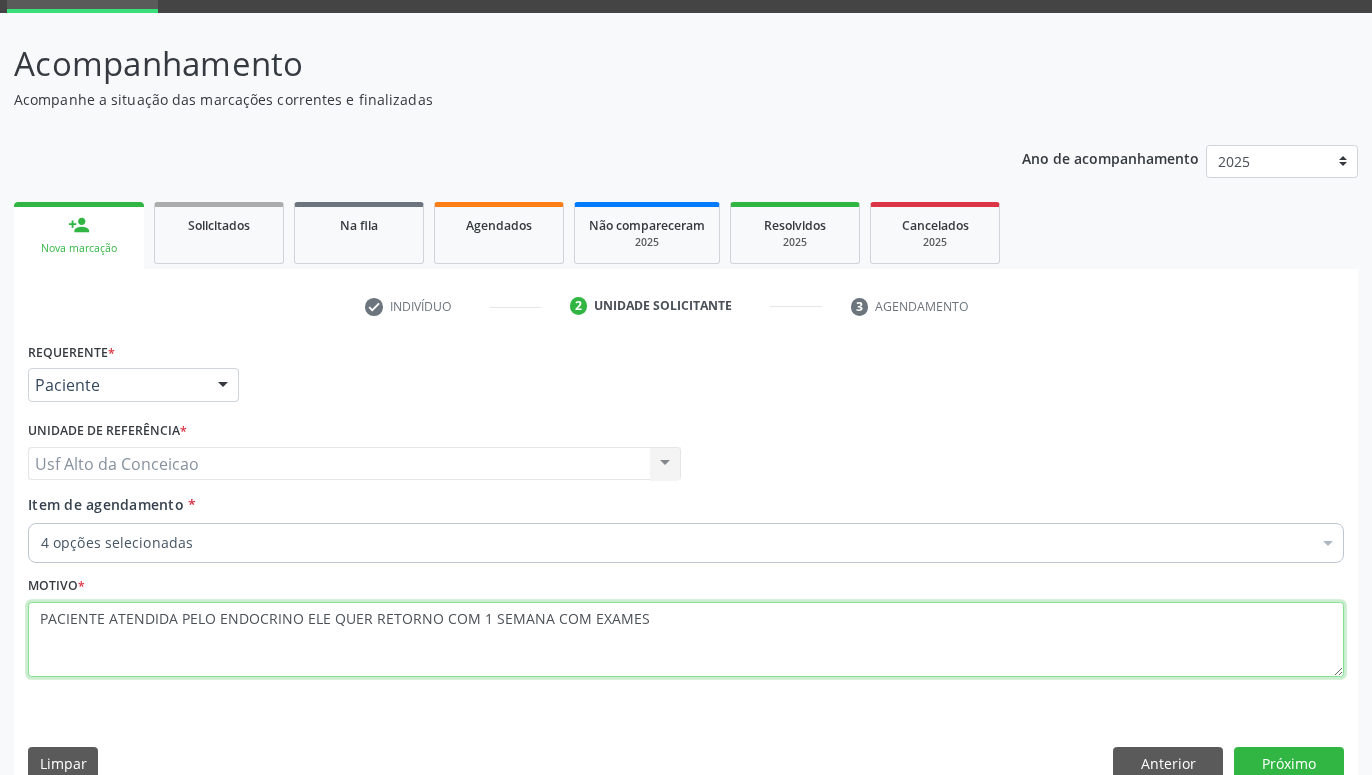 scroll, scrollTop: 131, scrollLeft: 0, axis: vertical 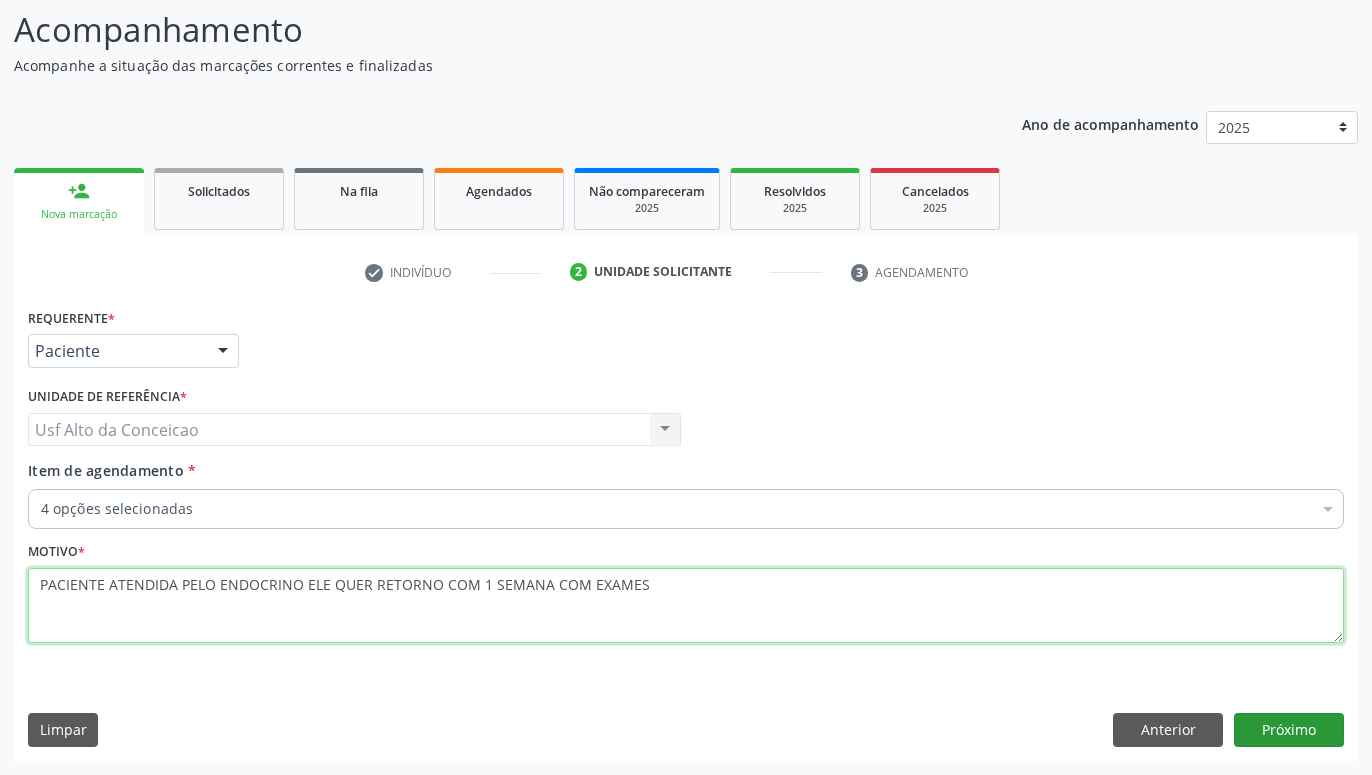 type on "PACIENTE ATENDIDA PELO ENDOCRINO ELE QUER RETORNO COM 1 SEMANA COM EXAMES" 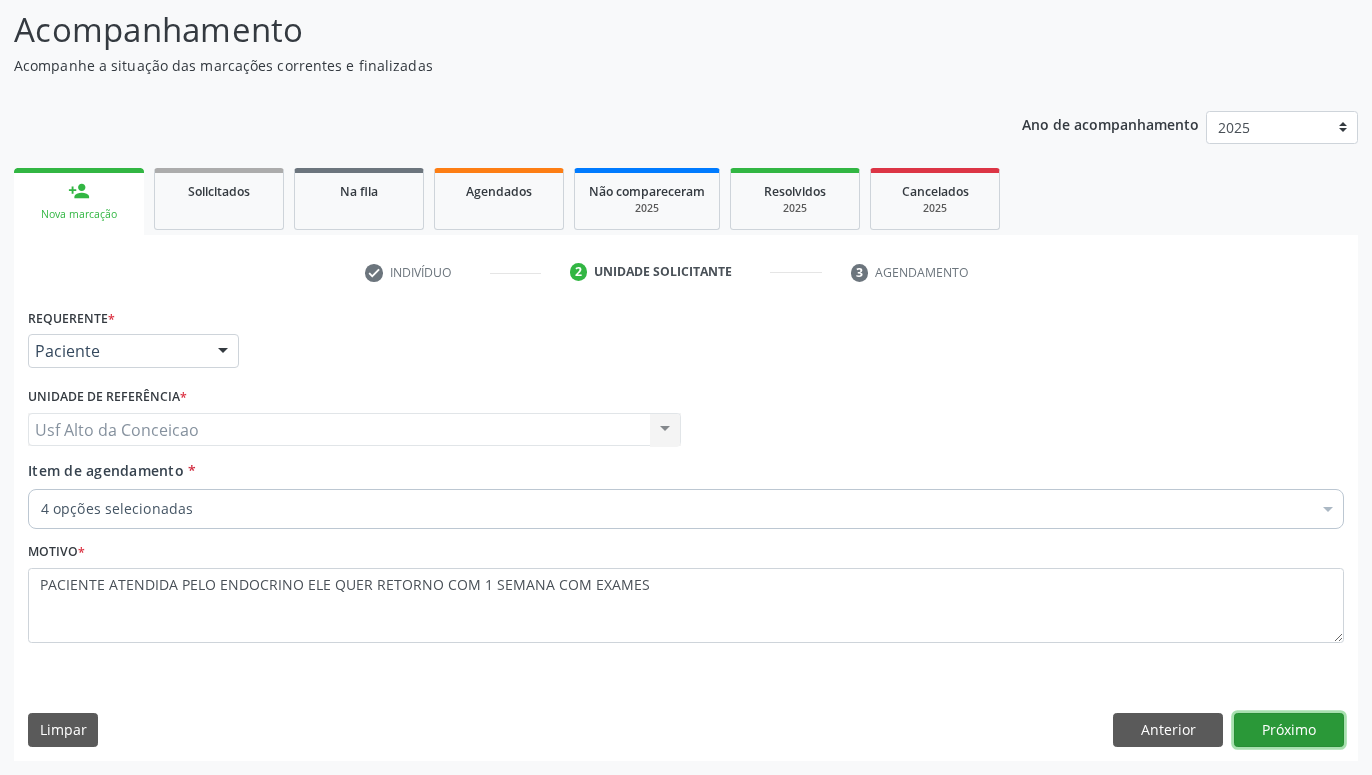 click on "Próximo" at bounding box center (1289, 730) 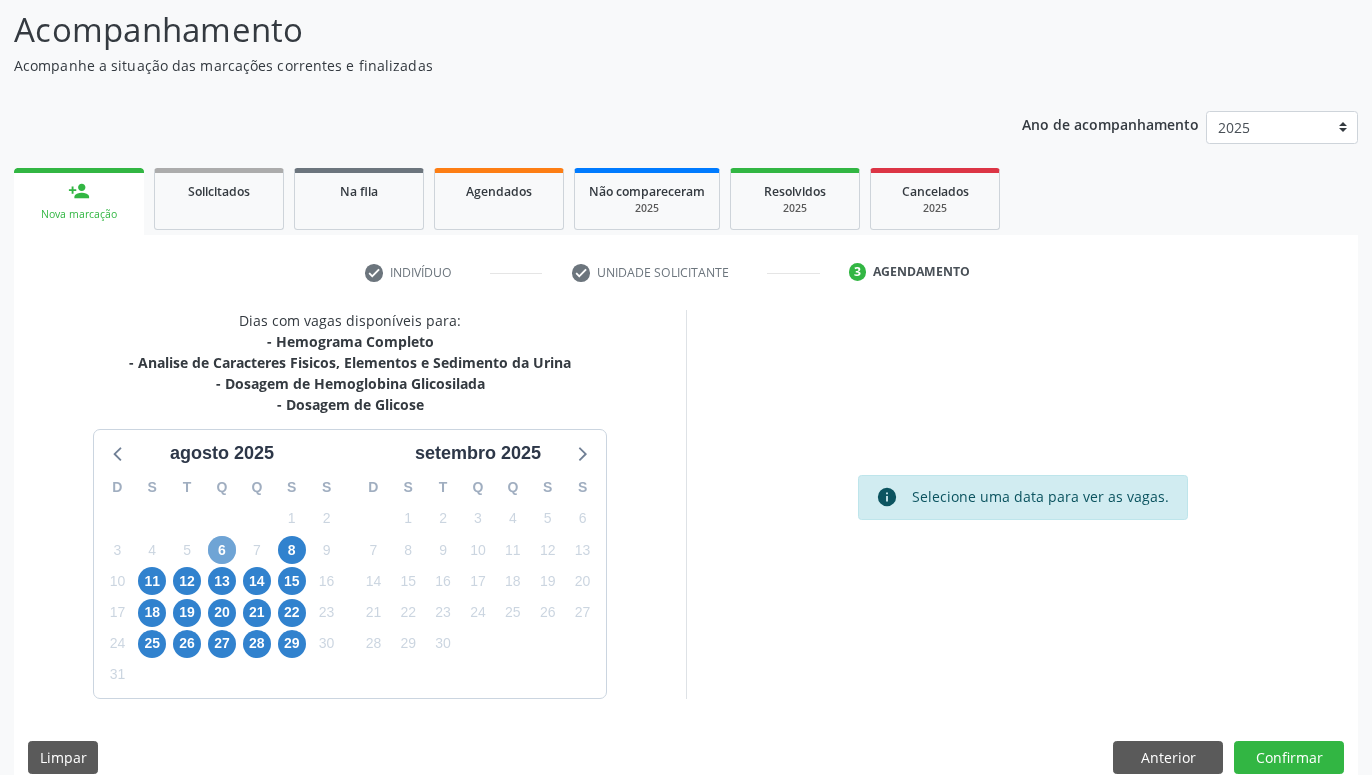 click on "6" at bounding box center [222, 550] 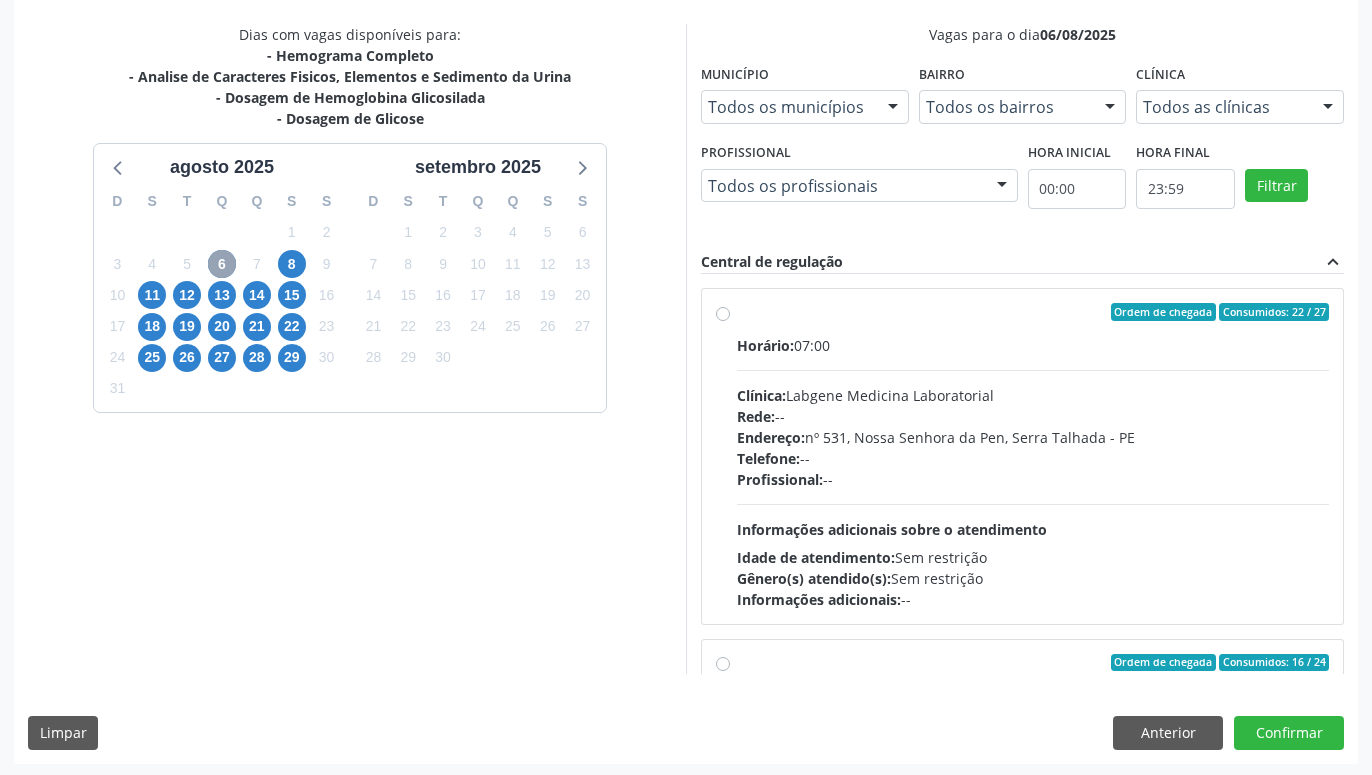 scroll, scrollTop: 420, scrollLeft: 0, axis: vertical 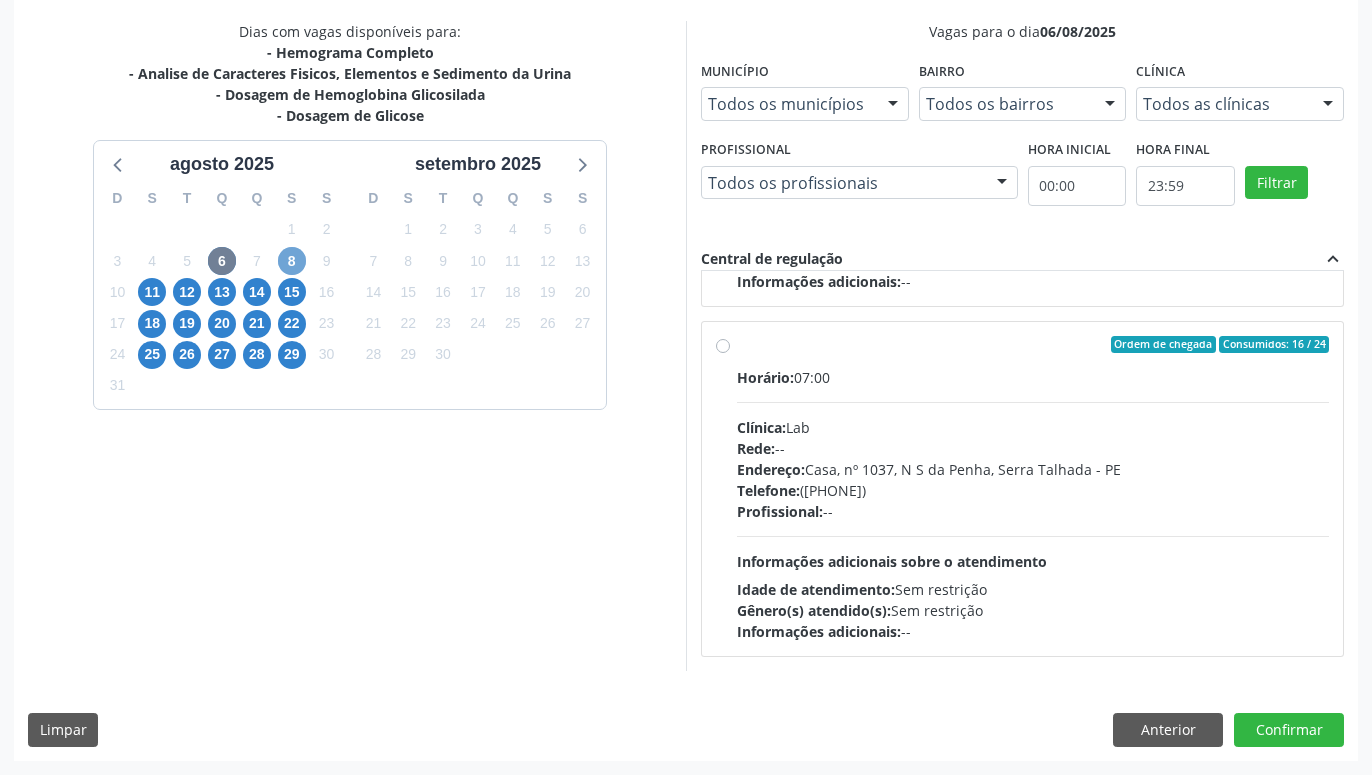 click on "8" at bounding box center (292, 261) 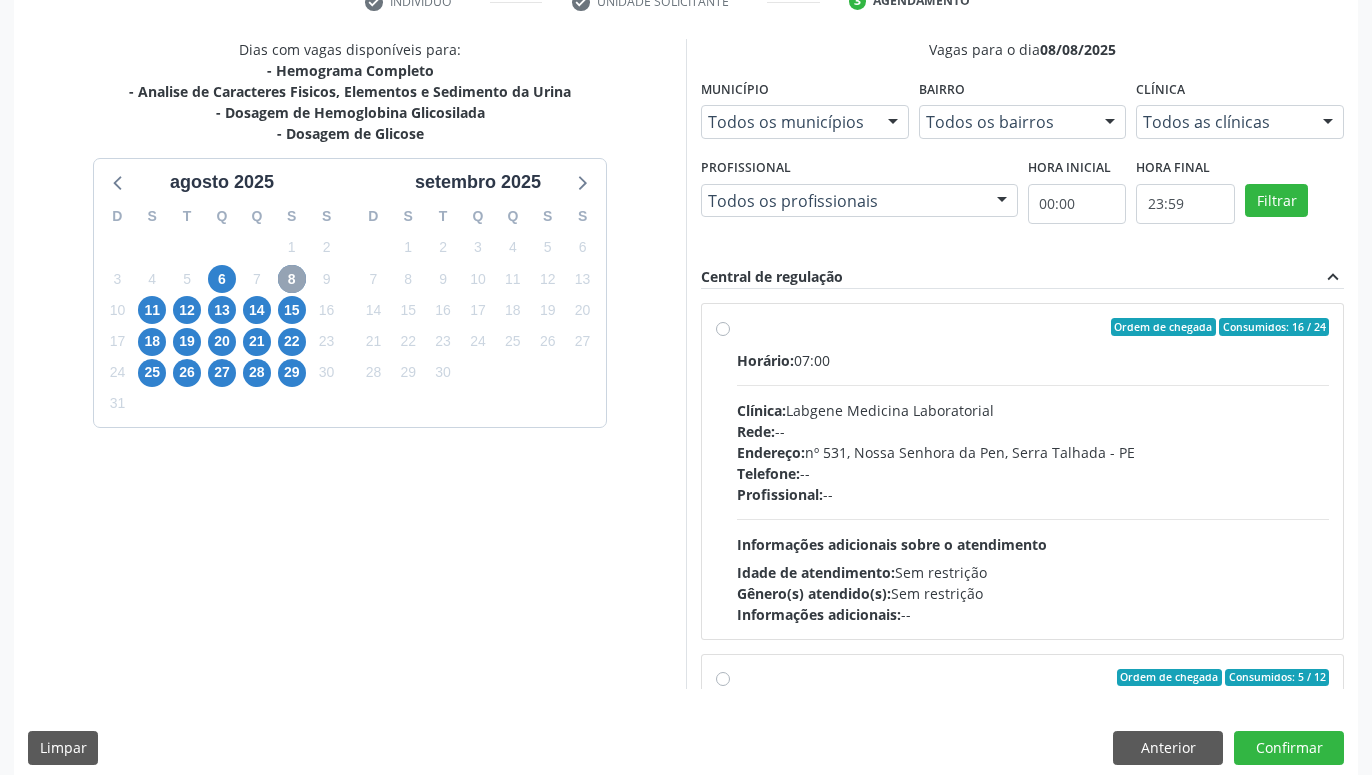 scroll, scrollTop: 420, scrollLeft: 0, axis: vertical 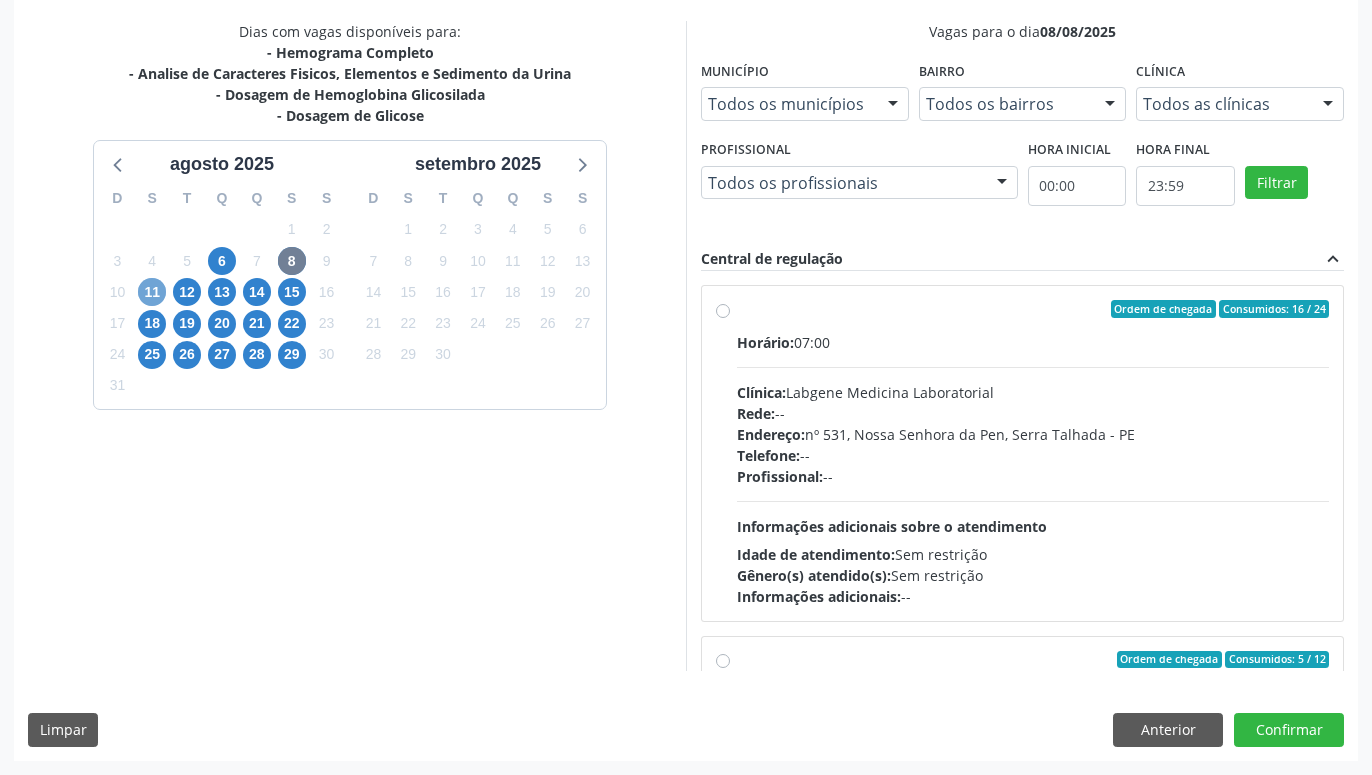 click on "11" at bounding box center (152, 292) 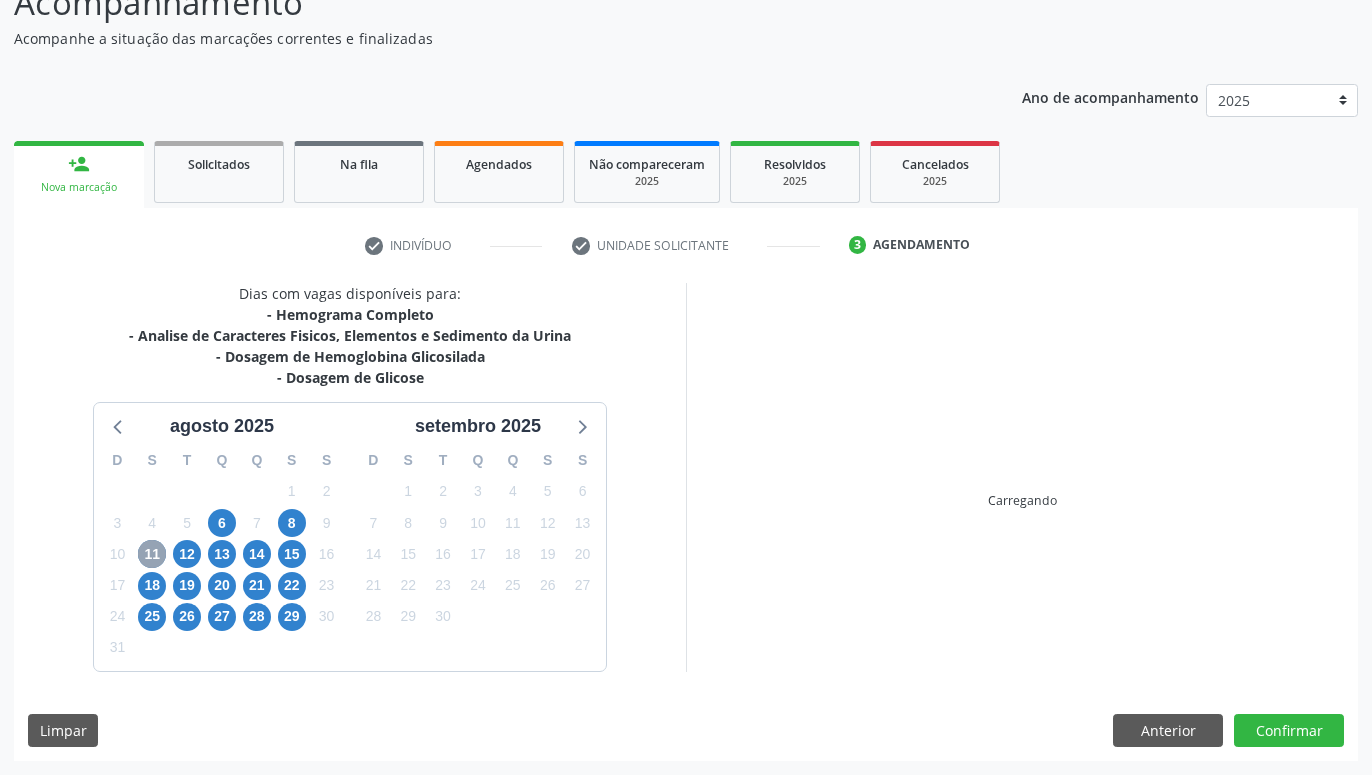 scroll, scrollTop: 158, scrollLeft: 0, axis: vertical 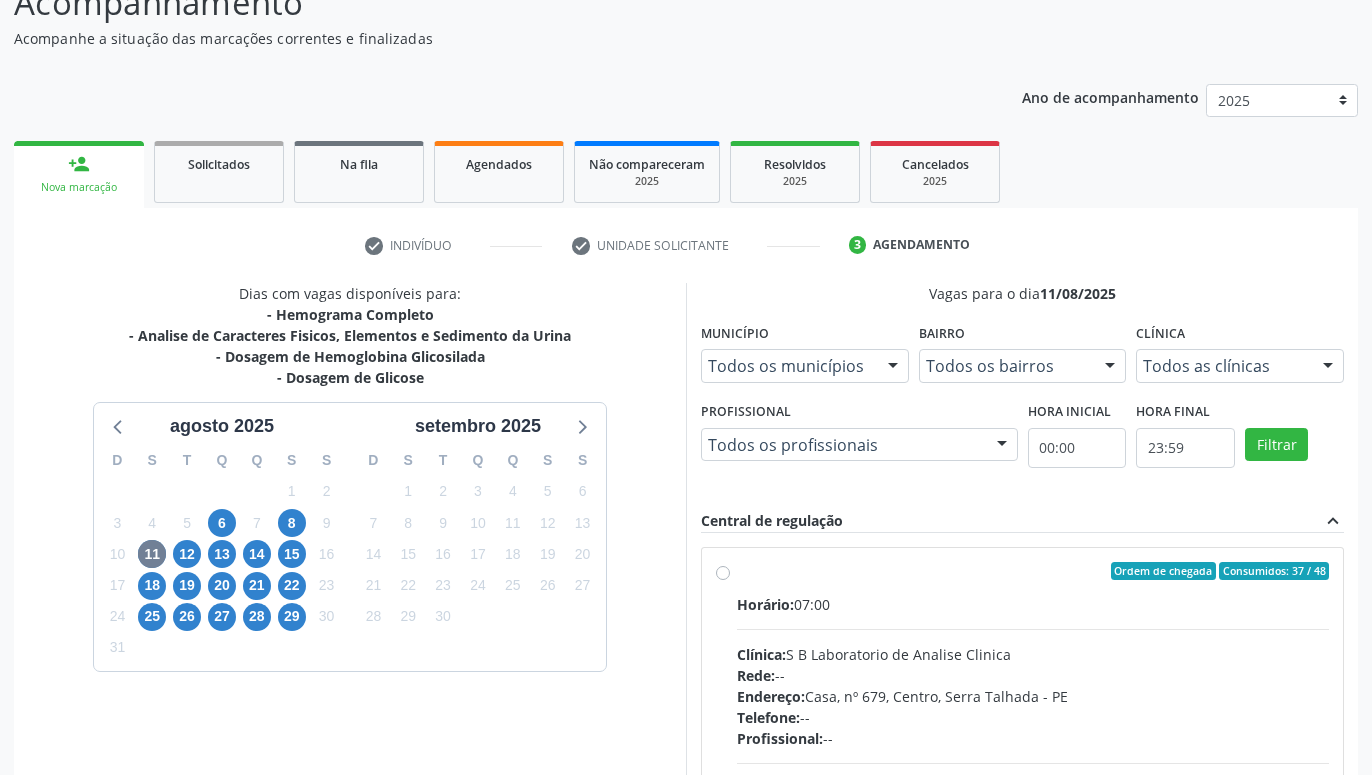 click on "Endereço: Casa, nº 679, Centro, [CITY] - [STATE]" at bounding box center [1033, 715] 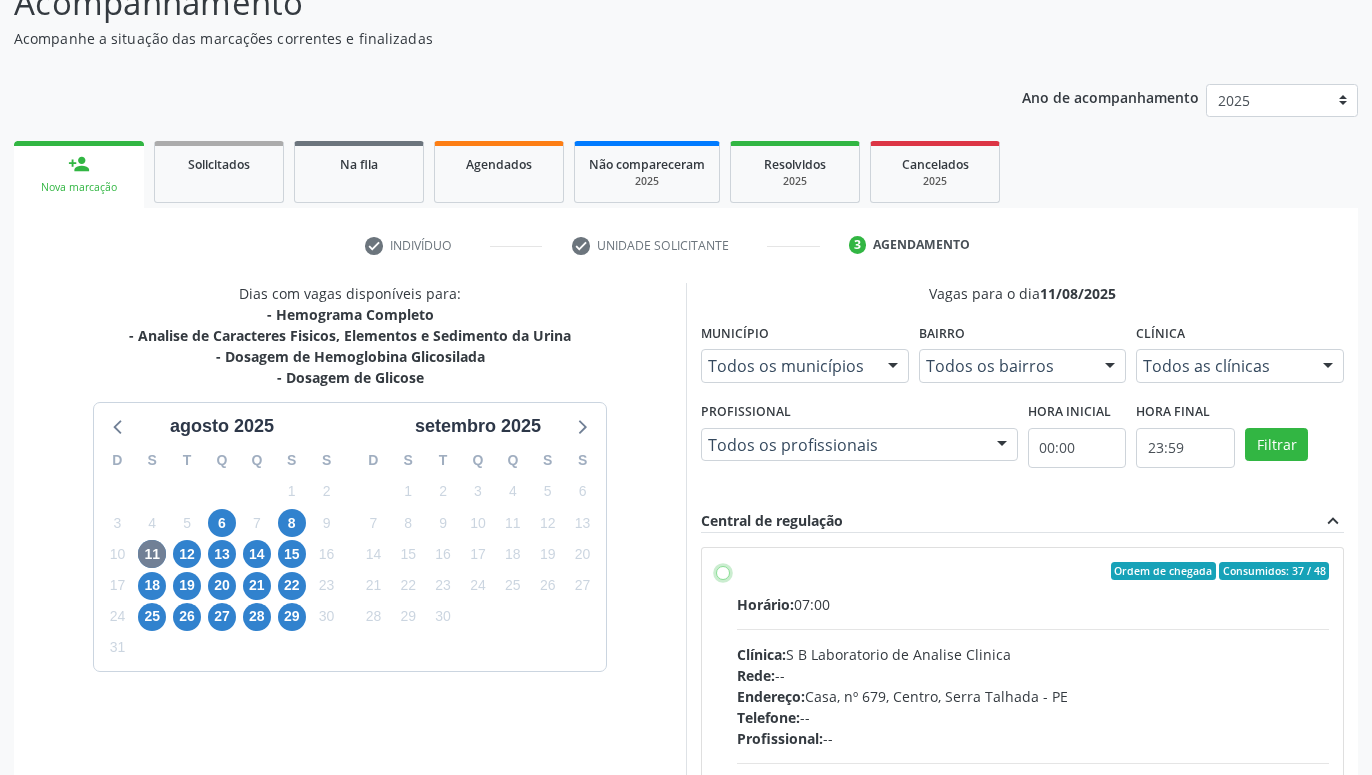 click on "Endereço: Casa, nº 679, Centro, [CITY] - [STATE]" at bounding box center (723, 571) 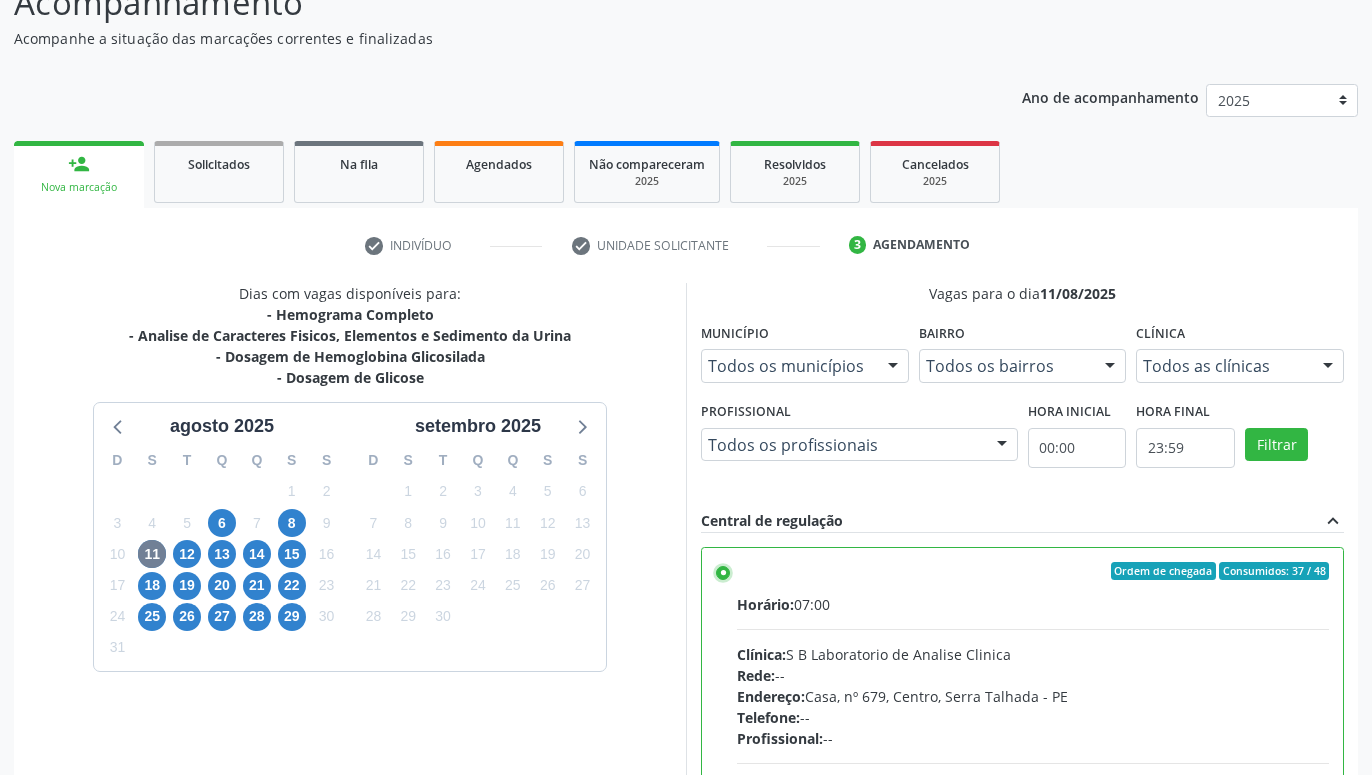scroll, scrollTop: 420, scrollLeft: 0, axis: vertical 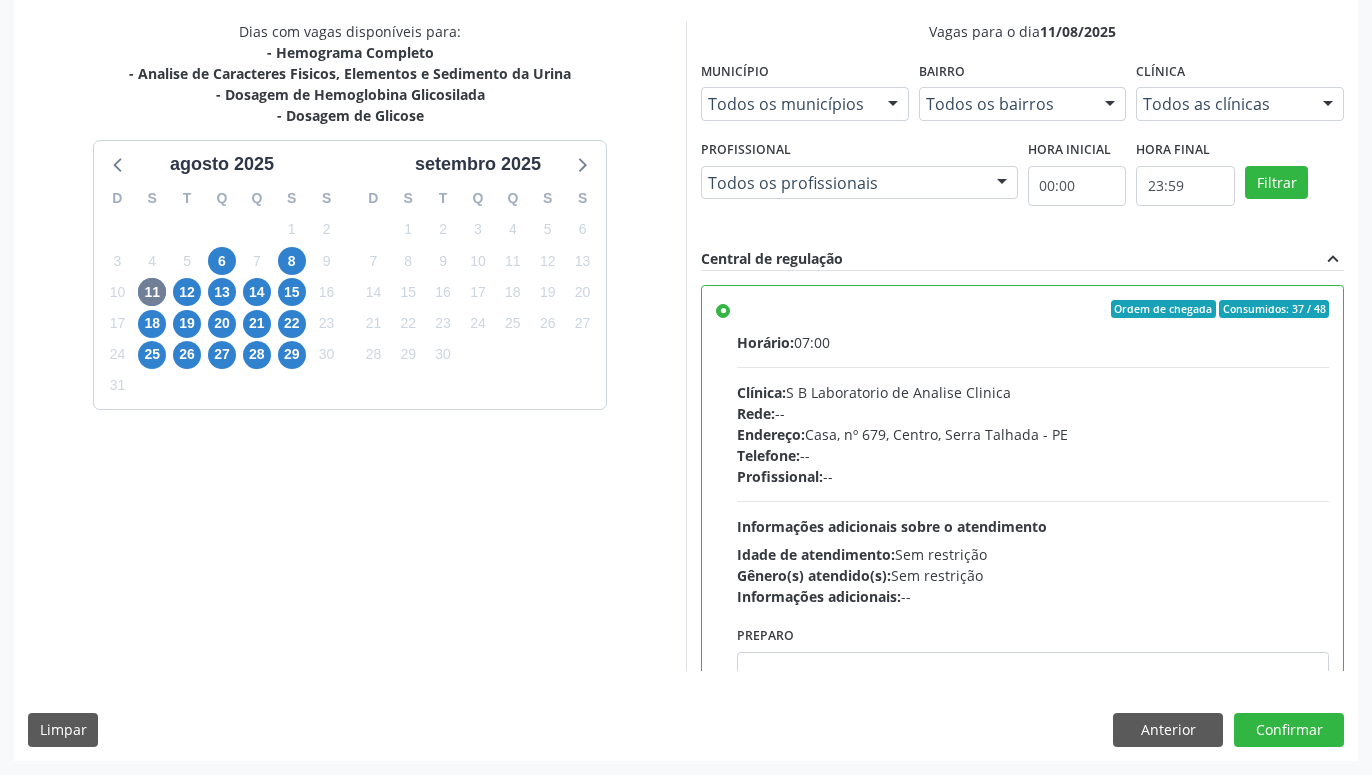 click on "Município
Todos os municípios         Todos os municípios   [CITY] - [STATE]
Nenhum resultado encontrado para: "   "
Não há nenhuma opção para ser exibida.
Bairro
Todos os bairros         Todos os bairros   Aabb   Centro
Nenhum resultado encontrado para: "   "
Não há nenhuma opção para ser exibida.
Clínica" at bounding box center (686, 390) 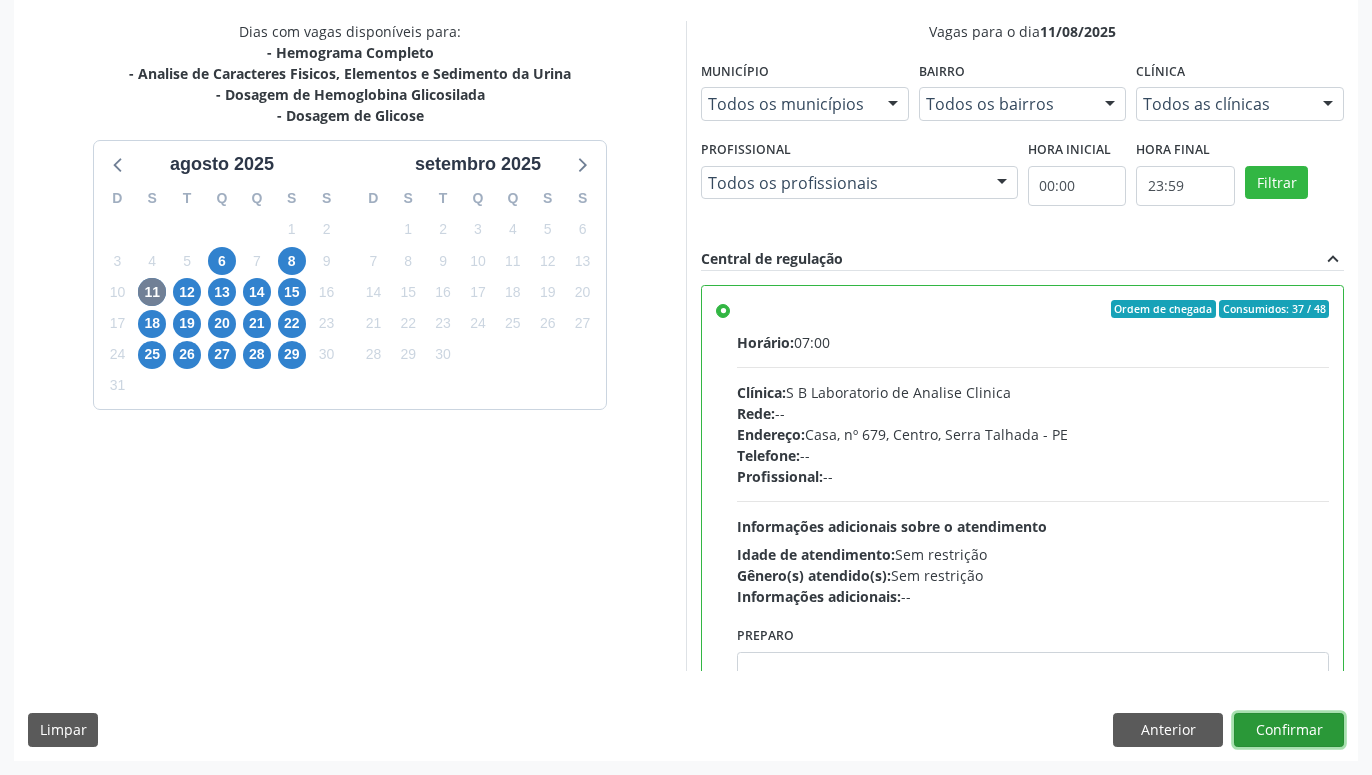 click on "Confirmar" at bounding box center [1289, 730] 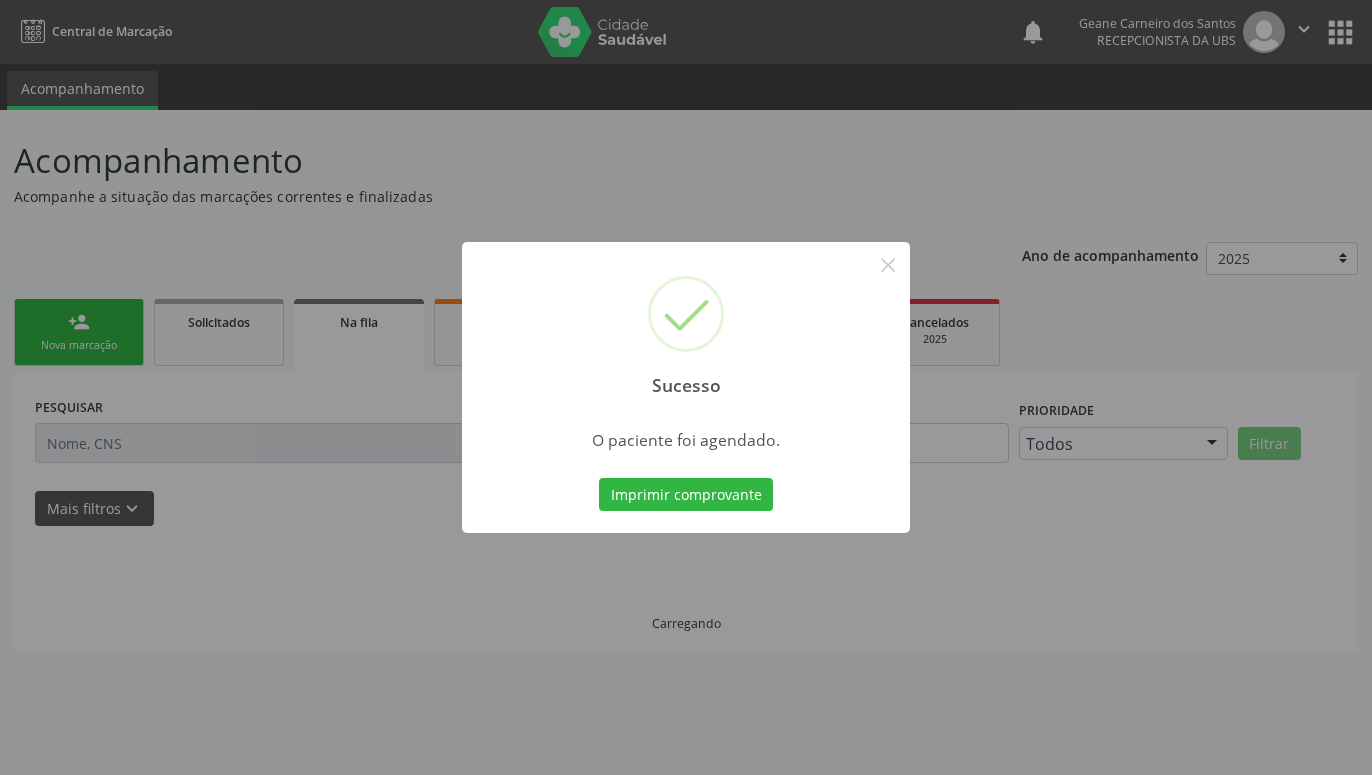 scroll, scrollTop: 0, scrollLeft: 0, axis: both 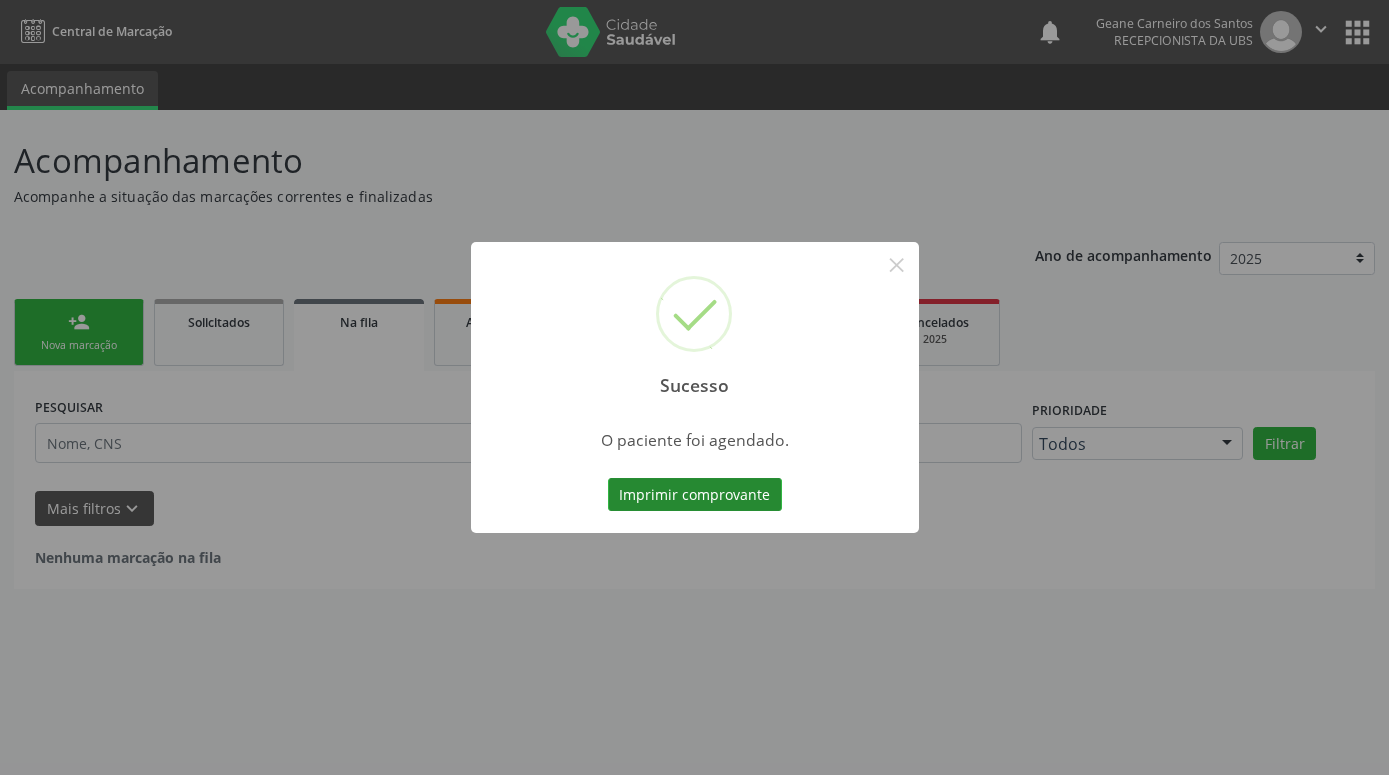 click on "Imprimir comprovante" at bounding box center [695, 495] 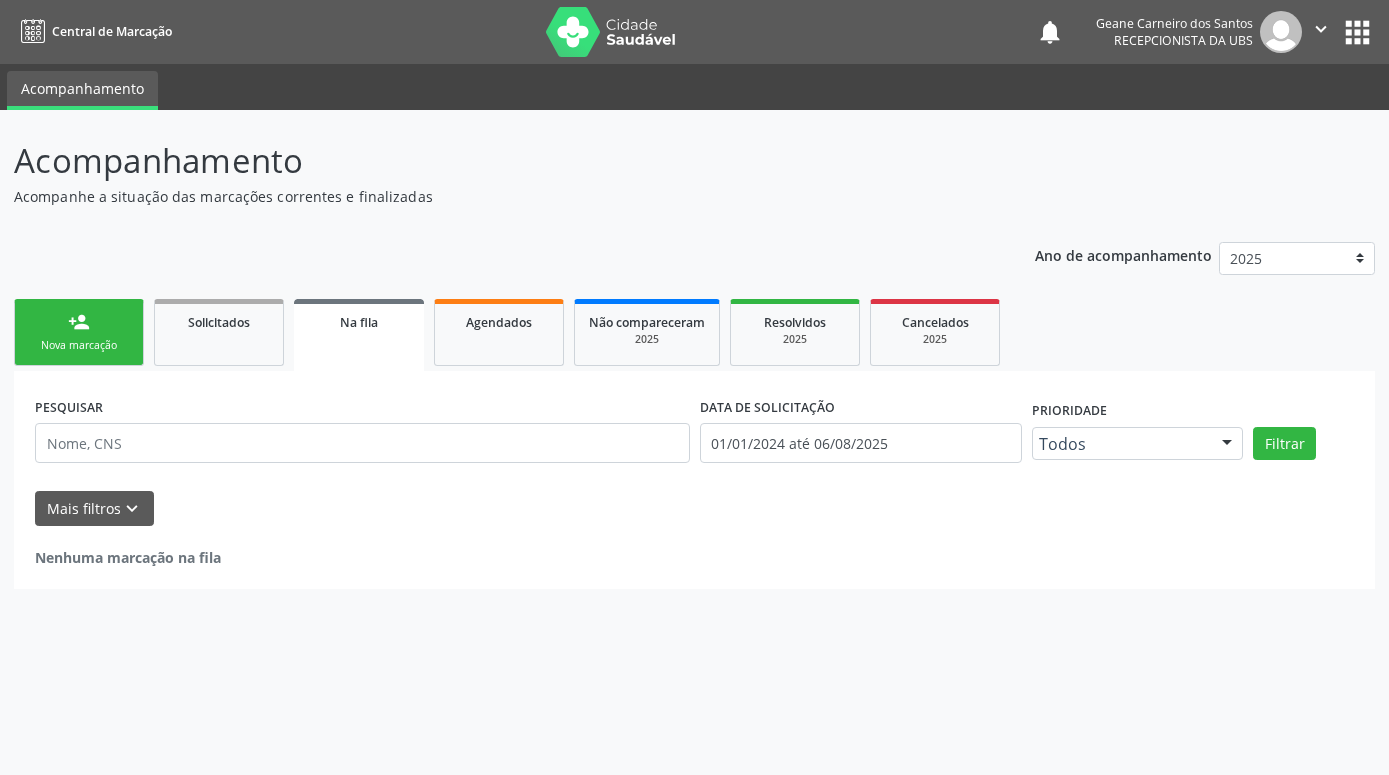 click on "person_add
Nova marcação
Solicitados   Na fila   Agendados   Não compareceram
2025
Resolvidos
2025
Cancelados
2025" at bounding box center (694, 332) 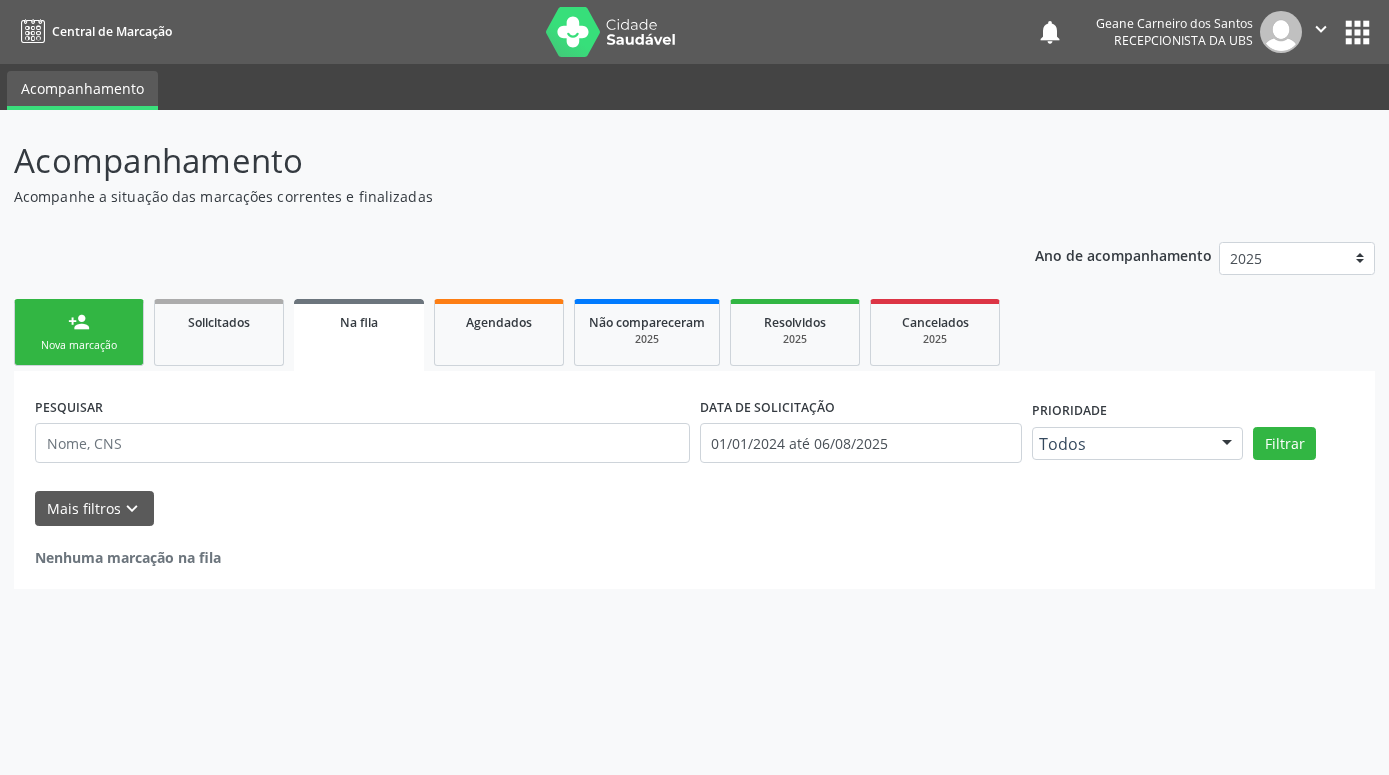 click on "Nova marcação" at bounding box center (79, 345) 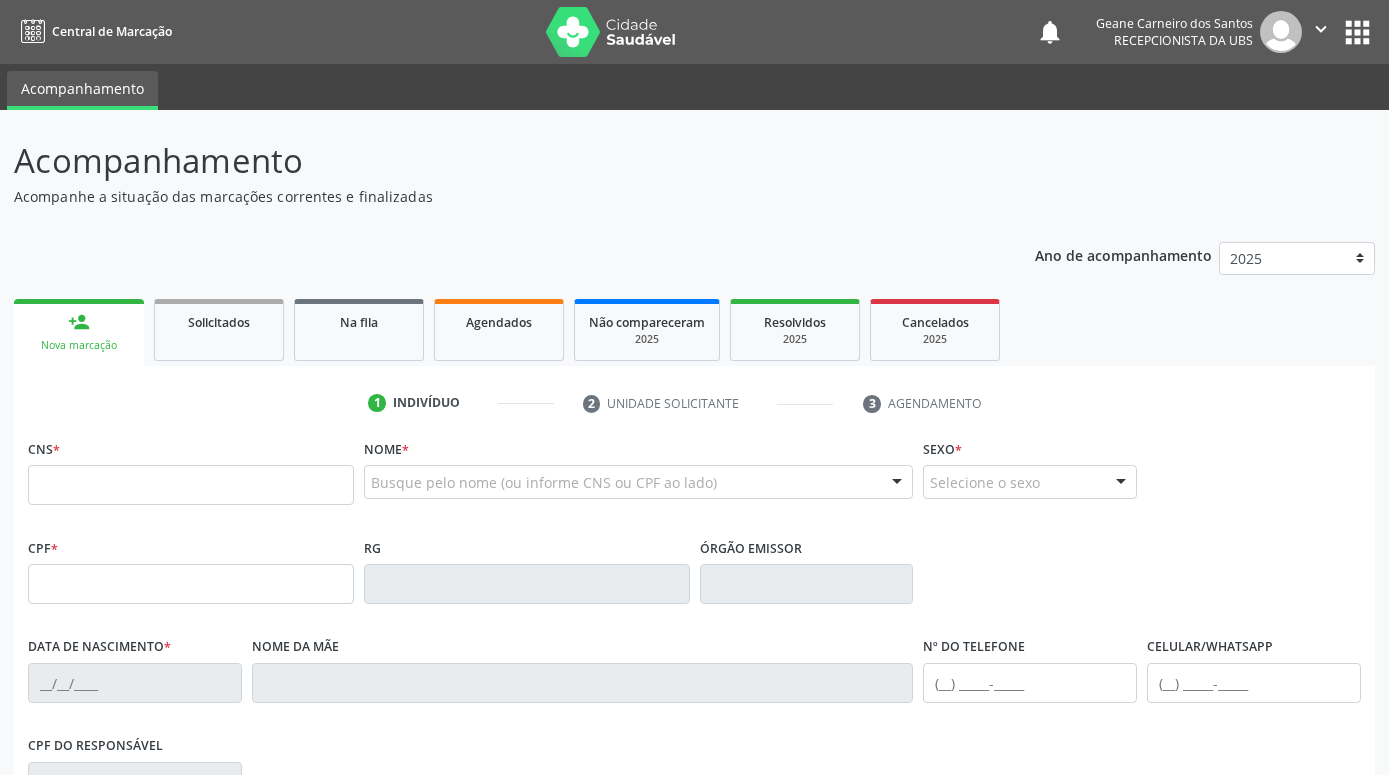click on "person_add" at bounding box center (79, 322) 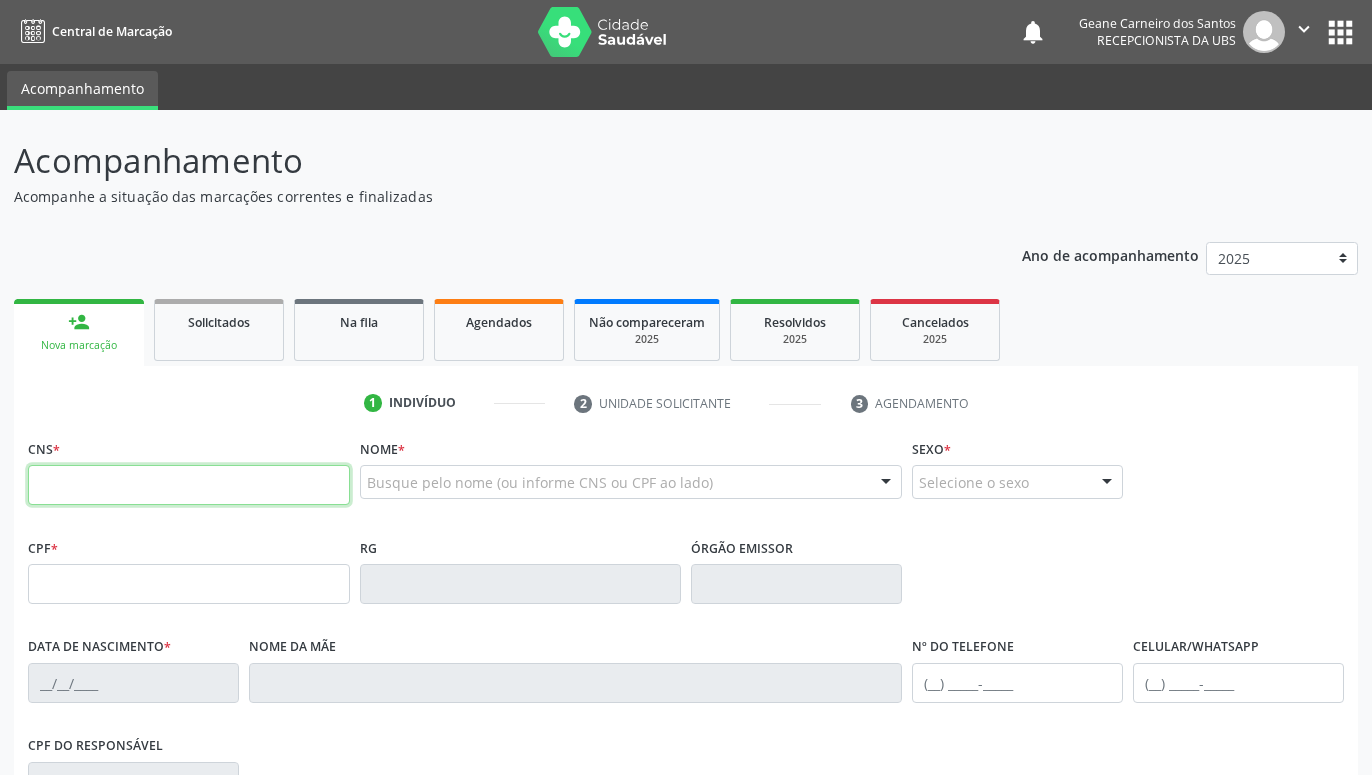 click at bounding box center (189, 485) 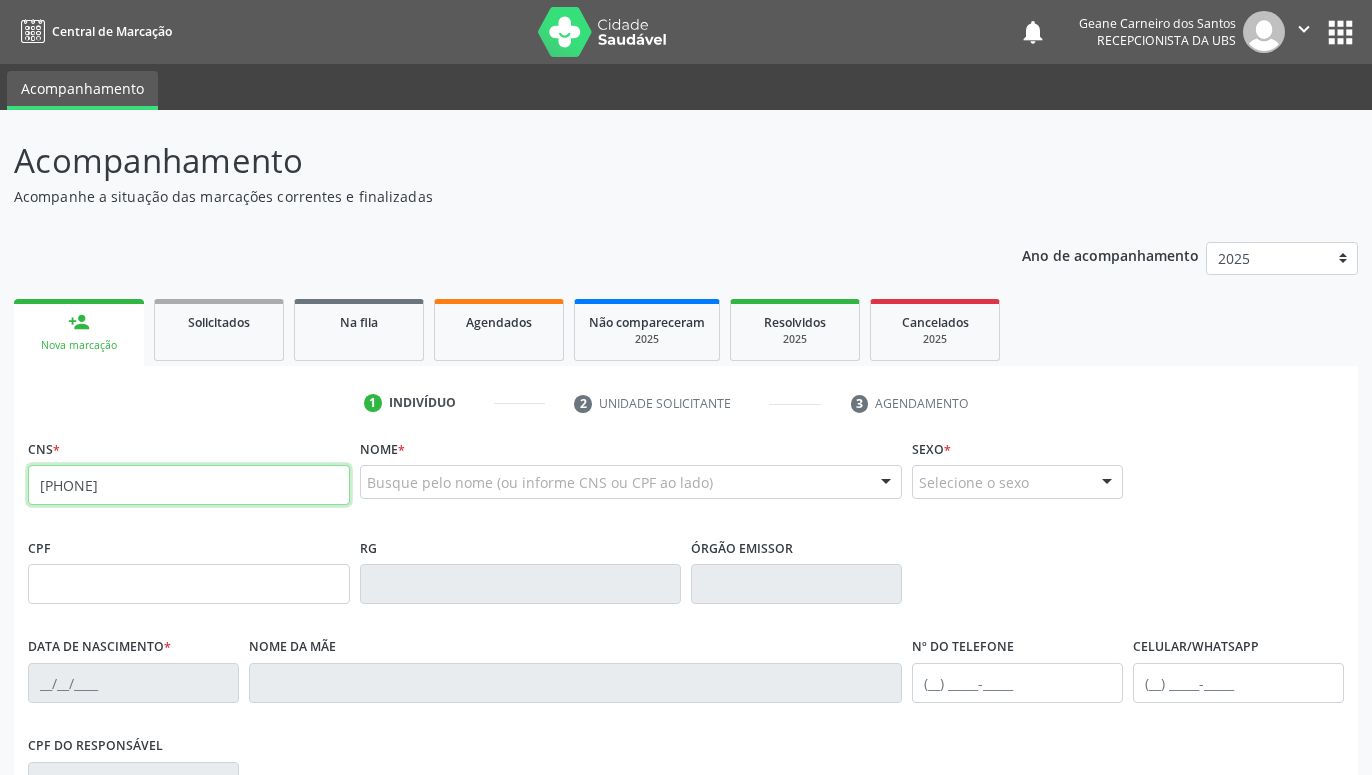 type on "[PHONE]" 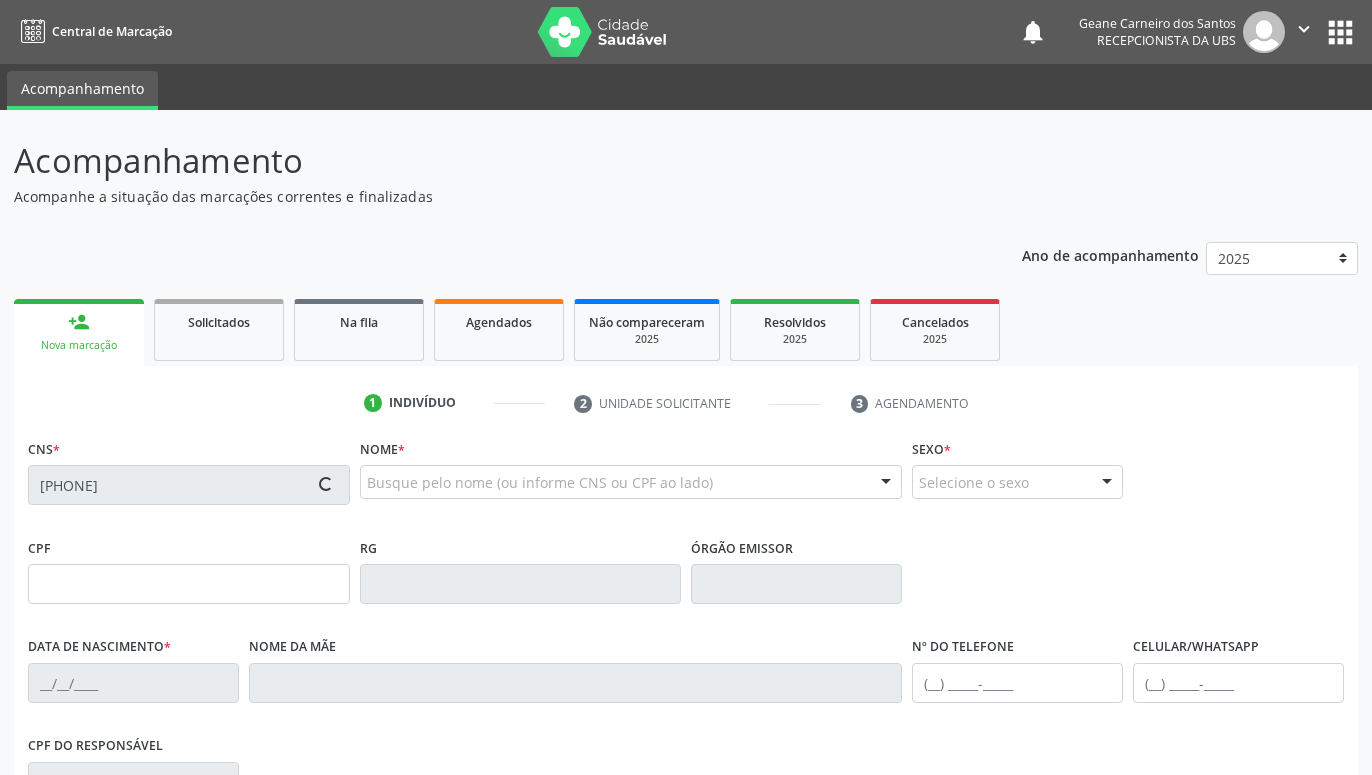 type on "[CPF]" 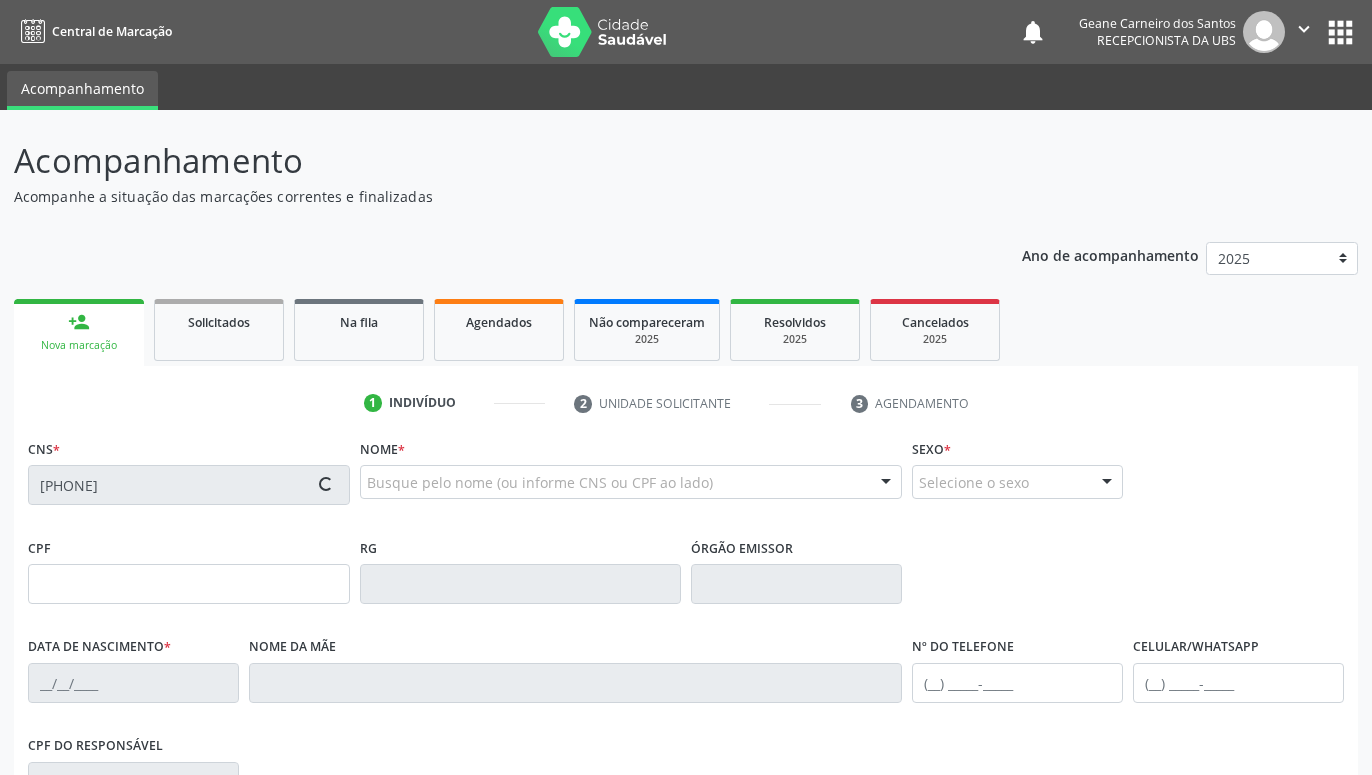 type on "[DATE]" 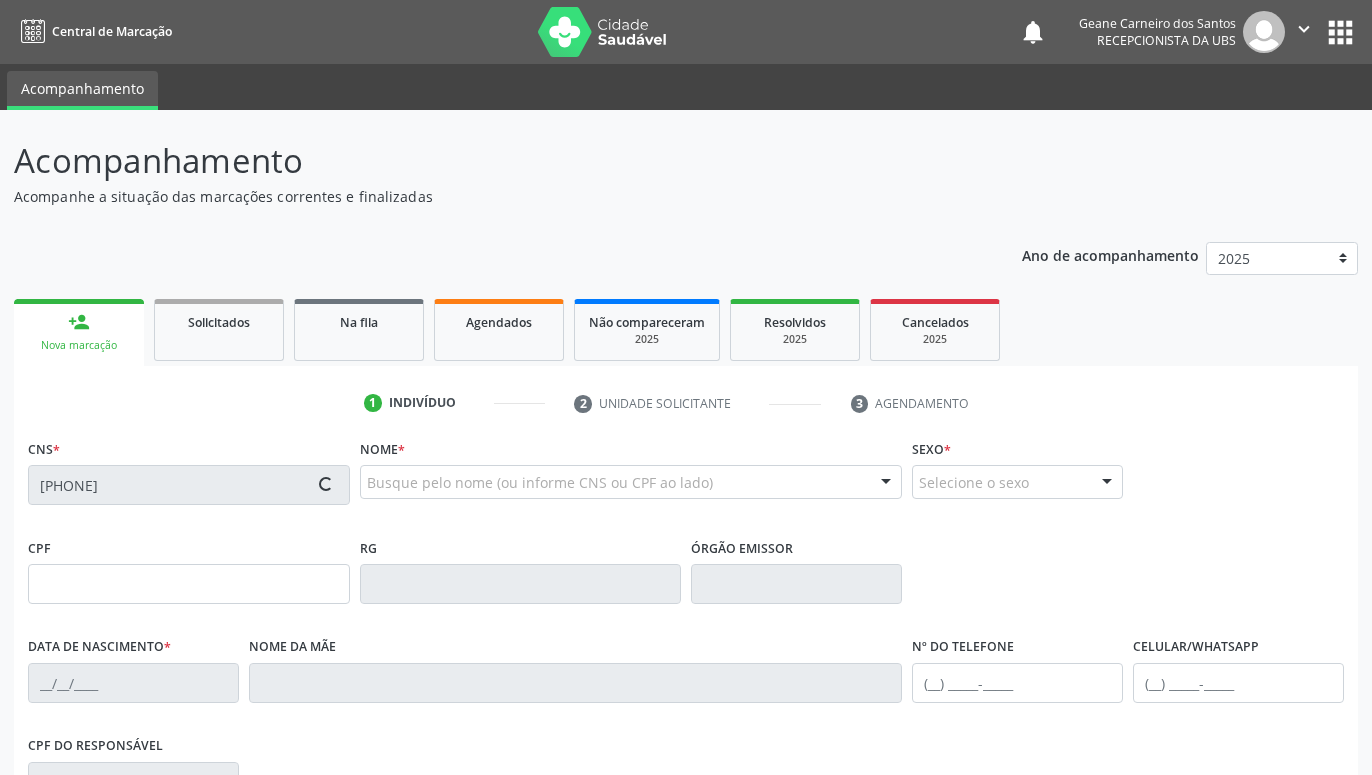 type on "[FIRST] [LAST] de Lima Santos" 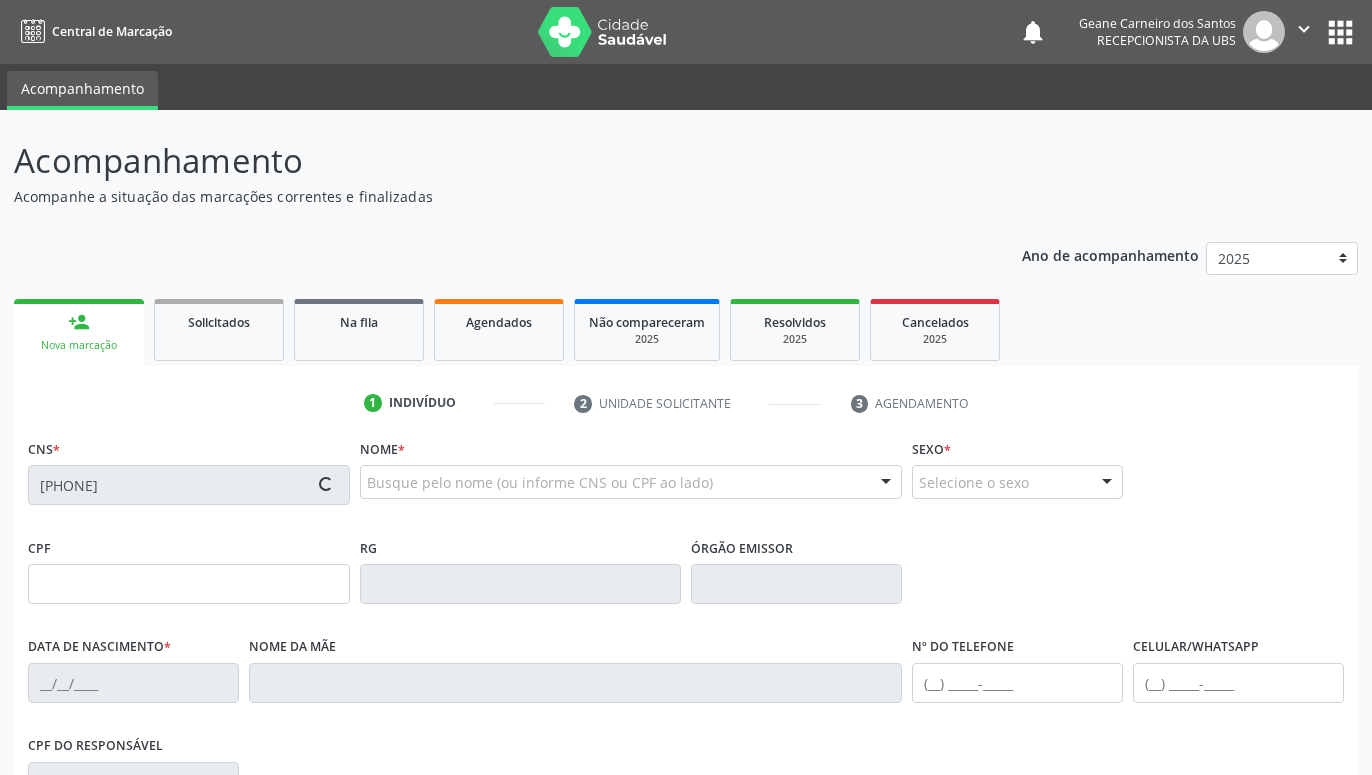 type on "[PHONE]" 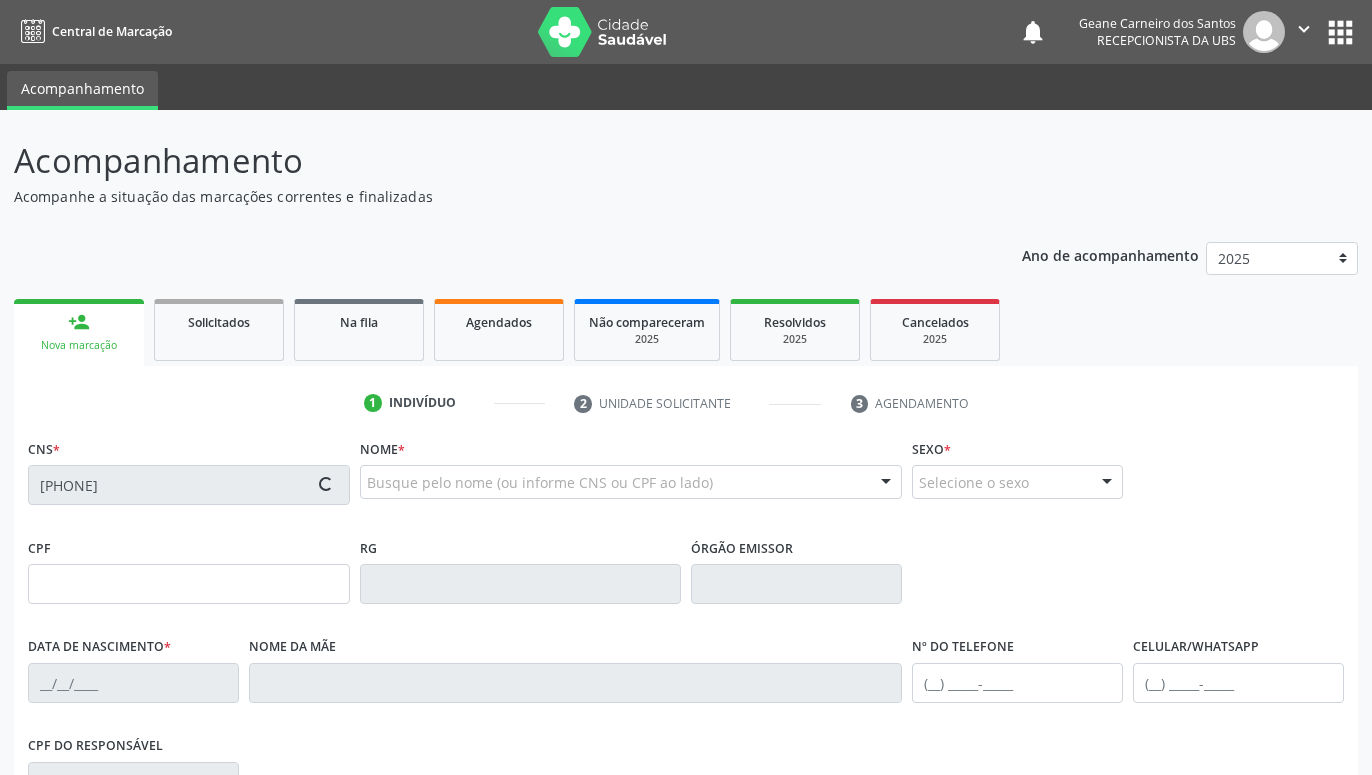 type on "[CPF]" 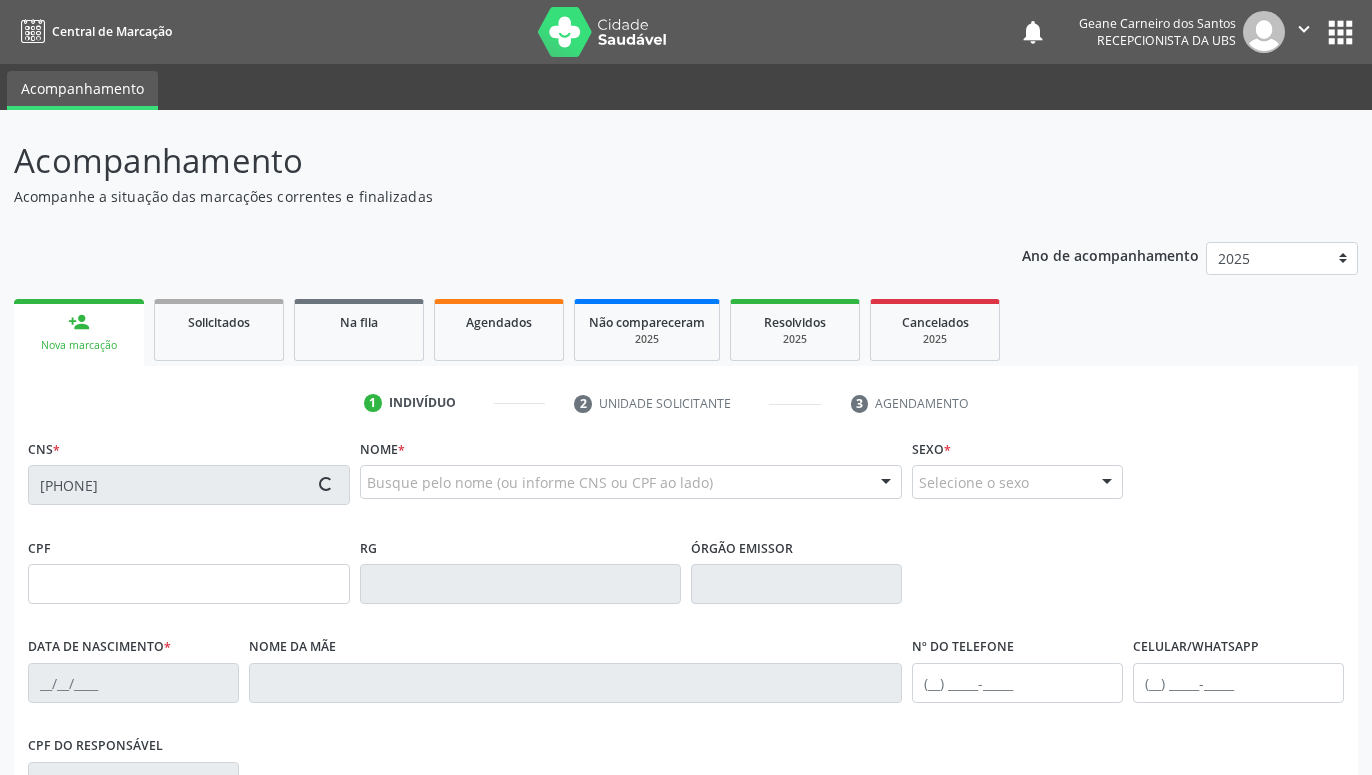 type on "[NUMBER]" 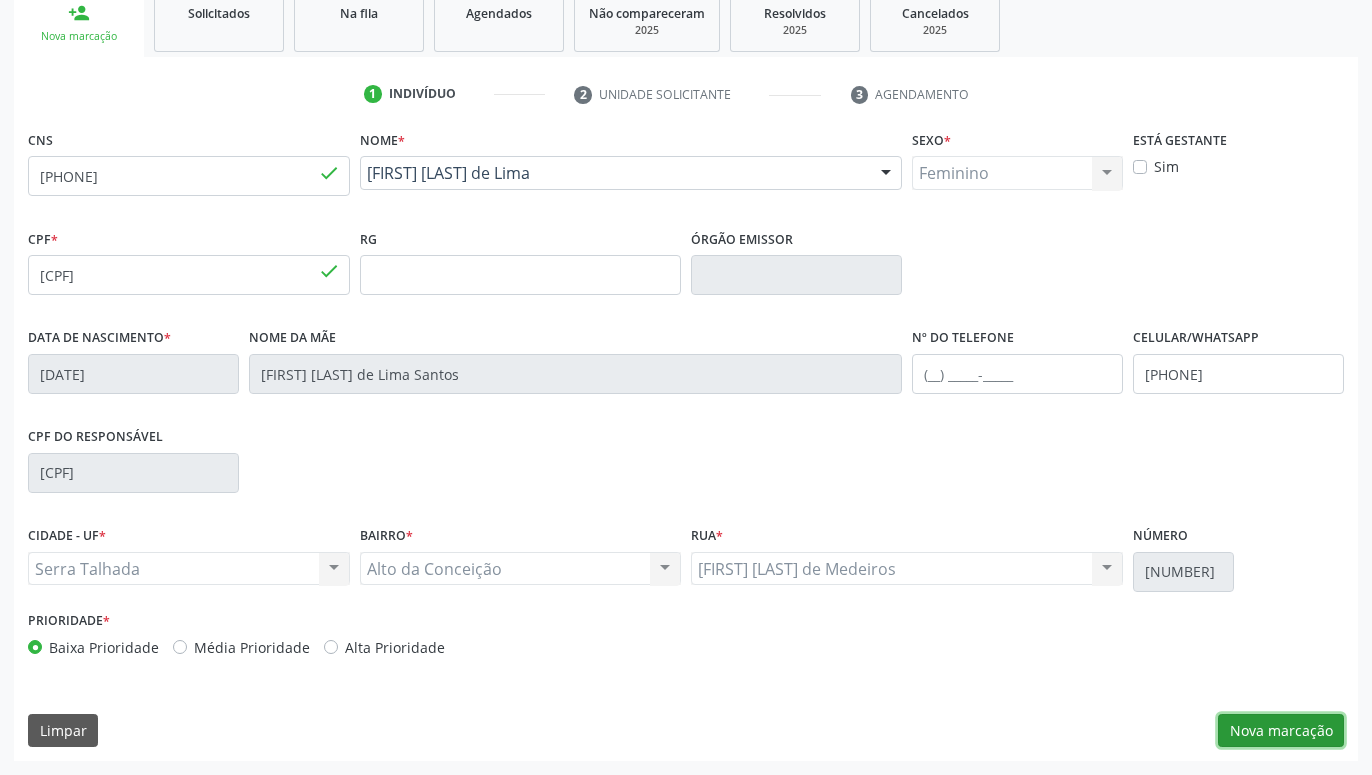click on "Nova marcação" at bounding box center (1281, 731) 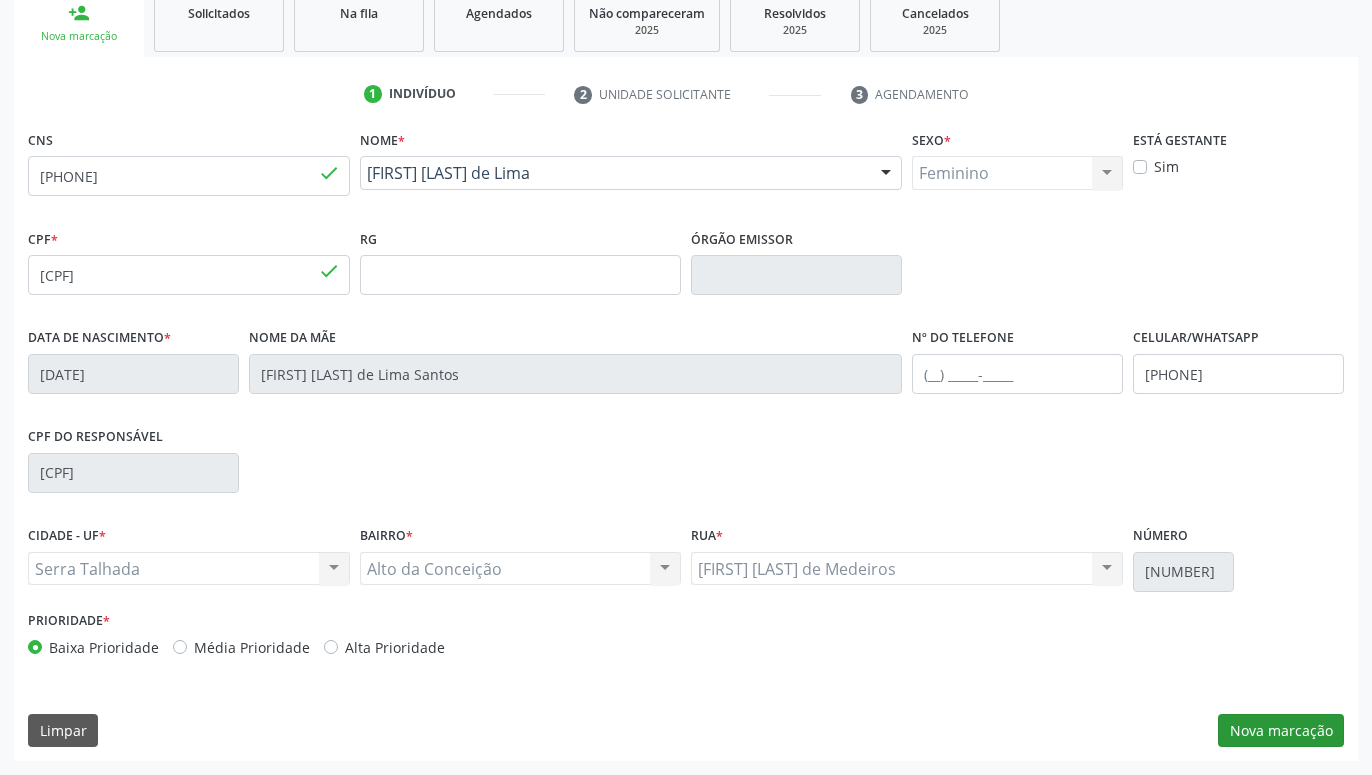 scroll, scrollTop: 131, scrollLeft: 0, axis: vertical 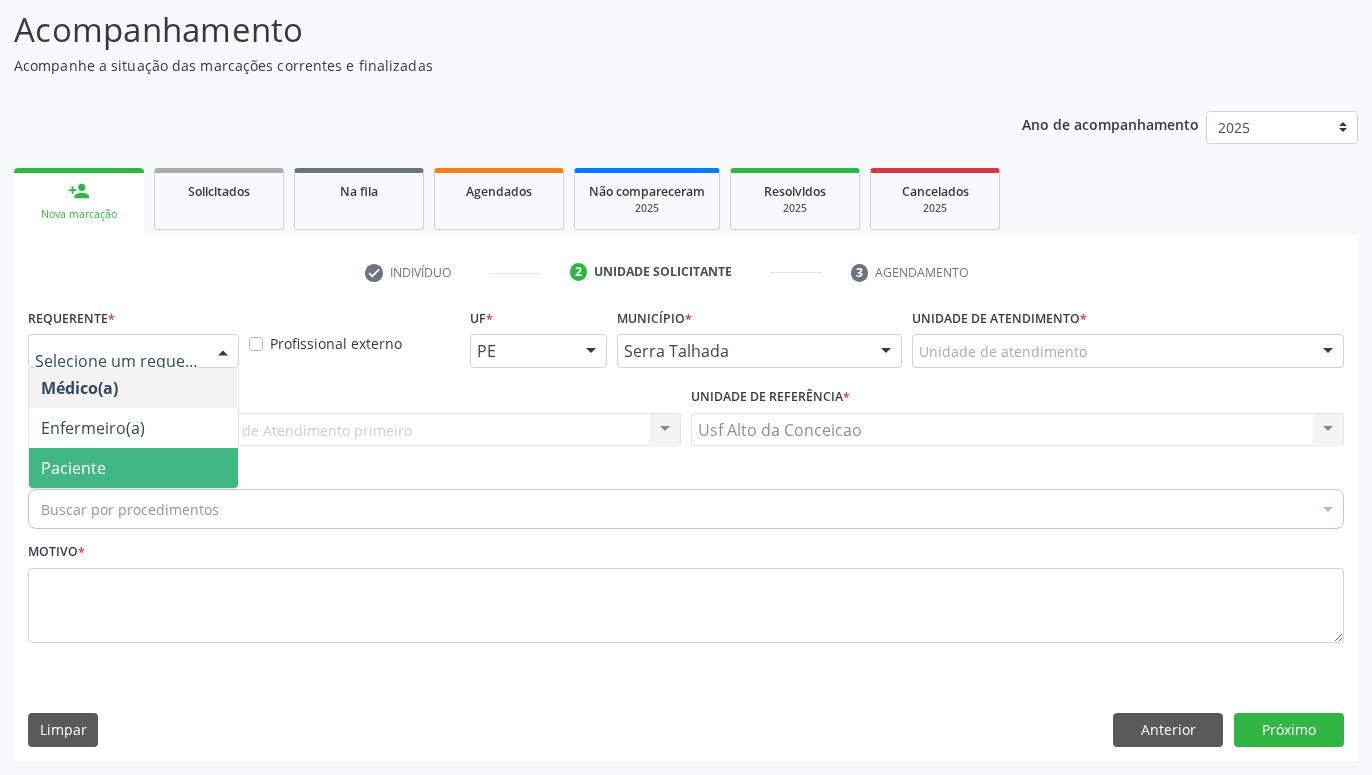 click on "Paciente" at bounding box center (133, 468) 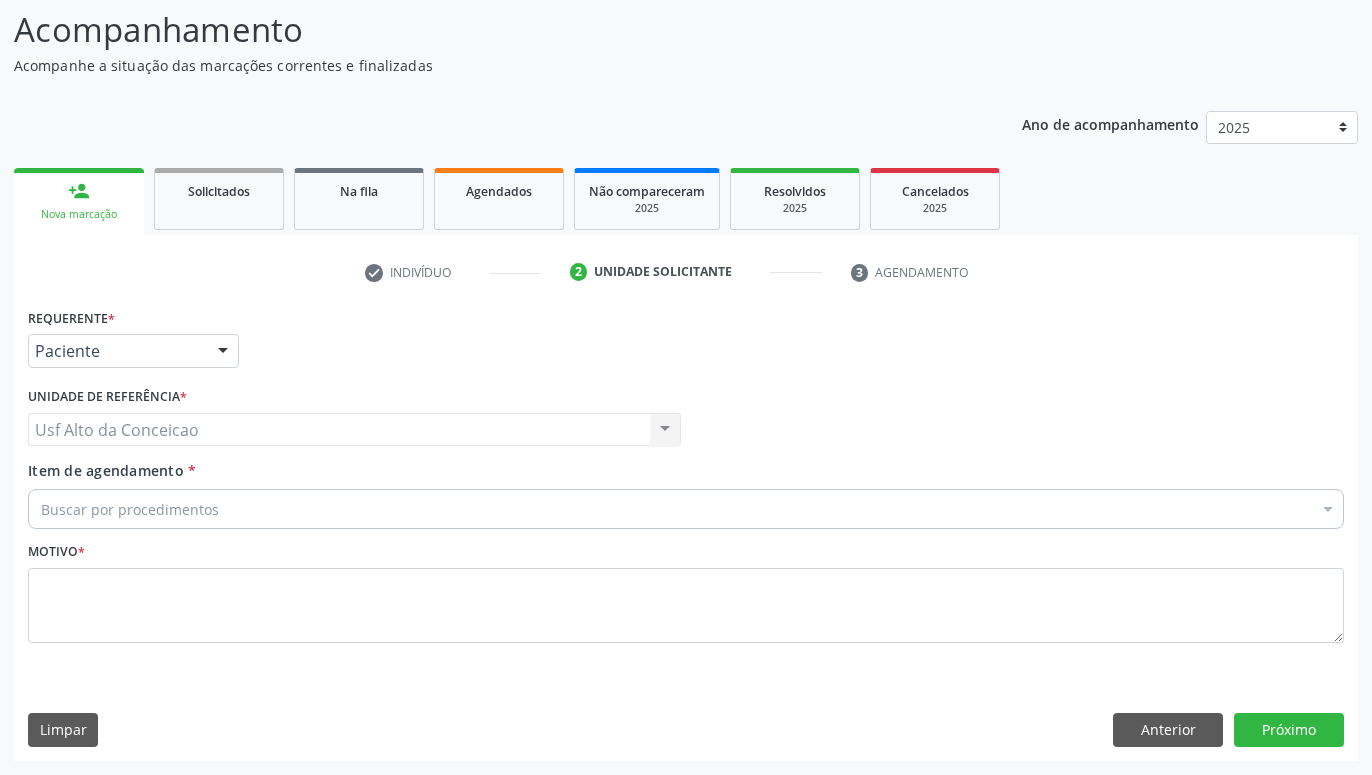 click on "Buscar por procedimentos" at bounding box center [686, 509] 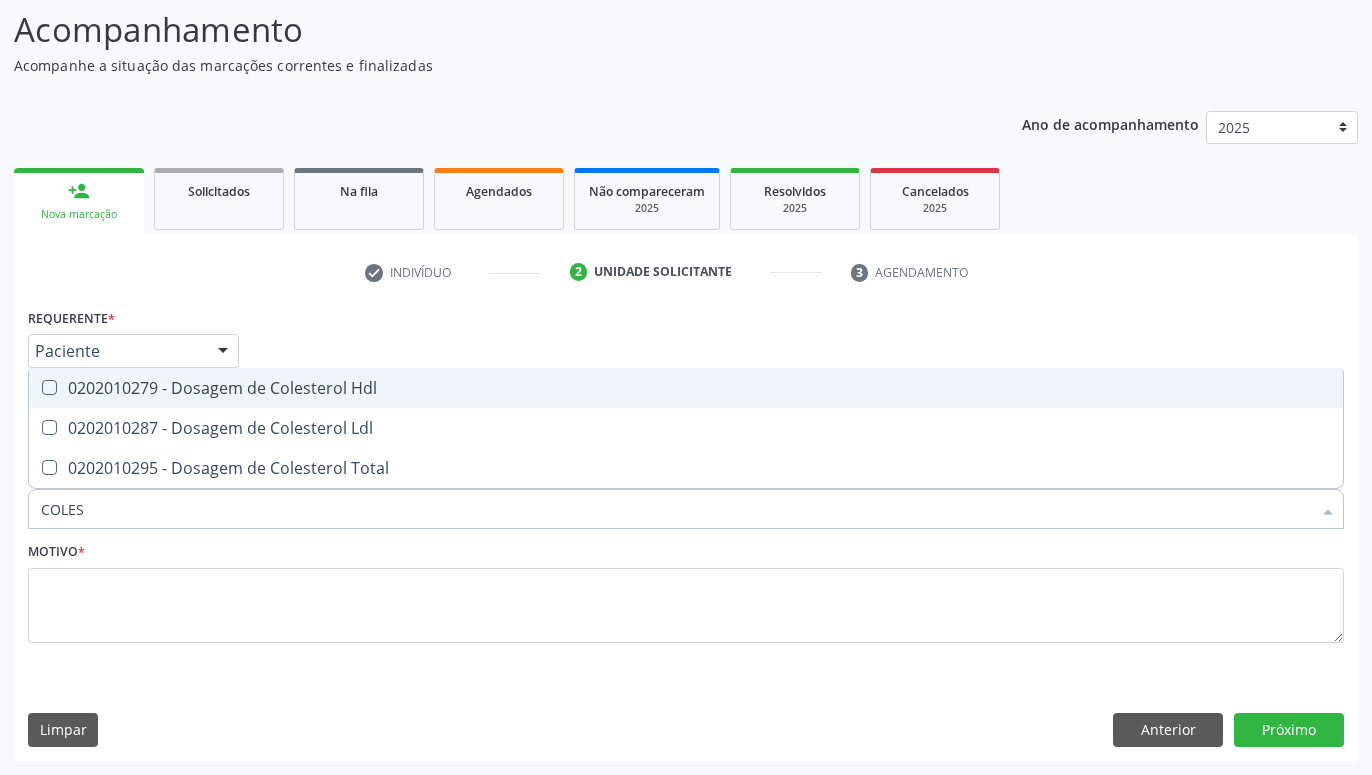 type on "COLEST" 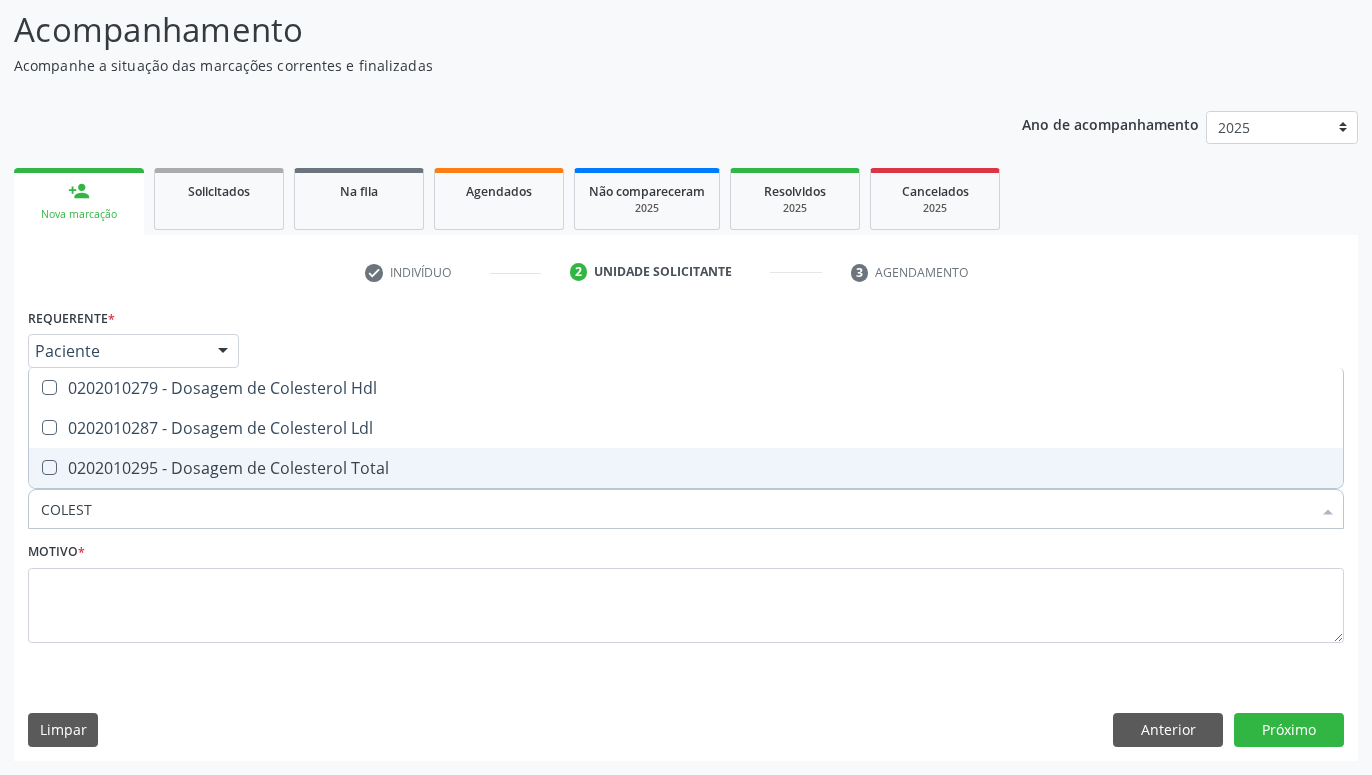 click at bounding box center (49, 467) 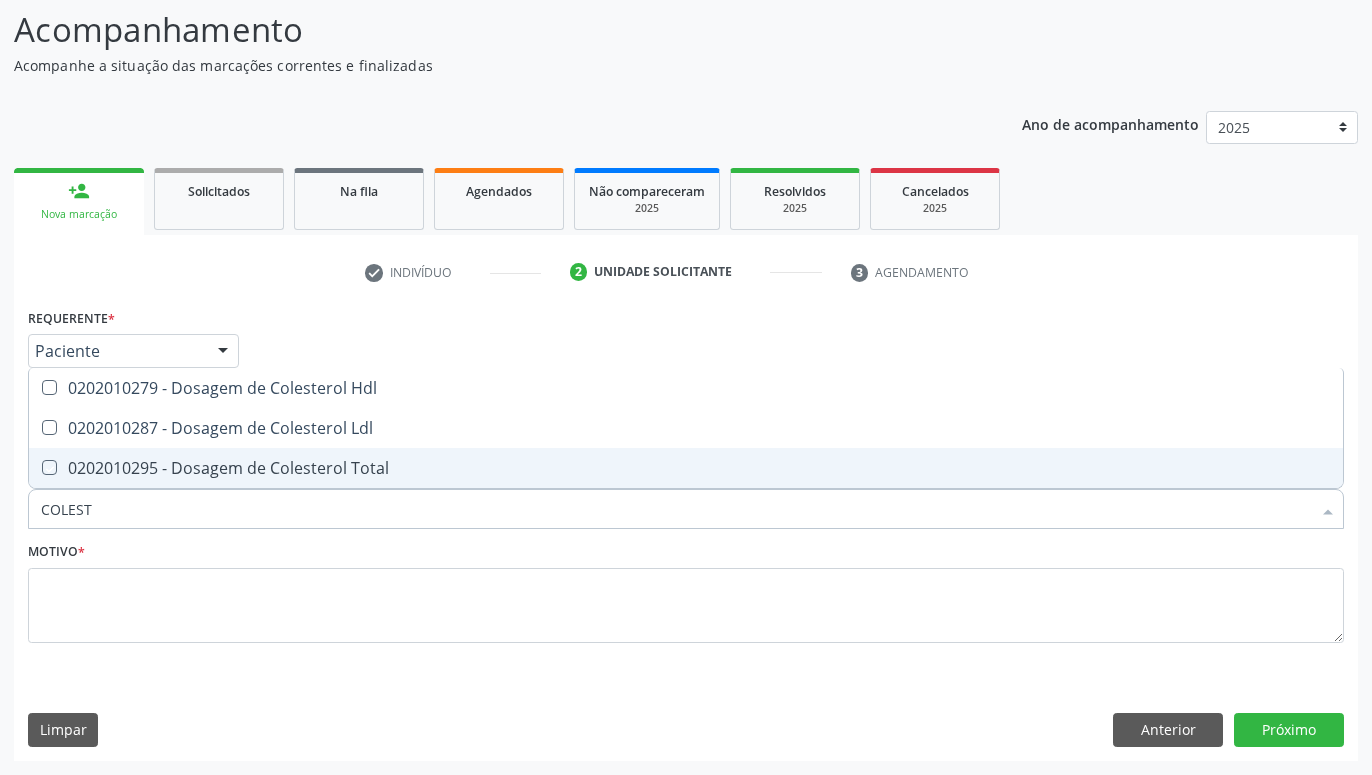 click at bounding box center (35, 467) 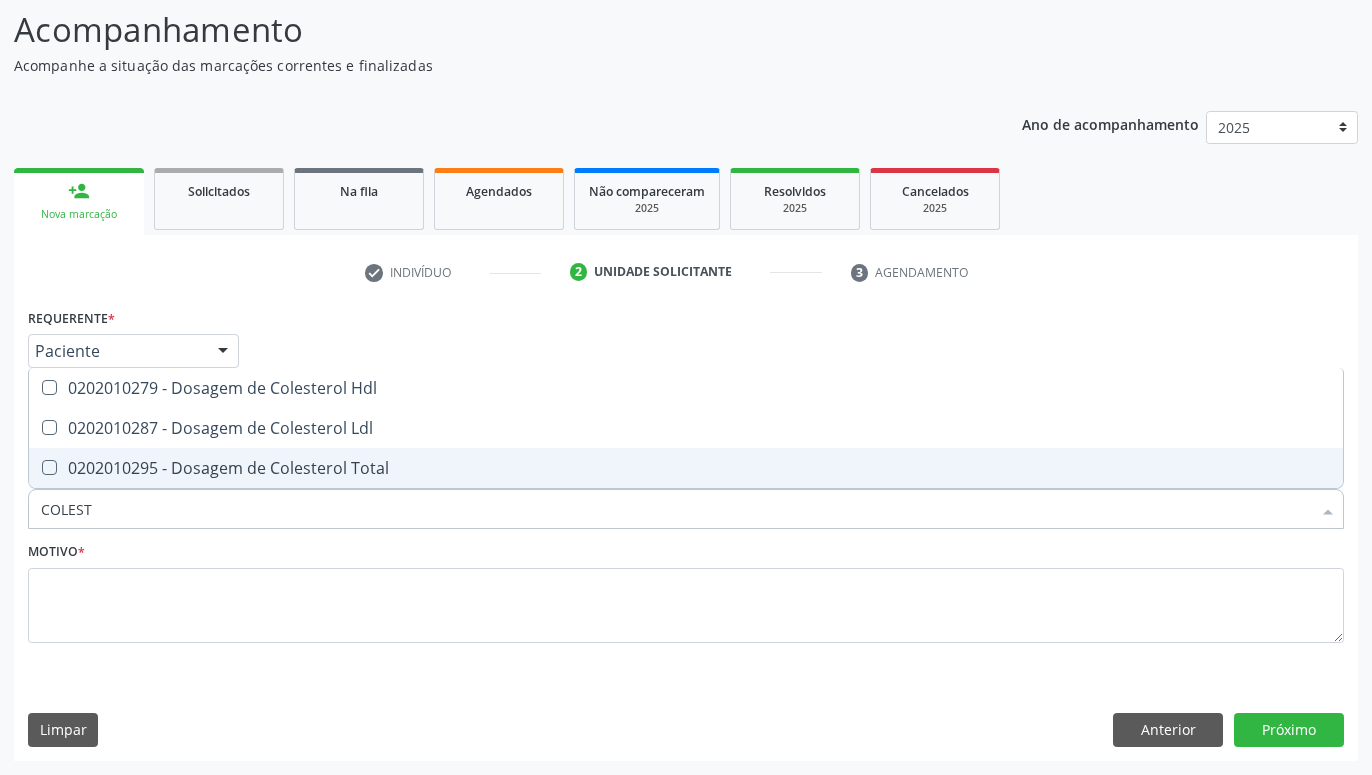 checkbox on "true" 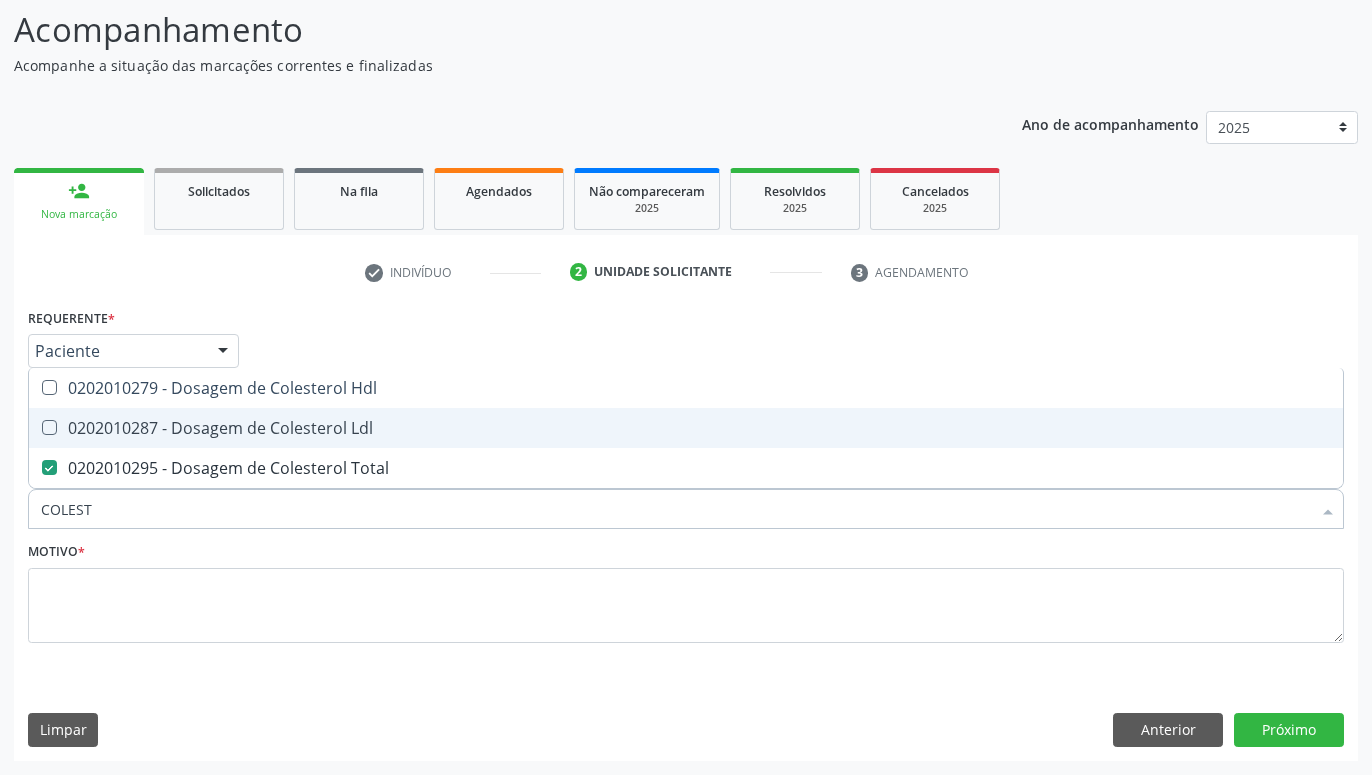 drag, startPoint x: 55, startPoint y: 431, endPoint x: 57, endPoint y: 412, distance: 19.104973 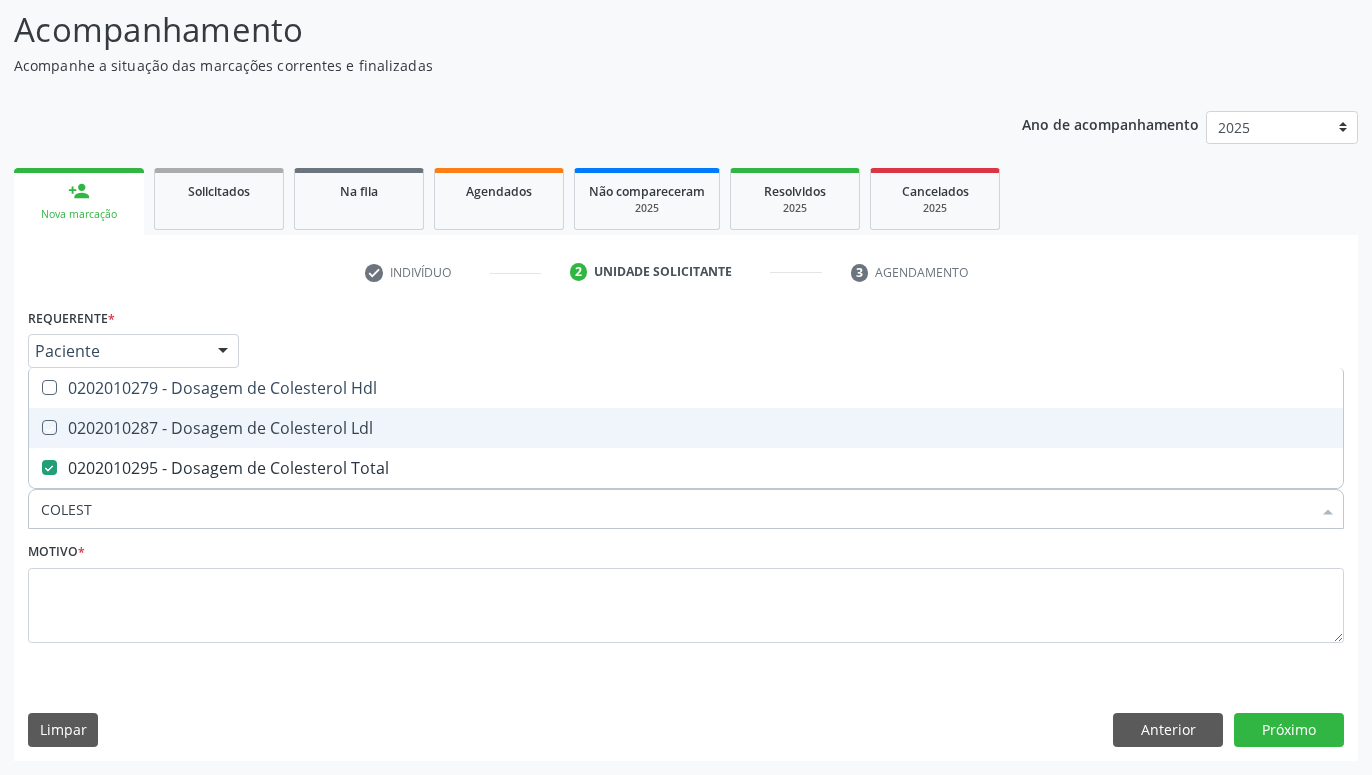 click at bounding box center (35, 427) 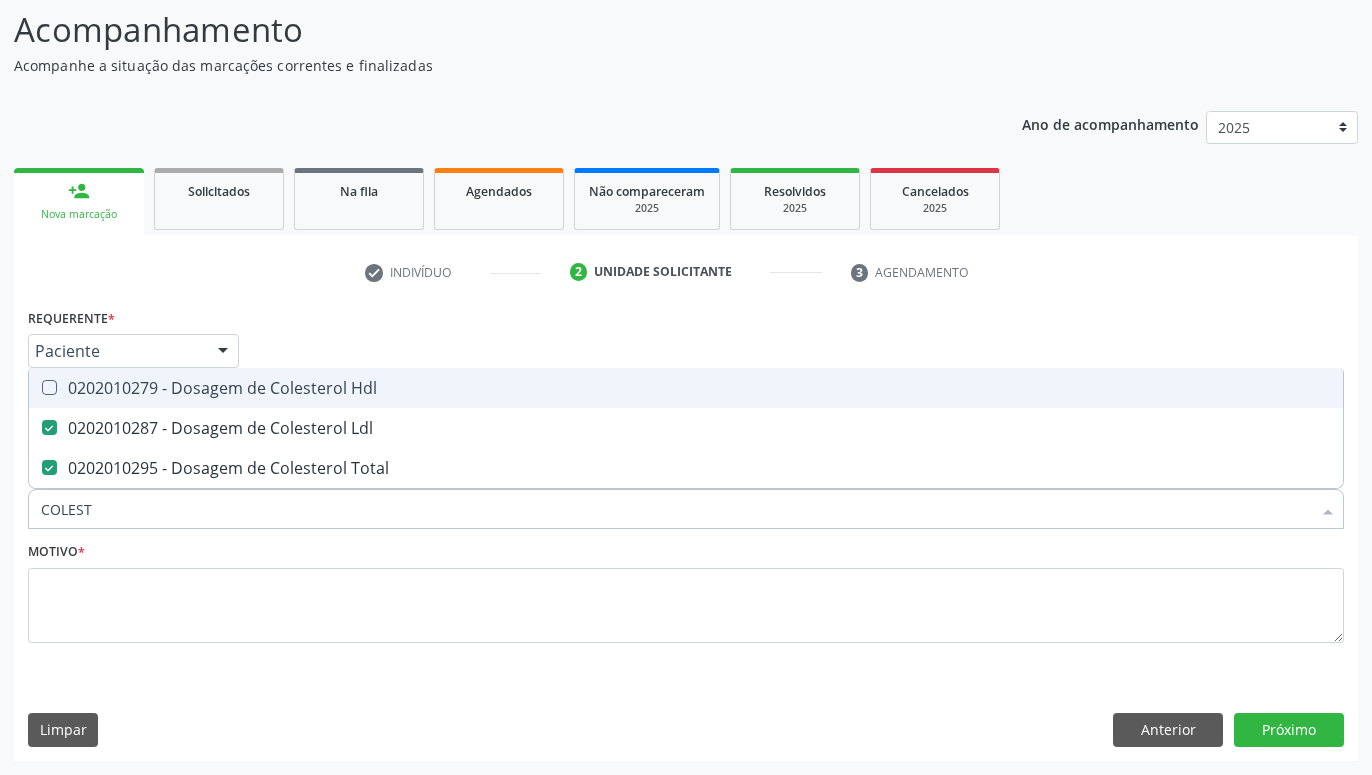 click on "0202010279 - Dosagem de Colesterol Hdl" at bounding box center (686, 388) 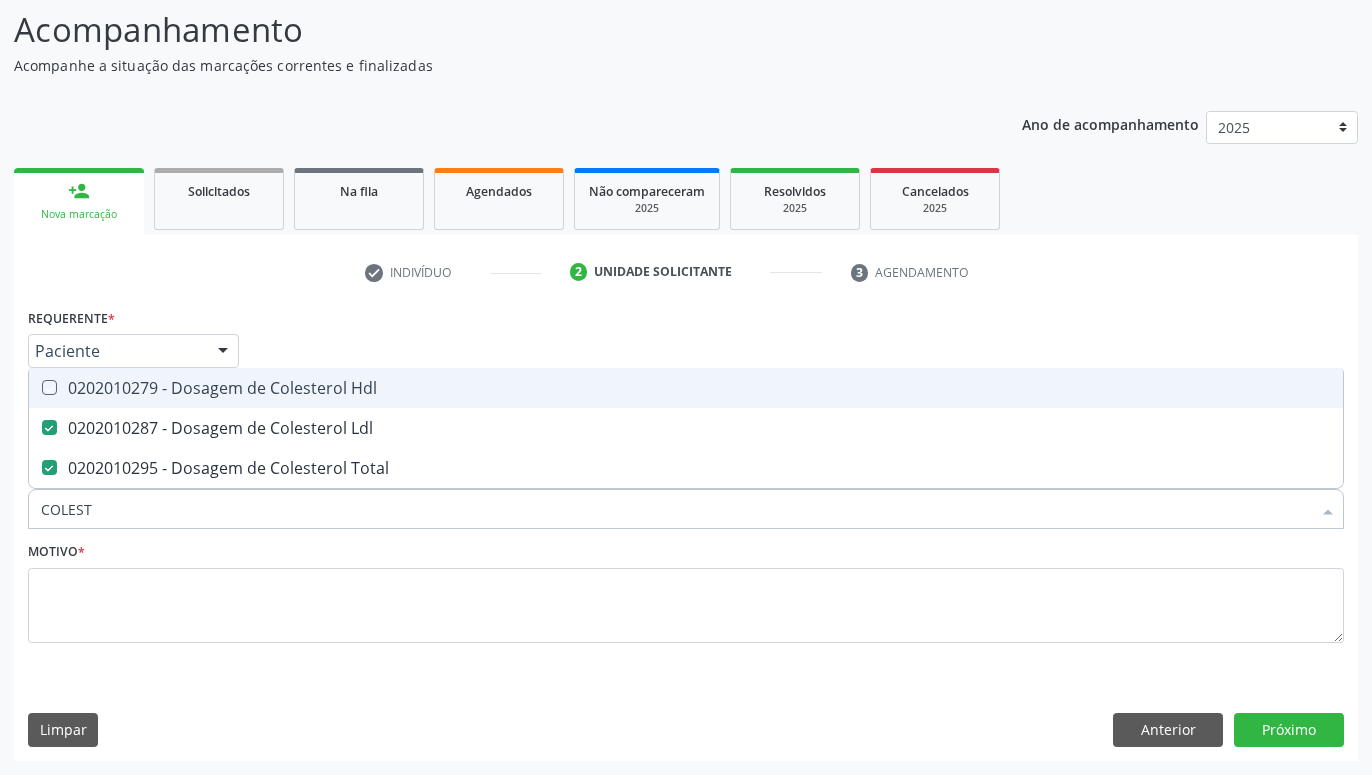 checkbox on "true" 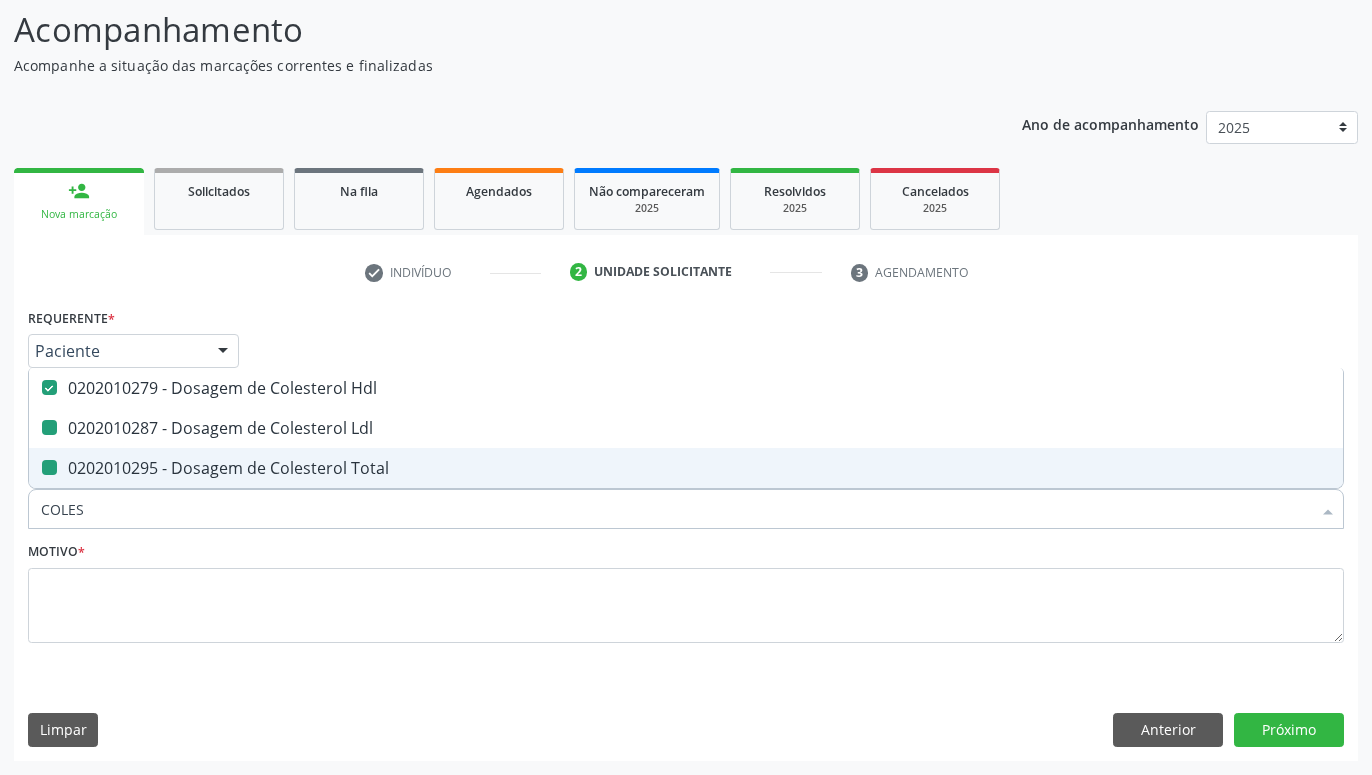 type on "COLE" 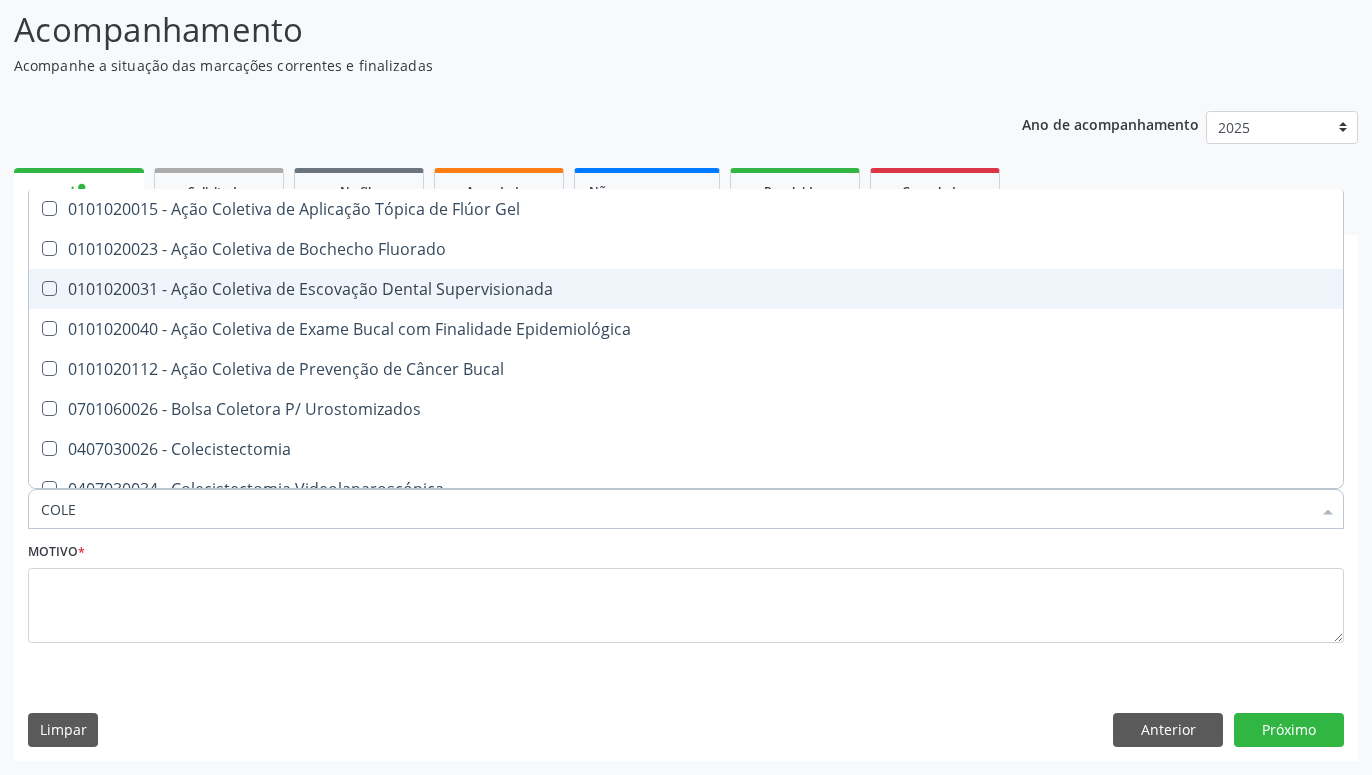 type on "COL" 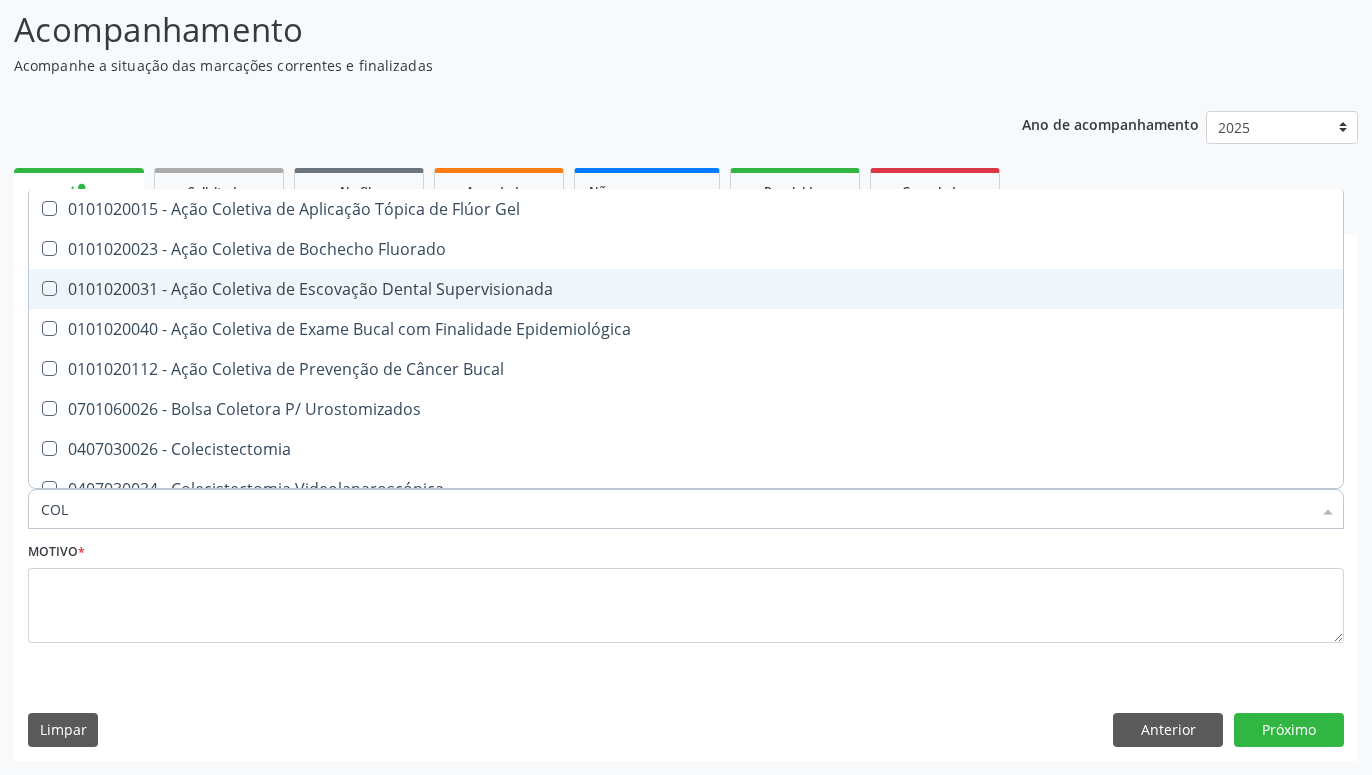 checkbox on "false" 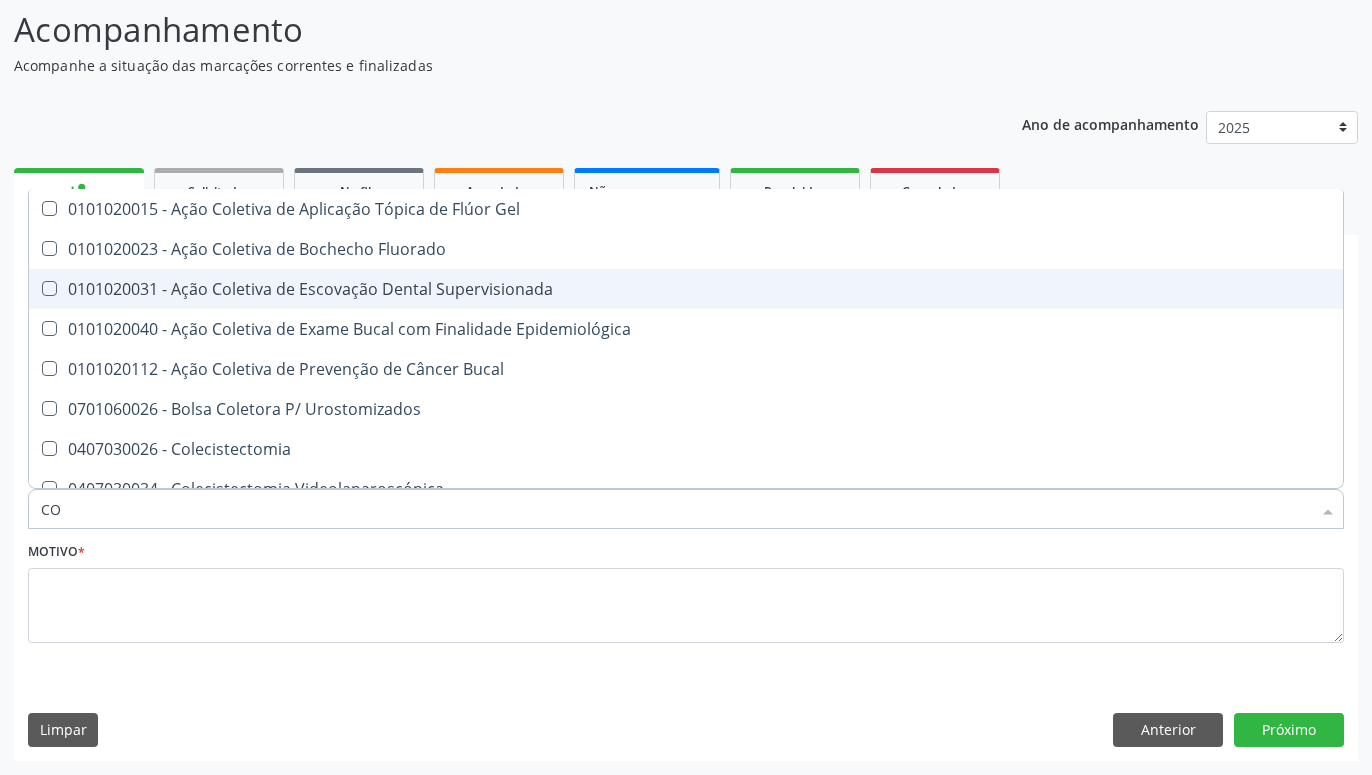 type on "C" 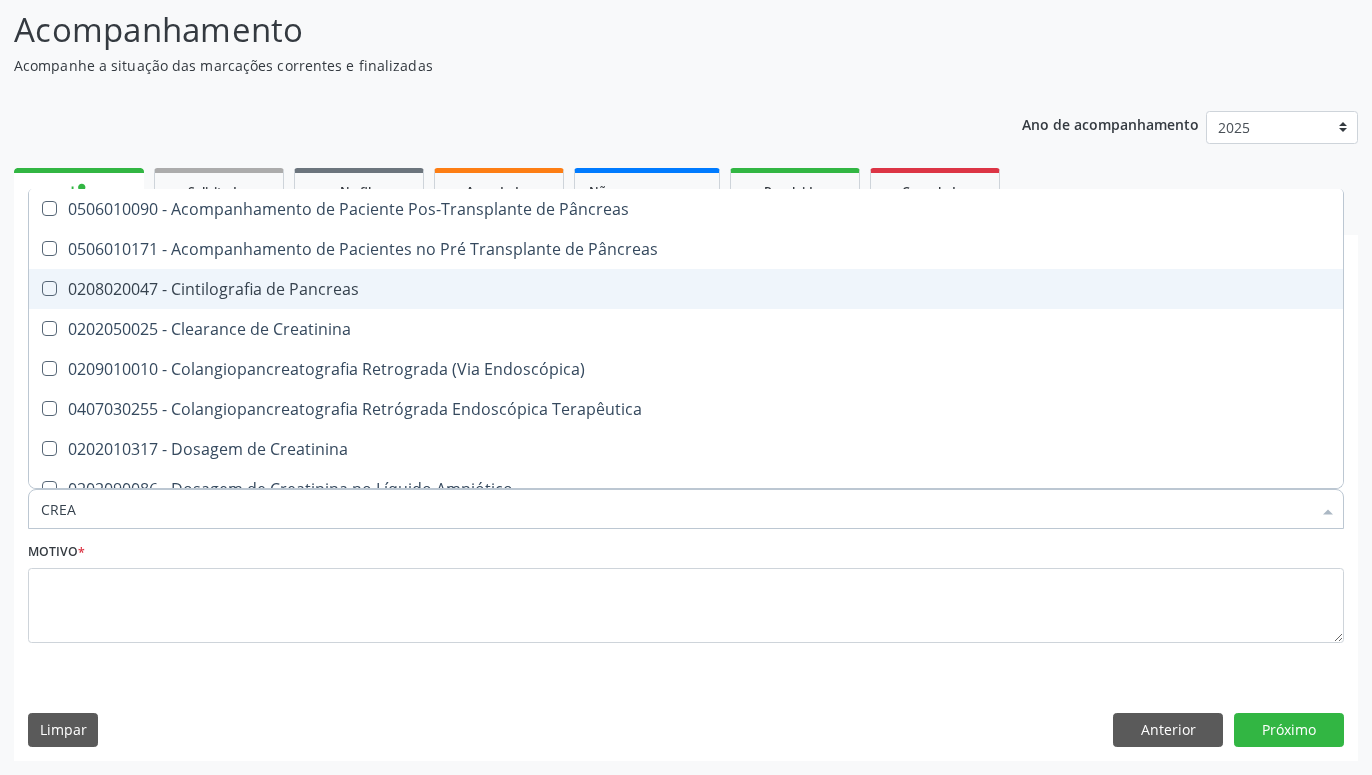 type on "CREAT" 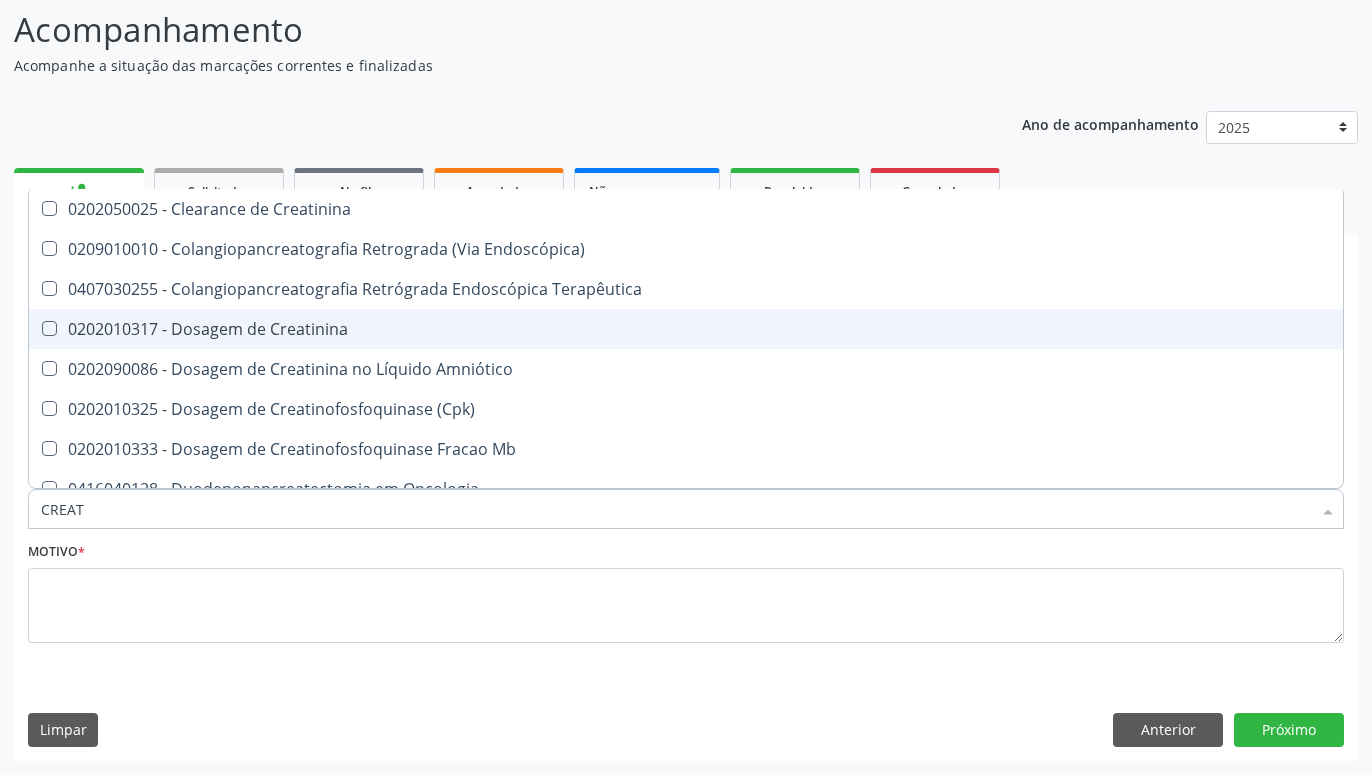 click on "0202010317 - Dosagem de Creatinina" at bounding box center (686, 329) 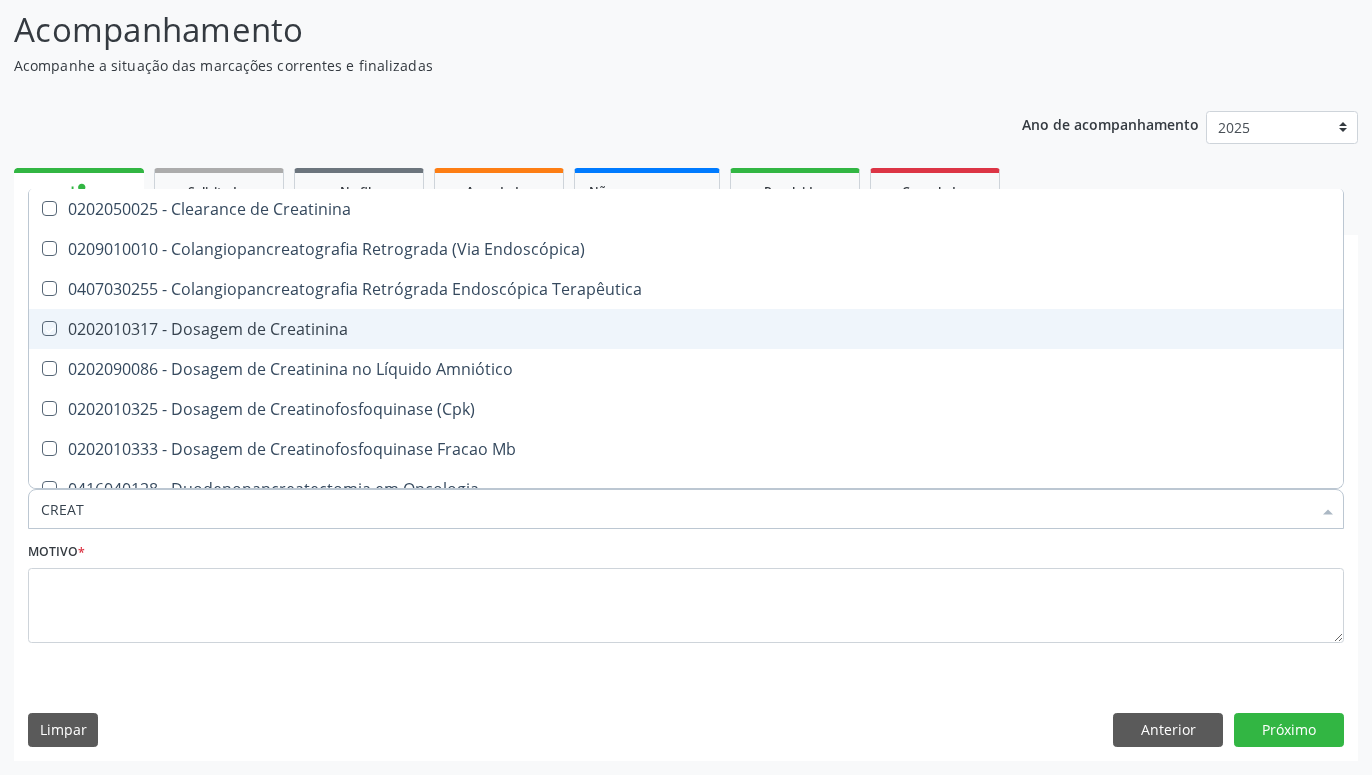 checkbox on "true" 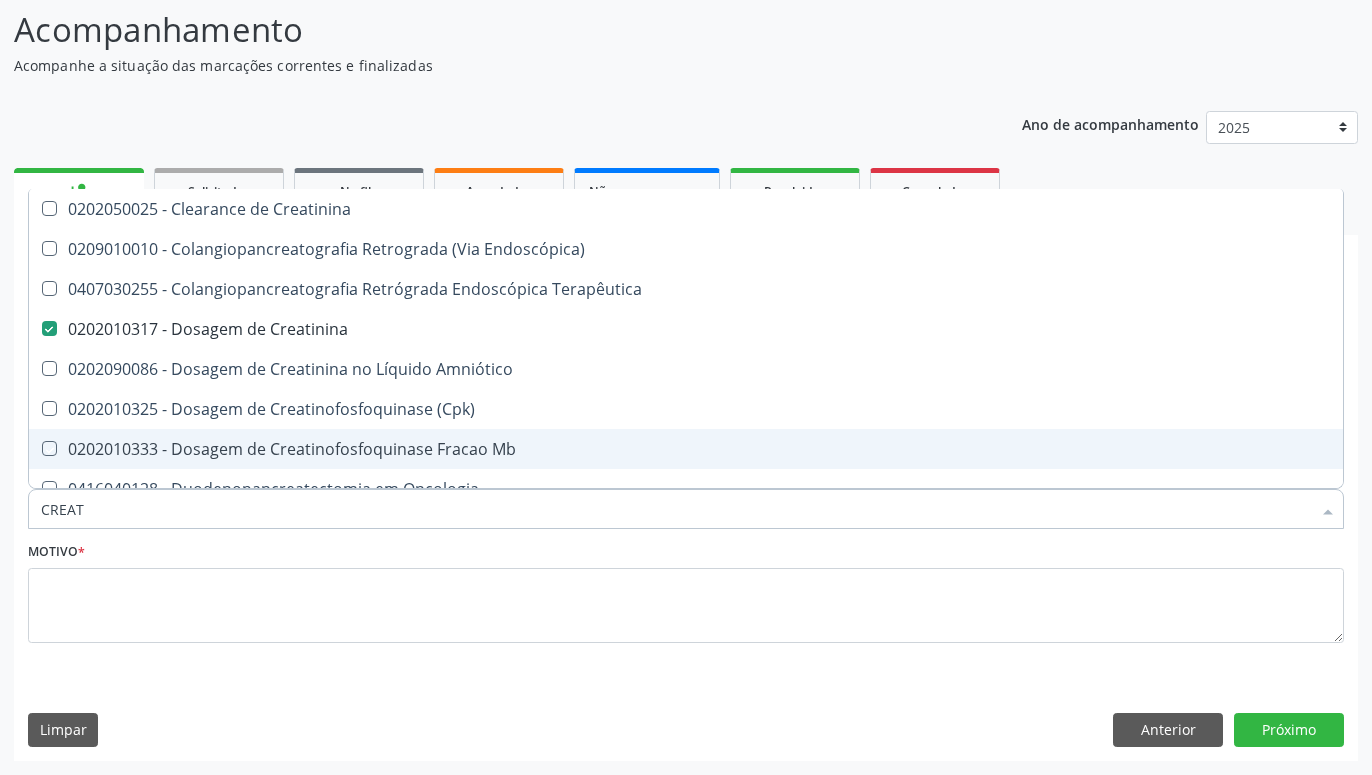 type on "CREA" 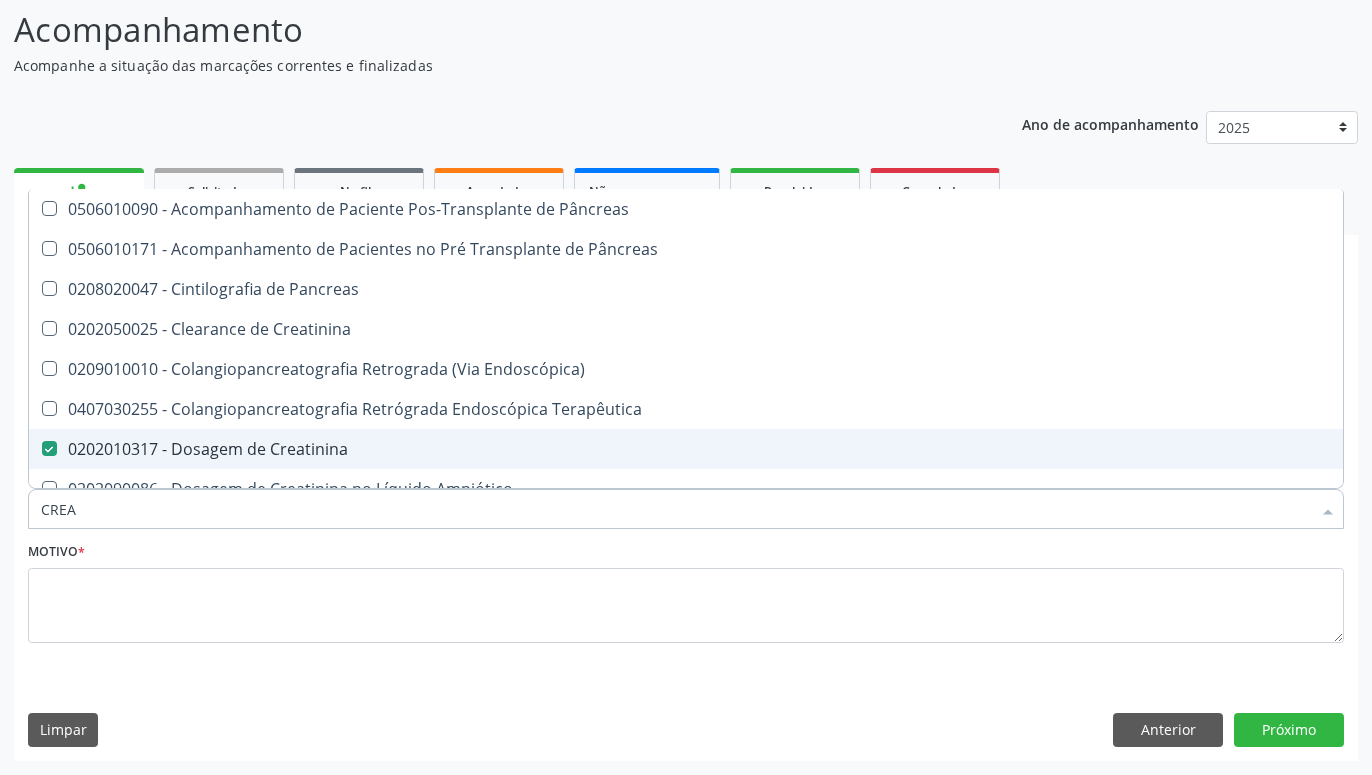 type on "CRE" 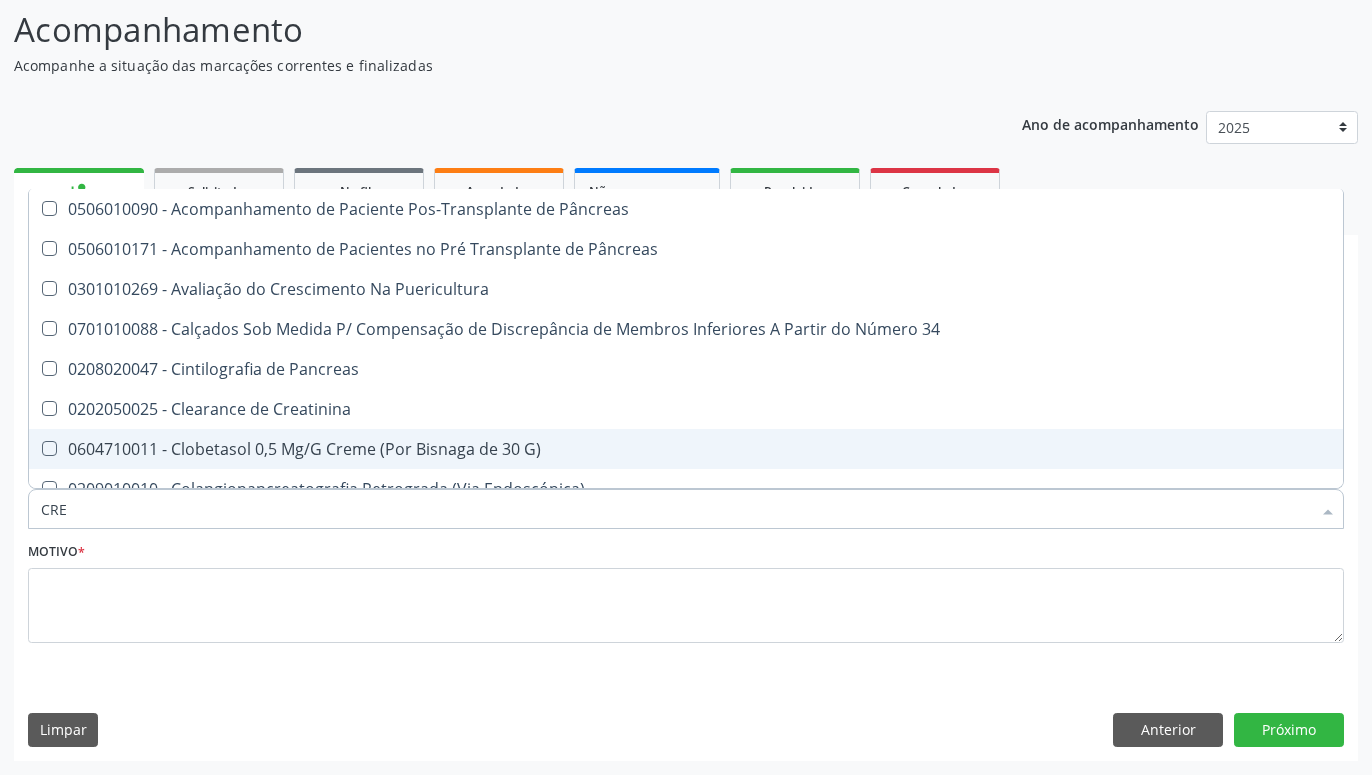 type on "CR" 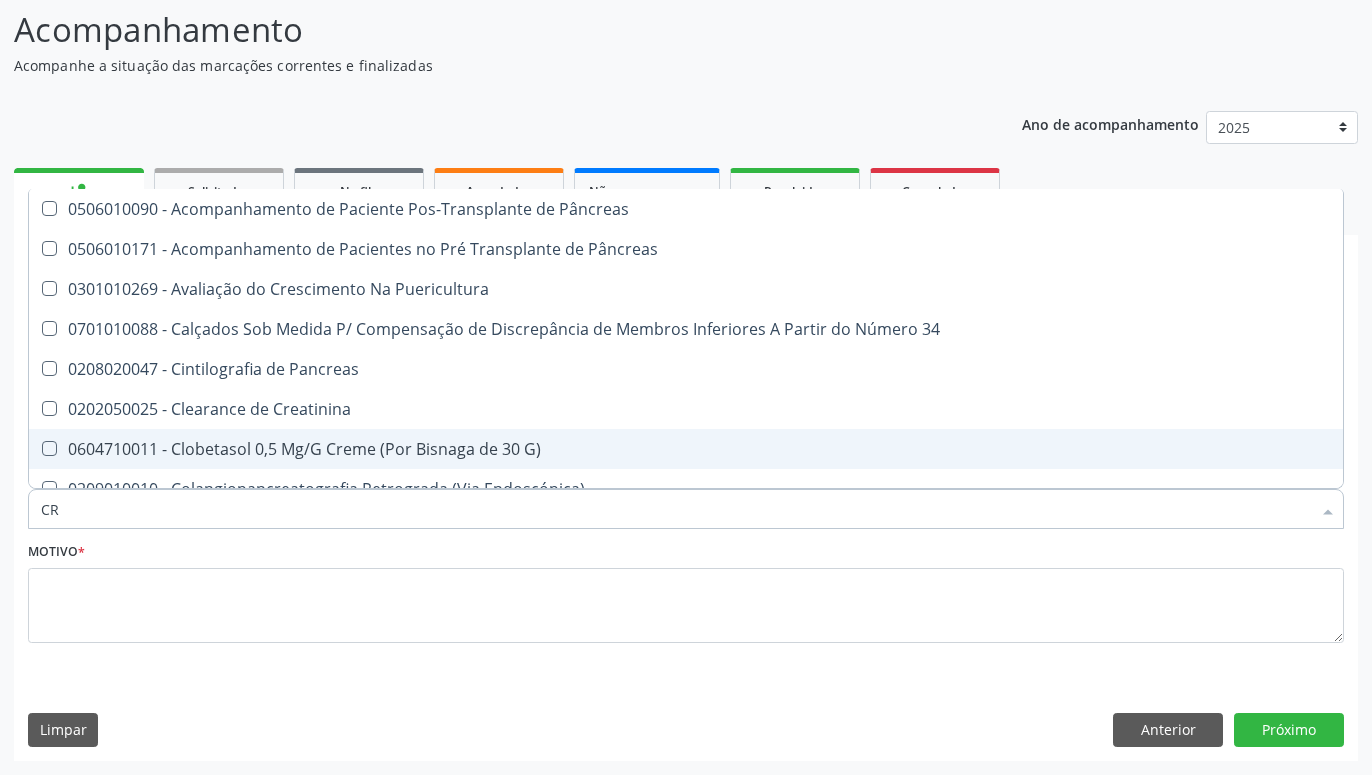 checkbox on "false" 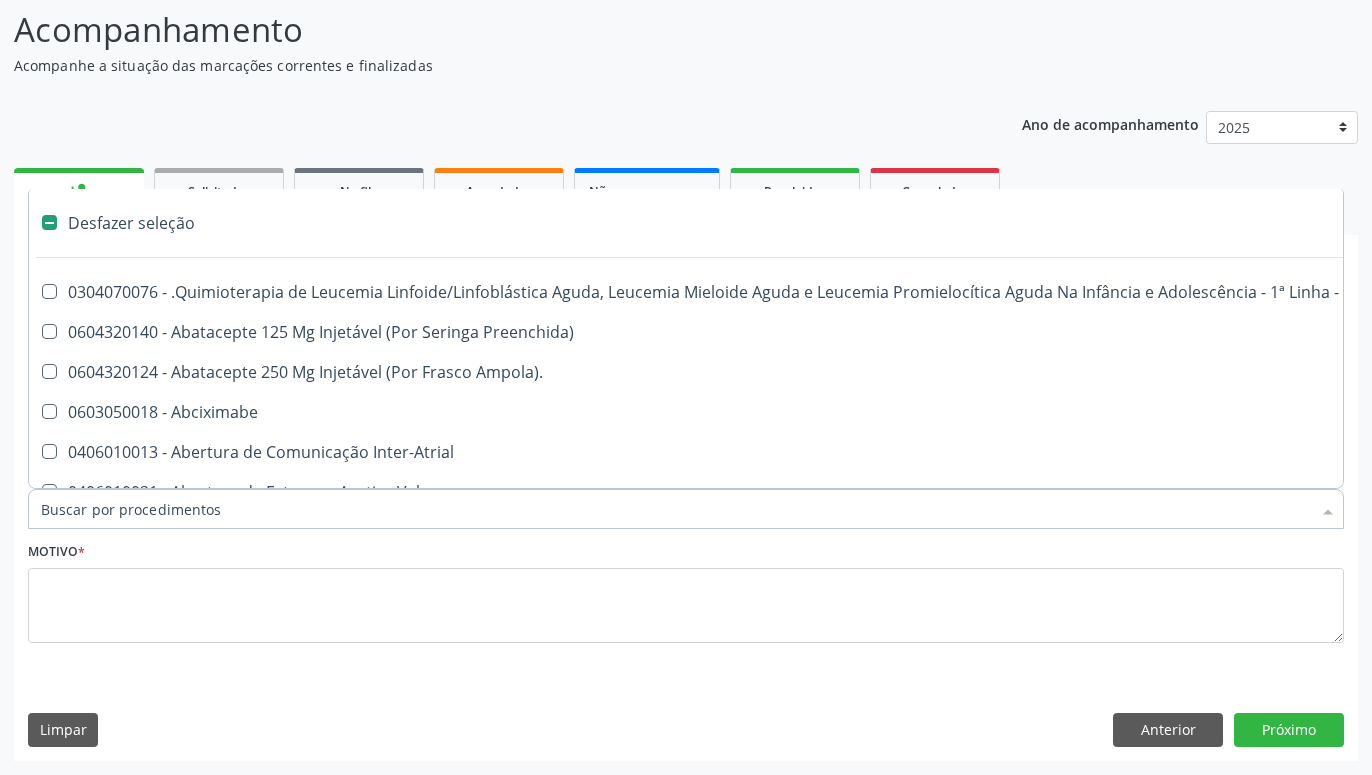 type on "G" 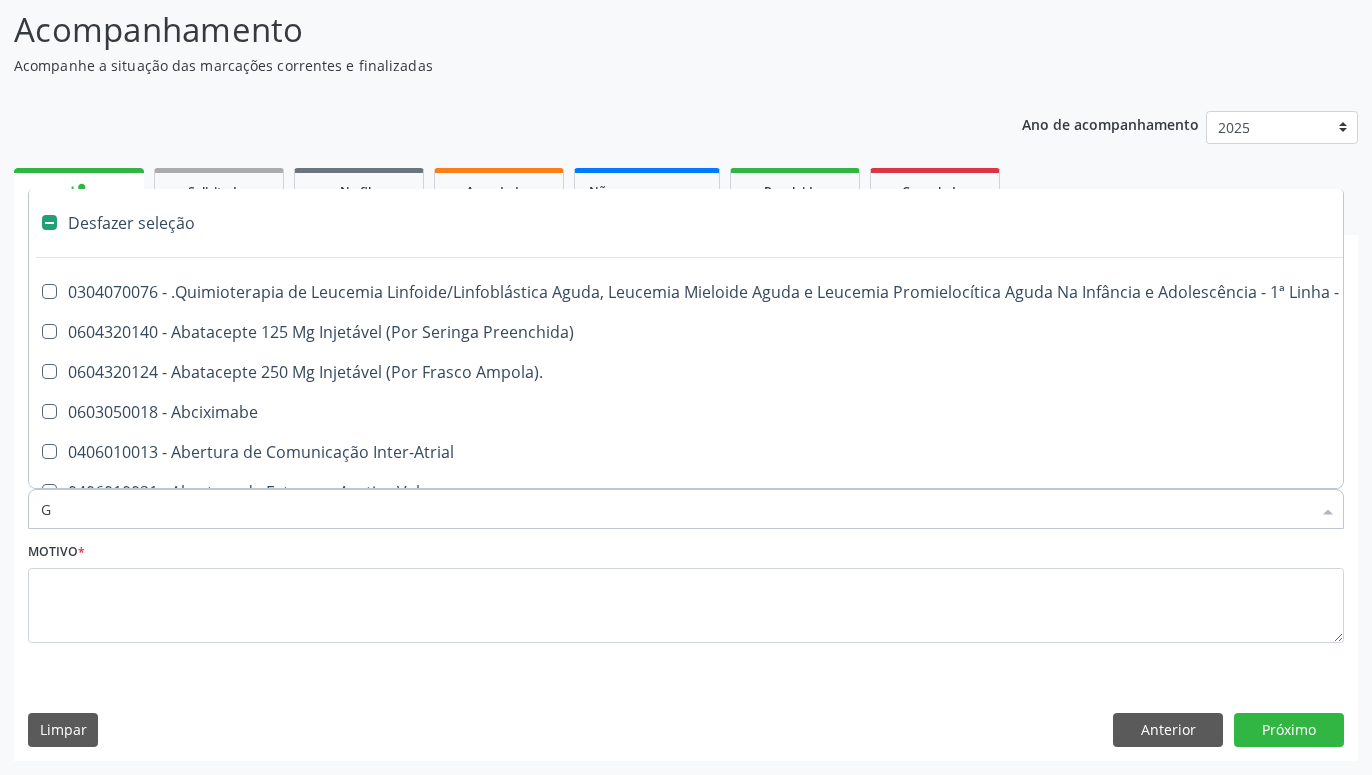checkbox on "true" 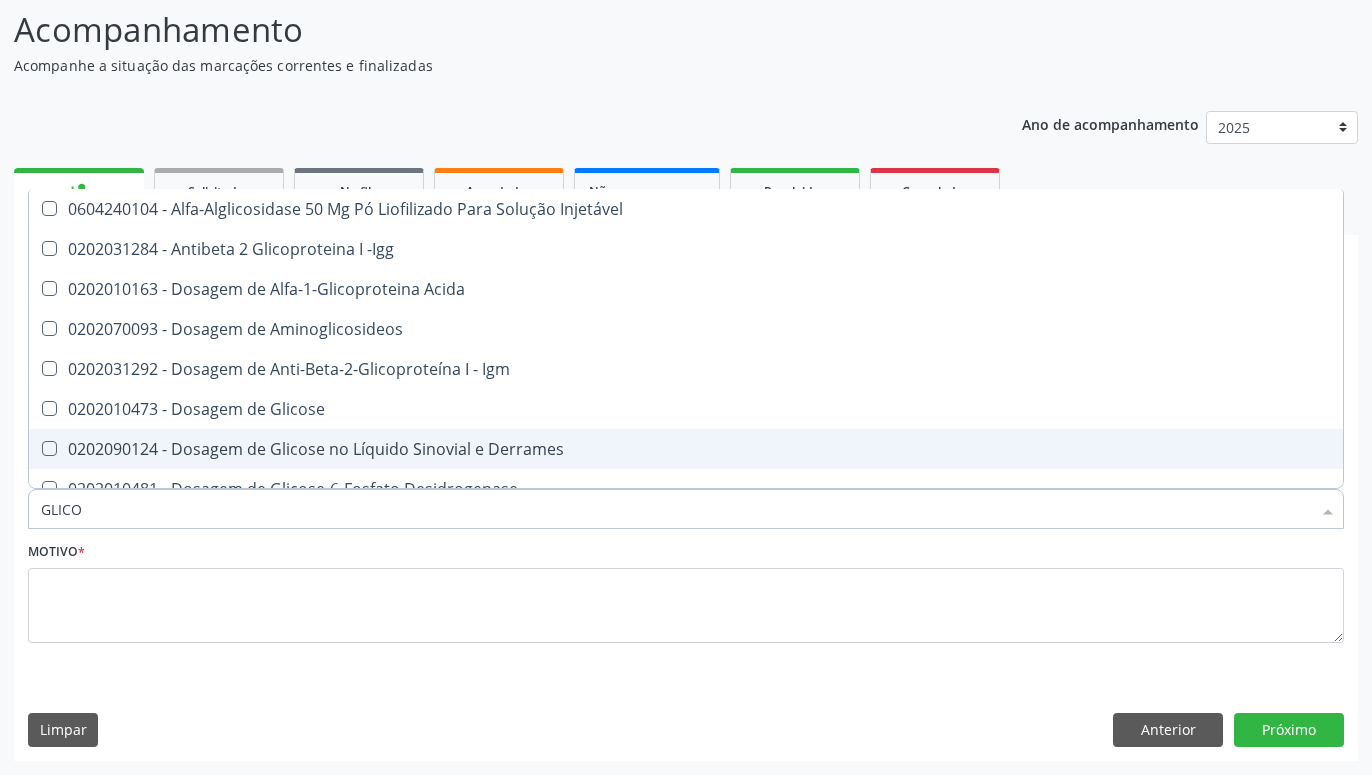type on "GLICOS" 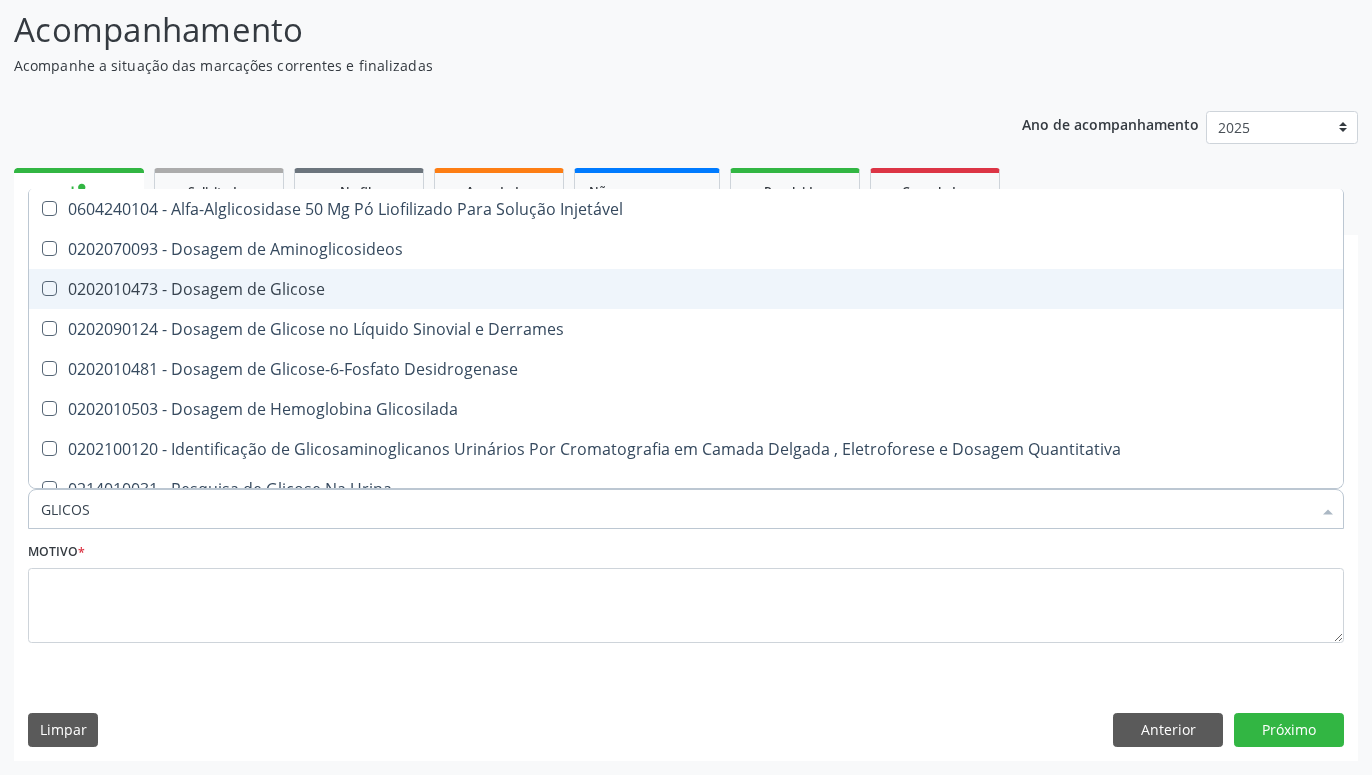click on "0202010473 - Dosagem de Glicose" at bounding box center [686, 289] 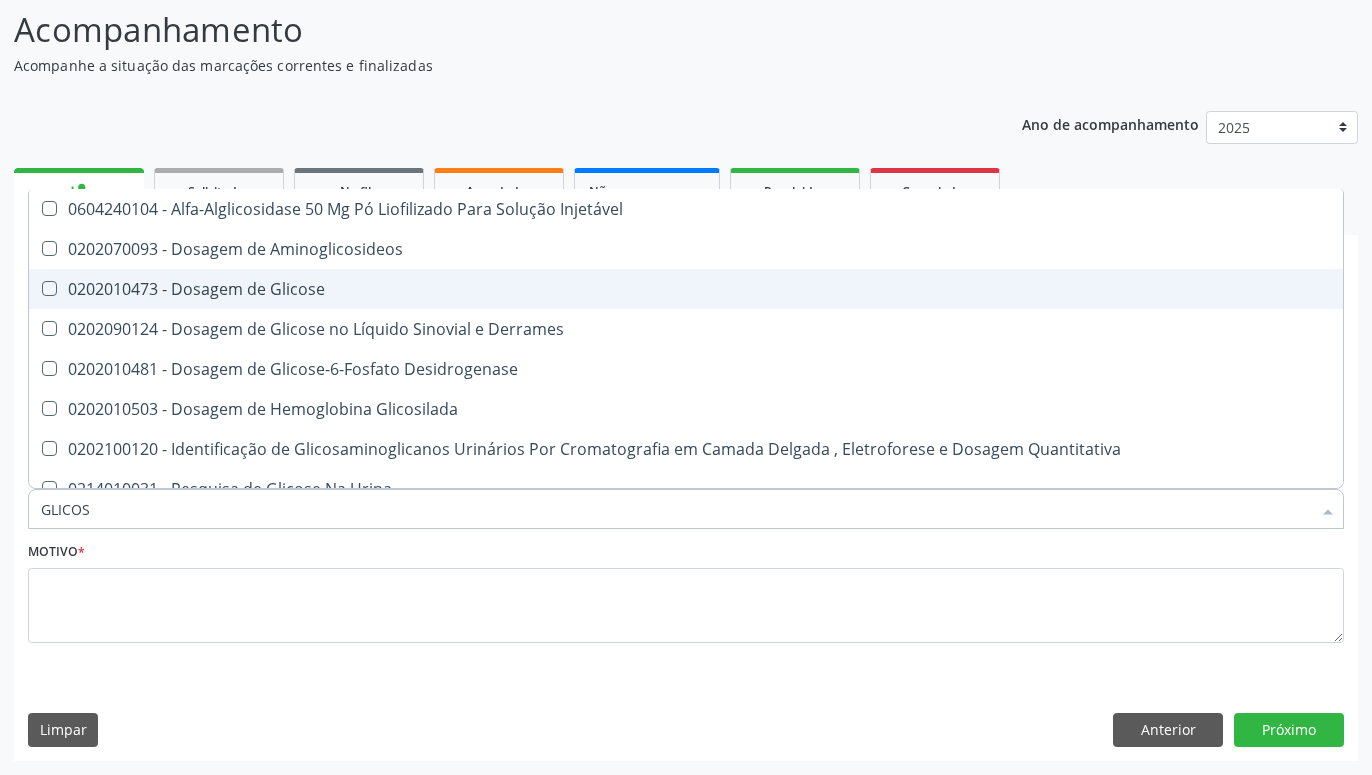 checkbox on "true" 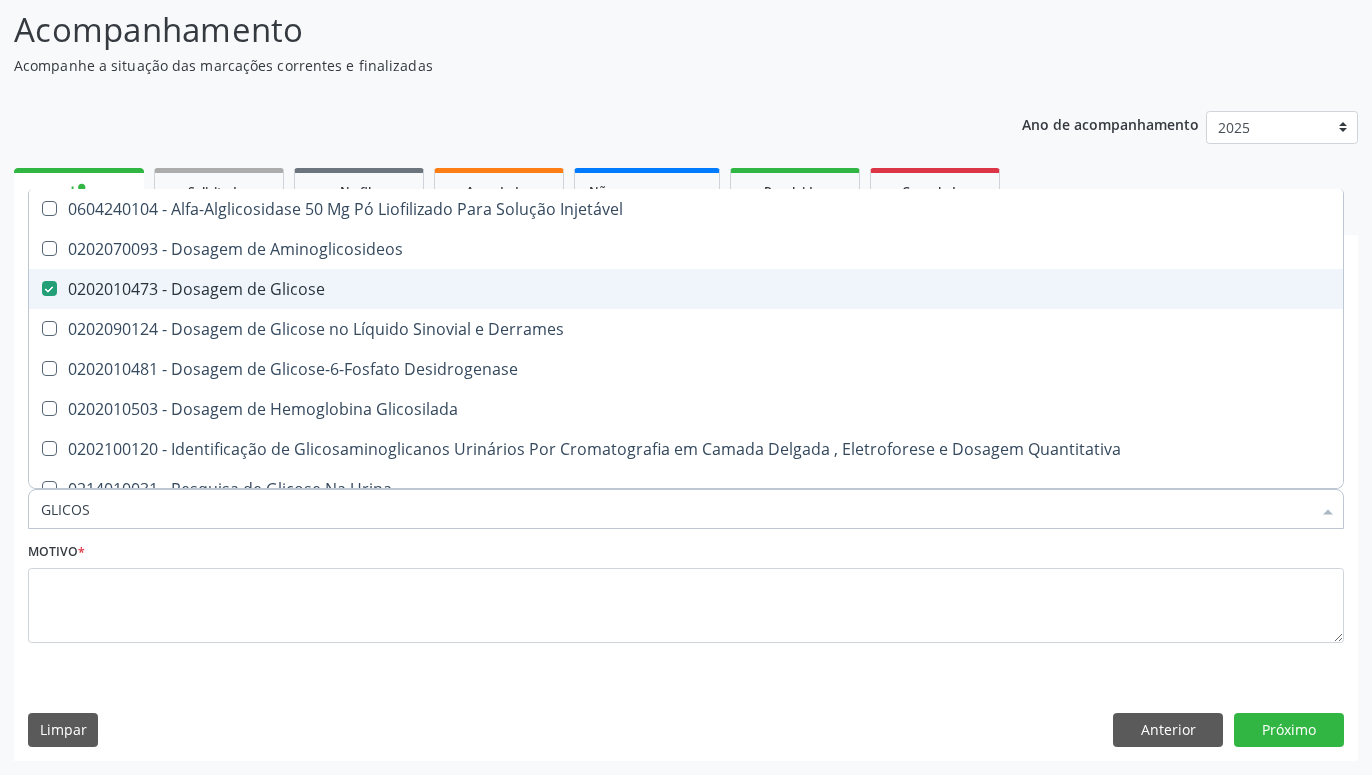 type on "GLICO" 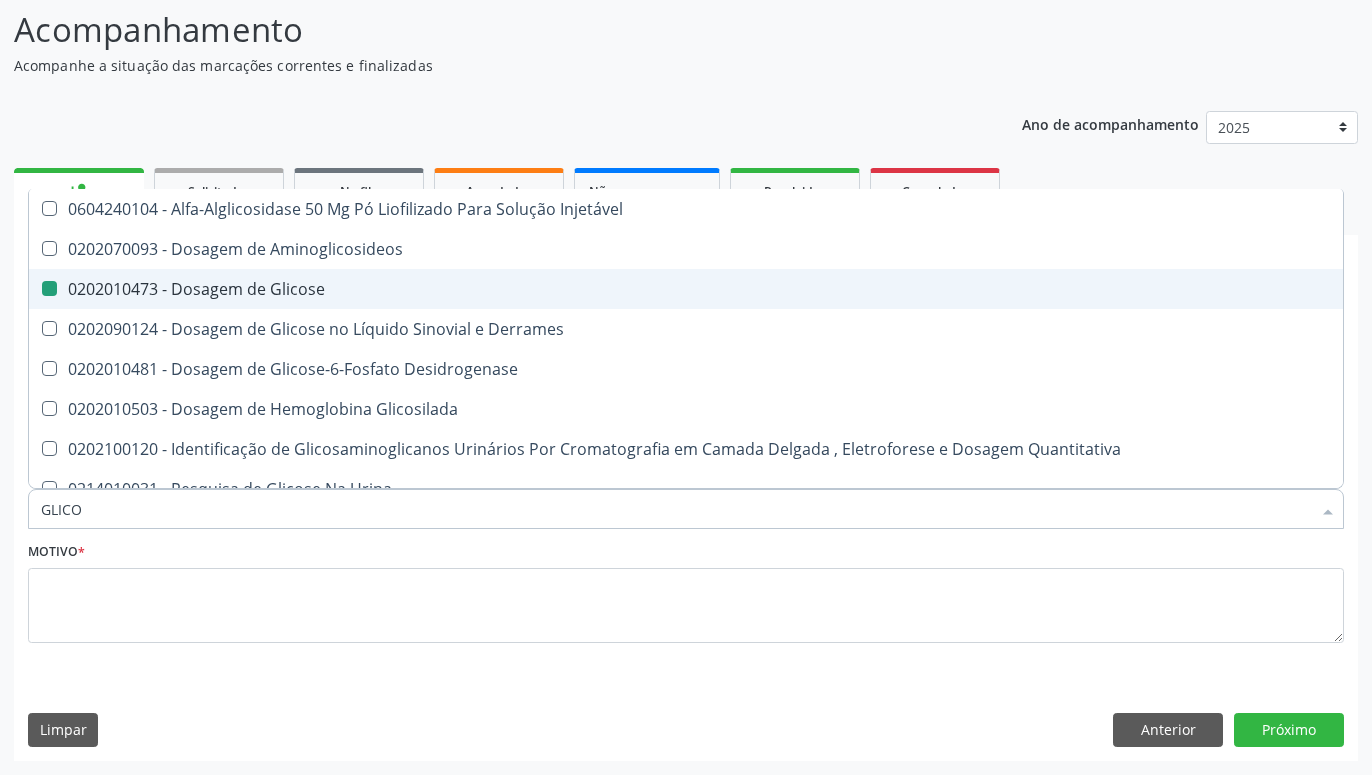 checkbox on "true" 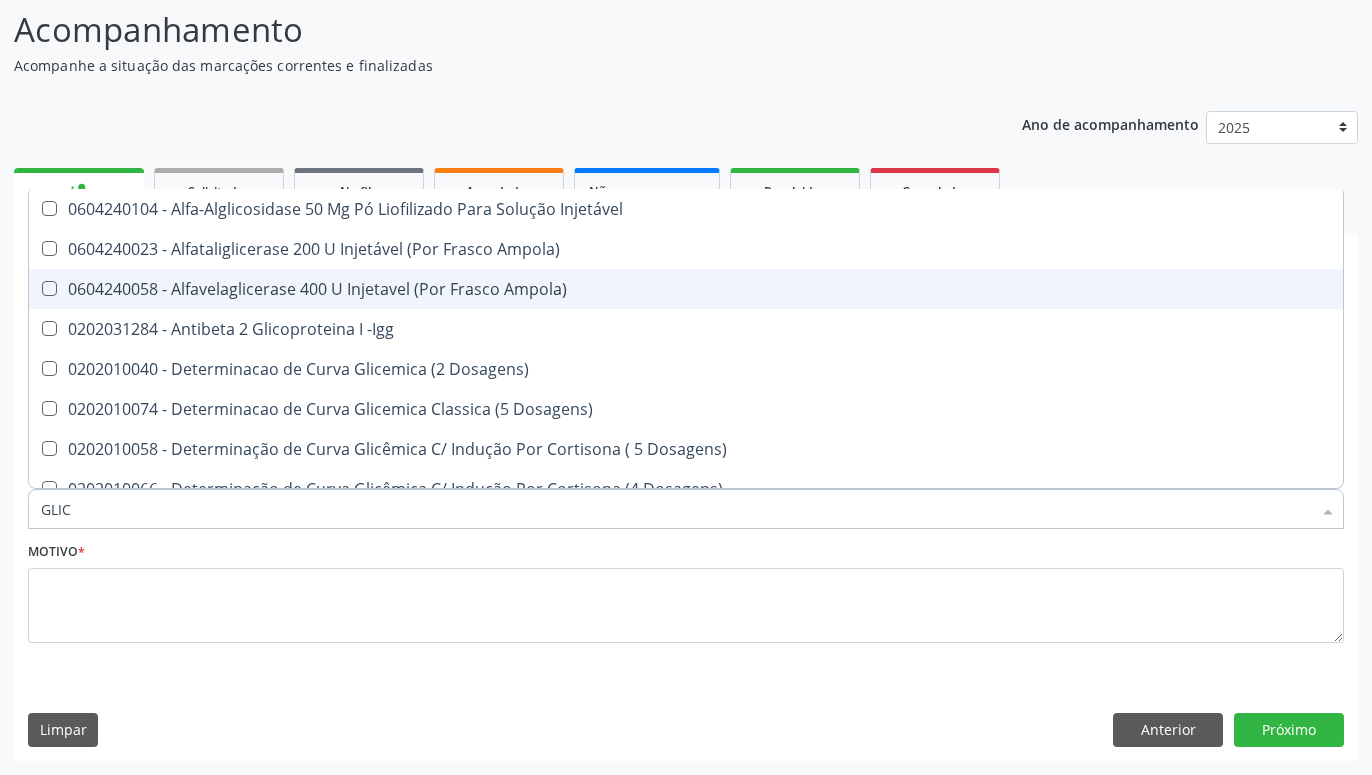 type on "GLI" 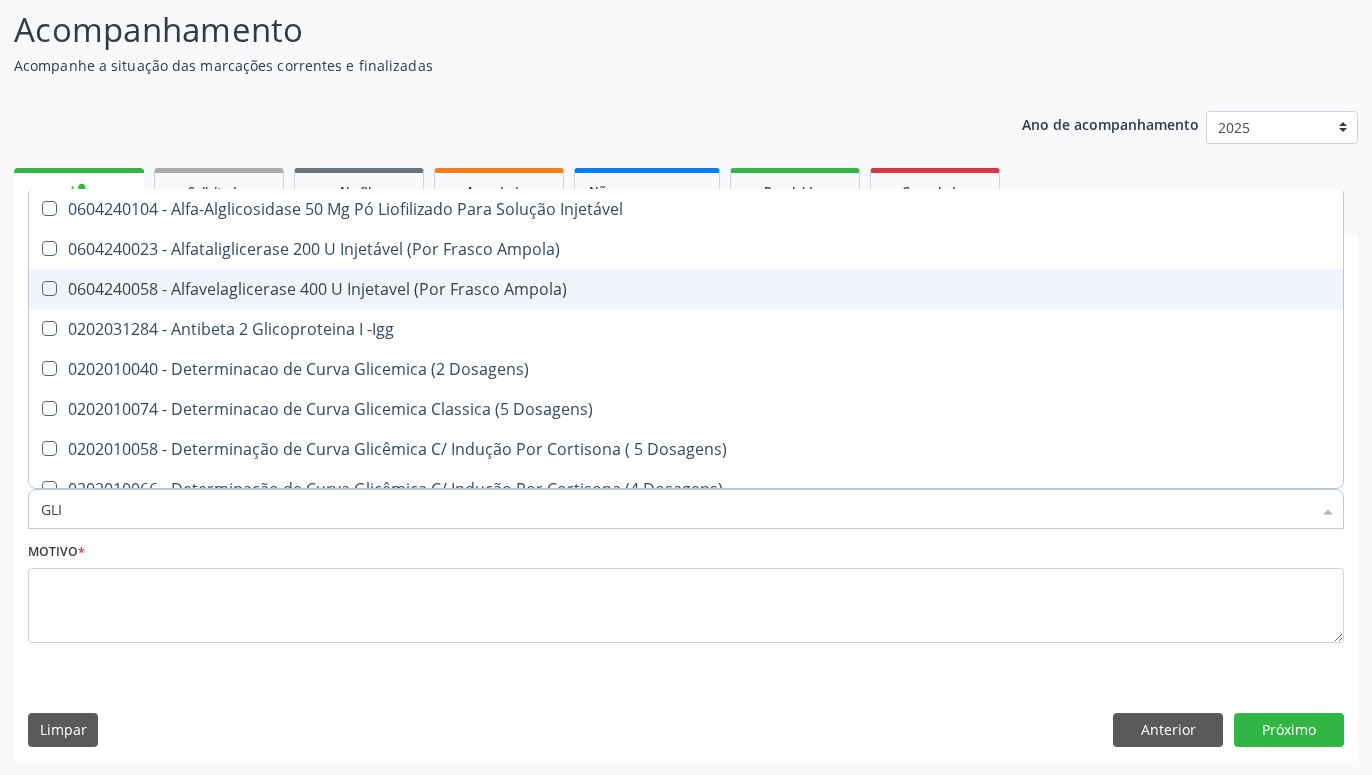 checkbox on "true" 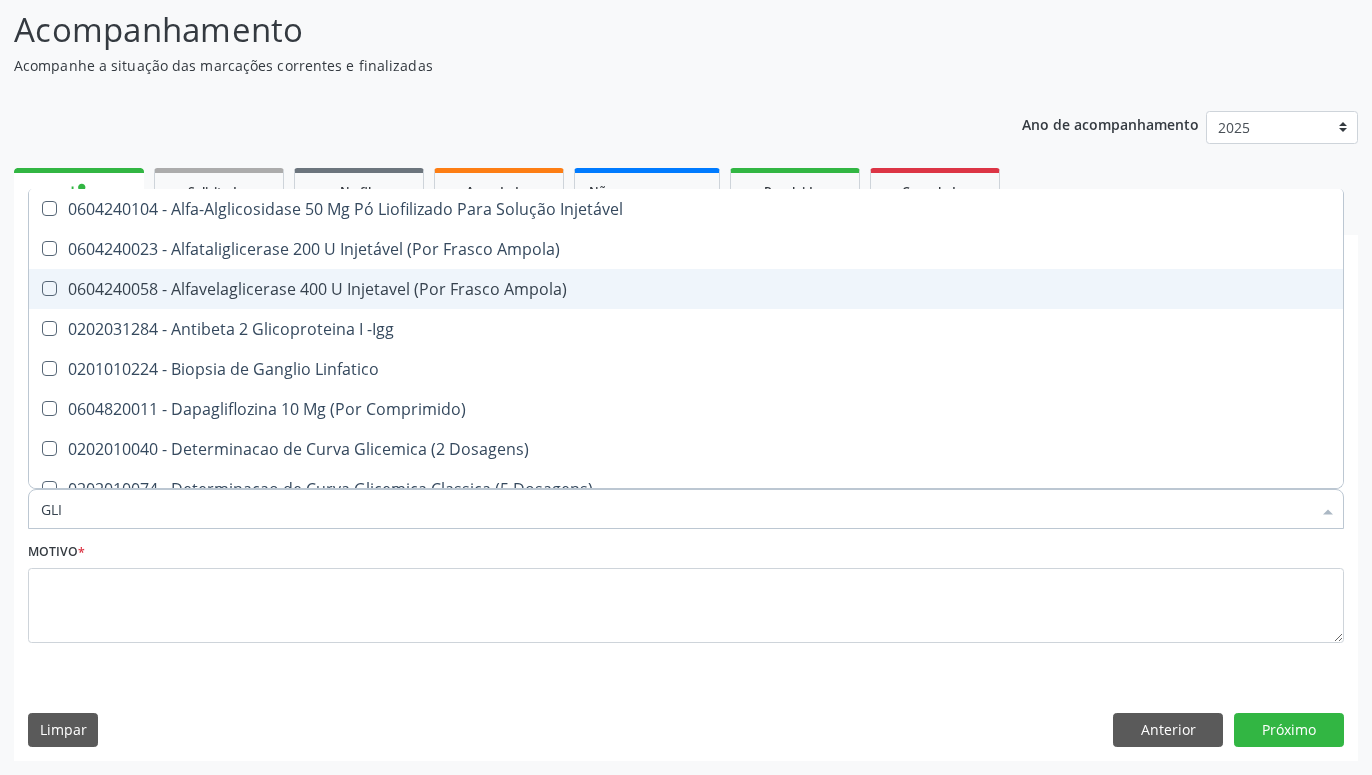 type on "GL" 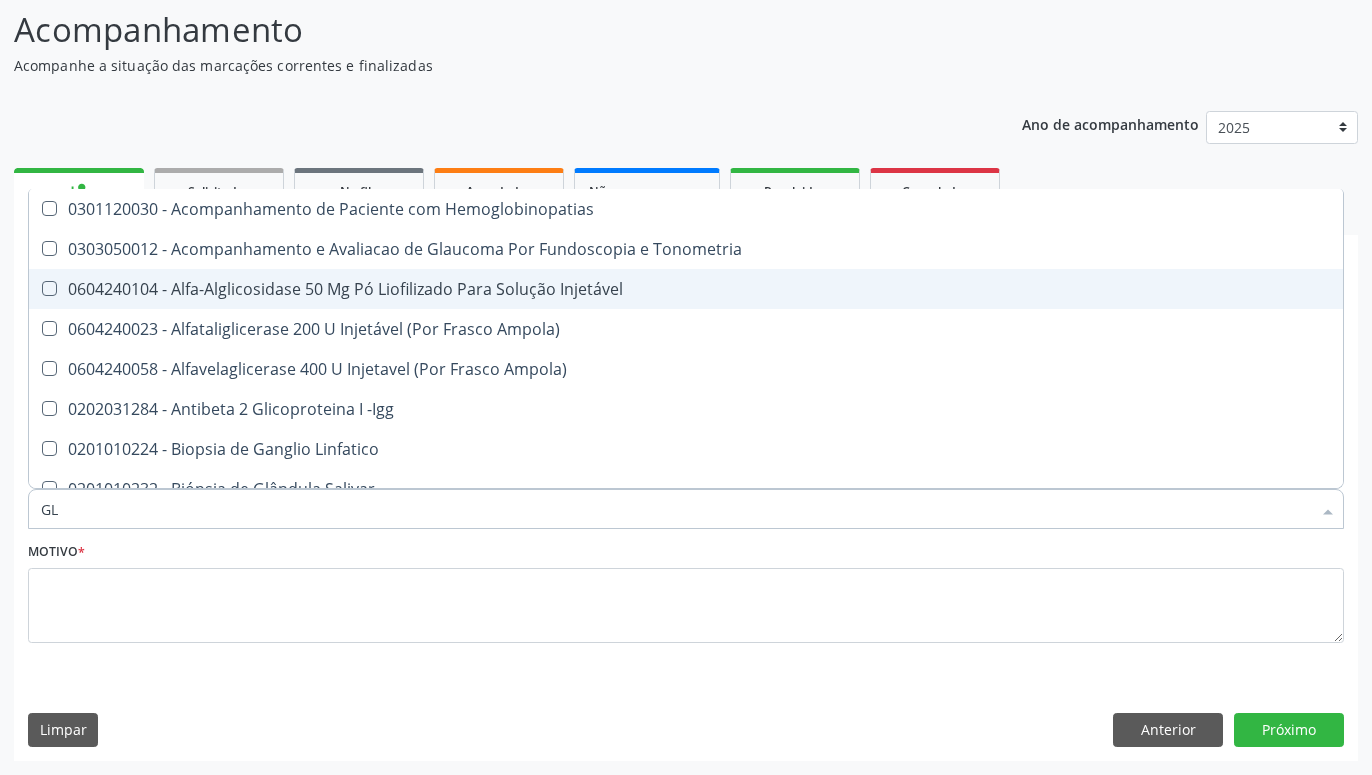 type on "G" 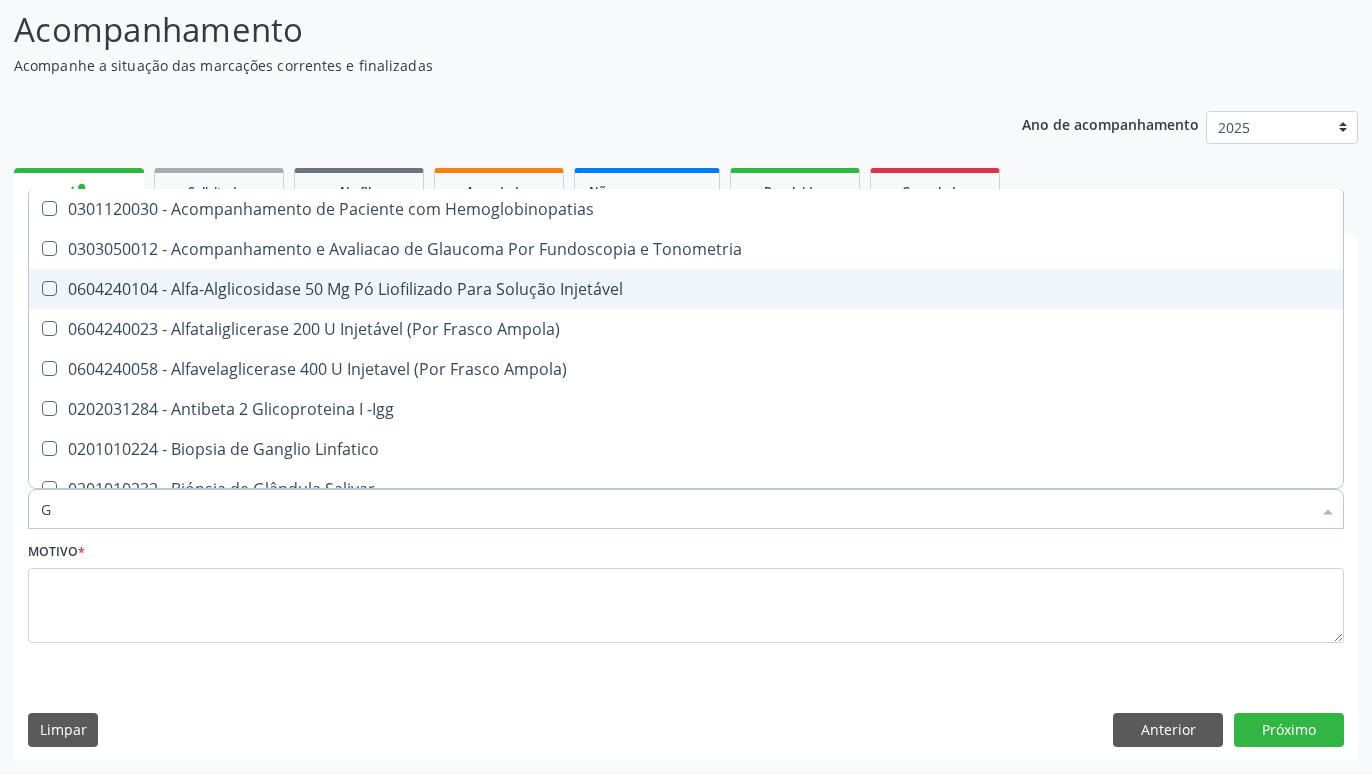 type 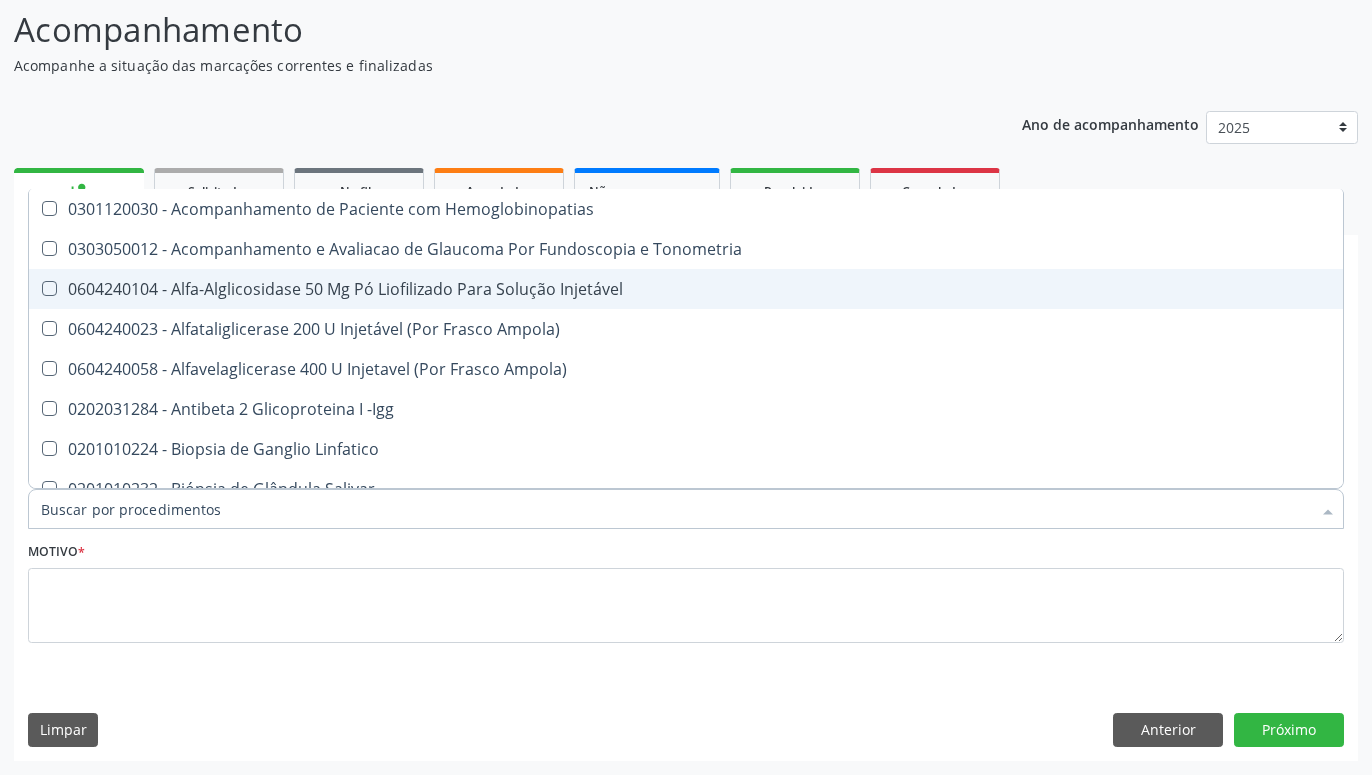 checkbox on "false" 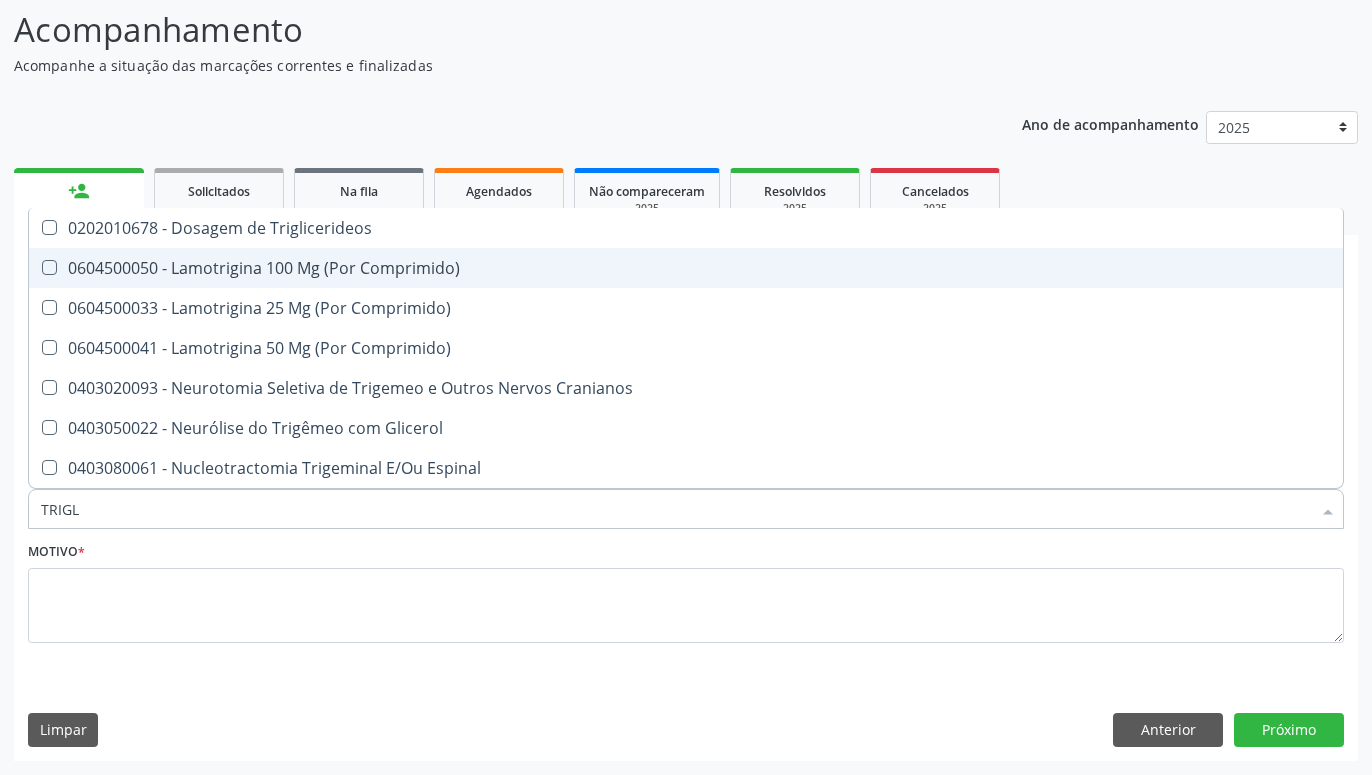 type on "TRIGLI" 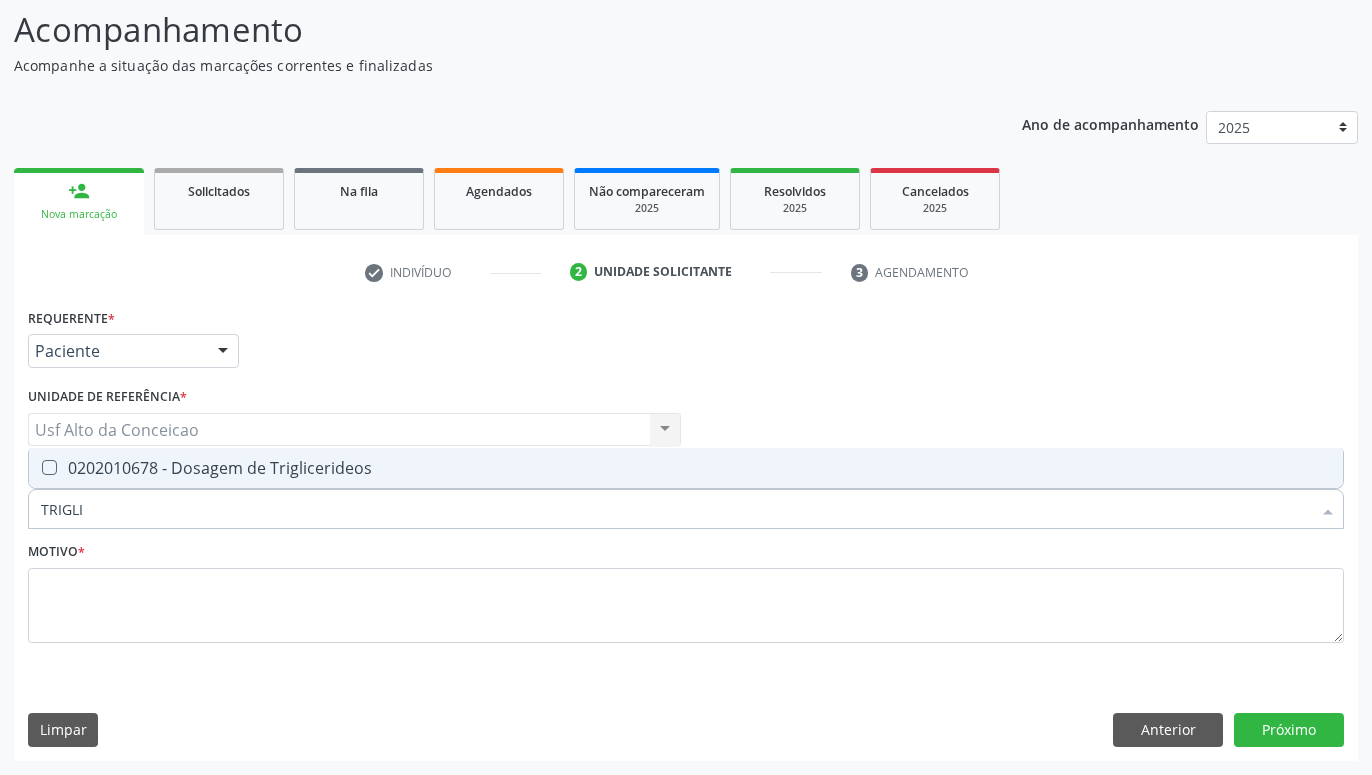 click on "0202010678 - Dosagem de Triglicerideos" at bounding box center (686, 468) 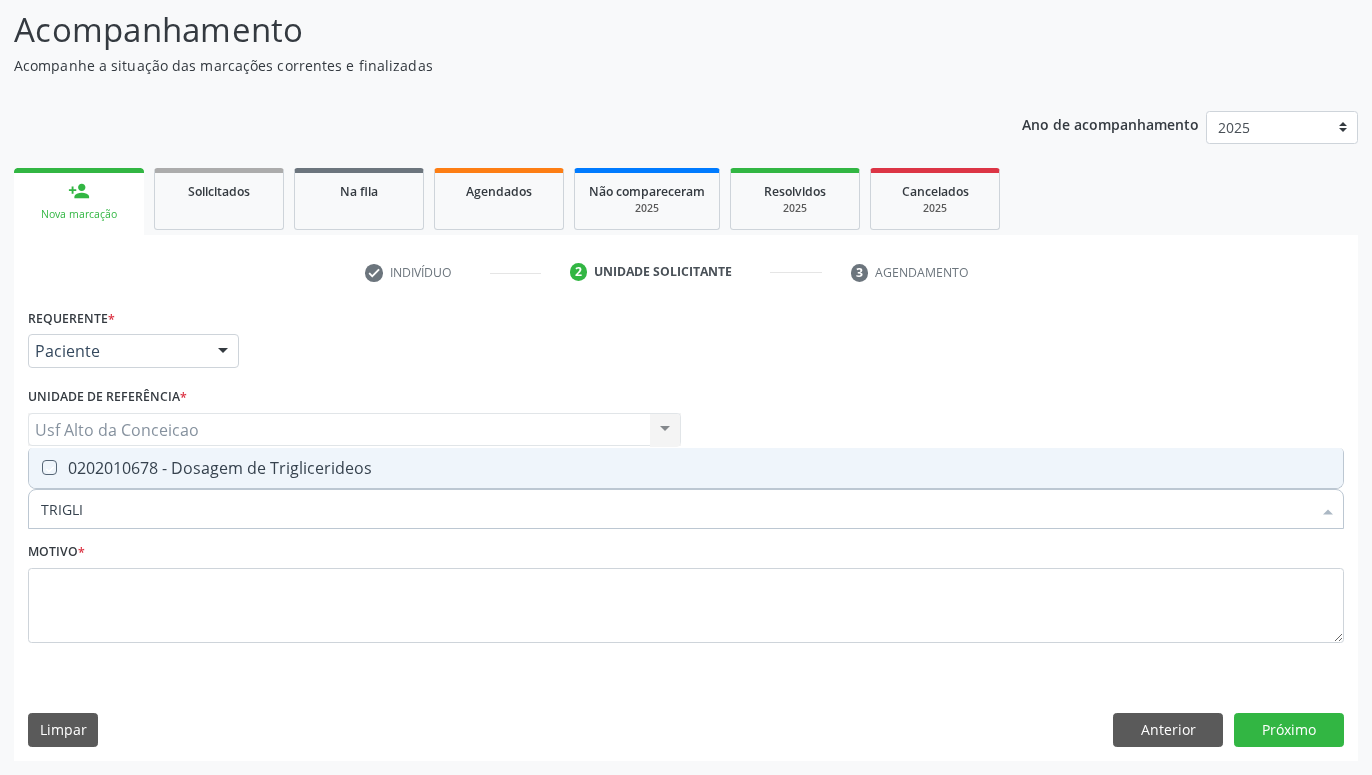 checkbox on "true" 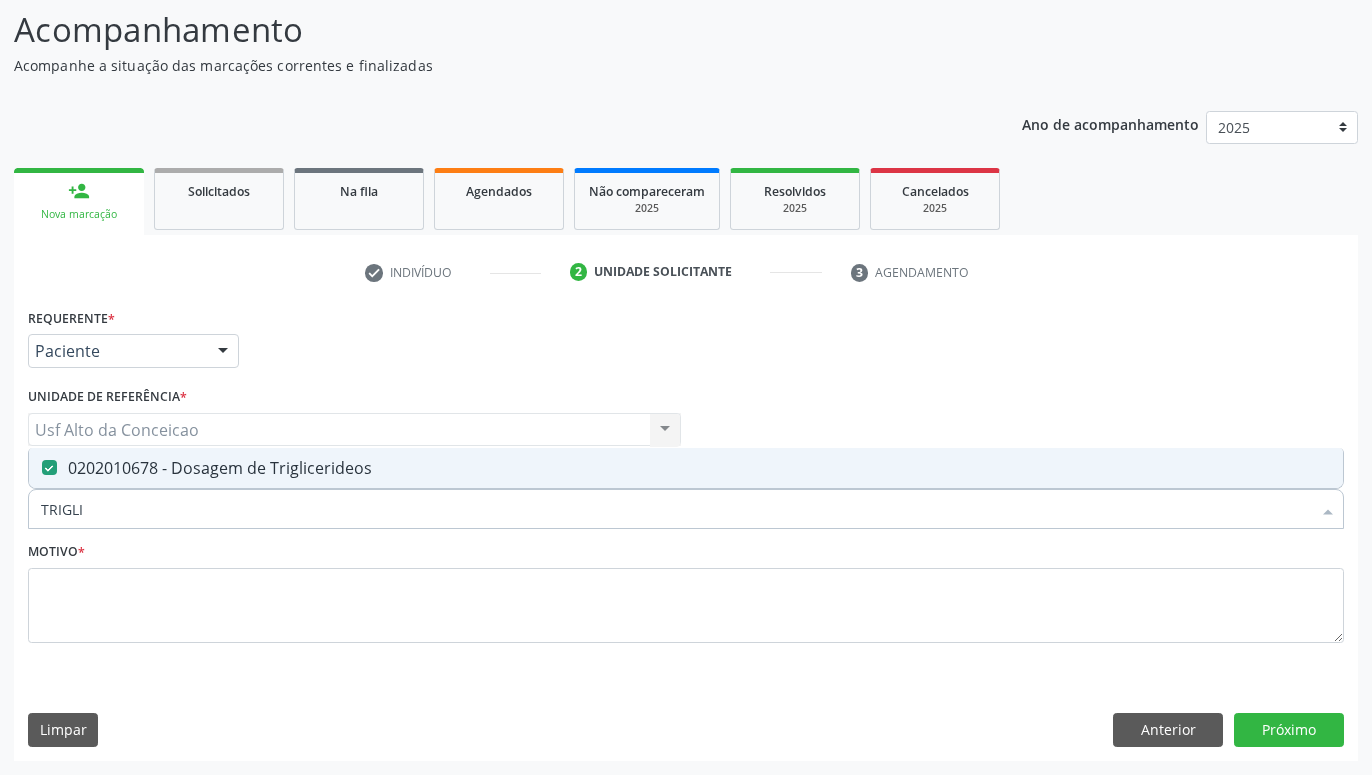 click on "TRIGLI" at bounding box center (676, 509) 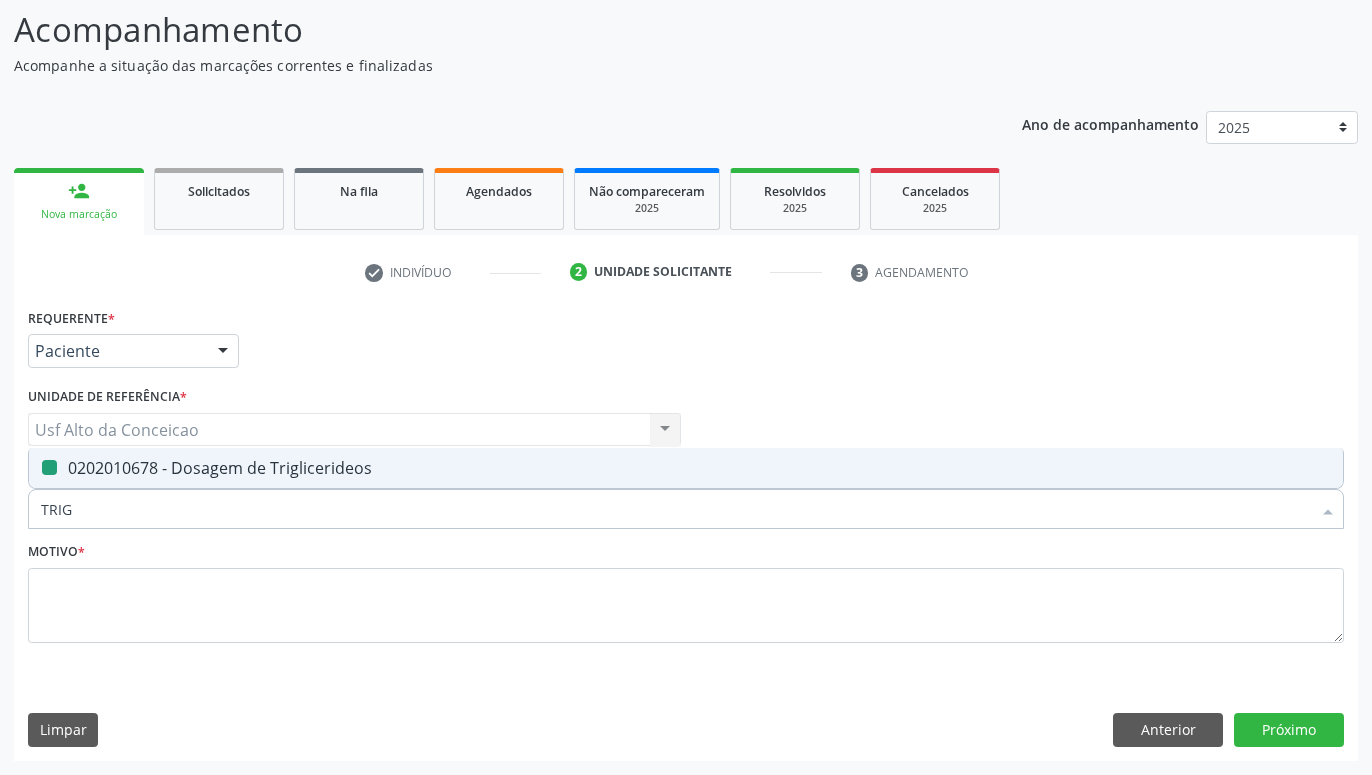 type on "TRI" 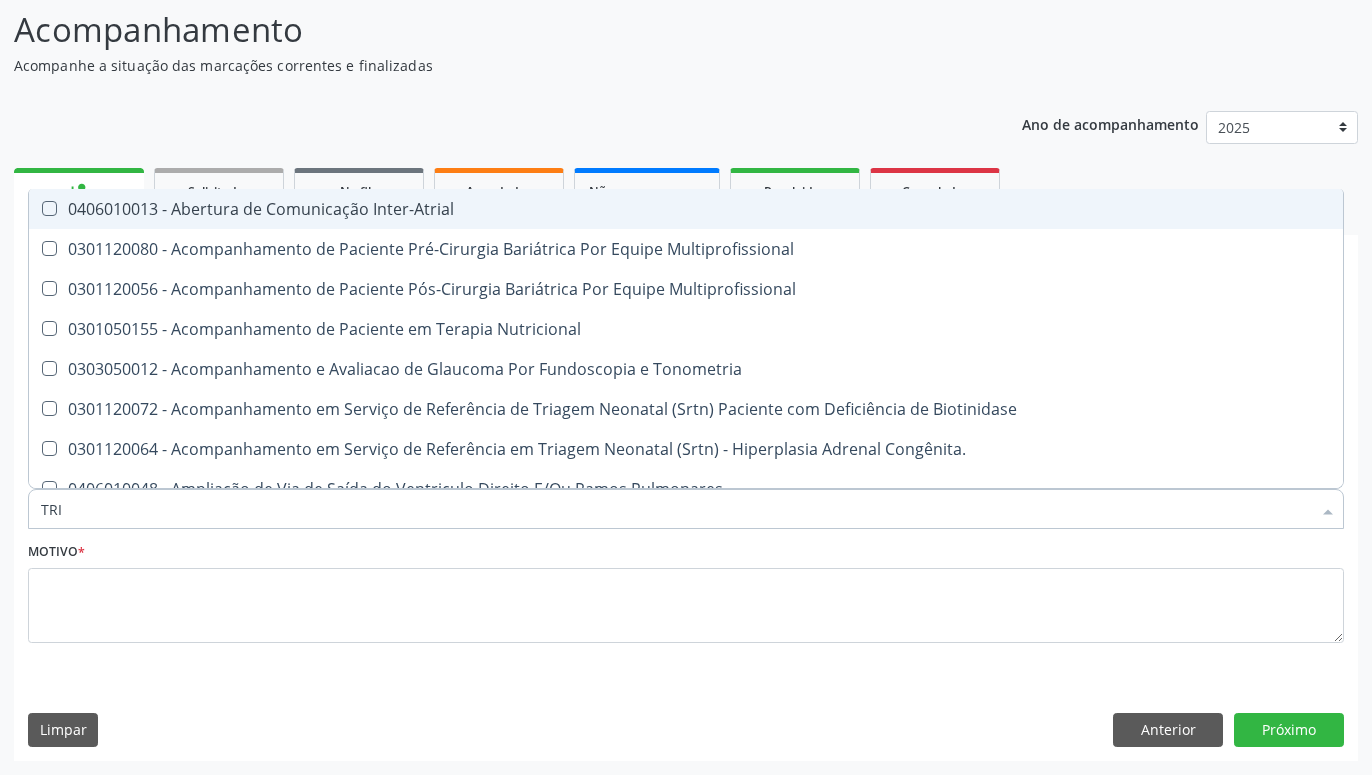 checkbox on "false" 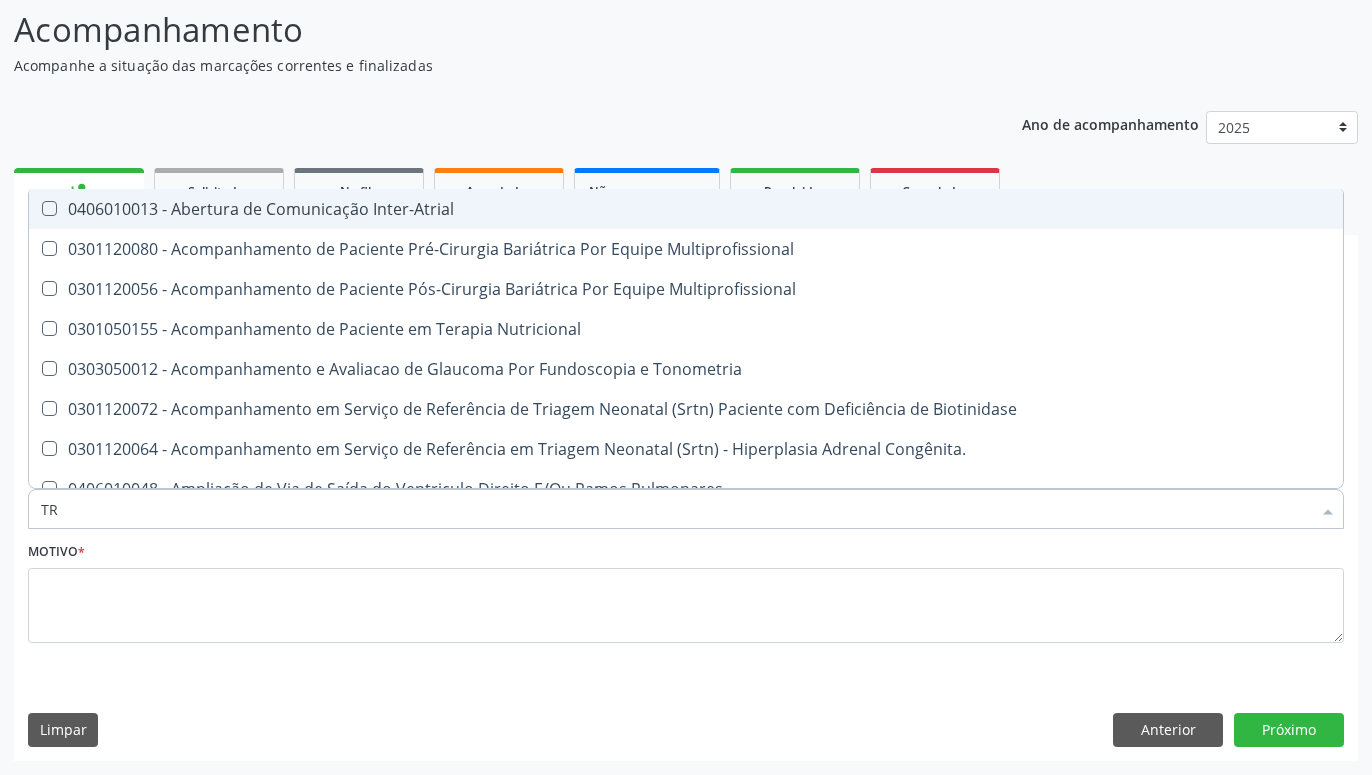 type on "T" 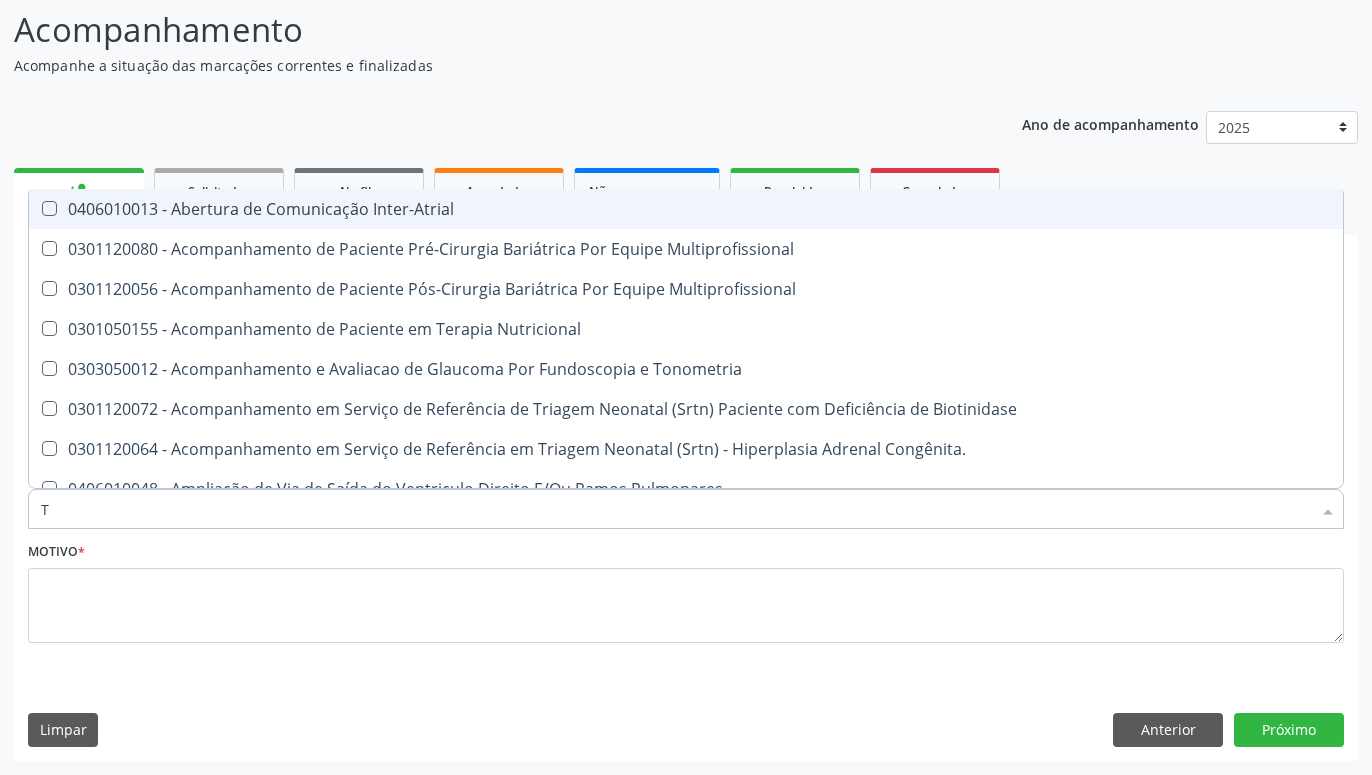 checkbox on "false" 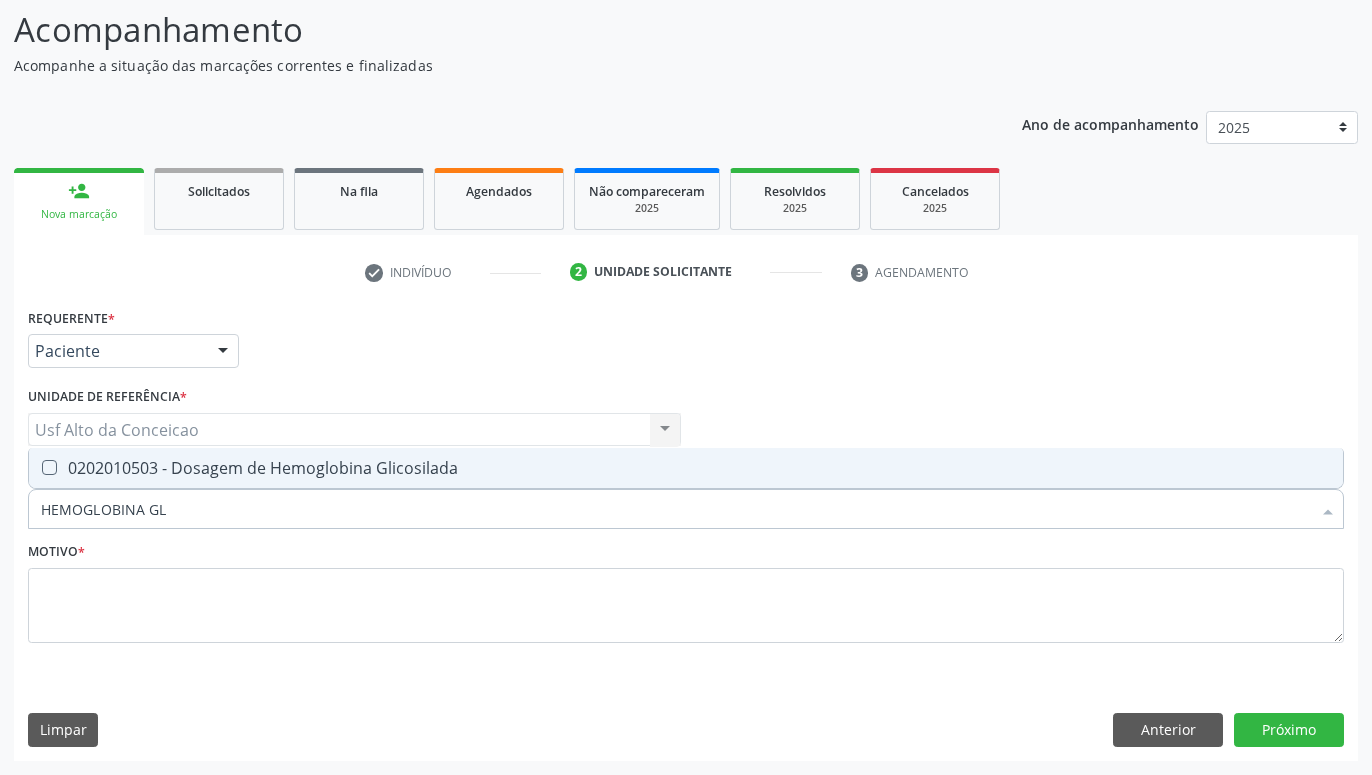 type on "HEMOGLOBINA GLI" 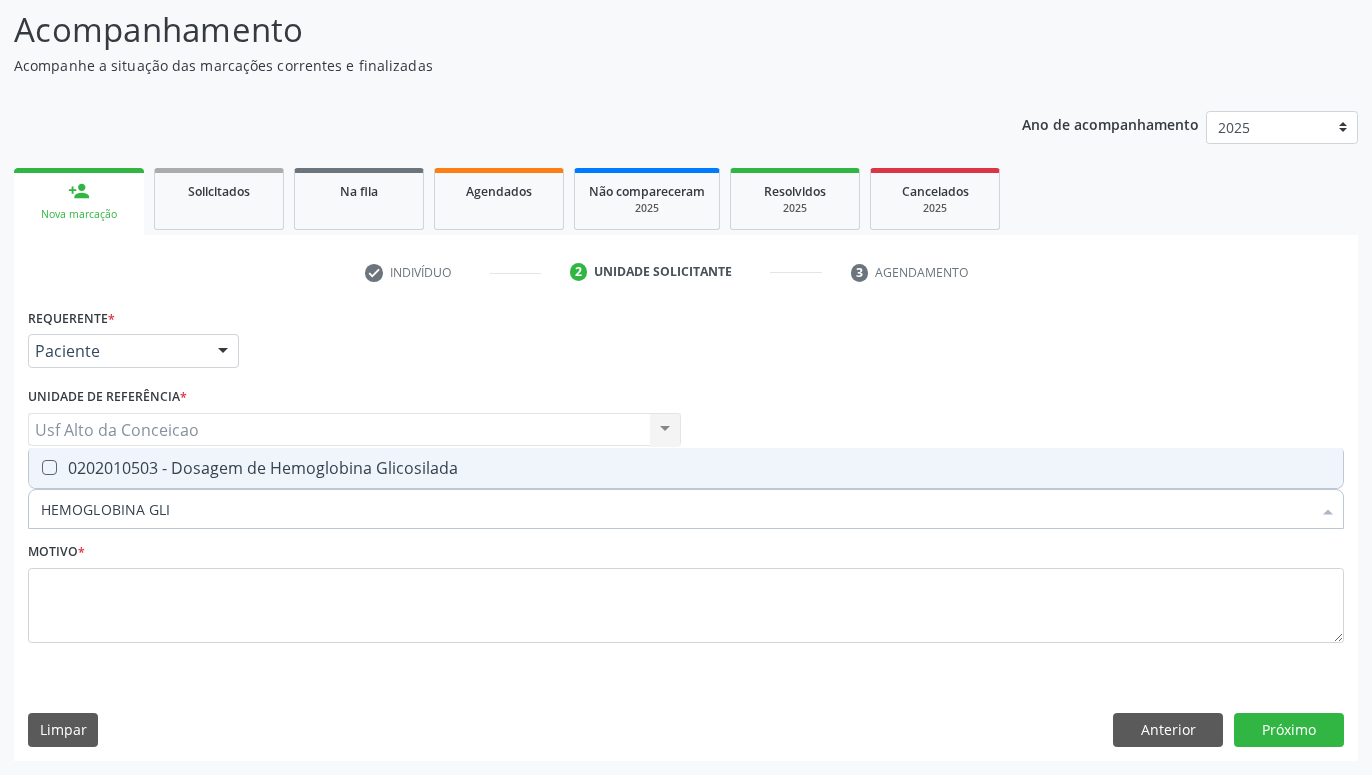 click on "0202010503 - Dosagem de Hemoglobina Glicosilada" at bounding box center [686, 468] 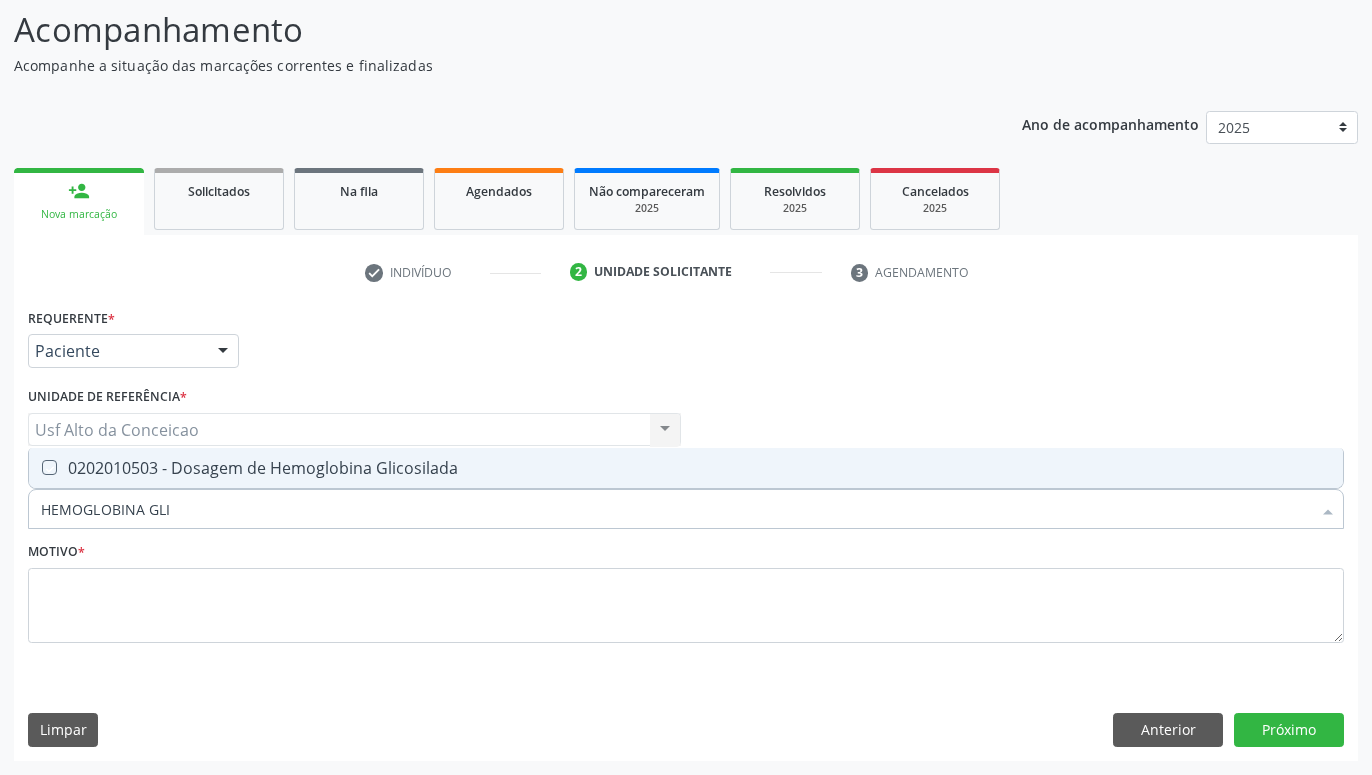 checkbox on "true" 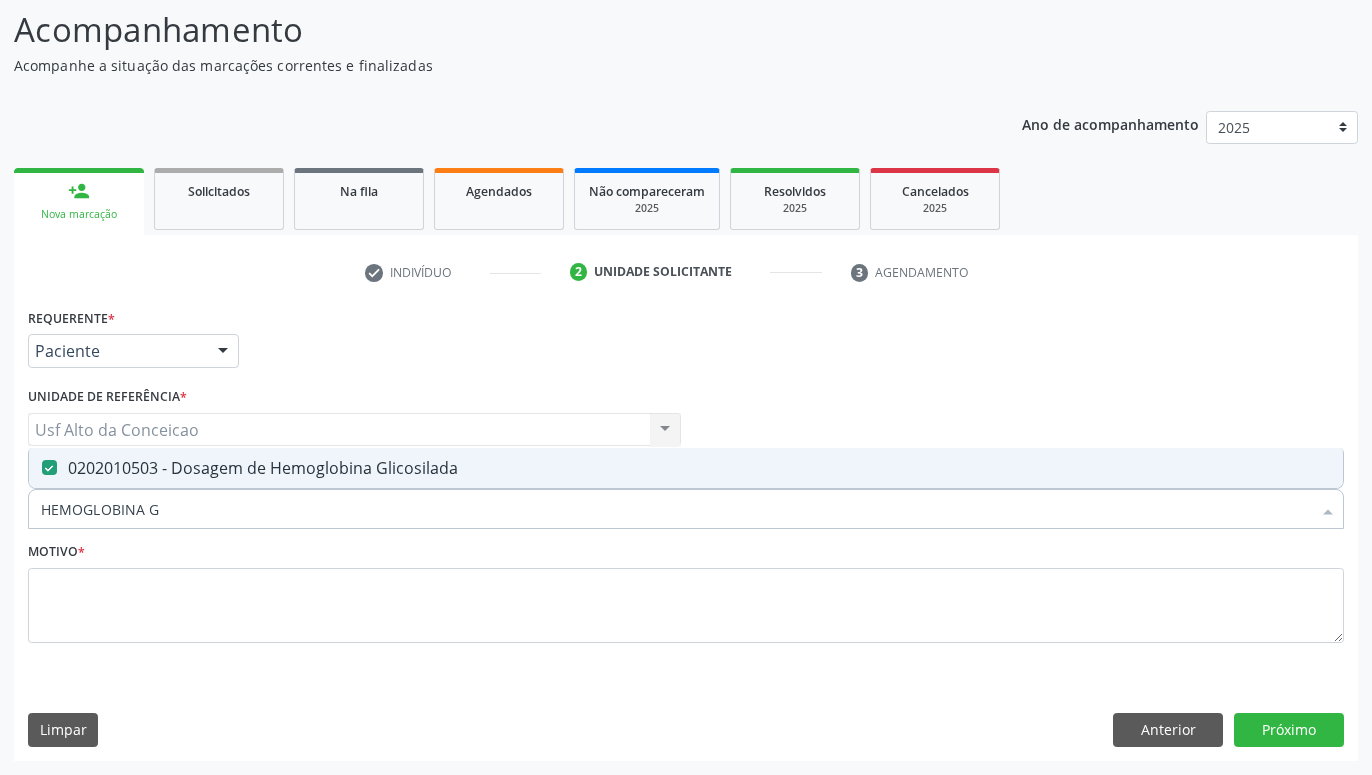 type on "HEMOGLOBINA" 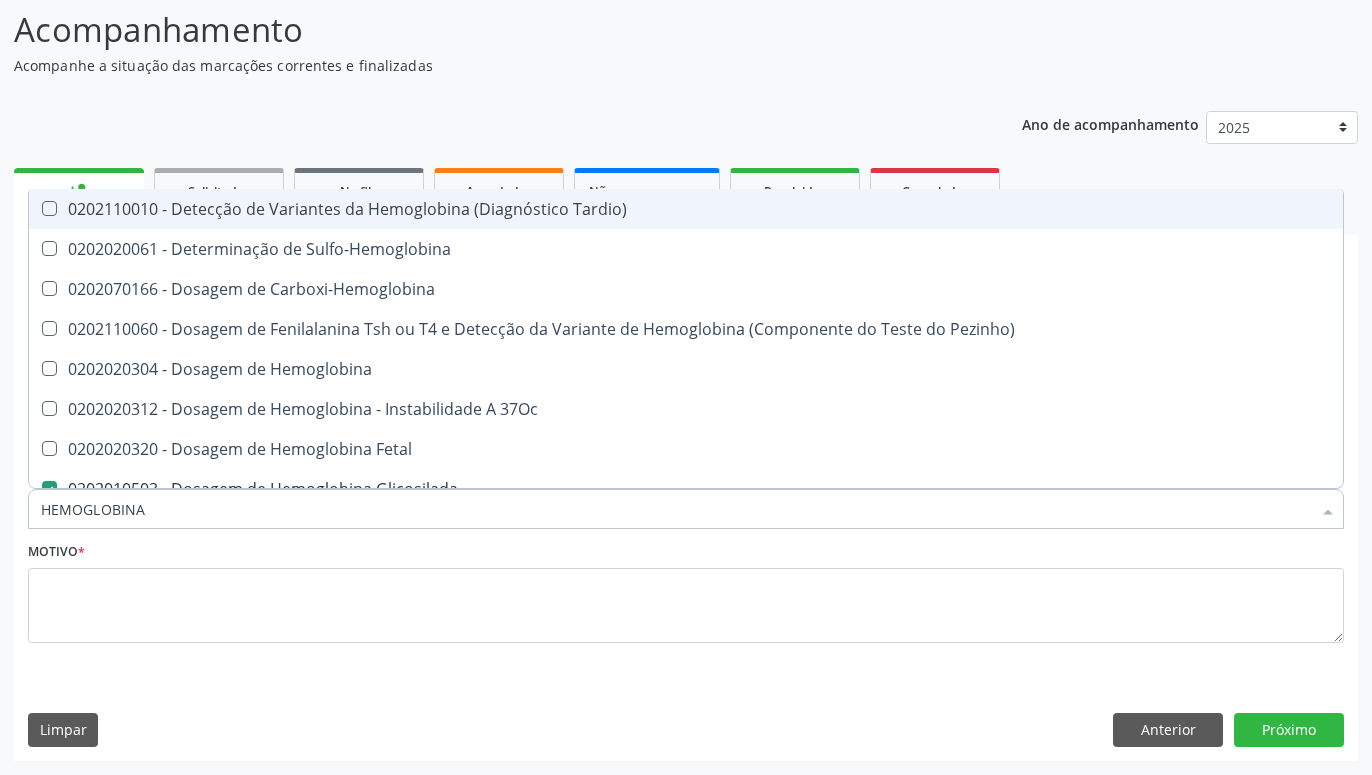 type on "HEMOGLOBIN" 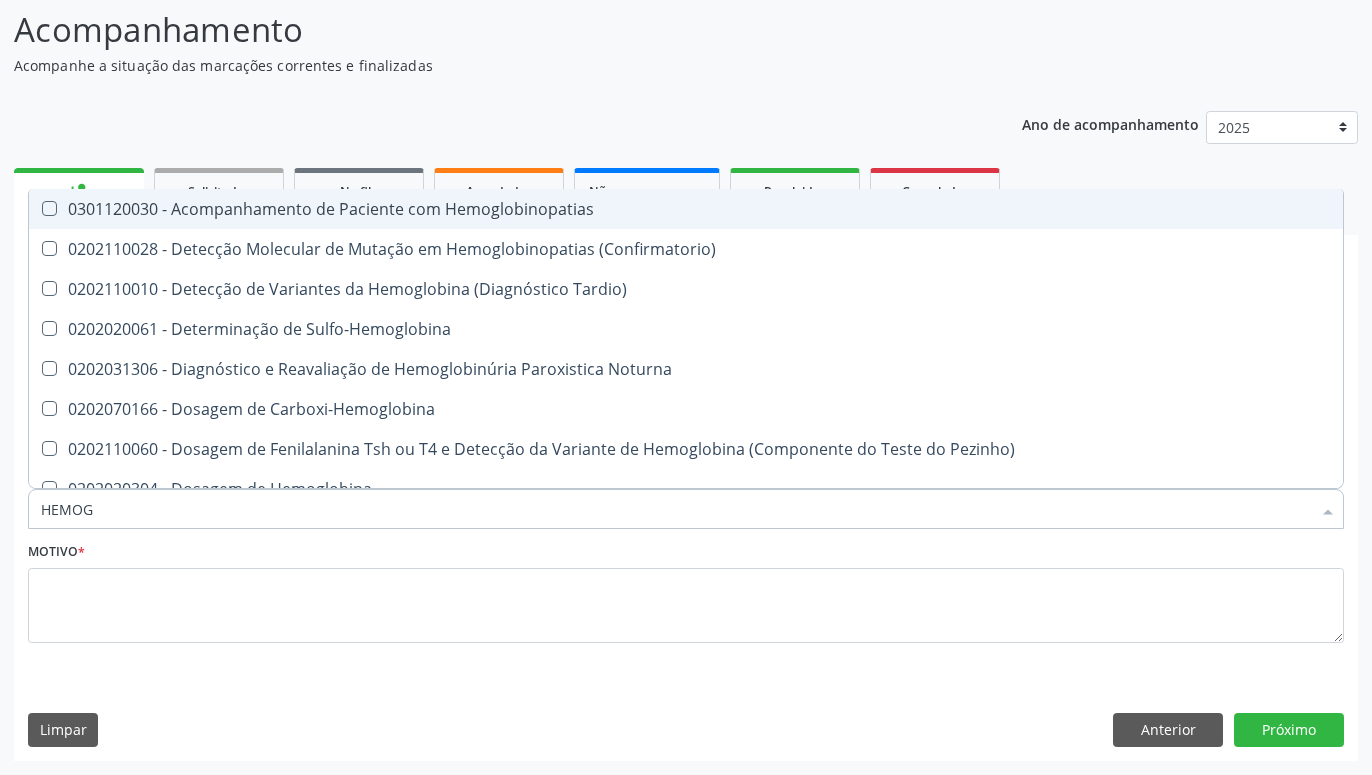type on "HEMO" 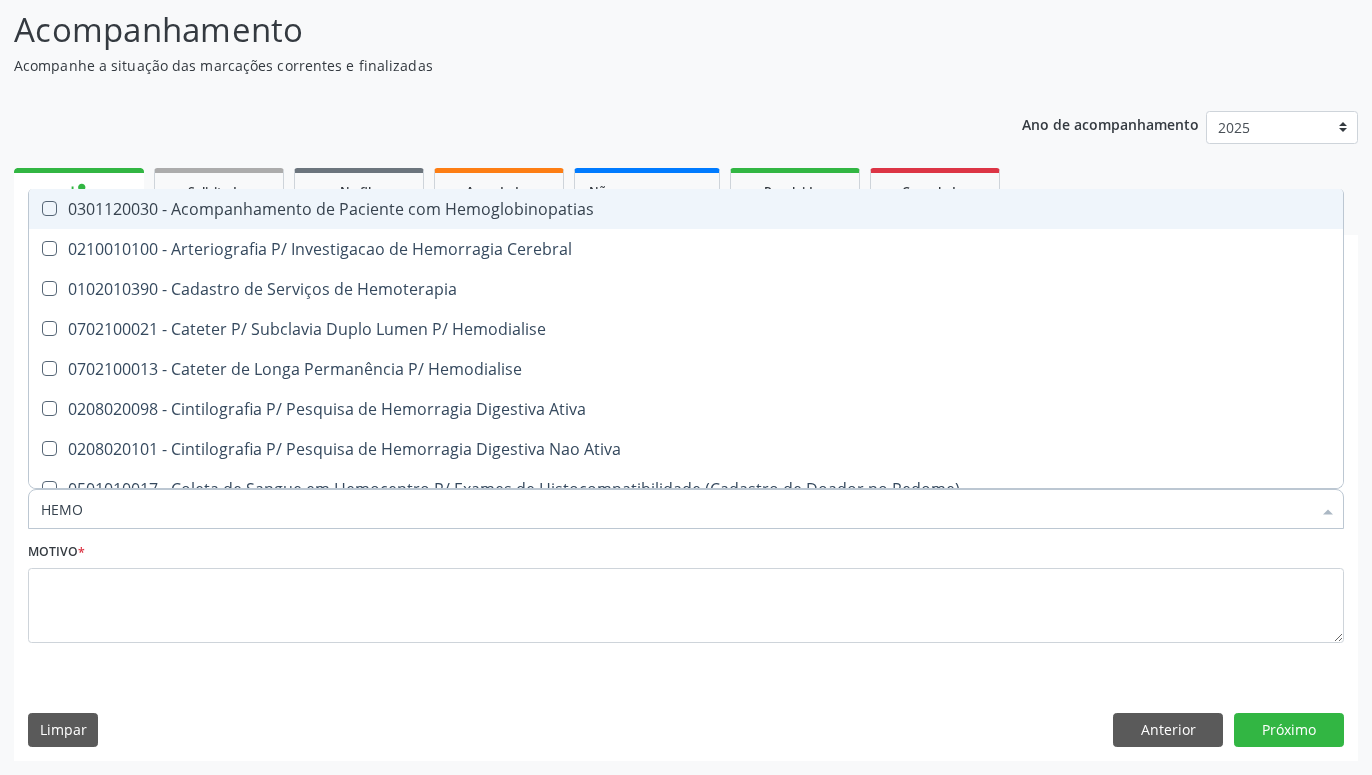 type on "HEM" 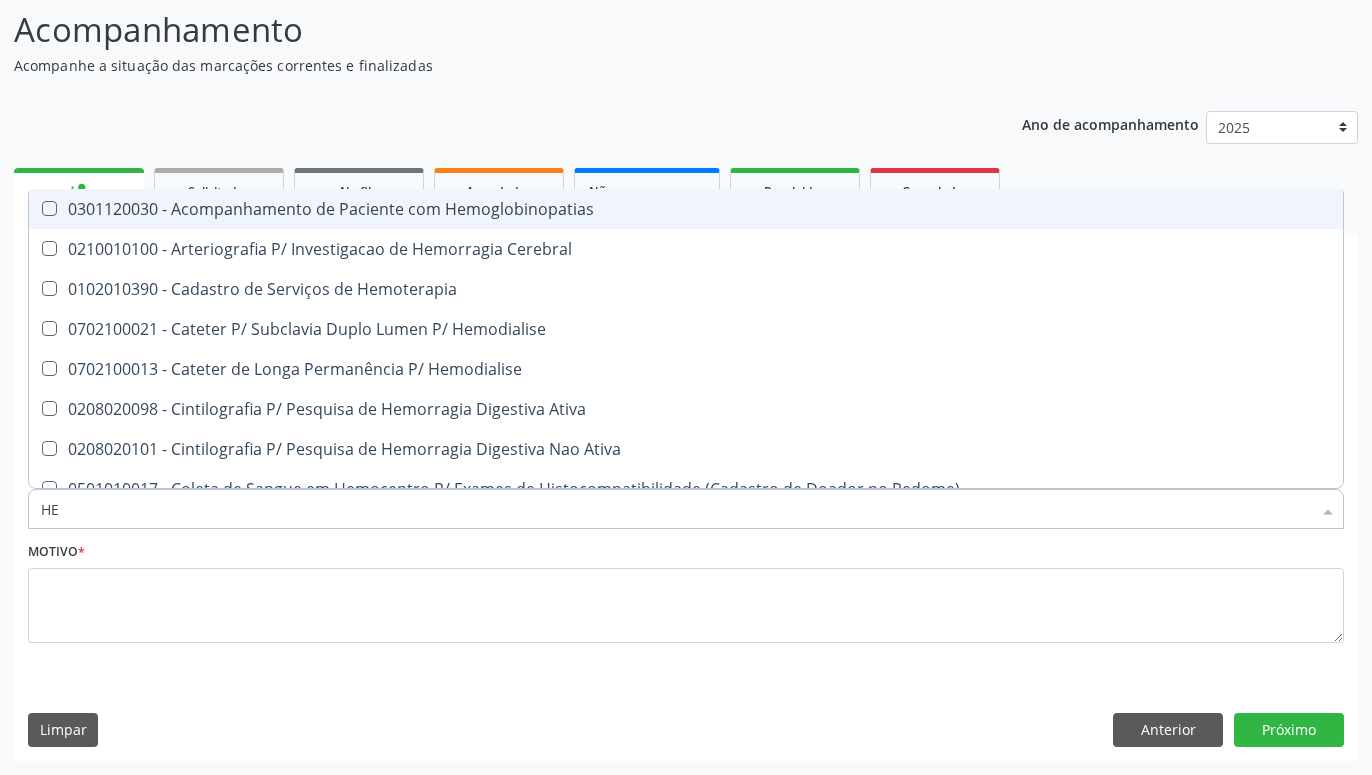 type on "H" 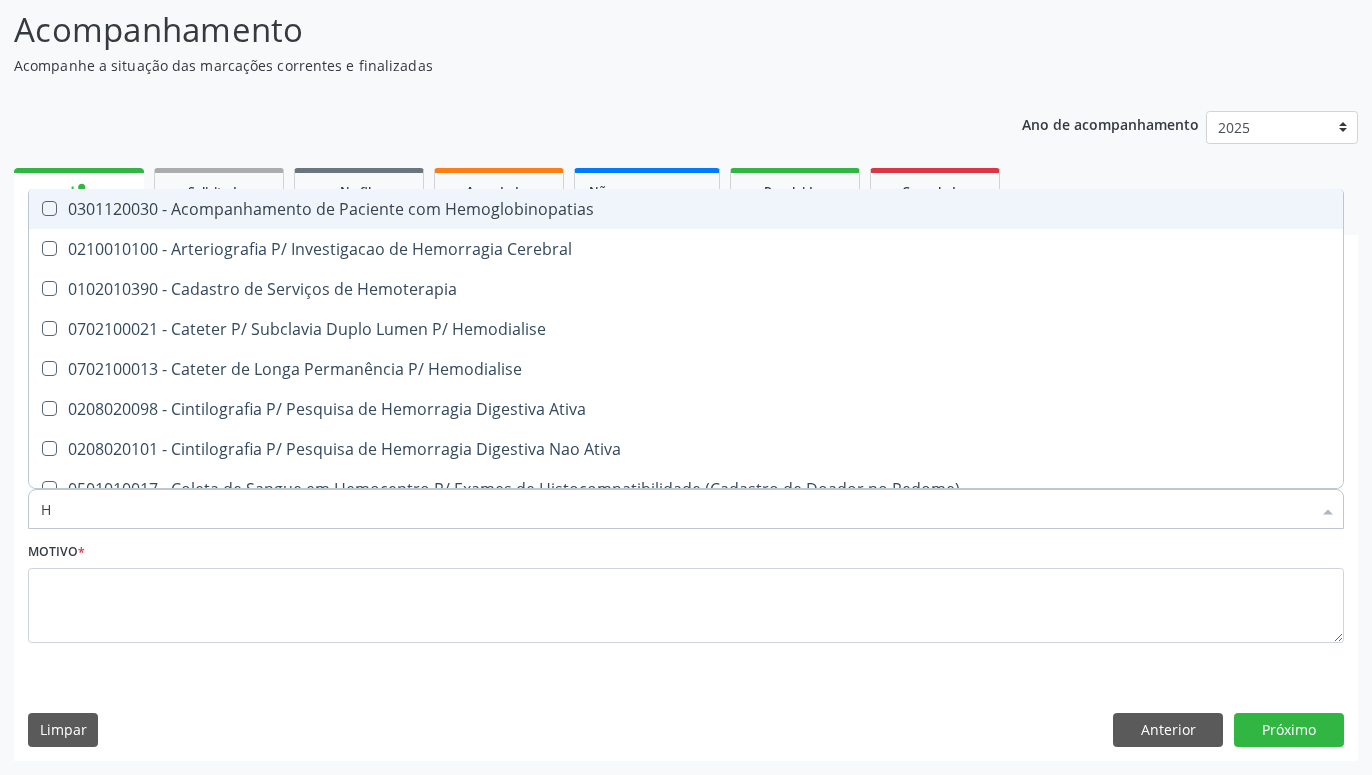 type 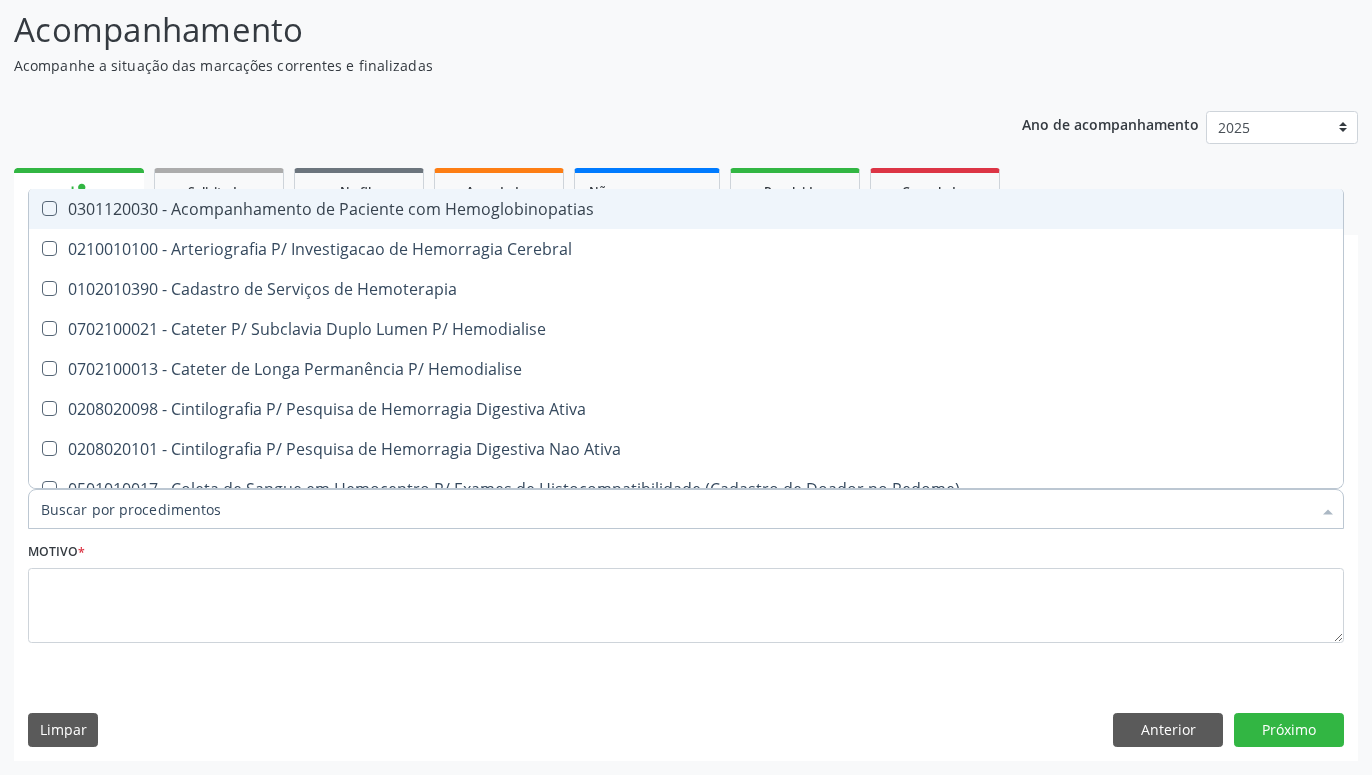 checkbox on "false" 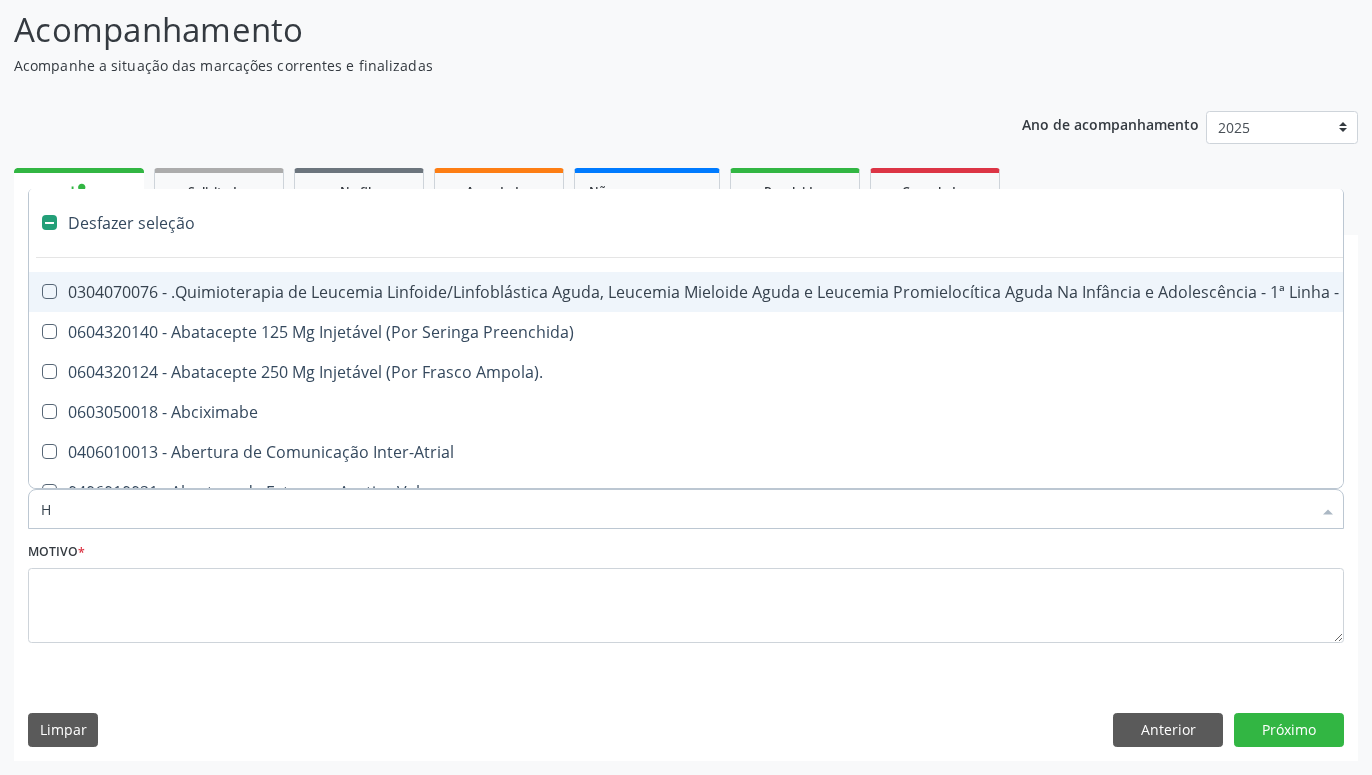 type on "HE" 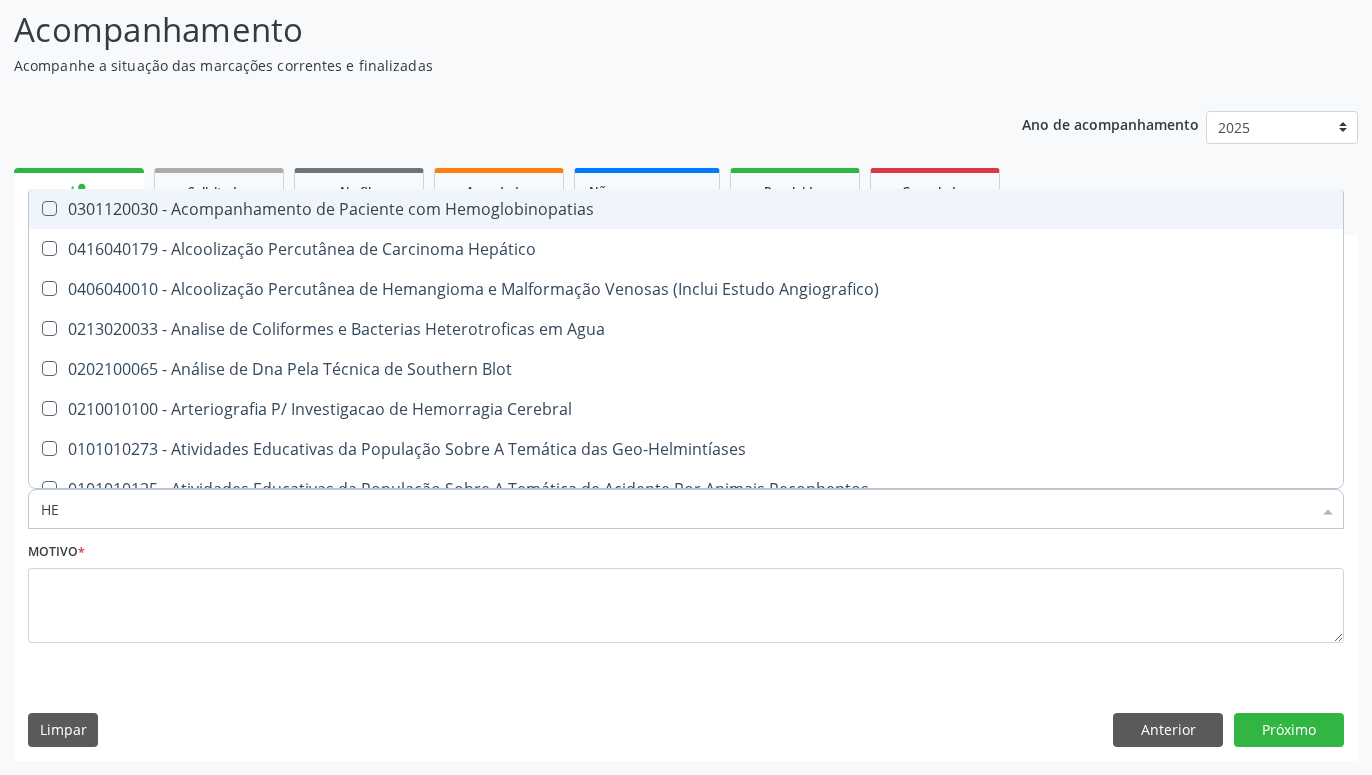 type on "HEM" 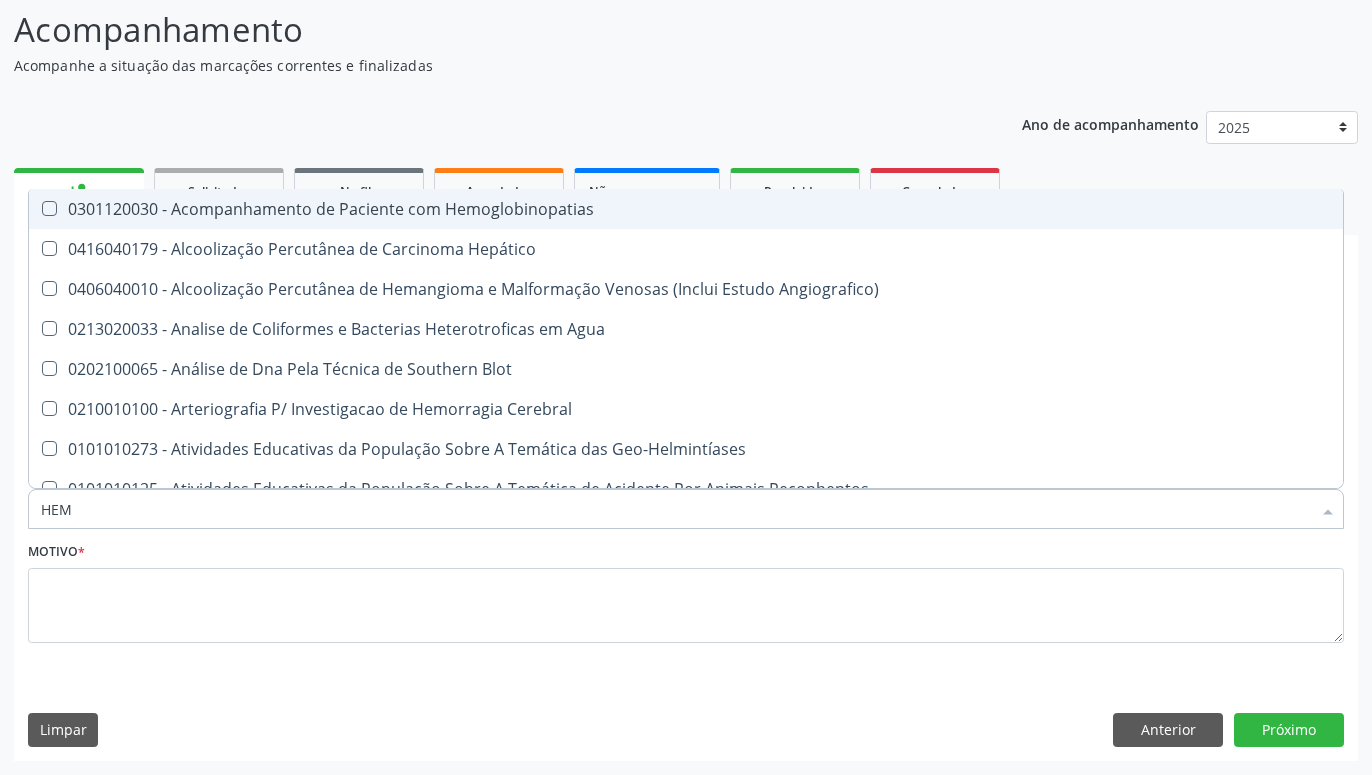 type on "HEMO" 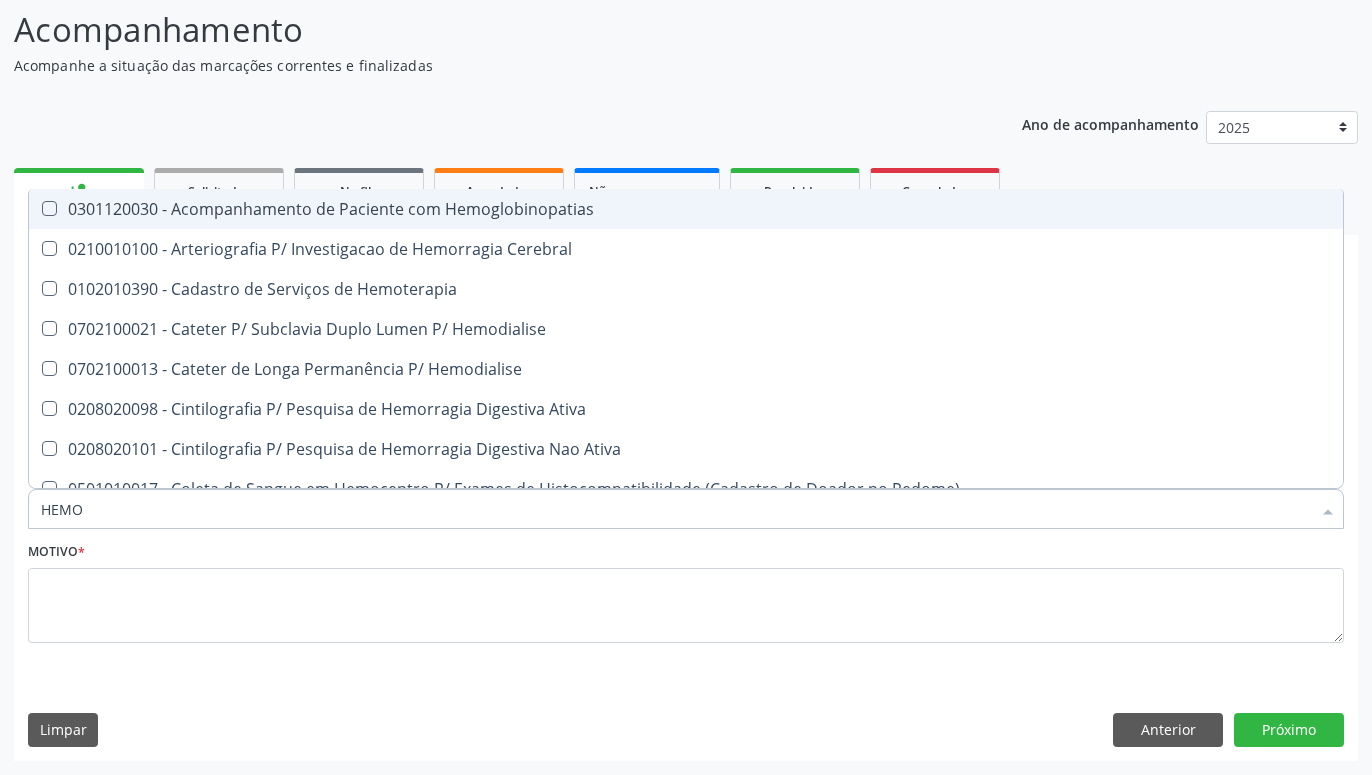 type on "HEMOG" 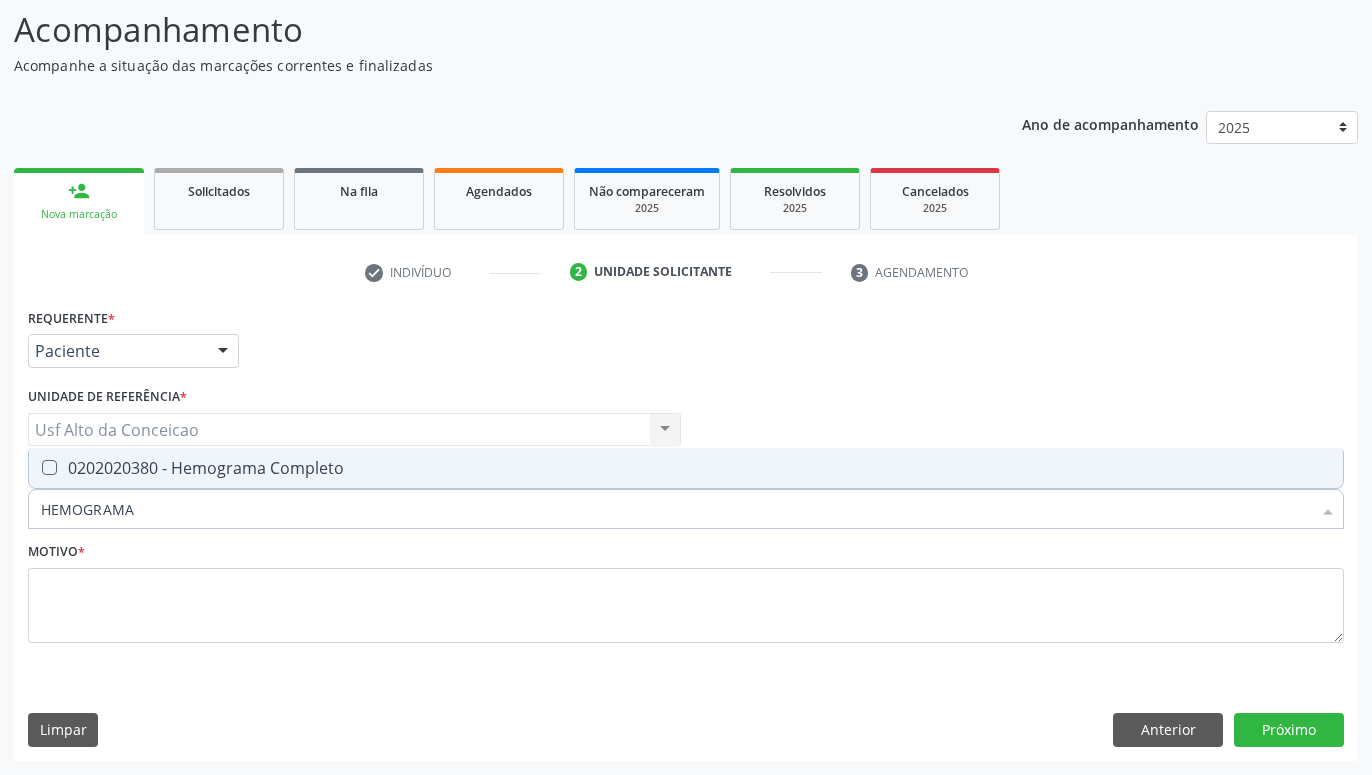 type on "HEMOGRAMA C" 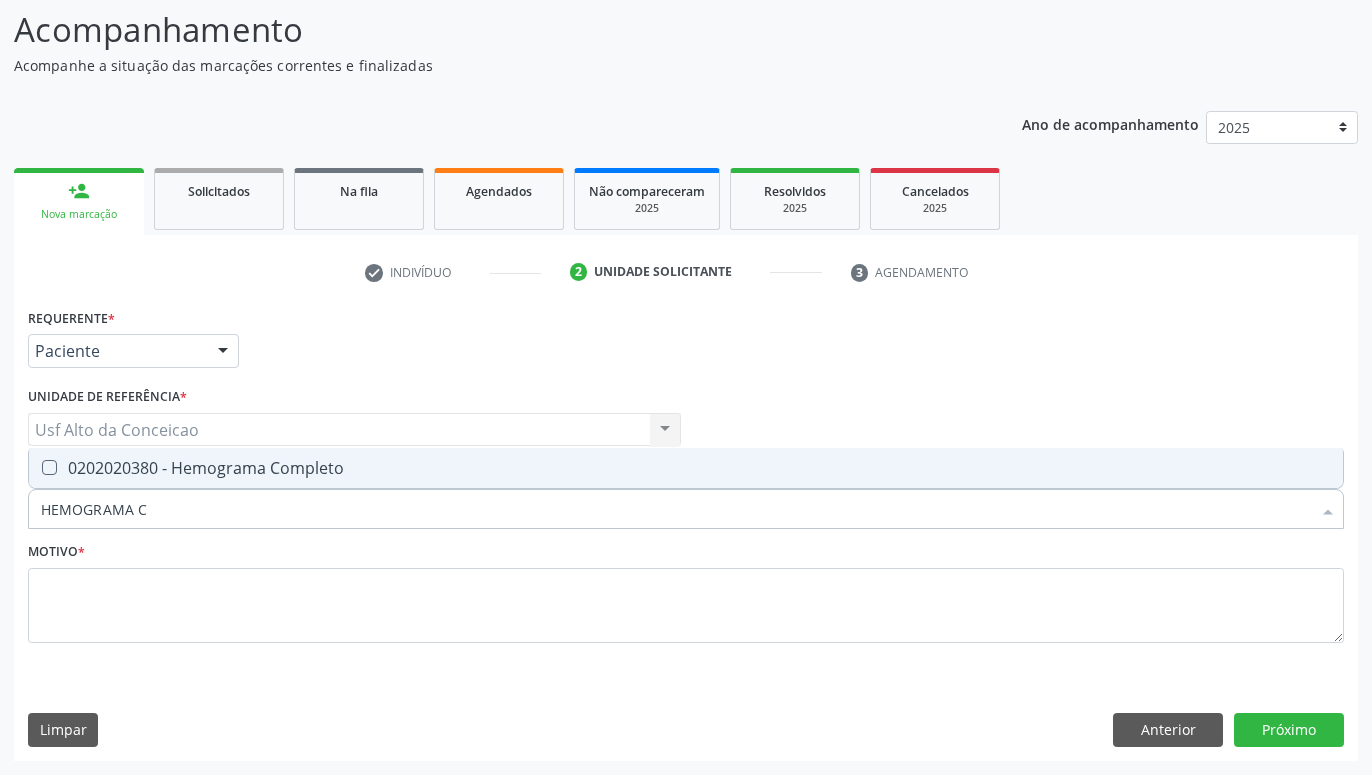 click on "0202020380 - Hemograma Completo" at bounding box center [686, 468] 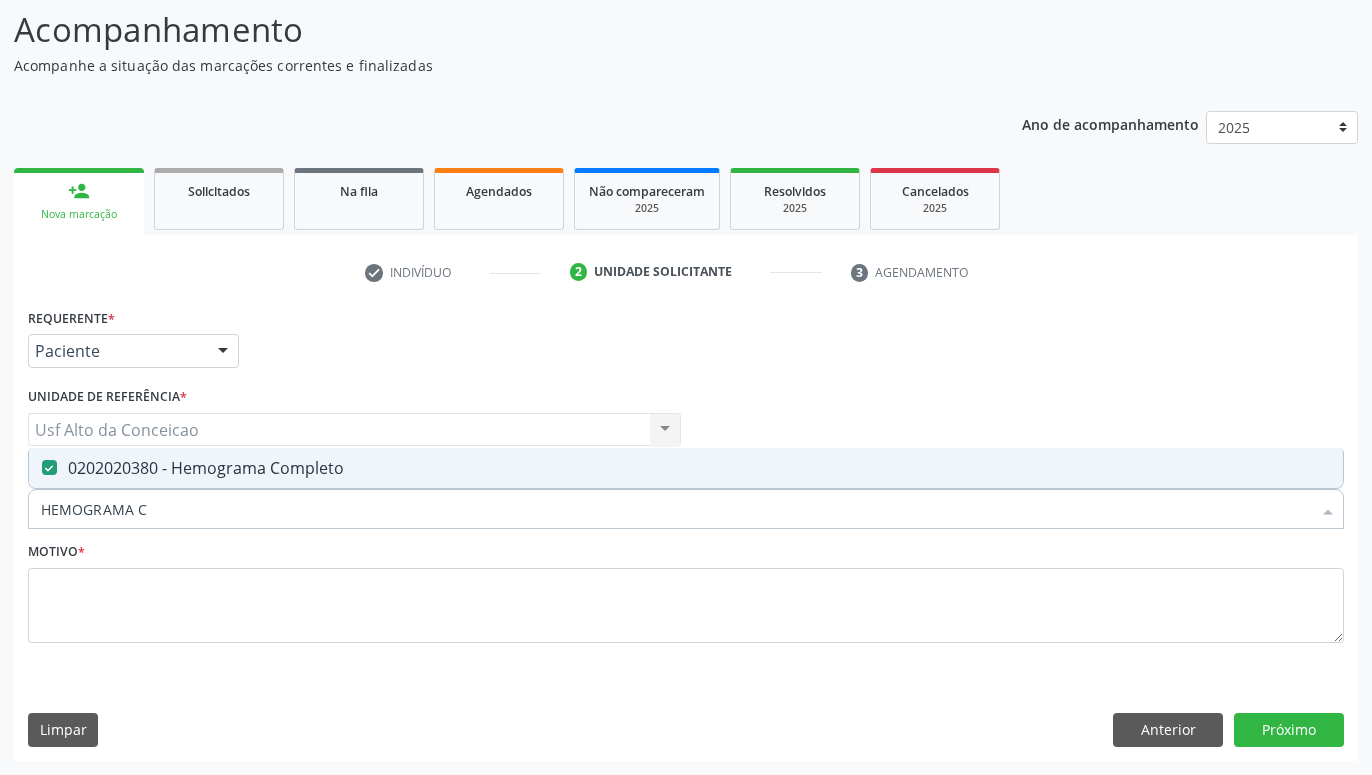 checkbox on "true" 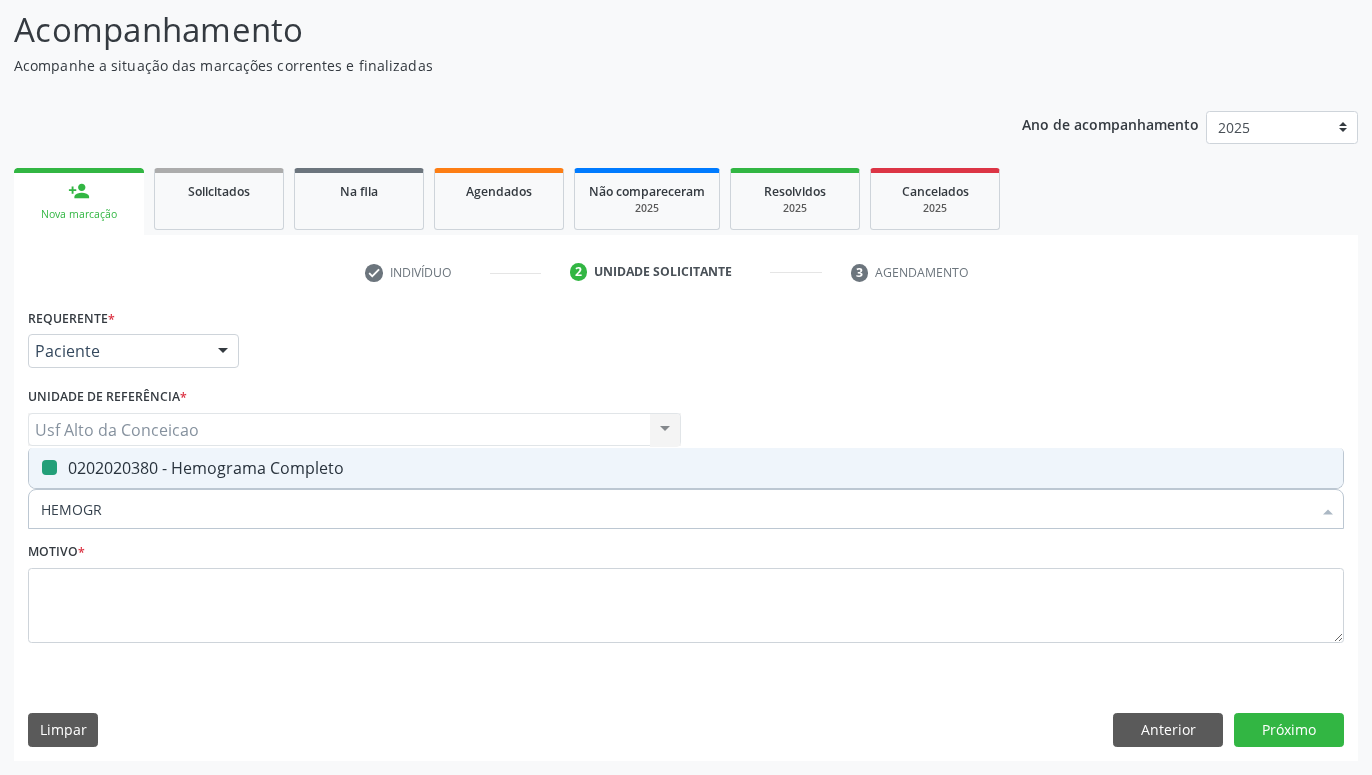 type on "HEMOG" 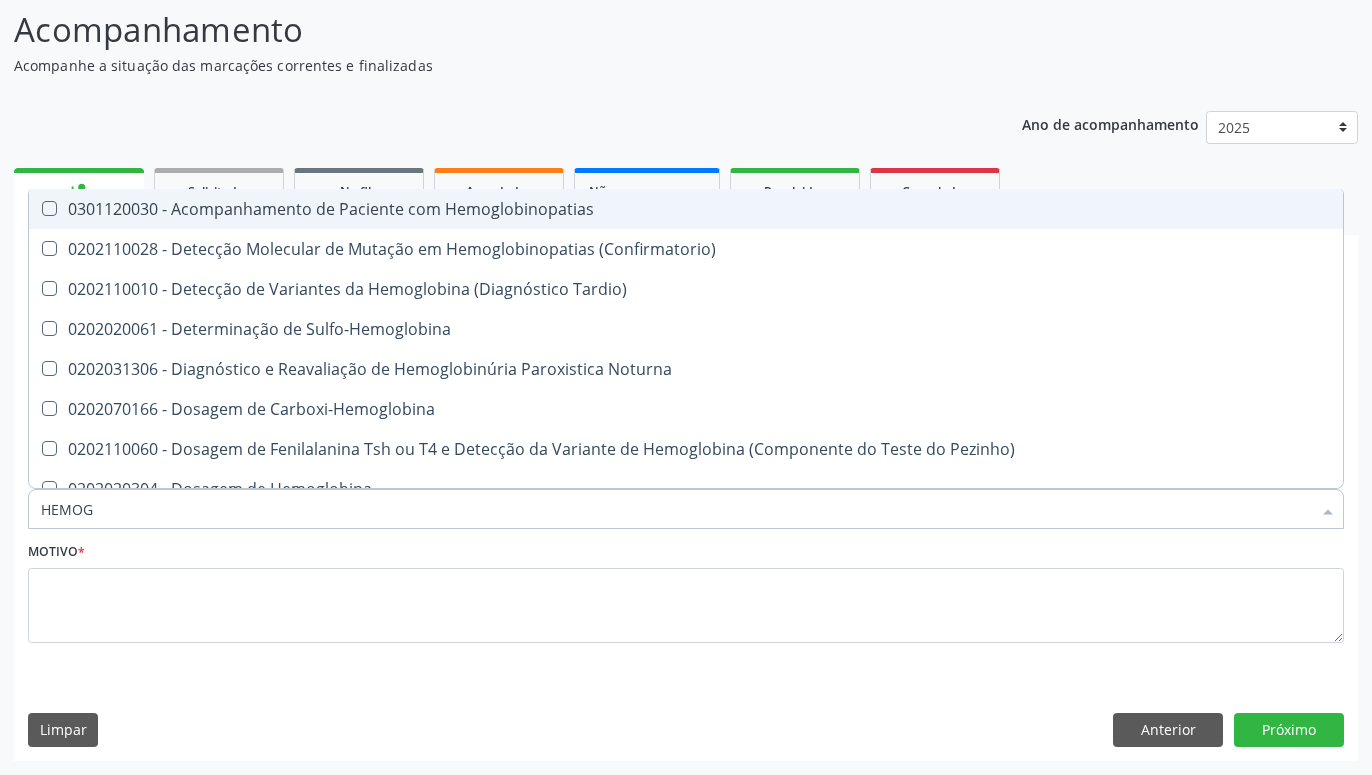 type on "HEMO" 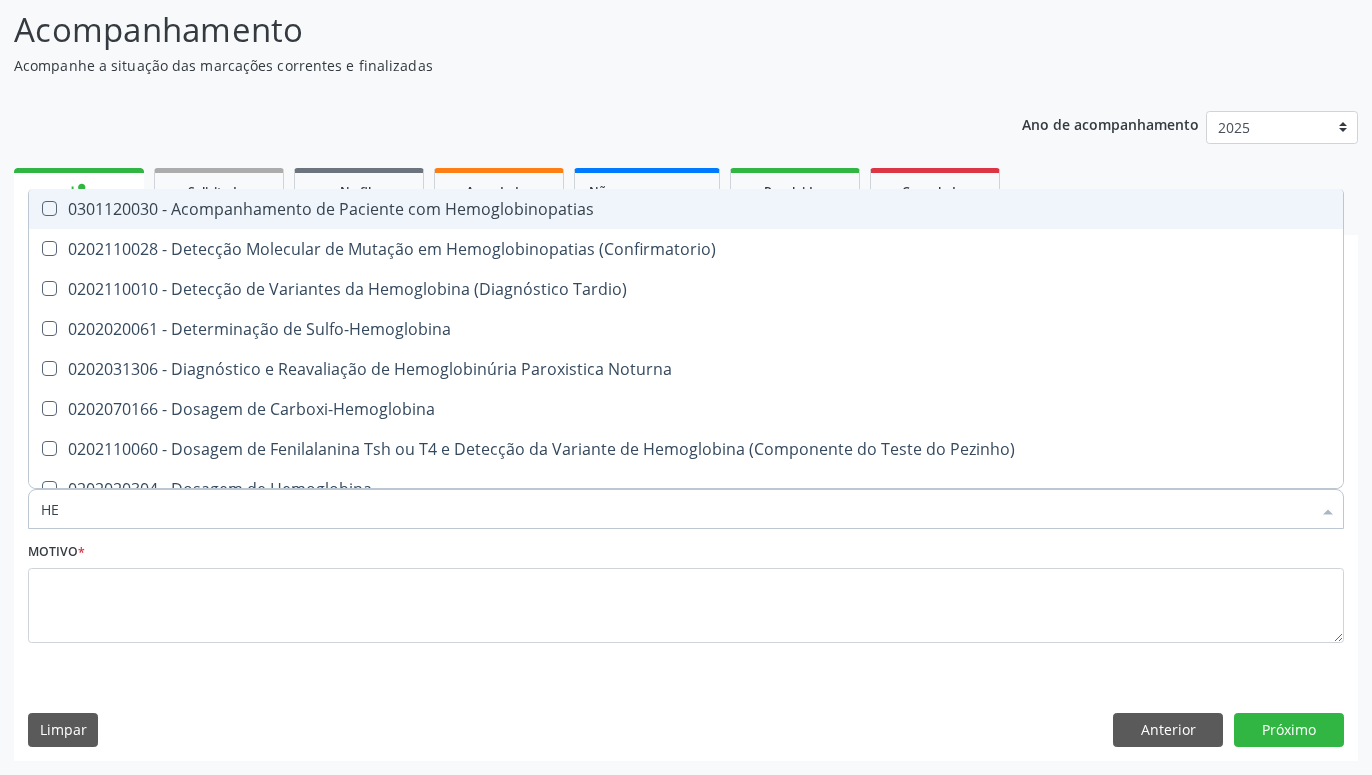 type on "H" 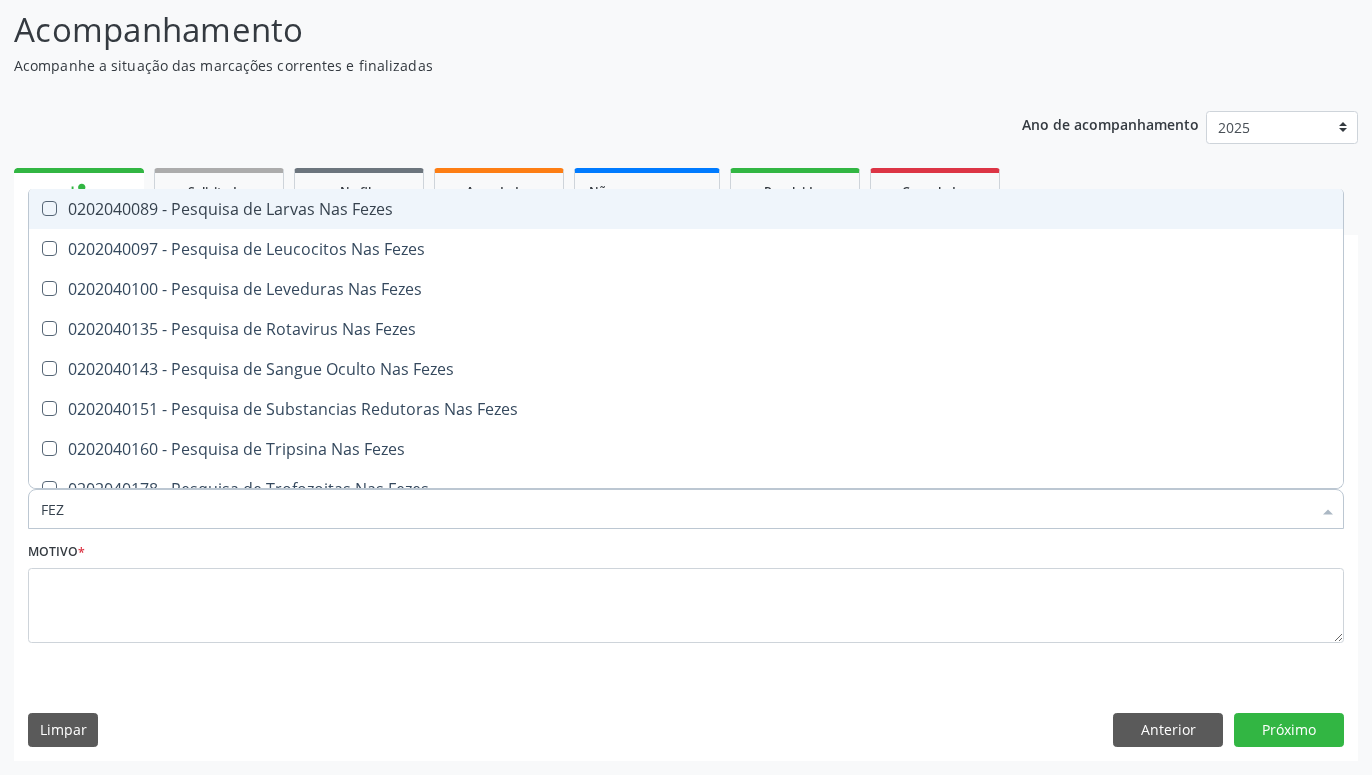 type on "FEZE" 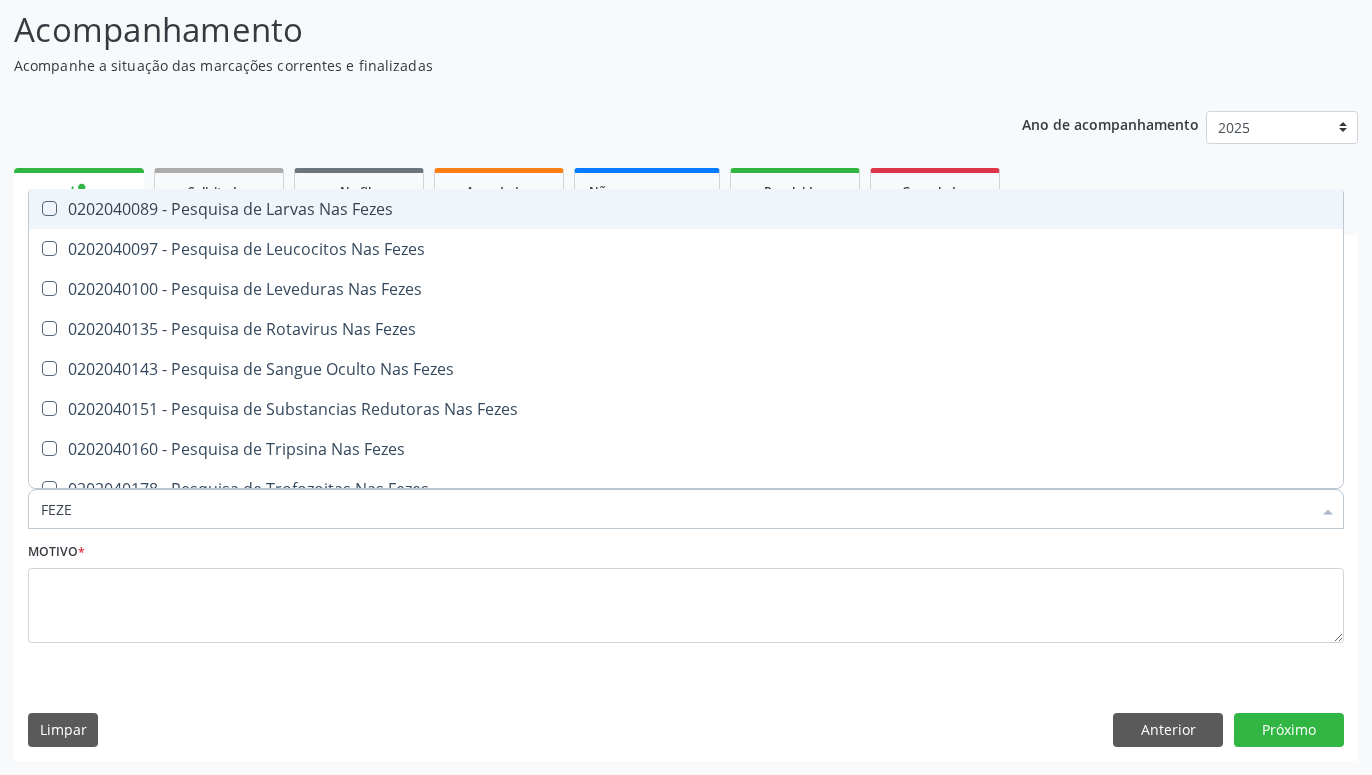 click on "0202040089 - Pesquisa de Larvas Nas Fezes" at bounding box center (686, 209) 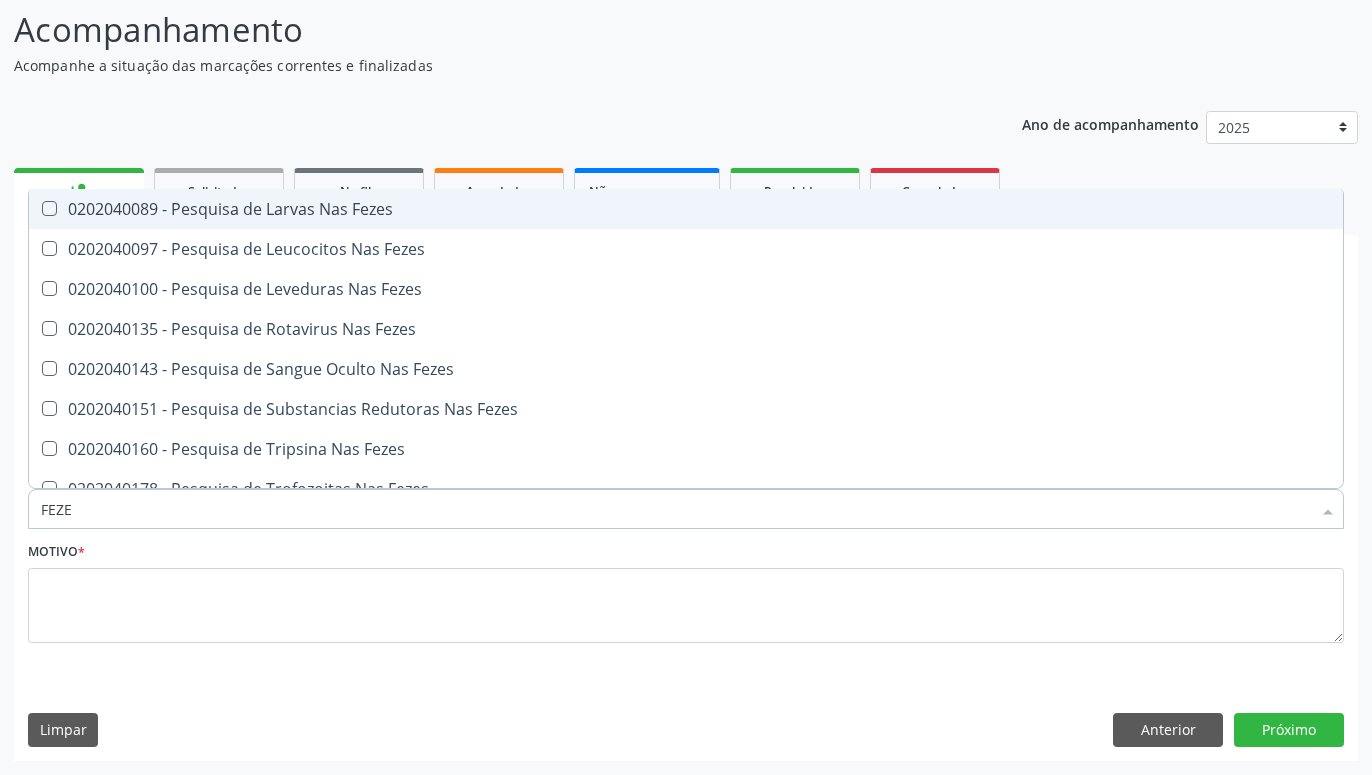 checkbox on "true" 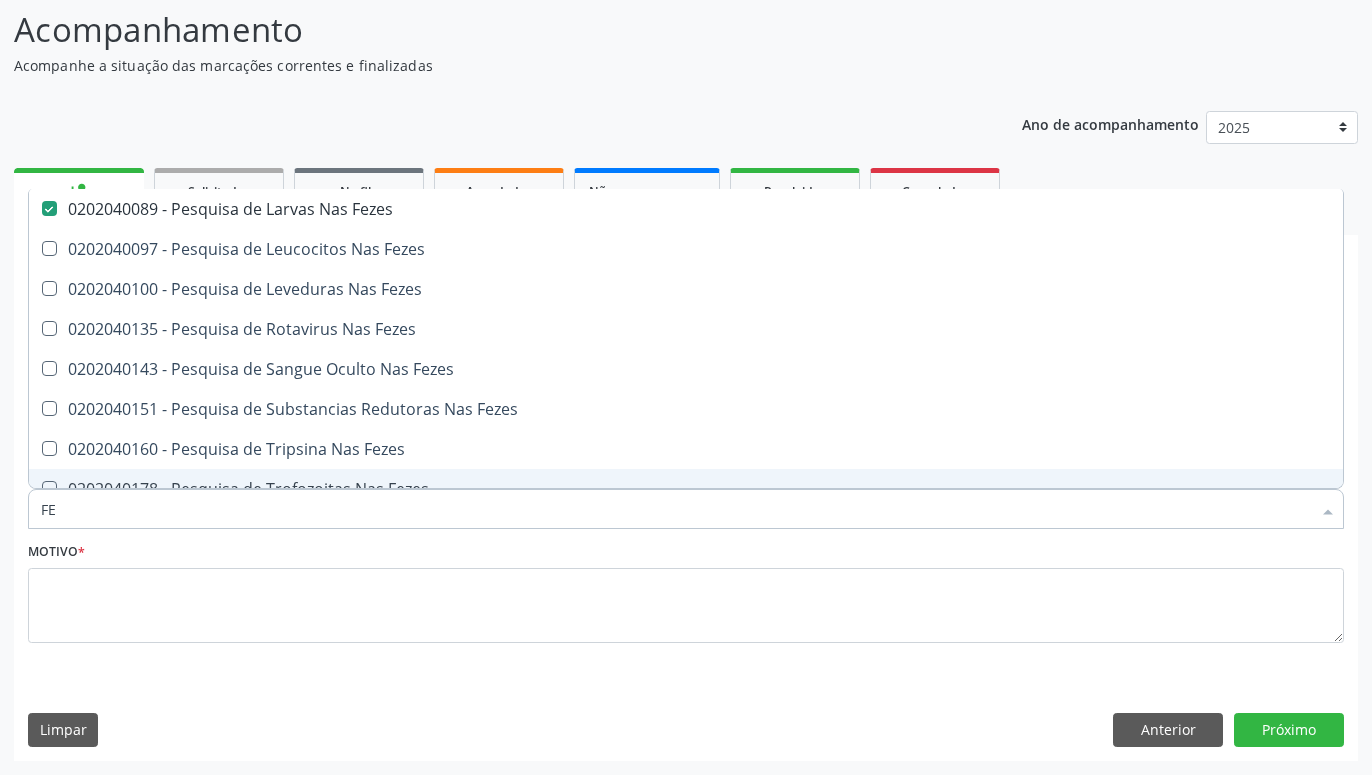 type on "F" 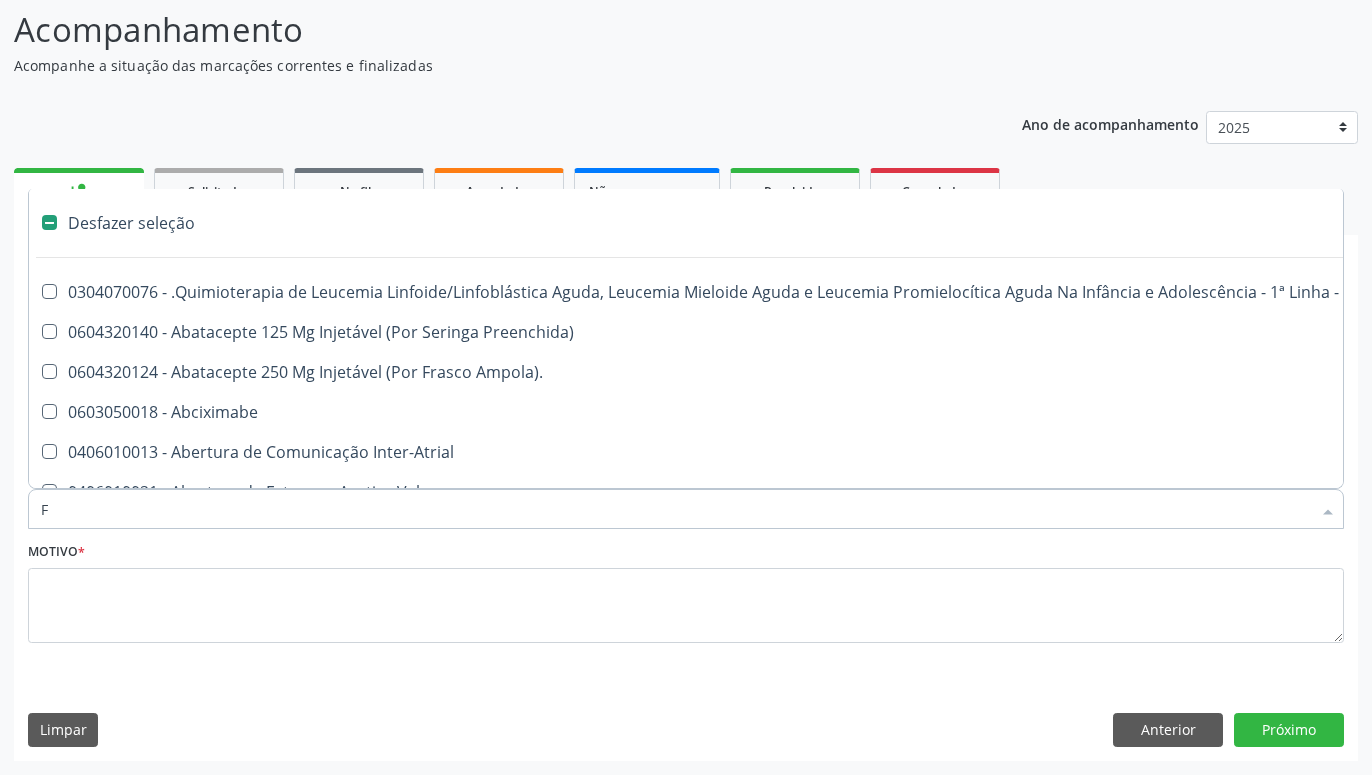 type 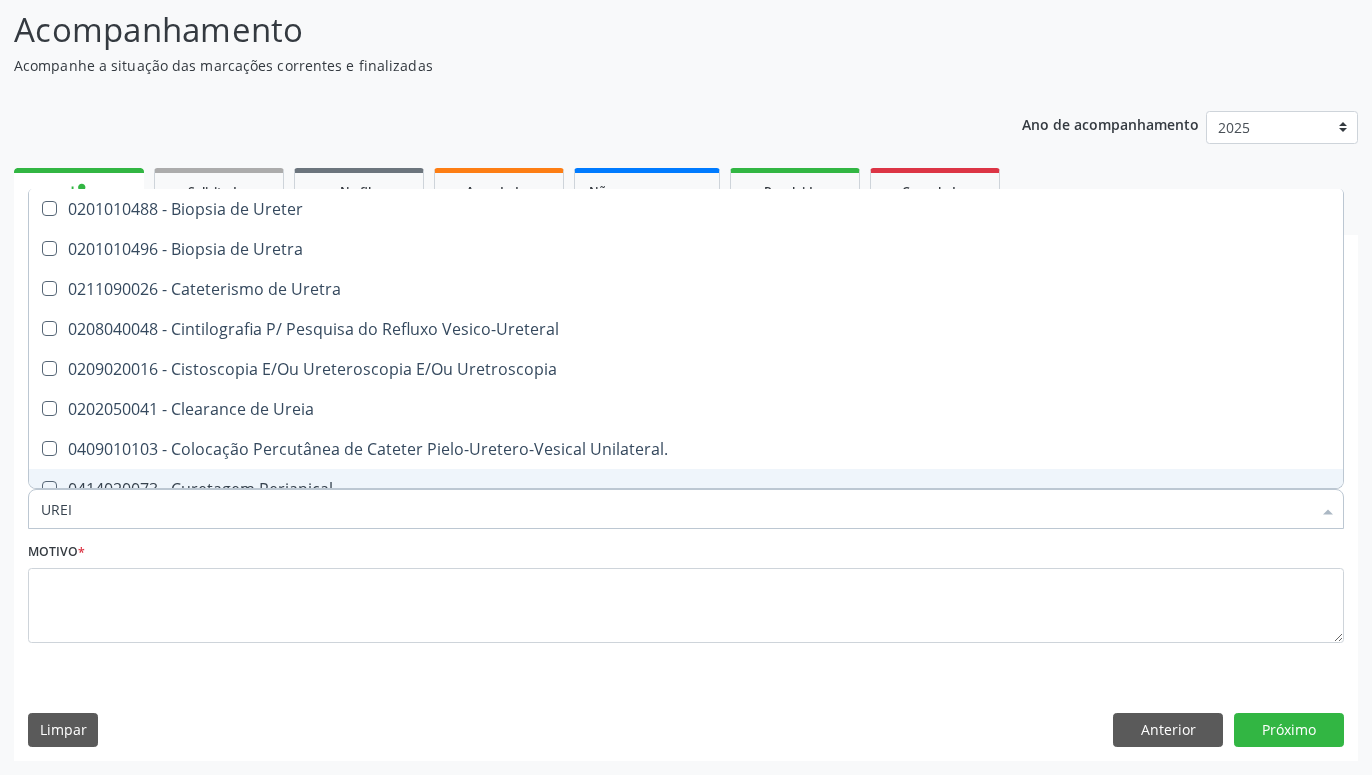 type on "UREIA" 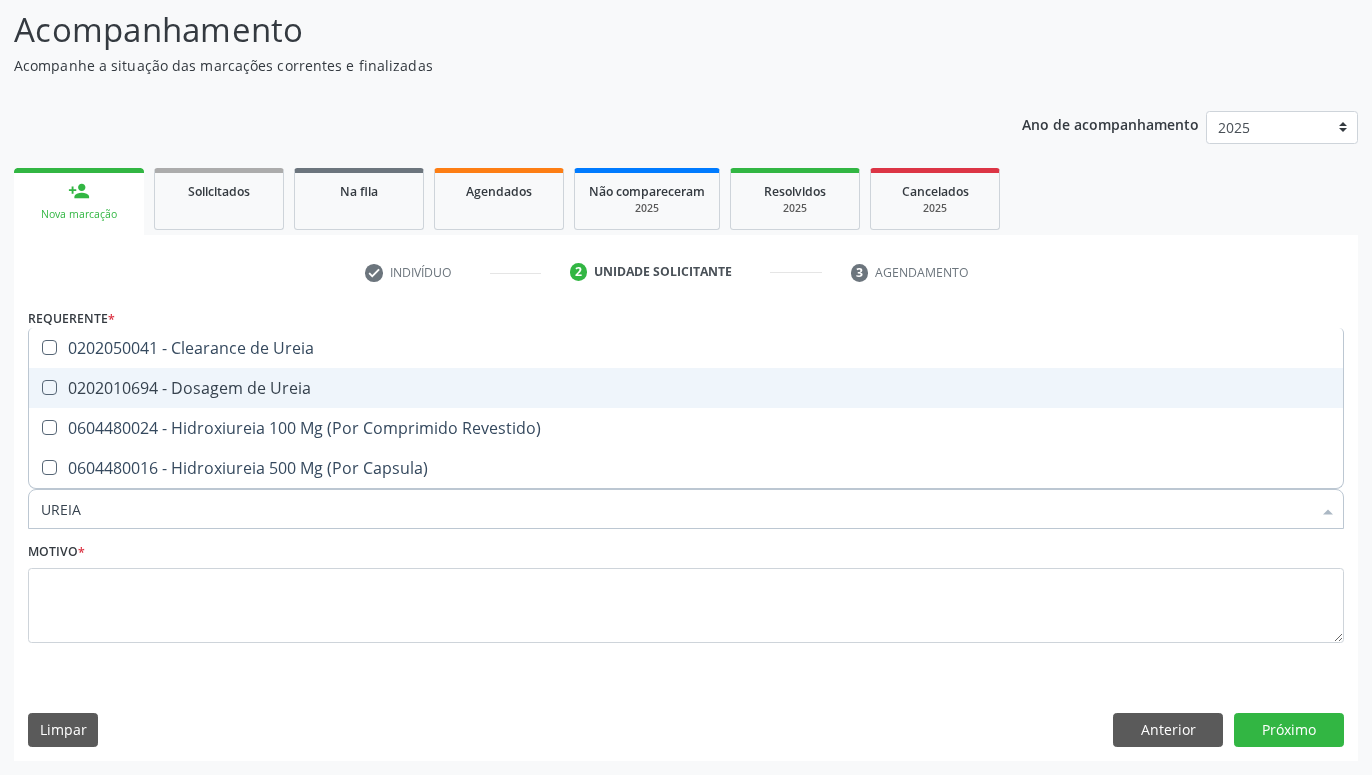 click on "0202010694 - Dosagem de Ureia" at bounding box center (686, 388) 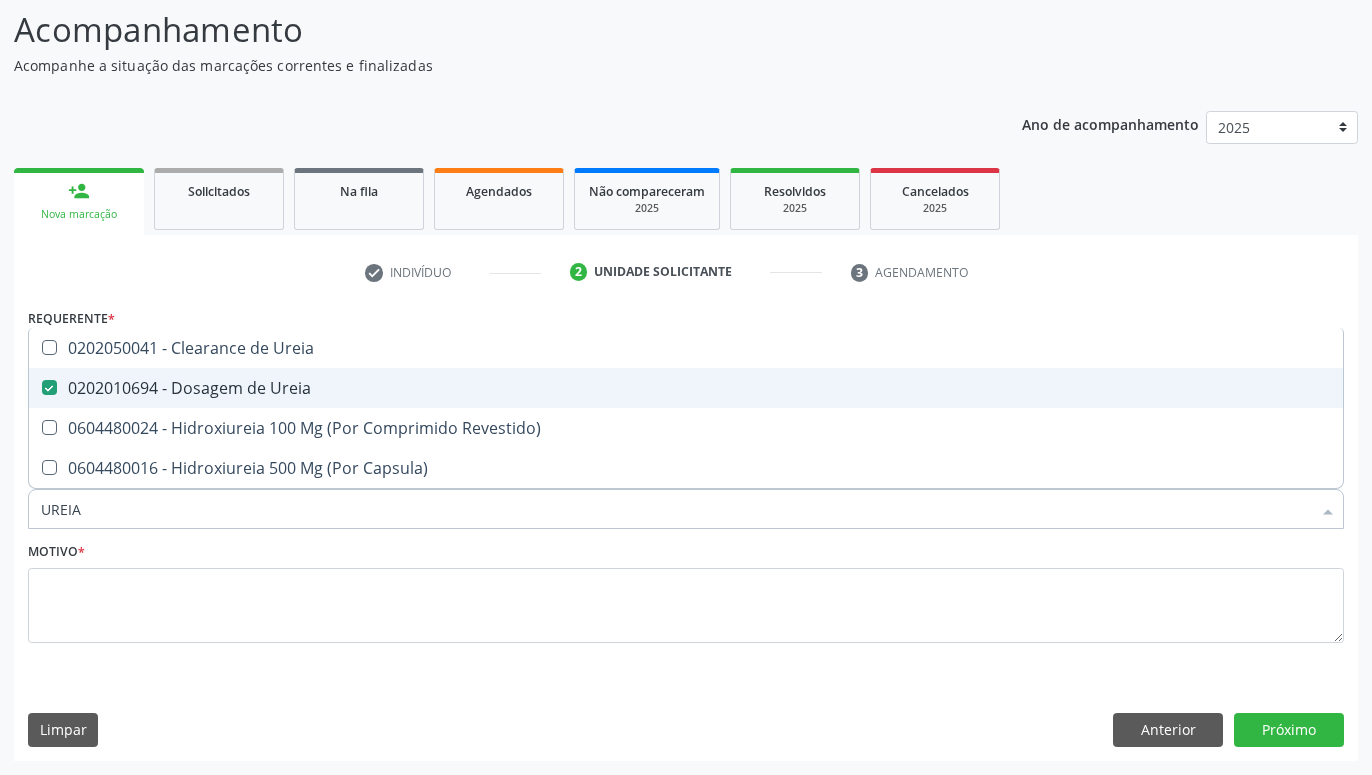 checkbox on "true" 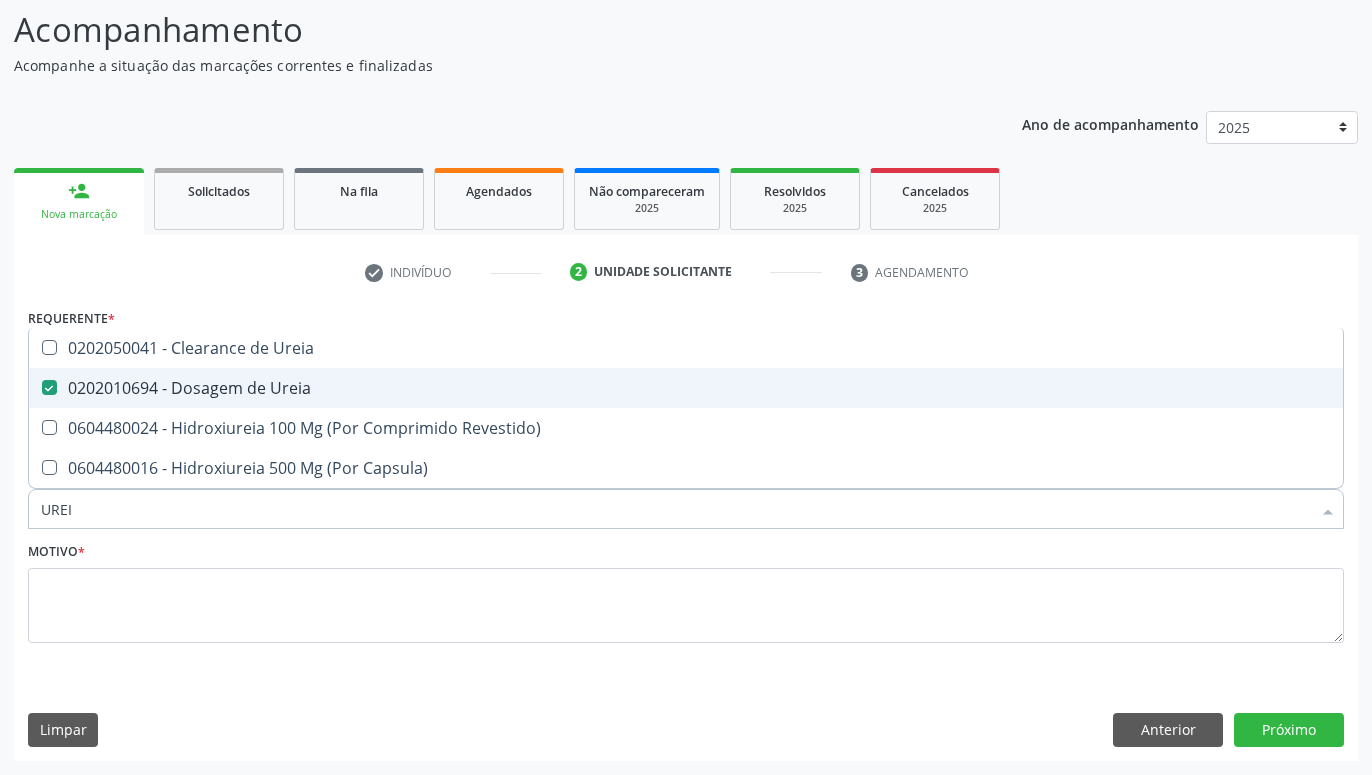 type on "URE" 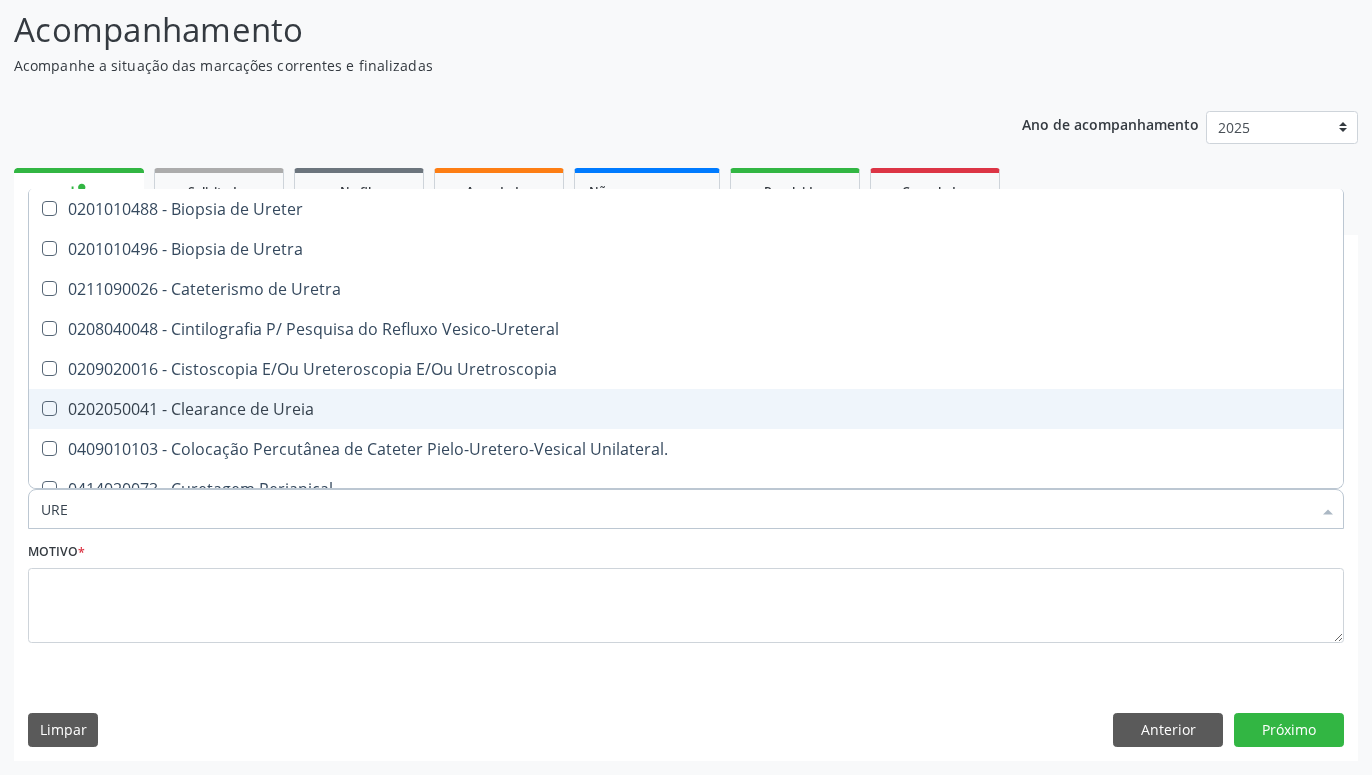 type on "UR" 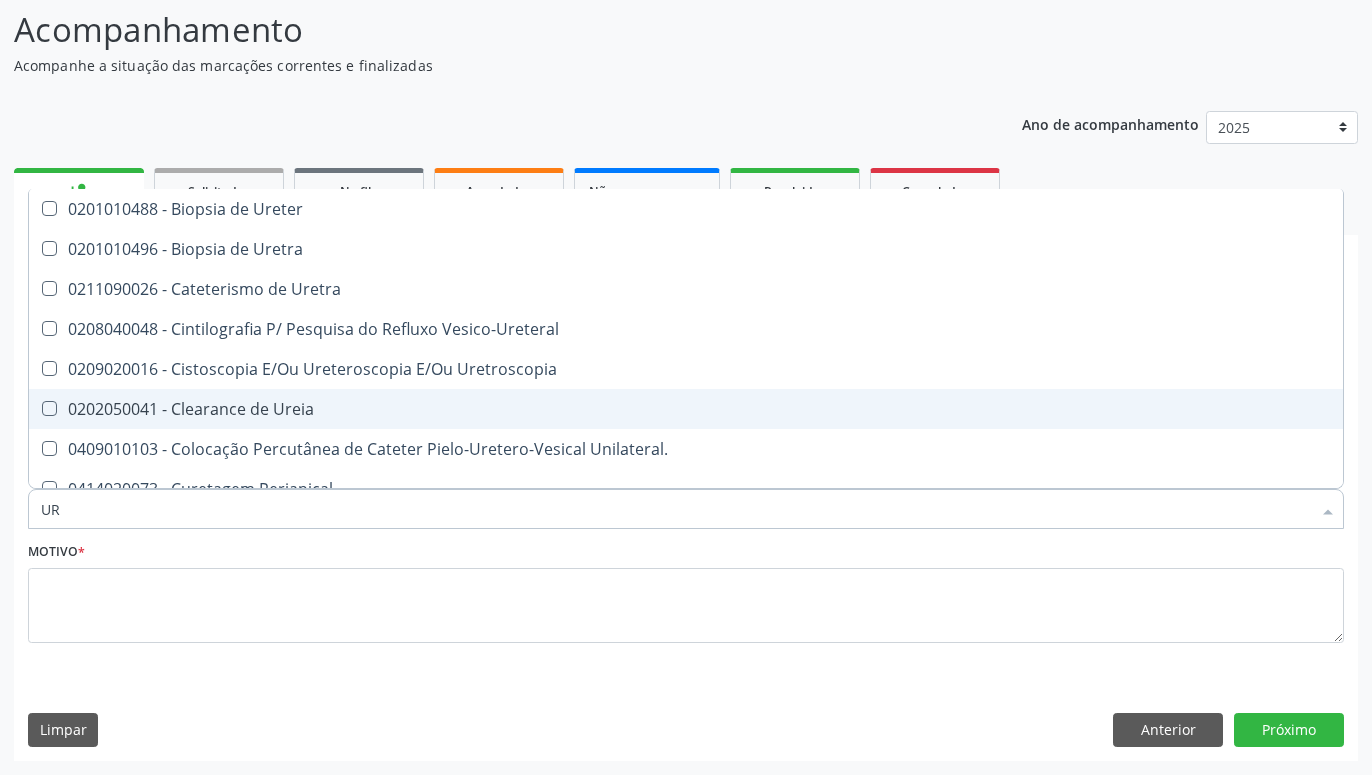 checkbox on "false" 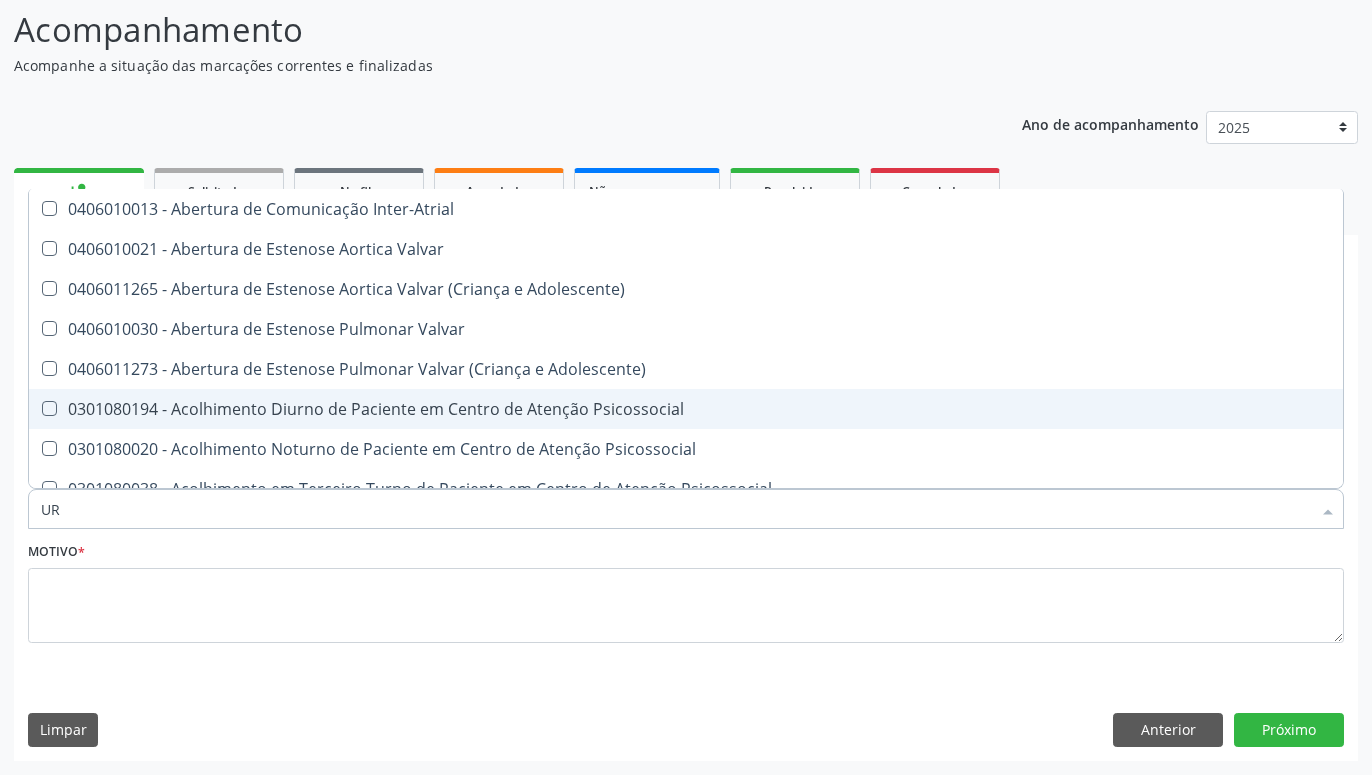 type on "U" 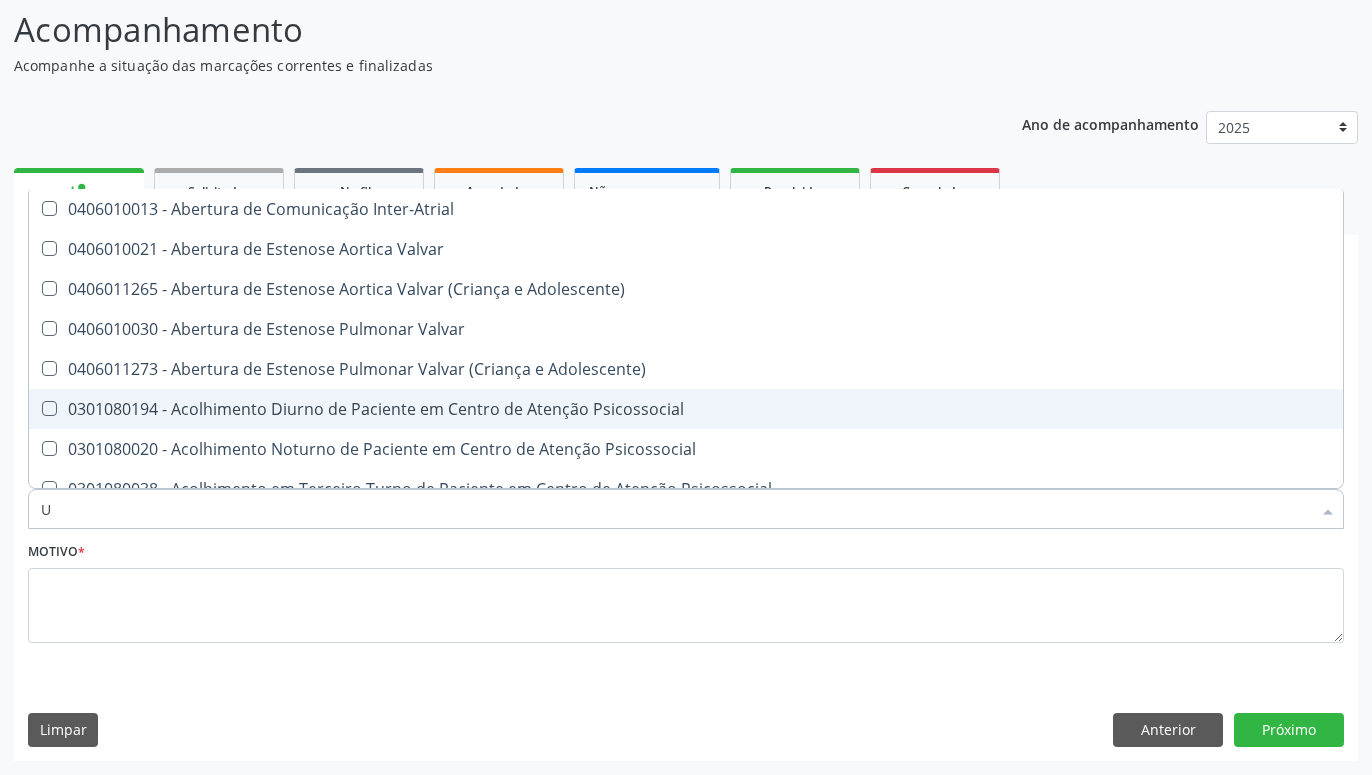 type 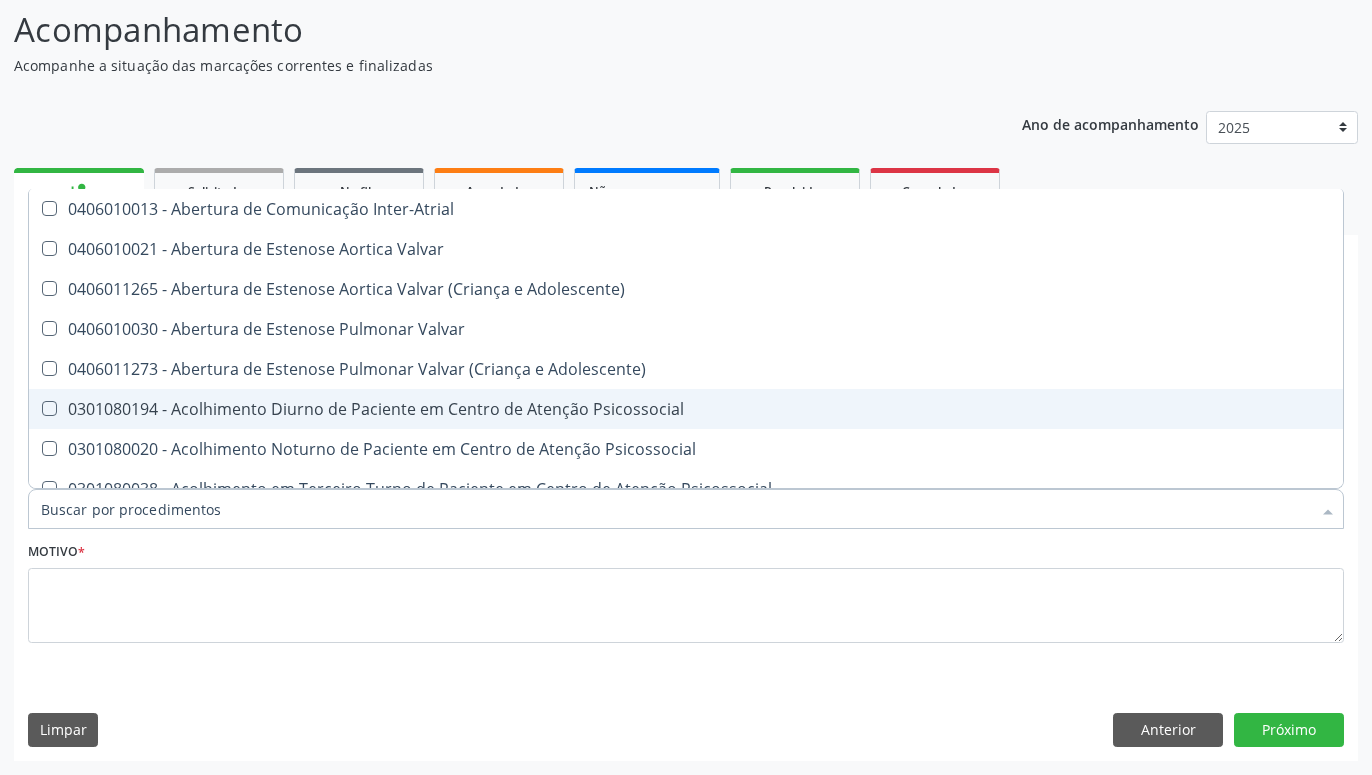 checkbox on "false" 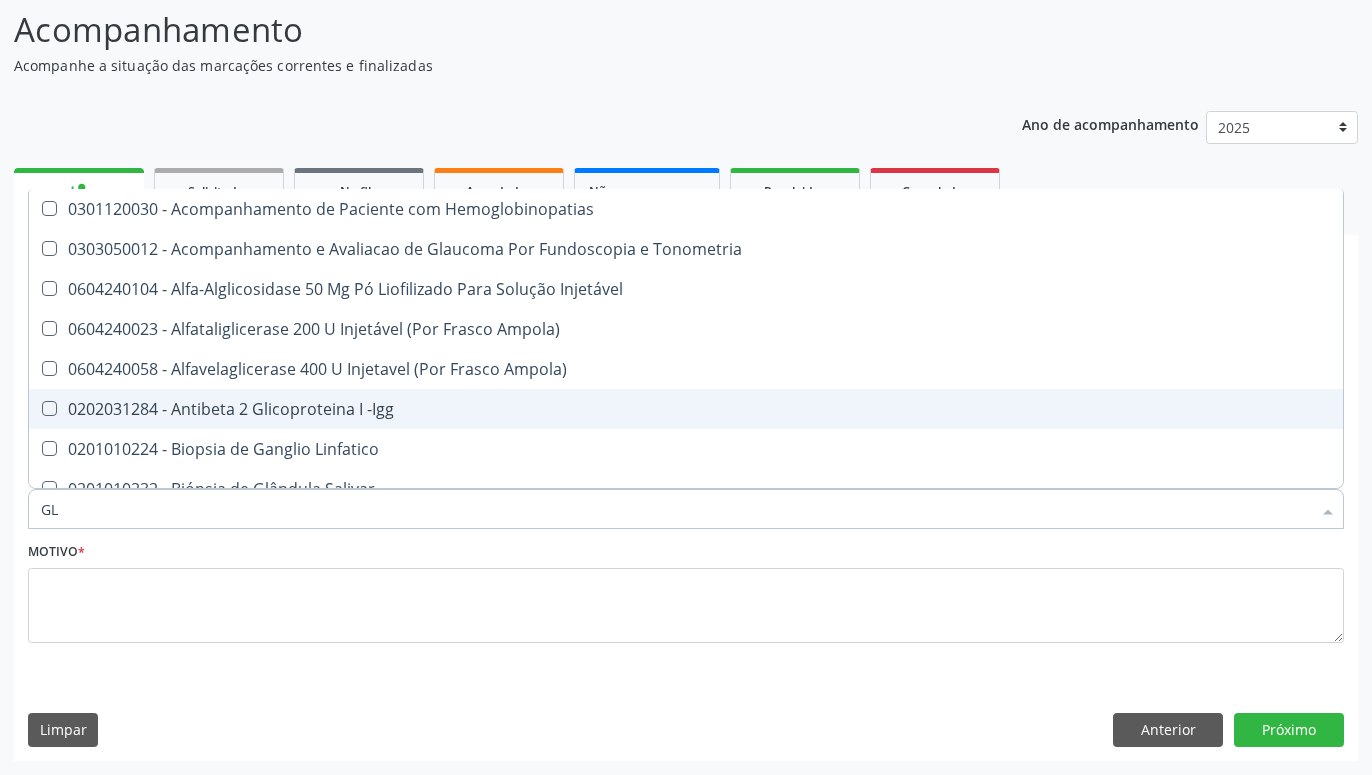 type on "GLI" 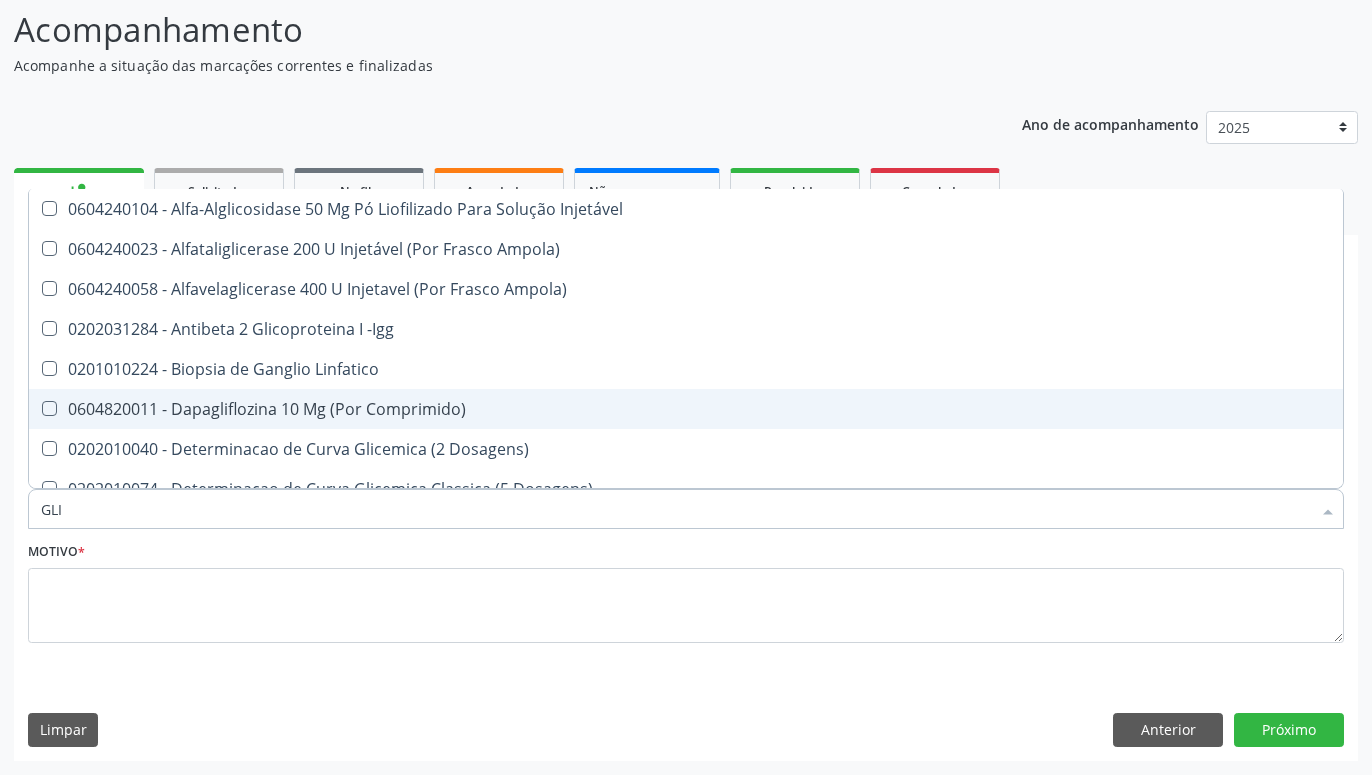 type on "GLIC" 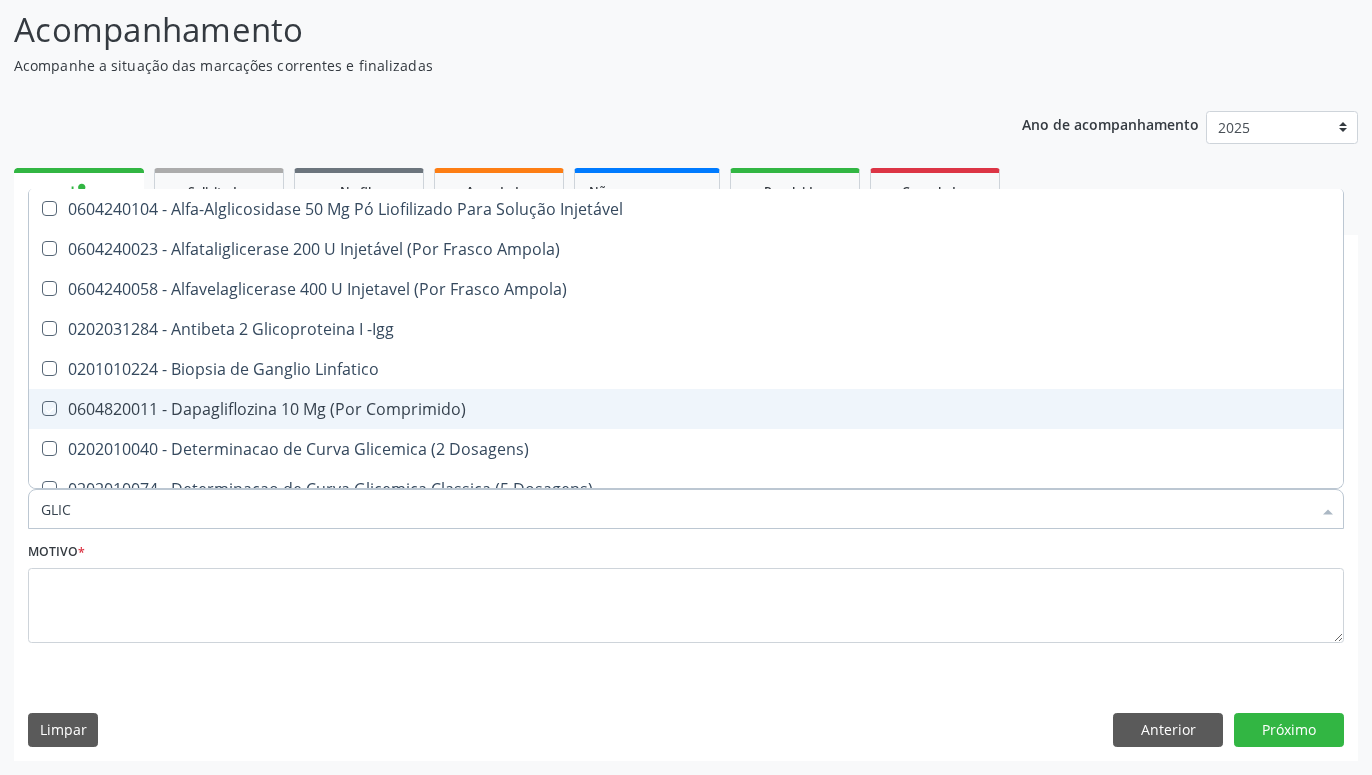 type on "GLICO" 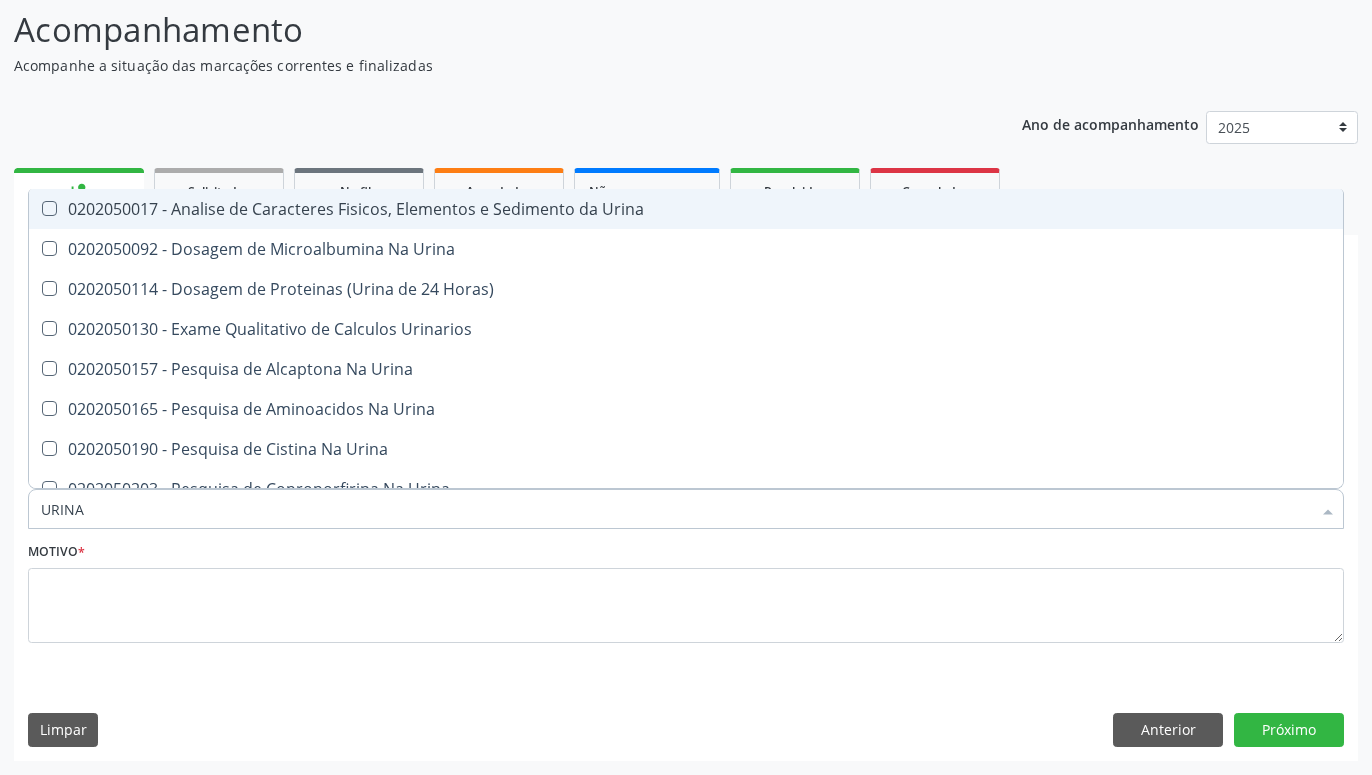 click on "0202050017 - Analise de Caracteres Fisicos, Elementos e Sedimento da Urina" at bounding box center [686, 209] 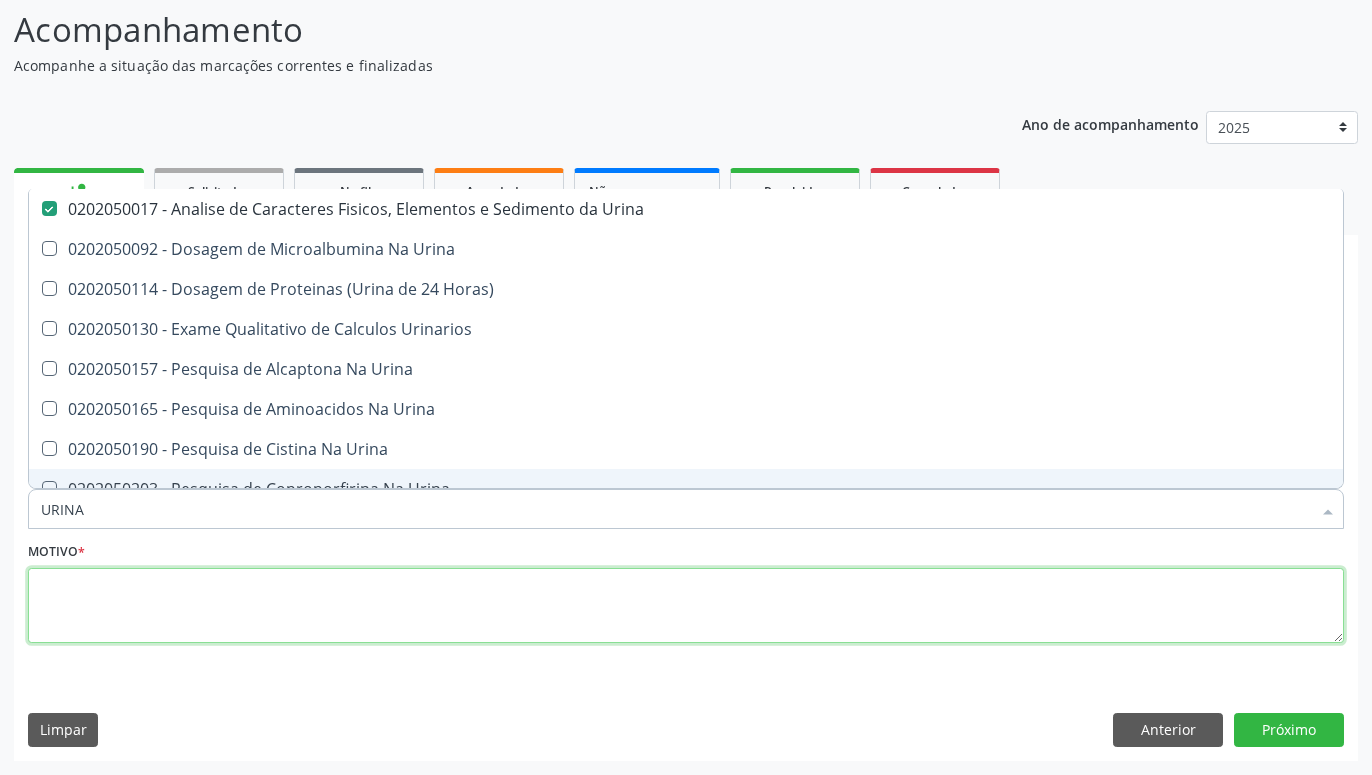 click at bounding box center (686, 606) 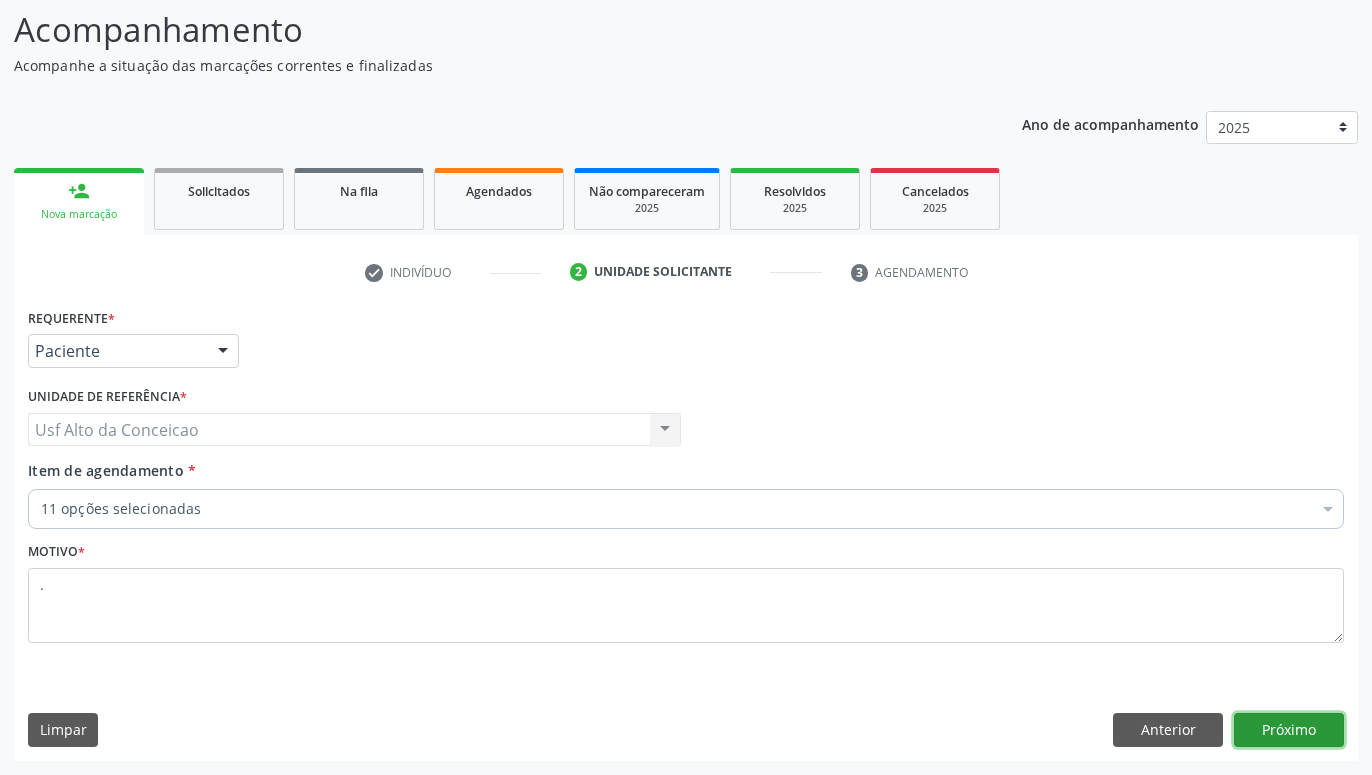 click on "Próximo" at bounding box center (1289, 730) 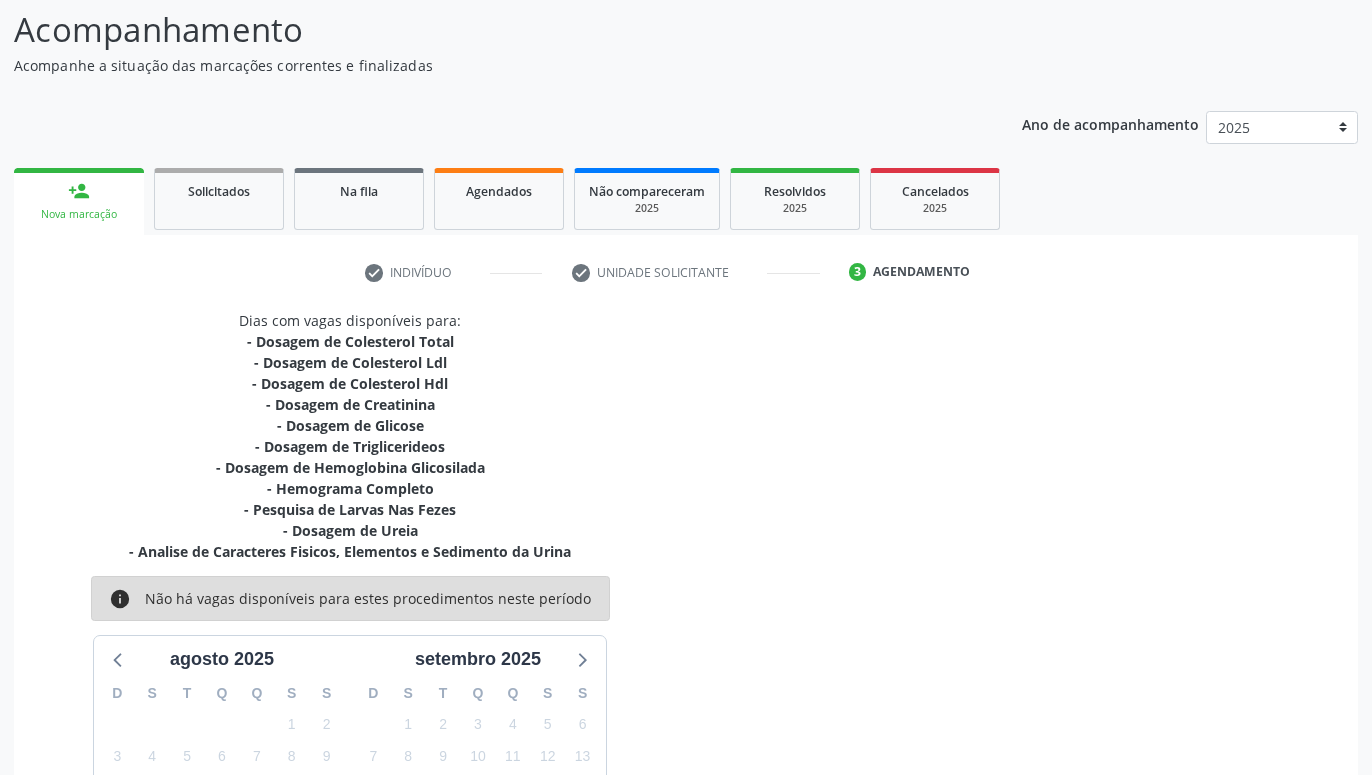 scroll, scrollTop: 364, scrollLeft: 0, axis: vertical 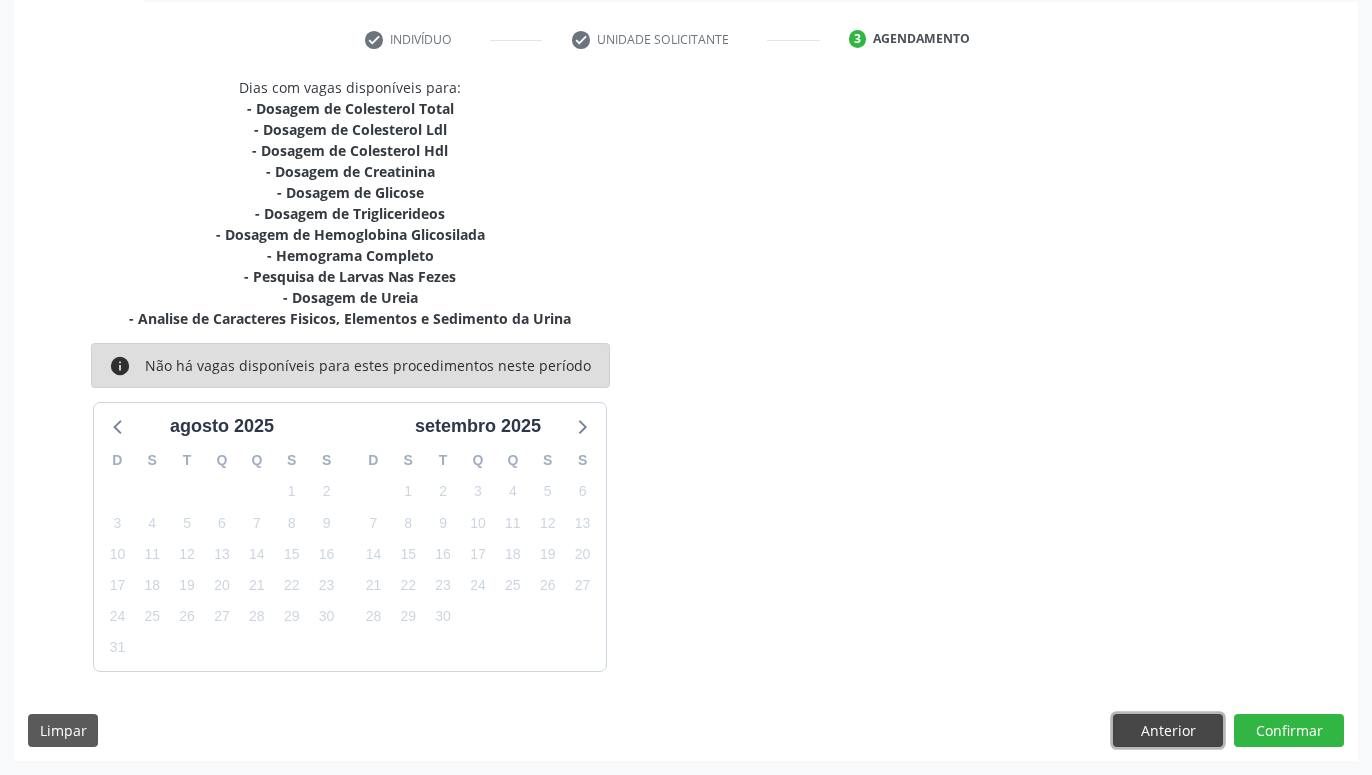 click on "Anterior" at bounding box center [1168, 731] 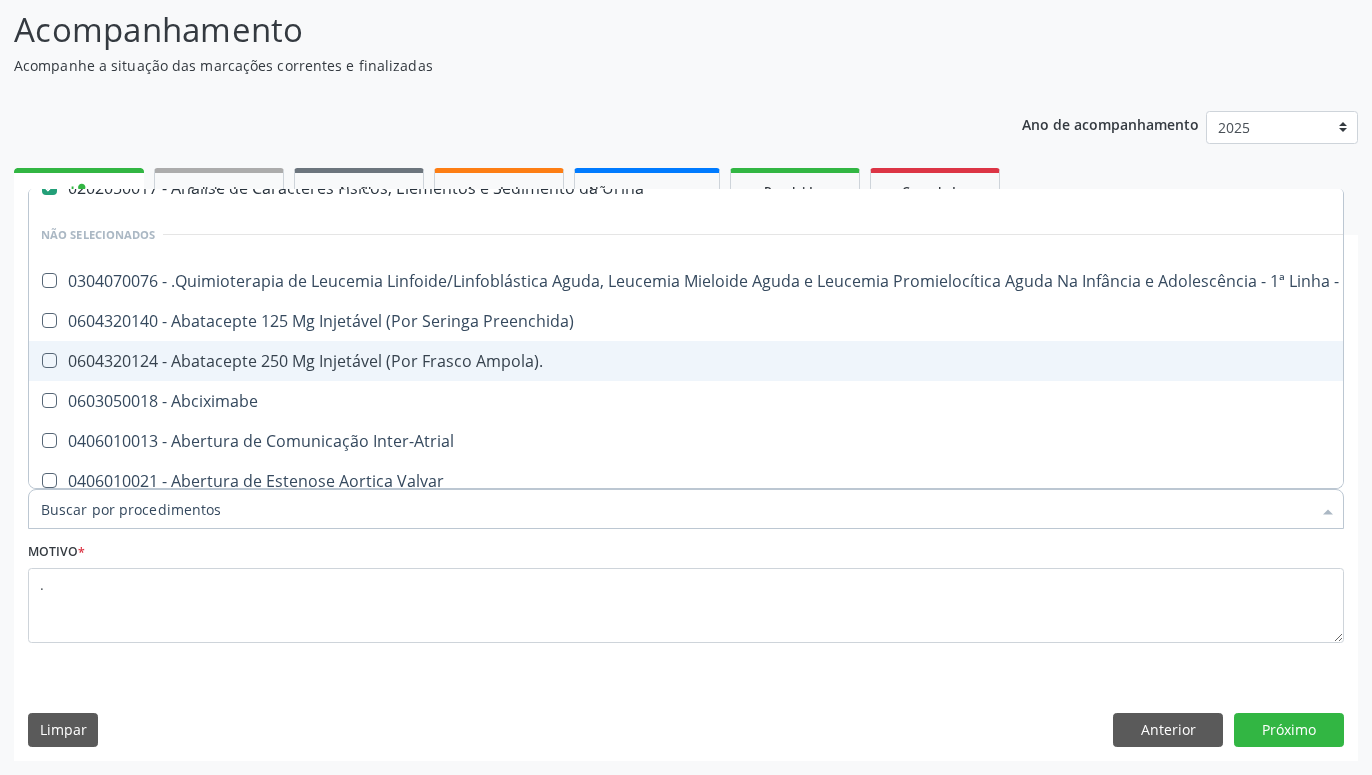 scroll, scrollTop: 264, scrollLeft: 0, axis: vertical 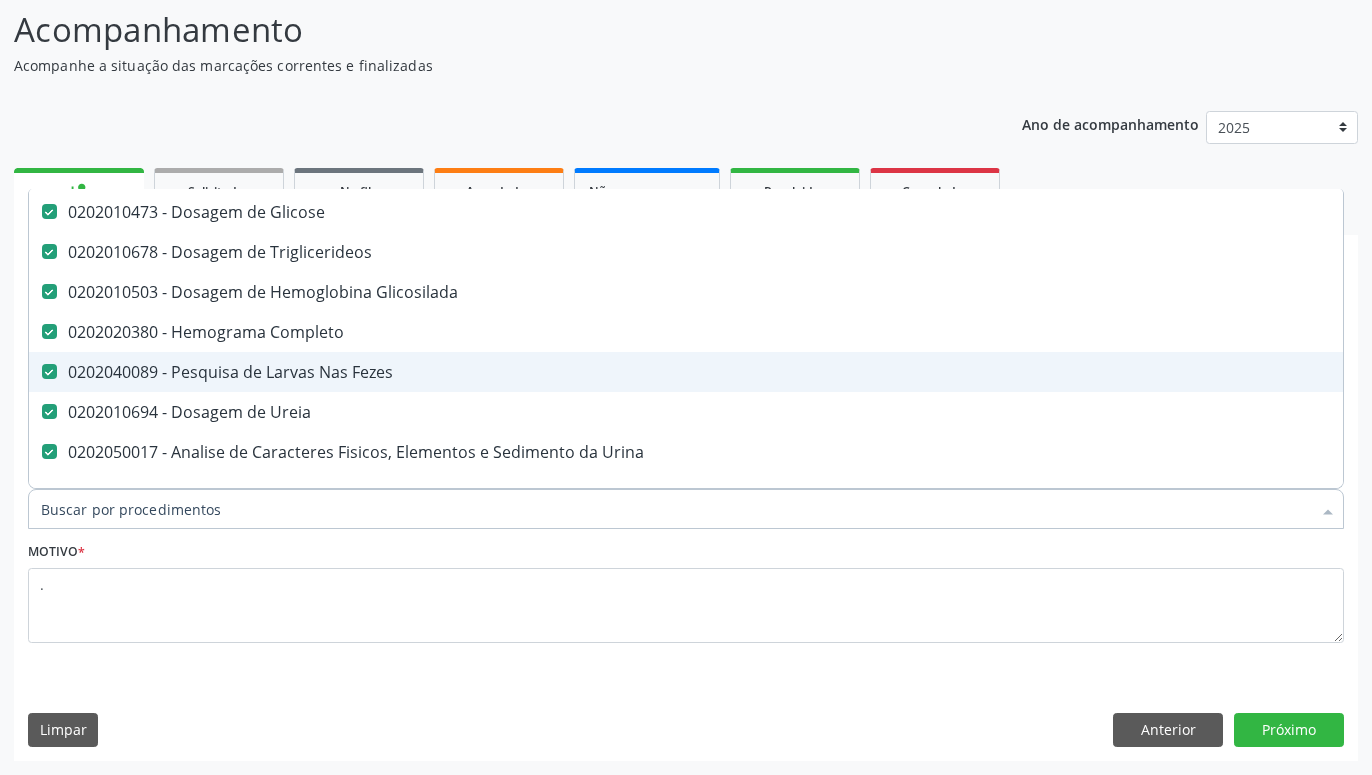 click on "0202040089 - Pesquisa de Larvas Nas Fezes" at bounding box center (819, 372) 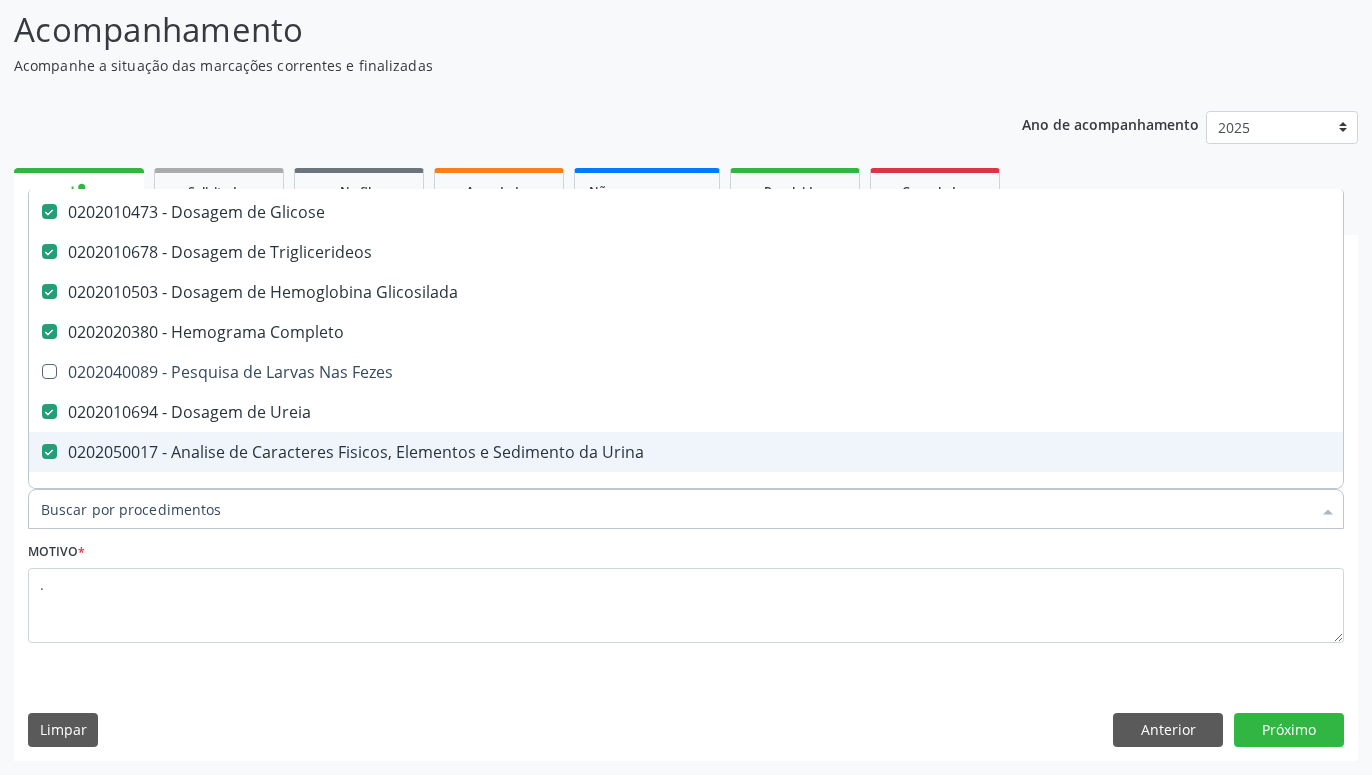 click on "Motivo
*
." at bounding box center (686, 590) 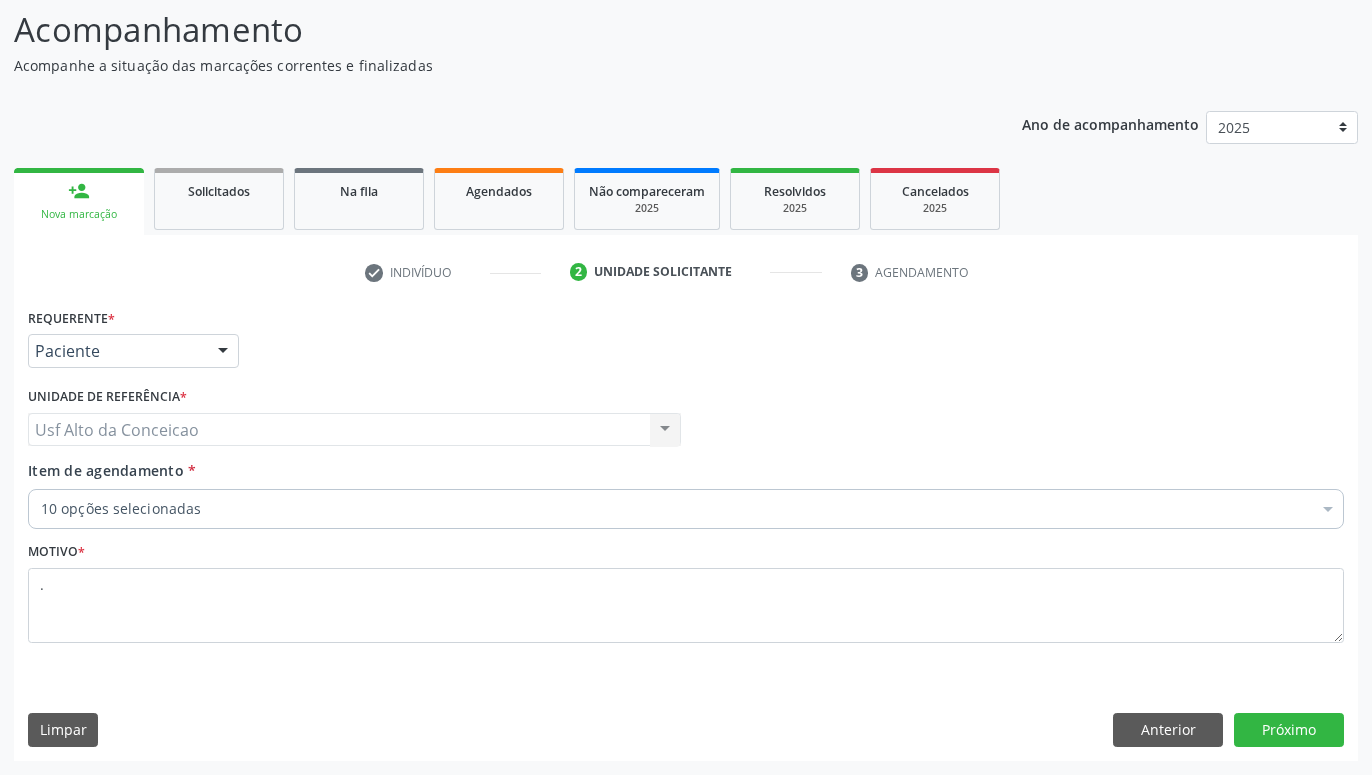 scroll, scrollTop: 220, scrollLeft: 0, axis: vertical 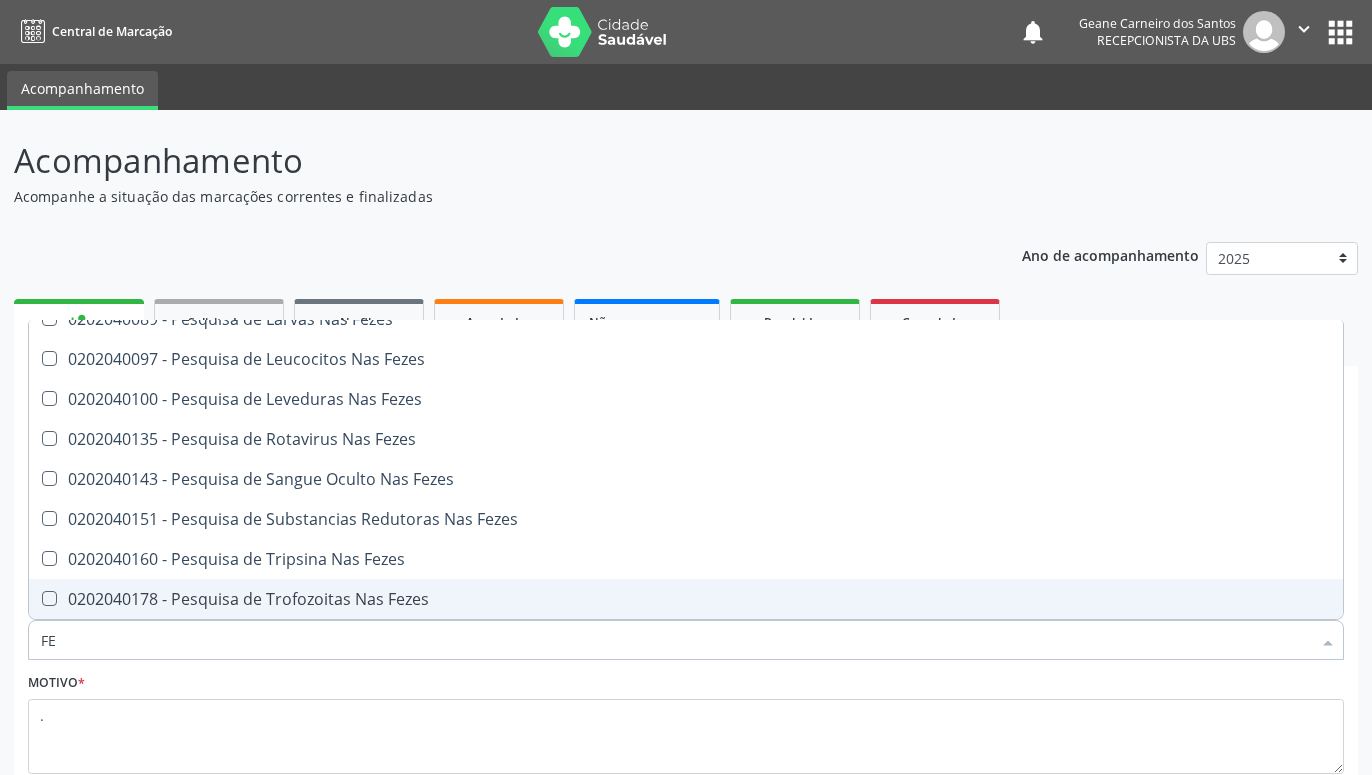 type on "F" 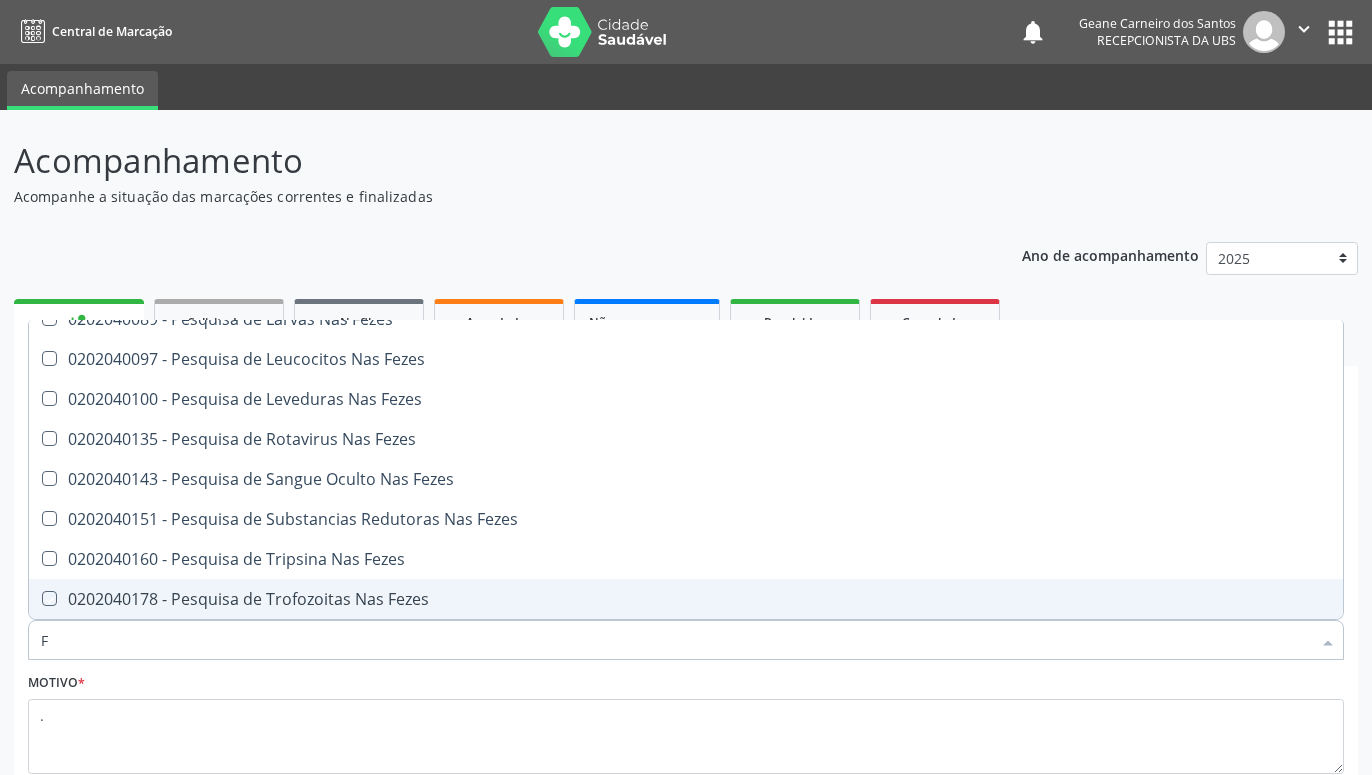 type 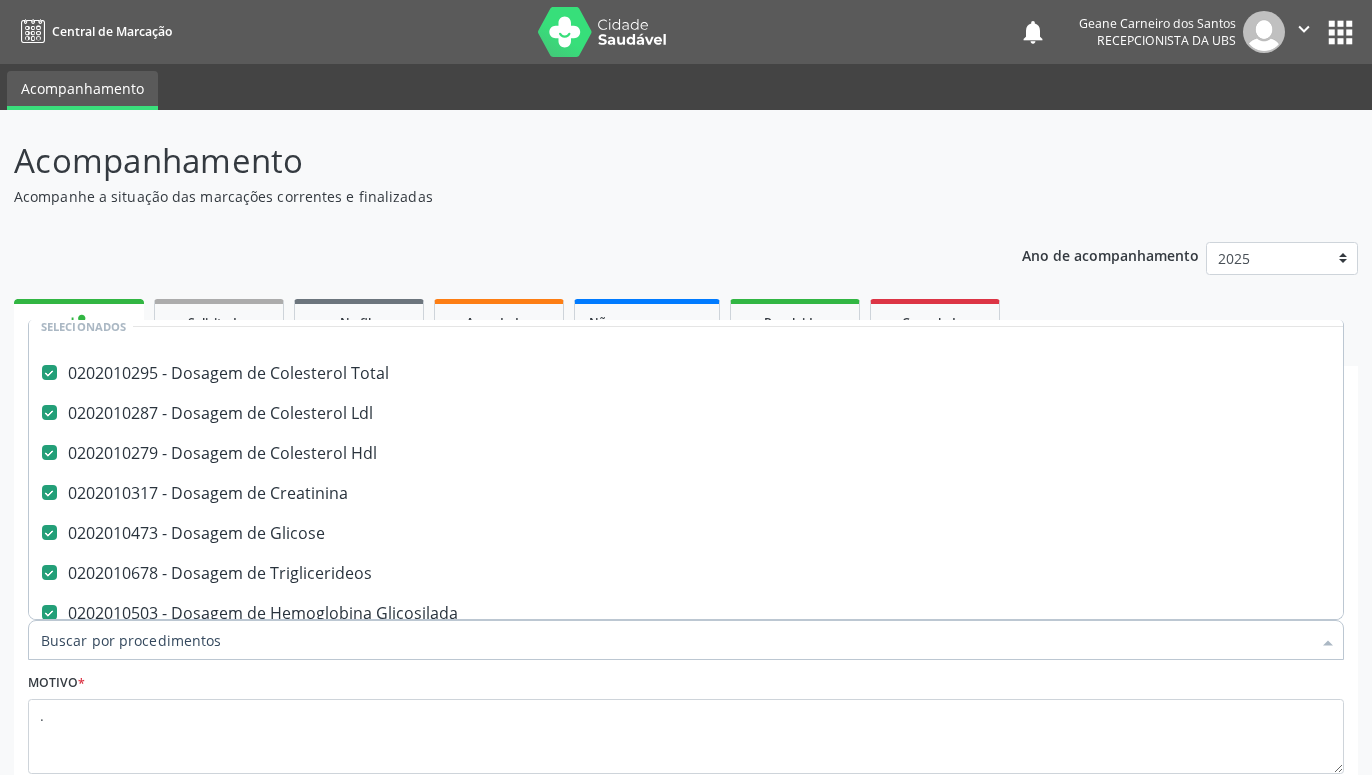 checkbox on "true" 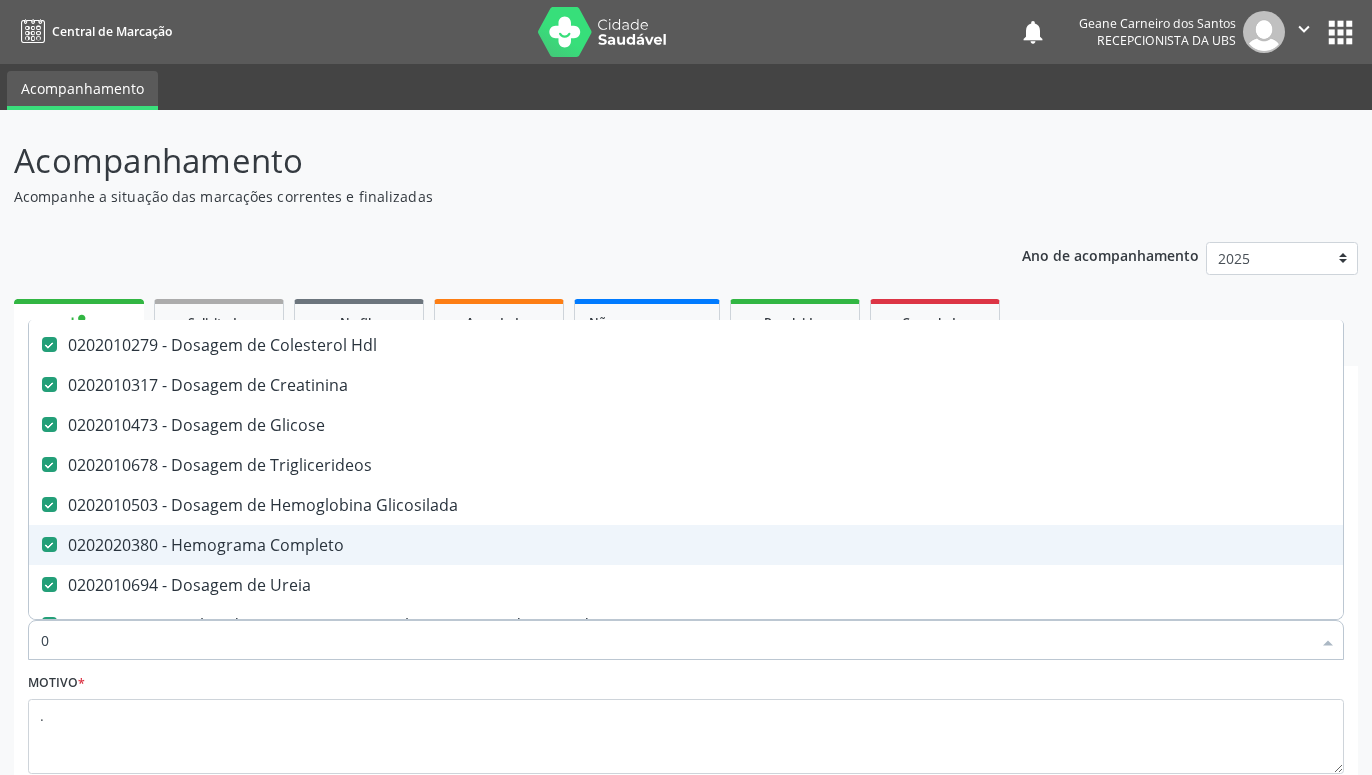 scroll, scrollTop: 74, scrollLeft: 0, axis: vertical 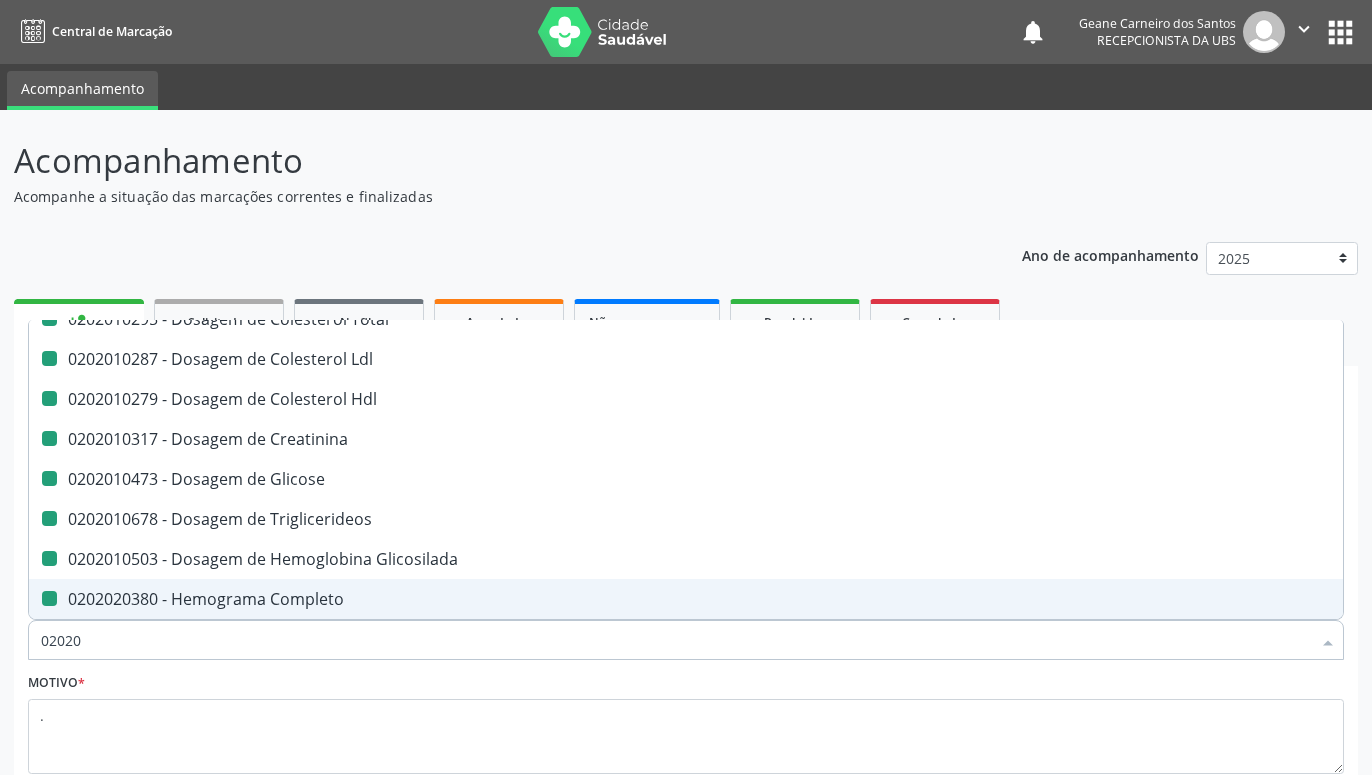 type on "020204" 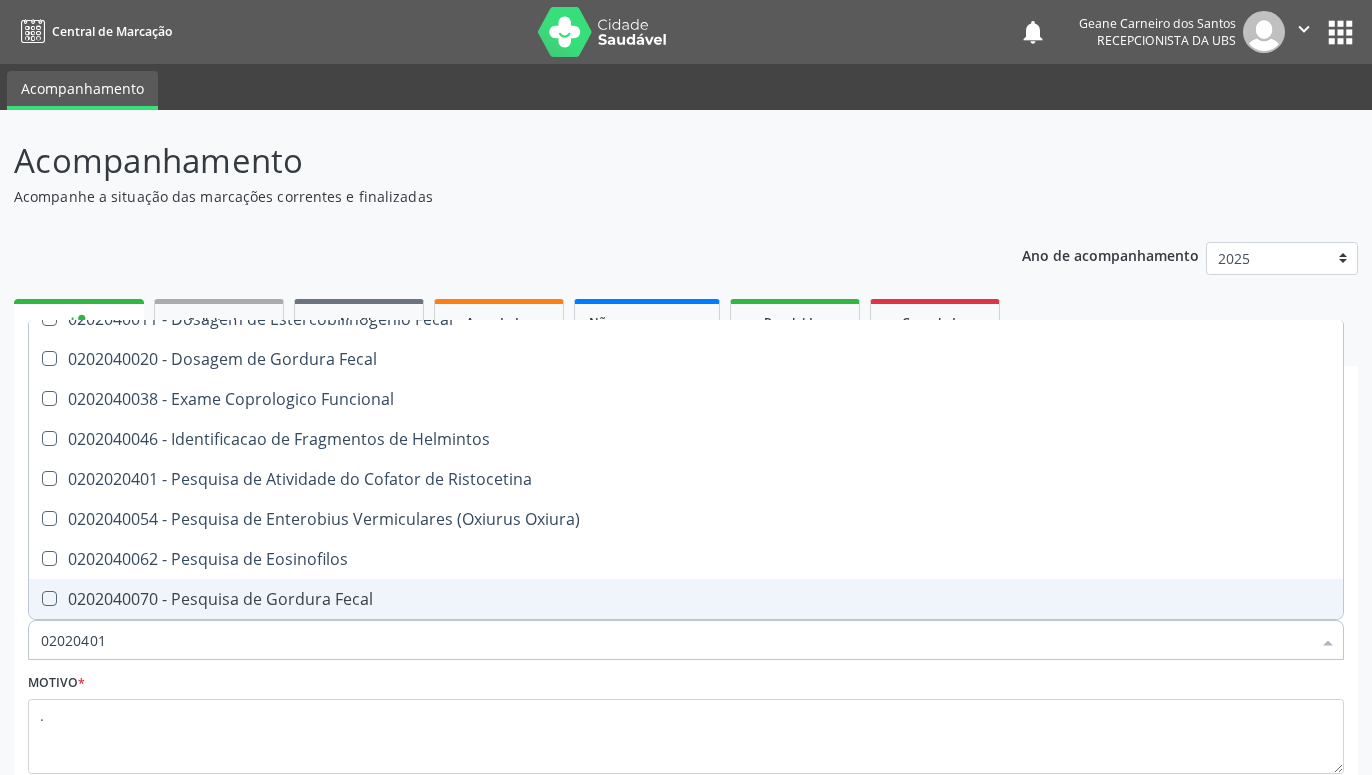 type on "020204012" 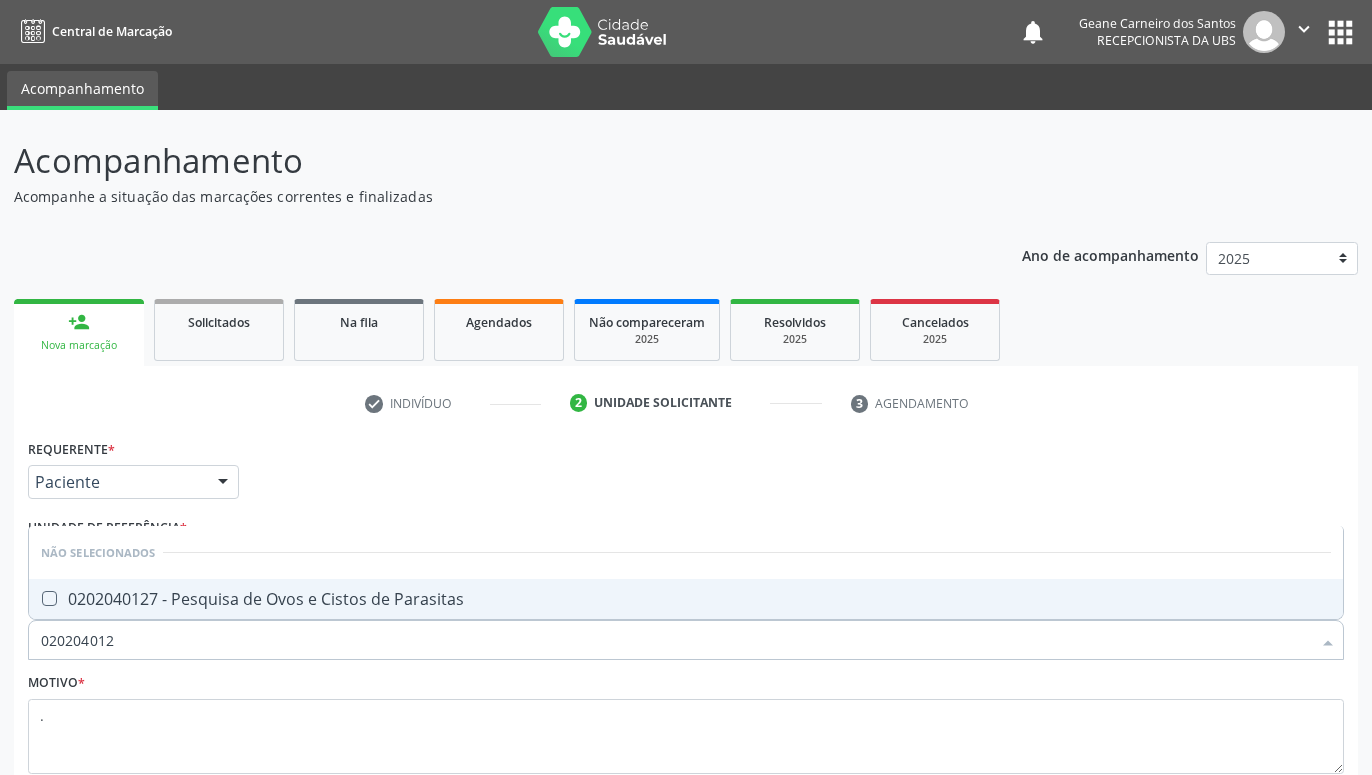 scroll, scrollTop: 0, scrollLeft: 0, axis: both 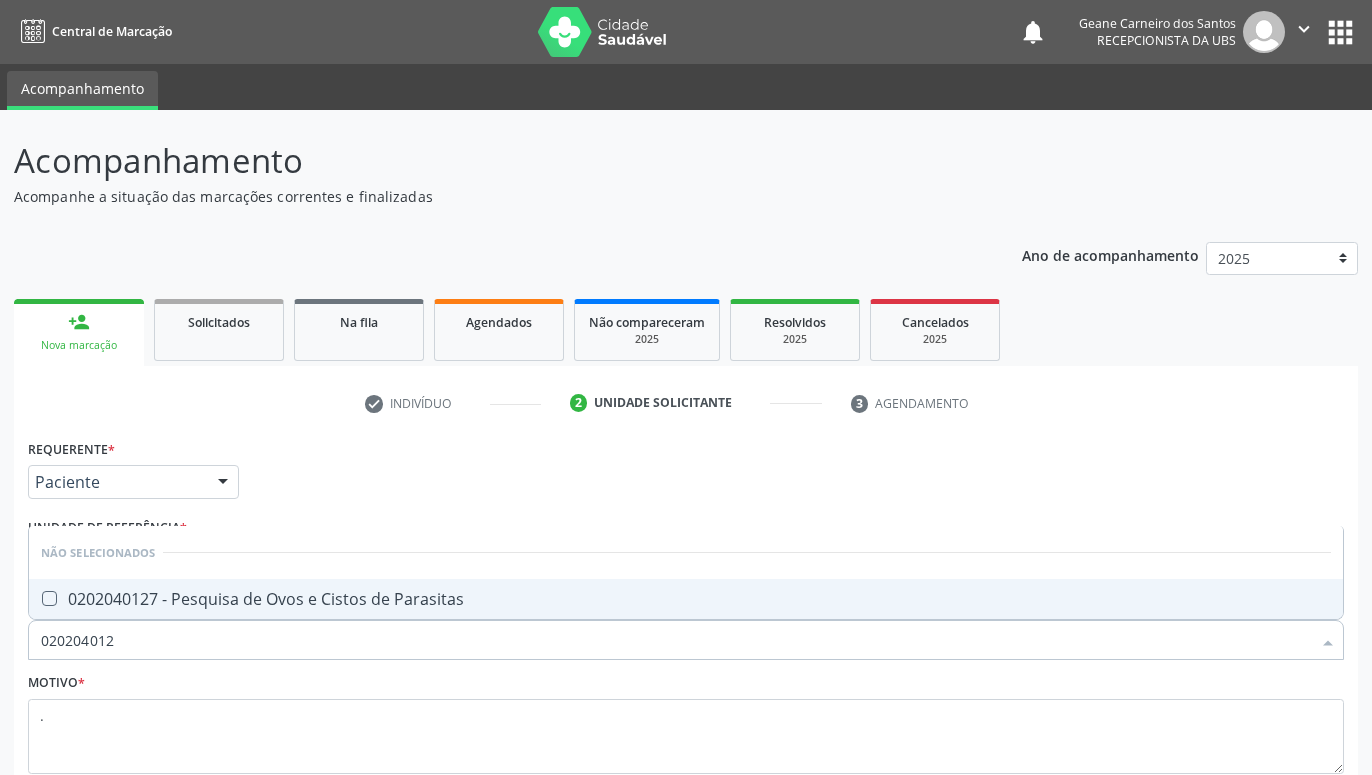 click on "0202040127 - Pesquisa de Ovos e Cistos de Parasitas" at bounding box center (686, 599) 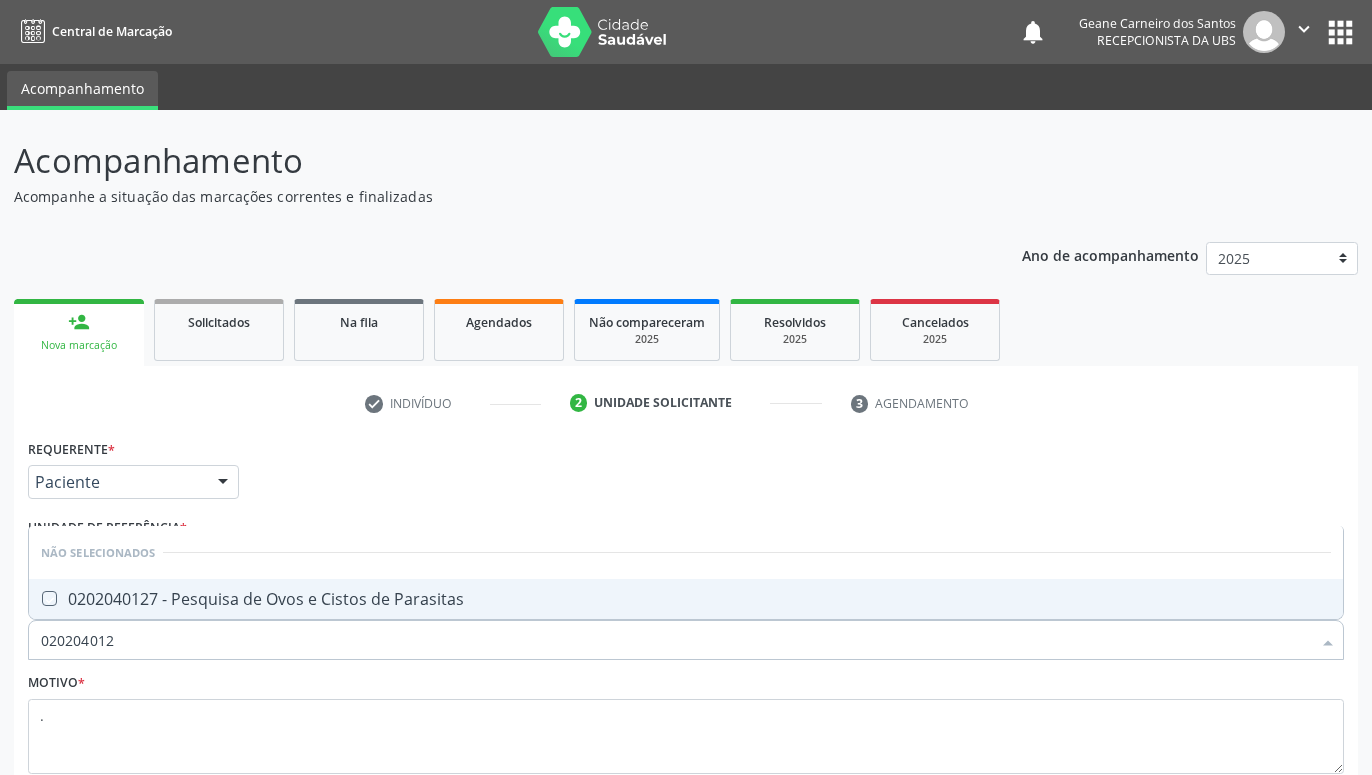 checkbox on "true" 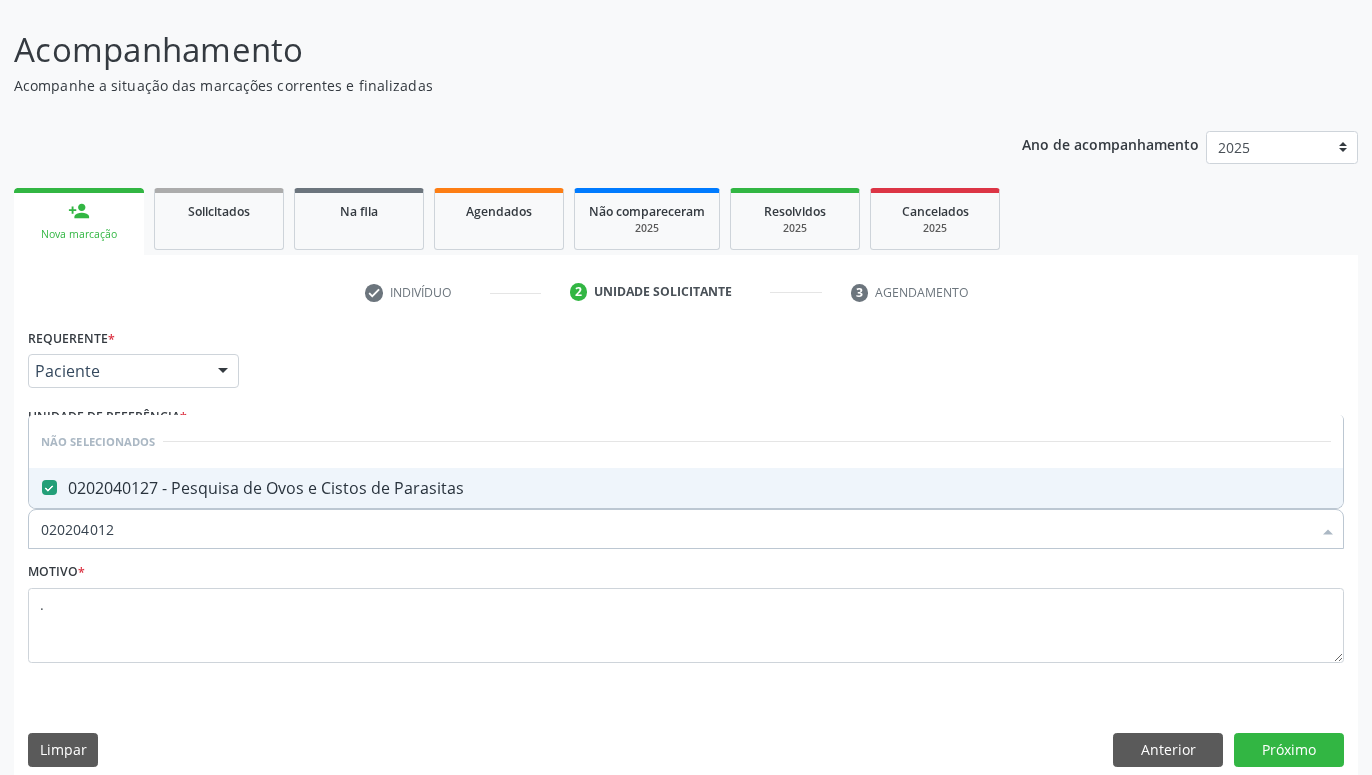scroll, scrollTop: 131, scrollLeft: 0, axis: vertical 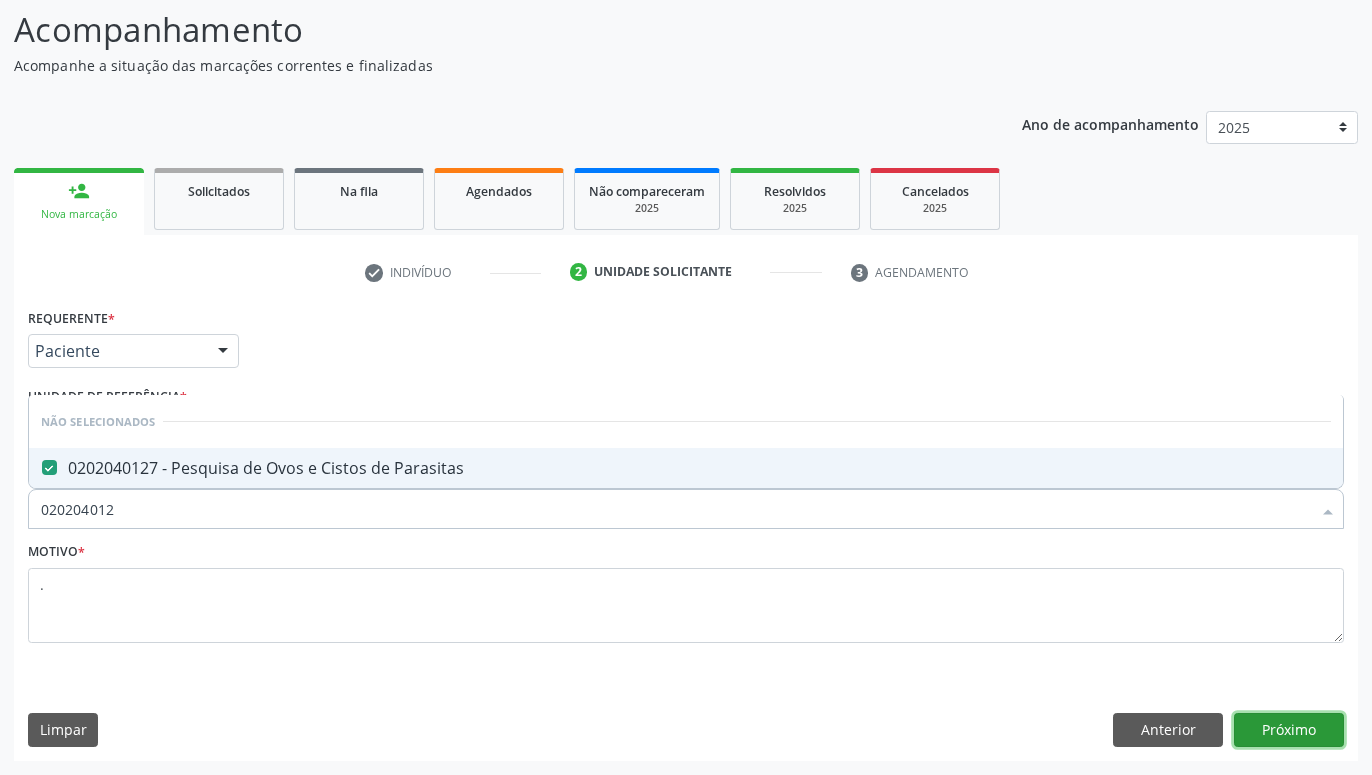 click on "Próximo" at bounding box center (1289, 730) 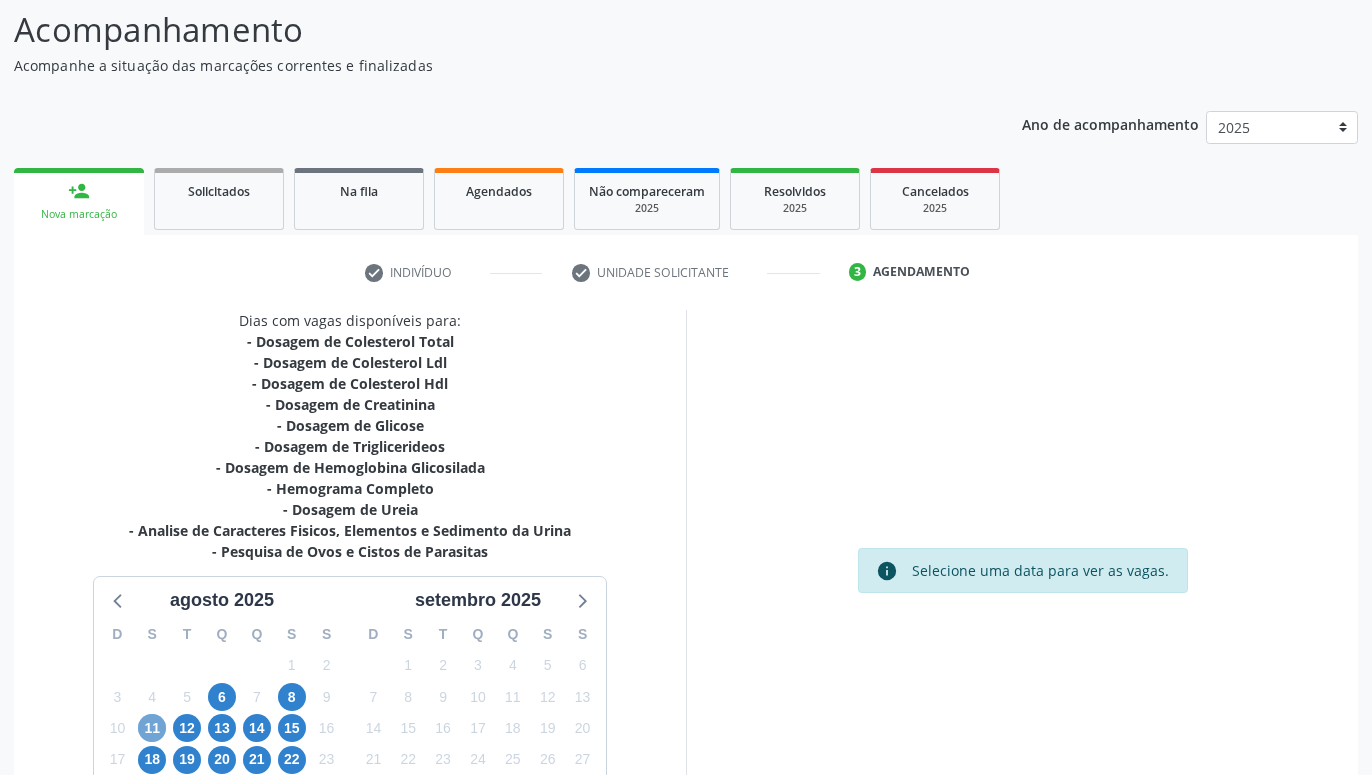click on "11" at bounding box center (152, 728) 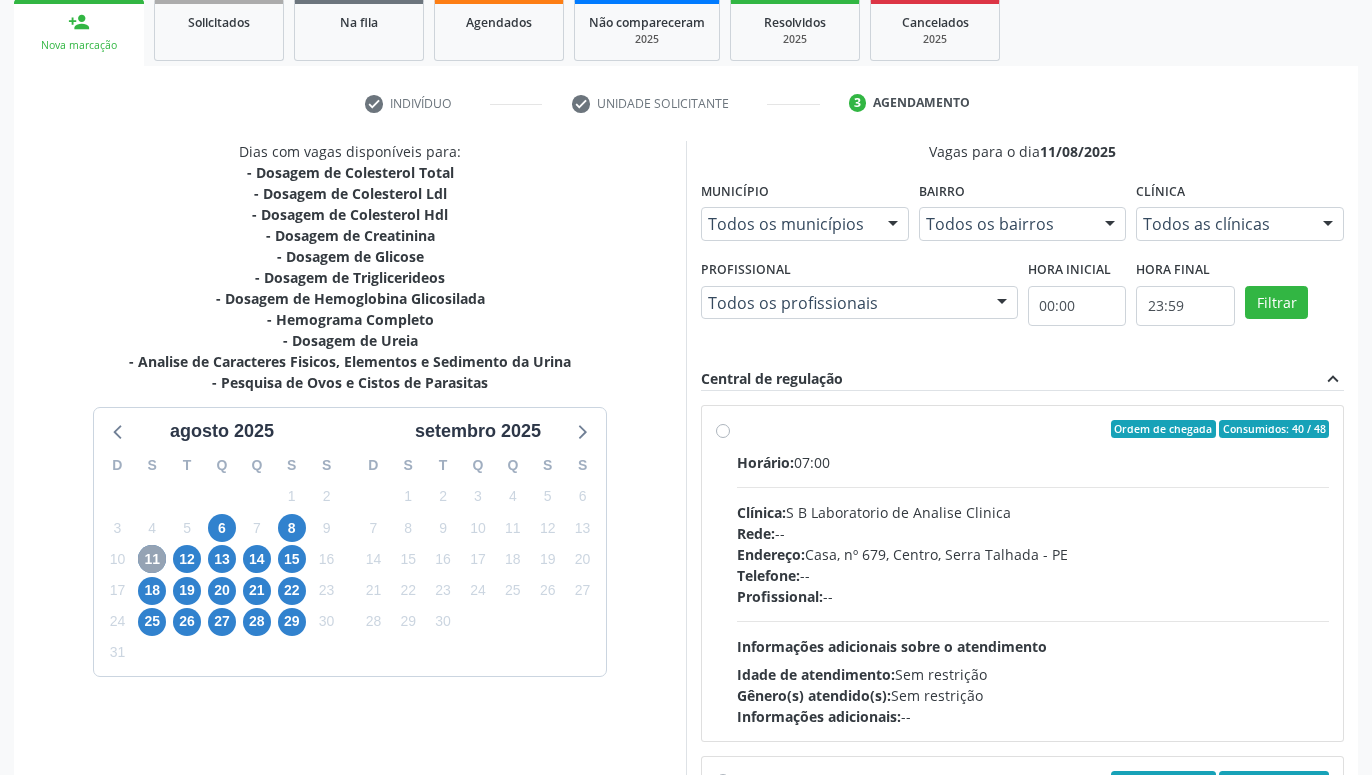 scroll, scrollTop: 335, scrollLeft: 0, axis: vertical 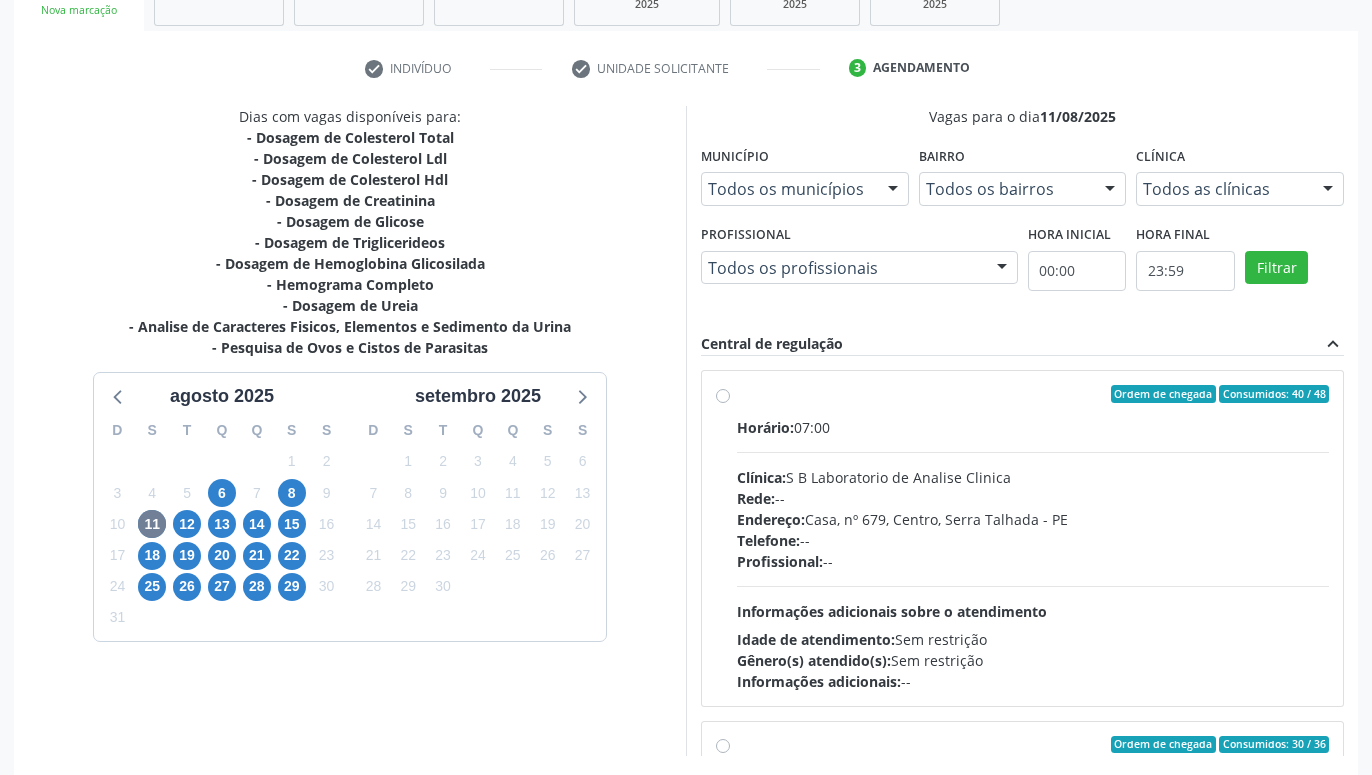 drag, startPoint x: 723, startPoint y: 398, endPoint x: 850, endPoint y: 482, distance: 152.26622 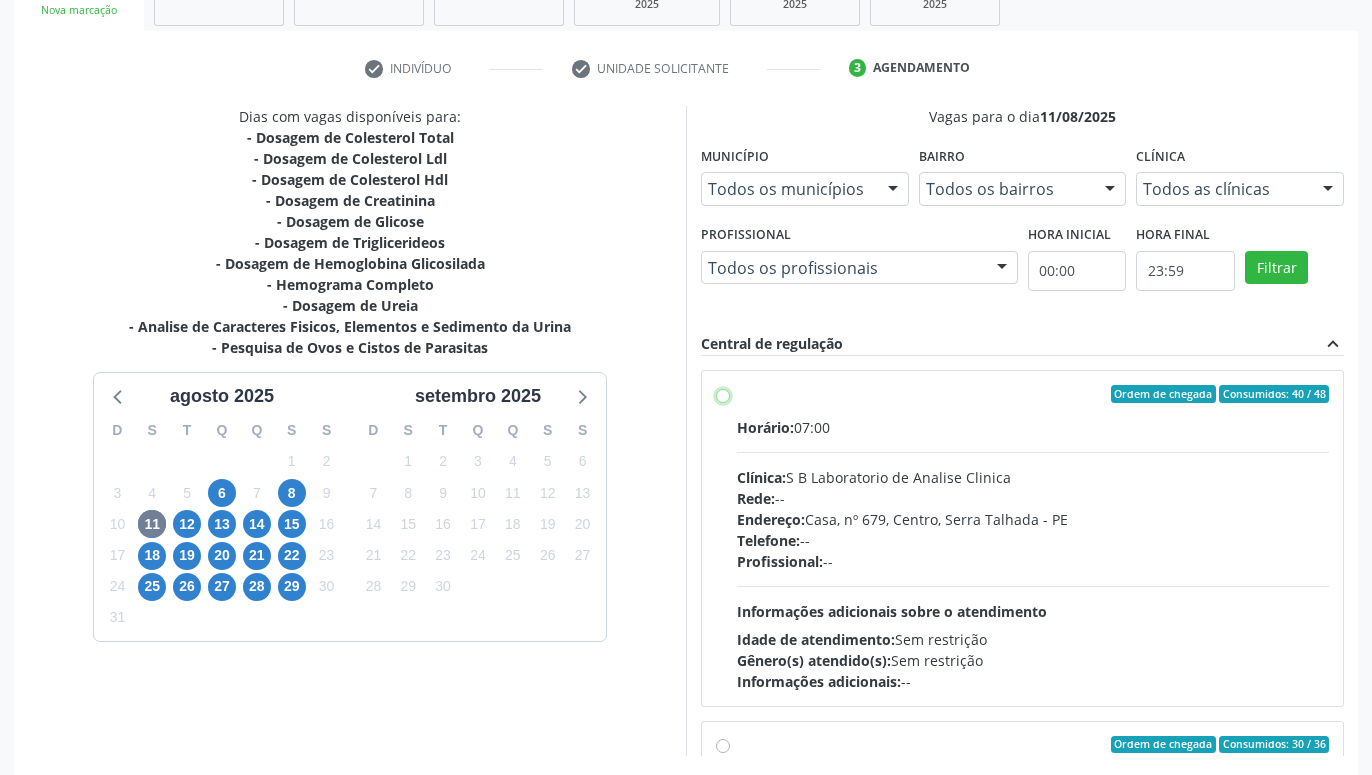 radio on "true" 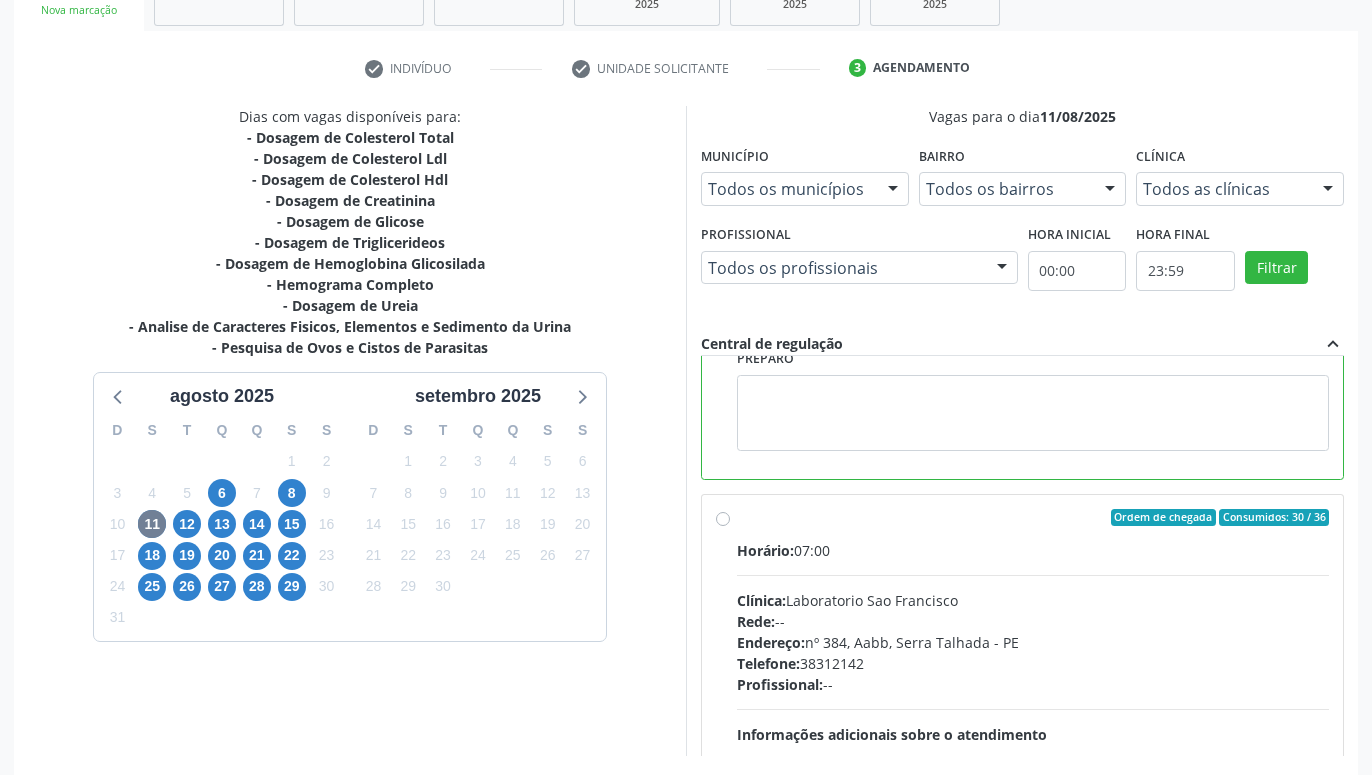 scroll, scrollTop: 450, scrollLeft: 0, axis: vertical 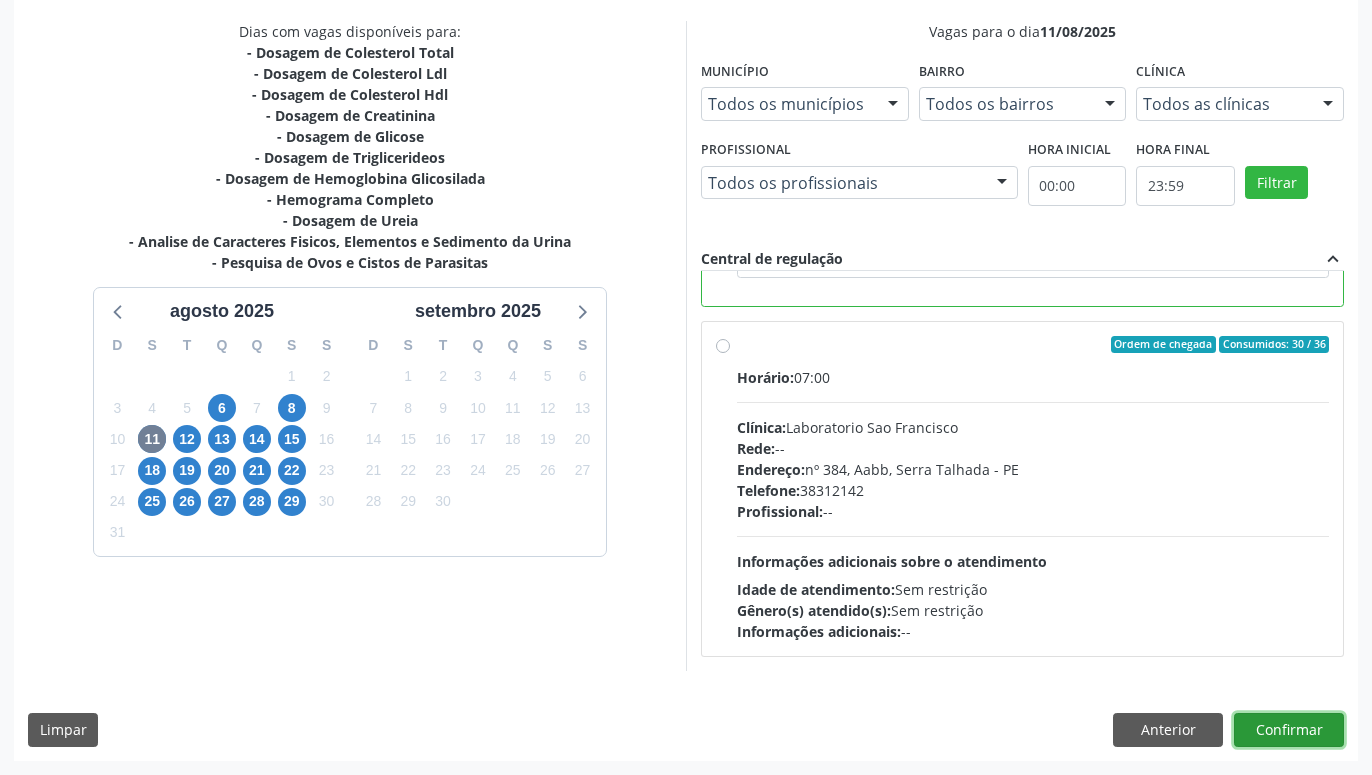 drag, startPoint x: 1331, startPoint y: 731, endPoint x: 1317, endPoint y: 727, distance: 14.56022 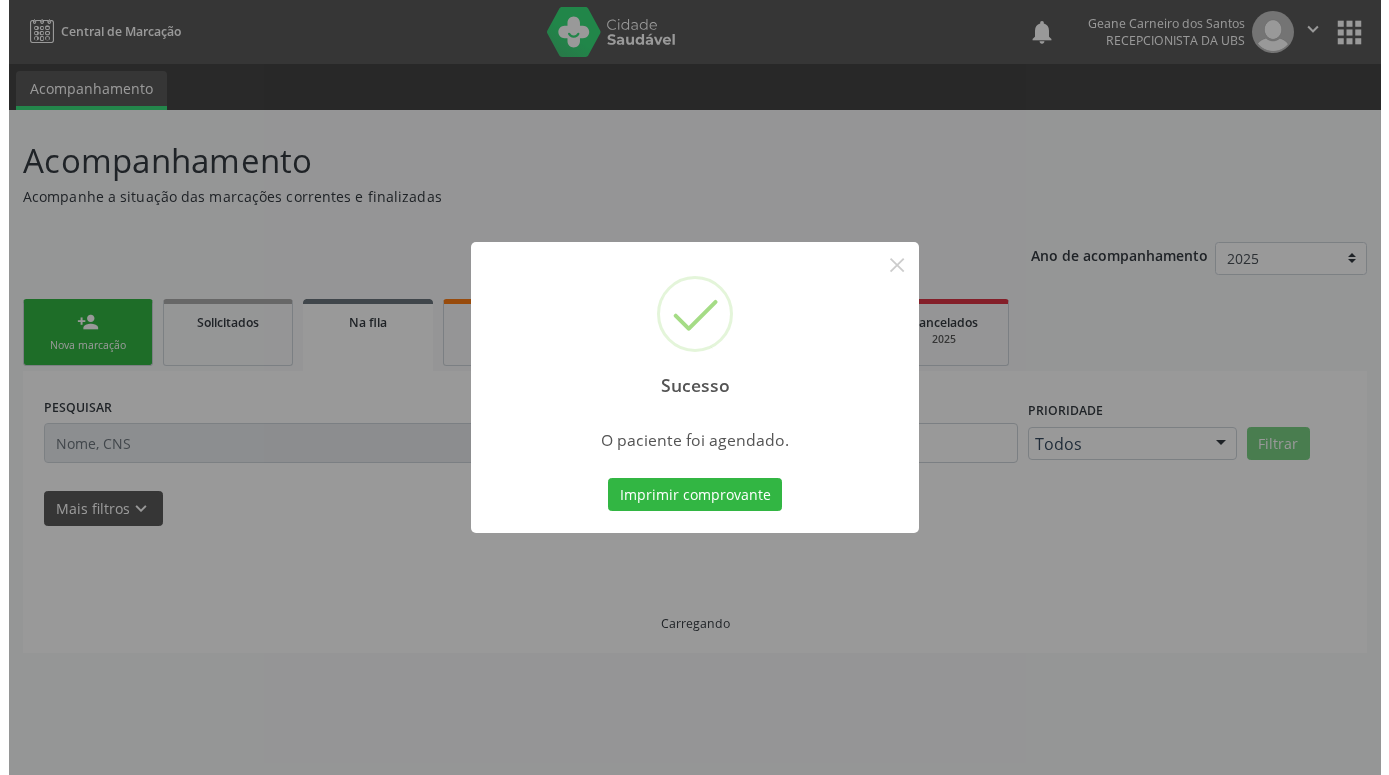 scroll, scrollTop: 0, scrollLeft: 0, axis: both 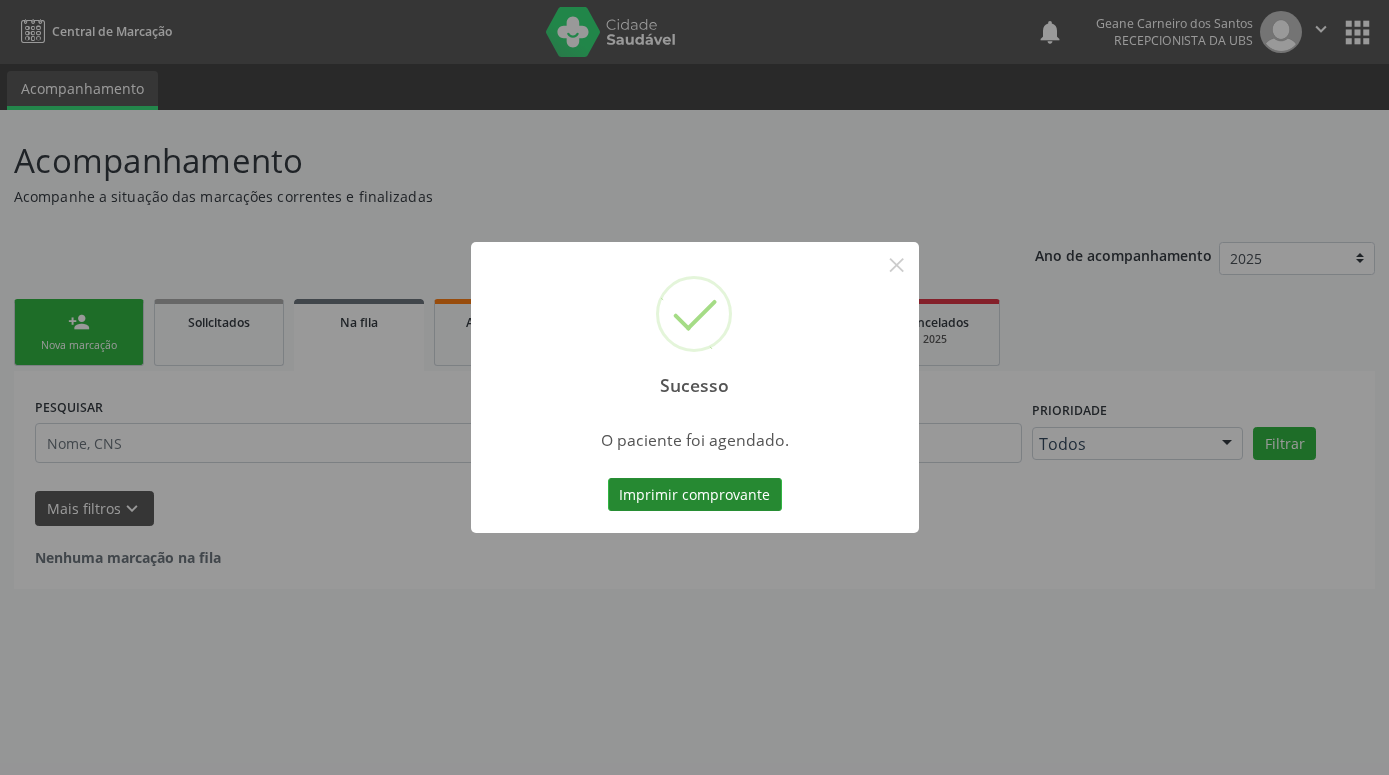 click on "Imprimir comprovante" at bounding box center [695, 495] 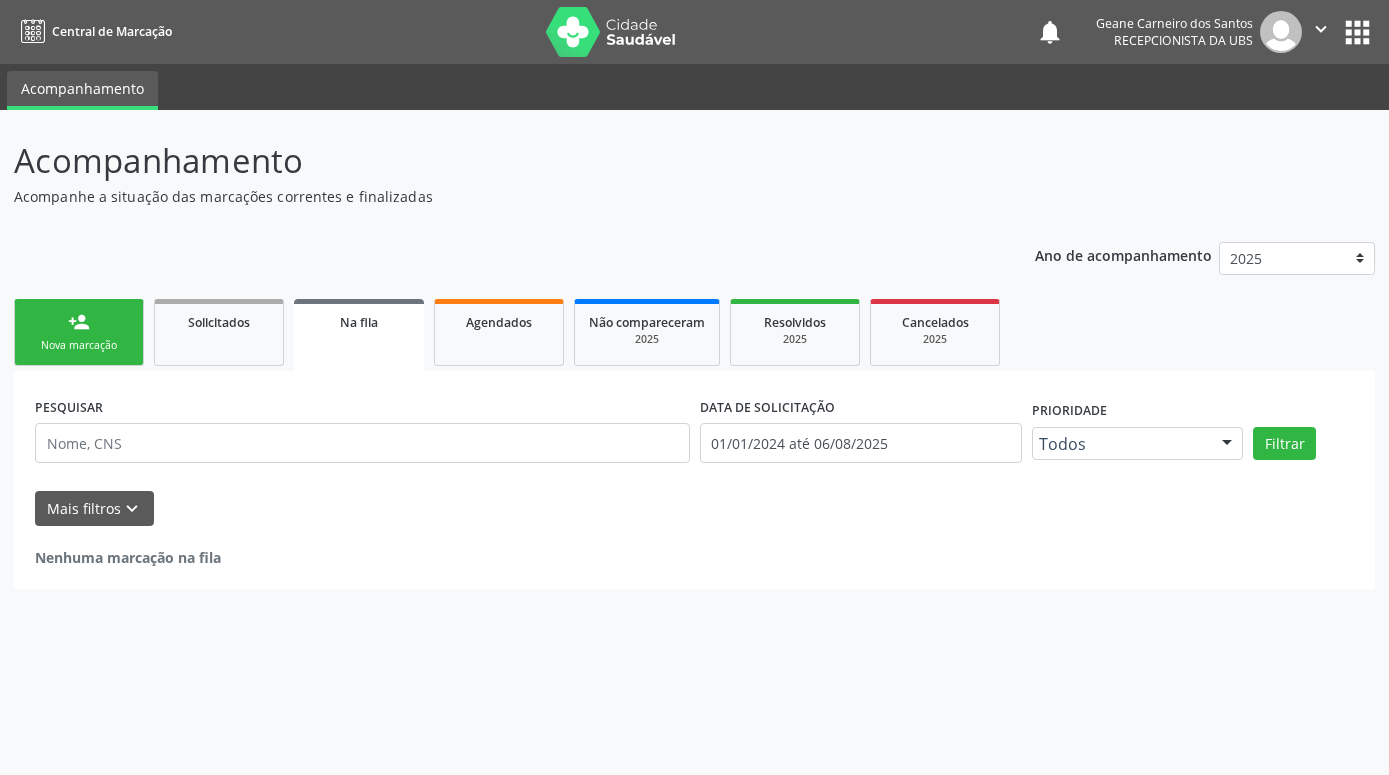 click on "Acompanhamento
Acompanhe a situação das marcações correntes e finalizadas
Relatórios
Ano de acompanhamento
2025 2024
person_add
Nova marcação
Solicitados   Na fila   Agendados   Não compareceram
2025
Resolvidos
2025
Cancelados
2025
PESQUISAR
DATA DE SOLICITAÇÃO
01/01/2024 até 06/08/2025
Prioridade
Todos         Todos   Baixa Prioridade   Média Prioridade   Alta Prioridade
Nenhum resultado encontrado para: "   "
Não há nenhuma opção para ser exibida.
Filtrar
Grupo/Subgrupo
Selecione um grupo ou subgrupo
Todos os grupos e subgrupos
01 - Ações de promoção e prevenção em saúde
01.01 - Ações coletivas/individuais em saúde
01.02 - Vigilância em saúde" at bounding box center (694, 362) 